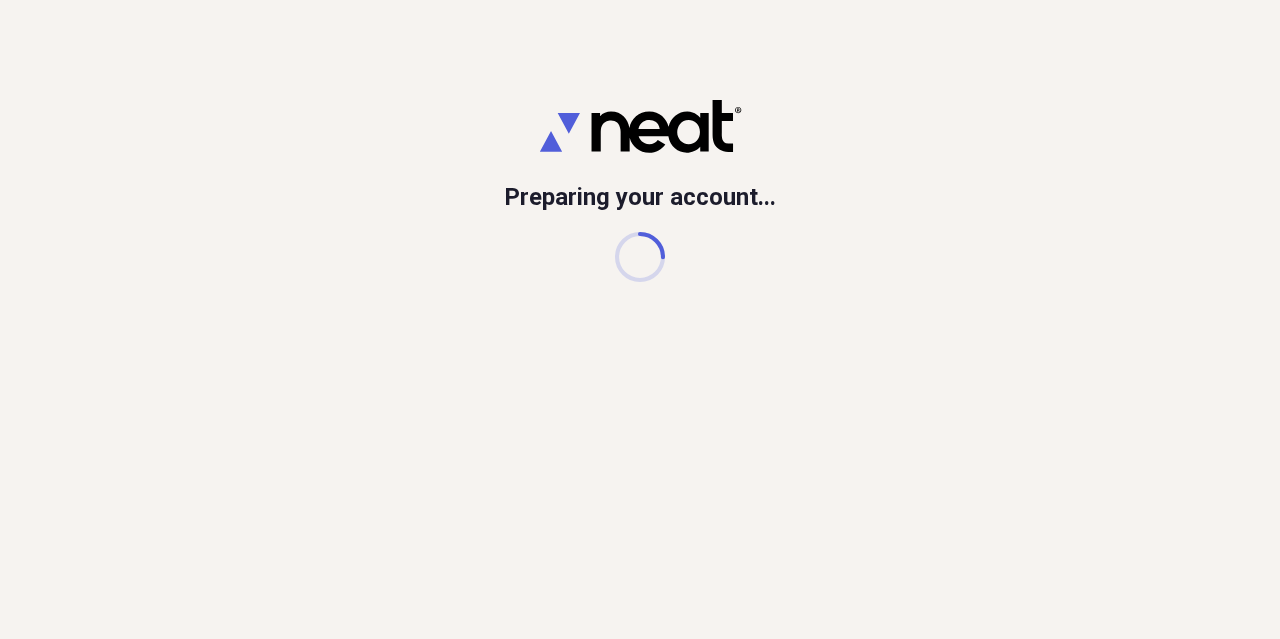 scroll, scrollTop: 0, scrollLeft: 0, axis: both 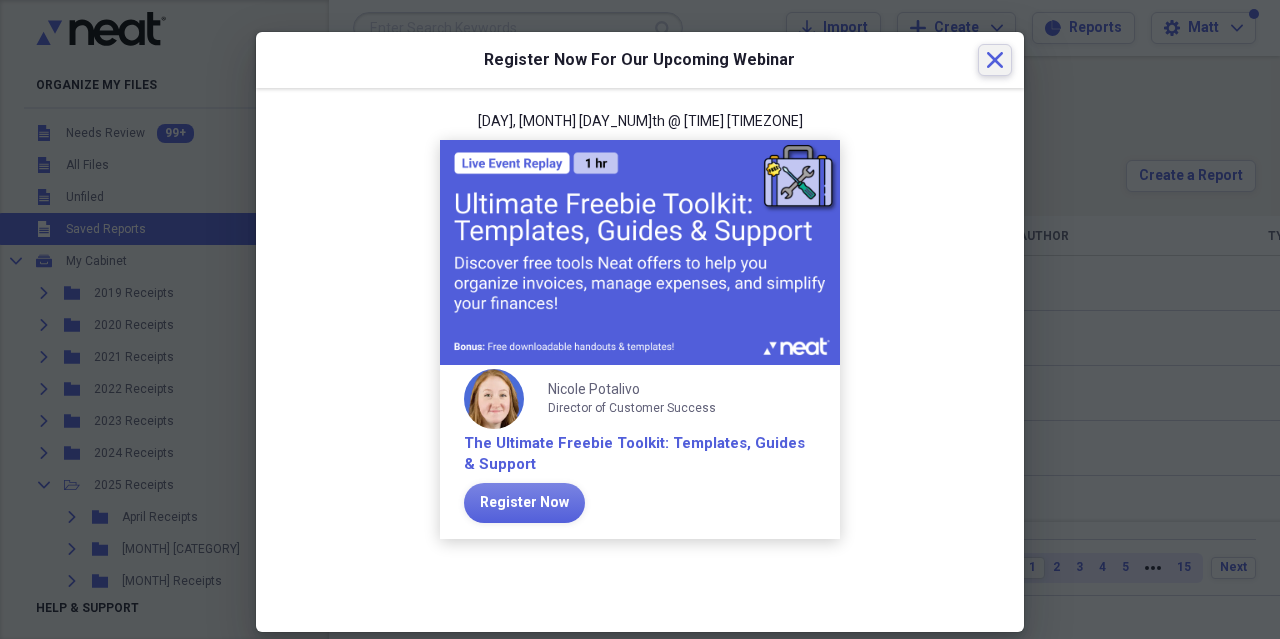 click on "Close" 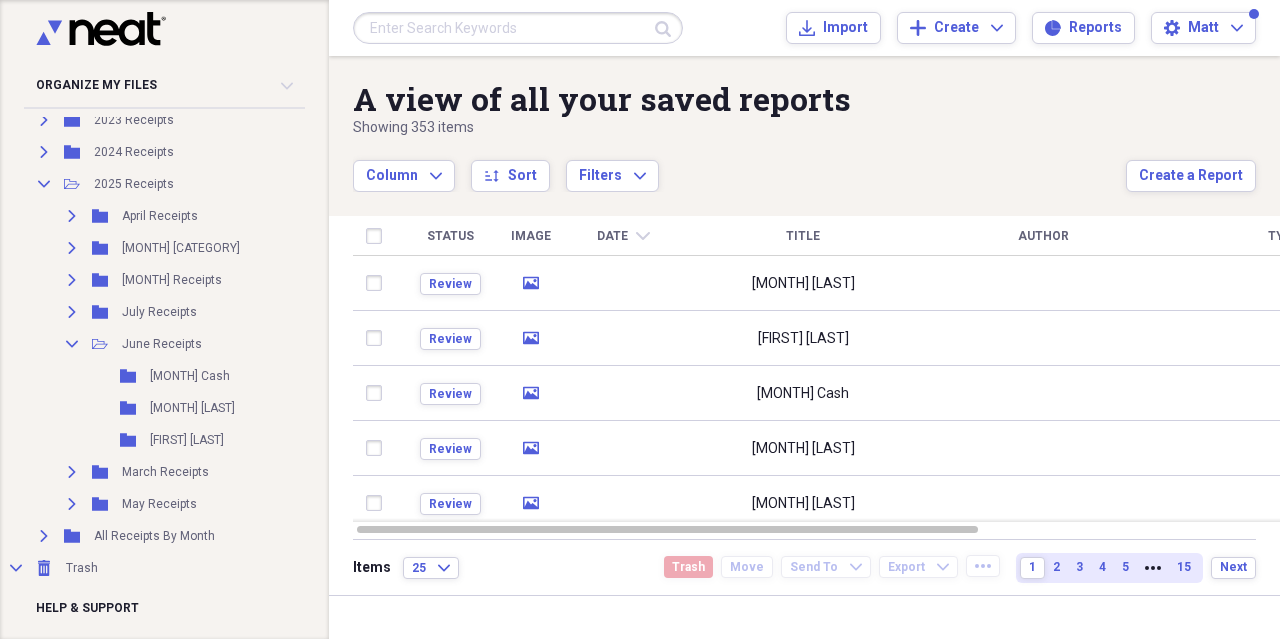 scroll, scrollTop: 322, scrollLeft: 0, axis: vertical 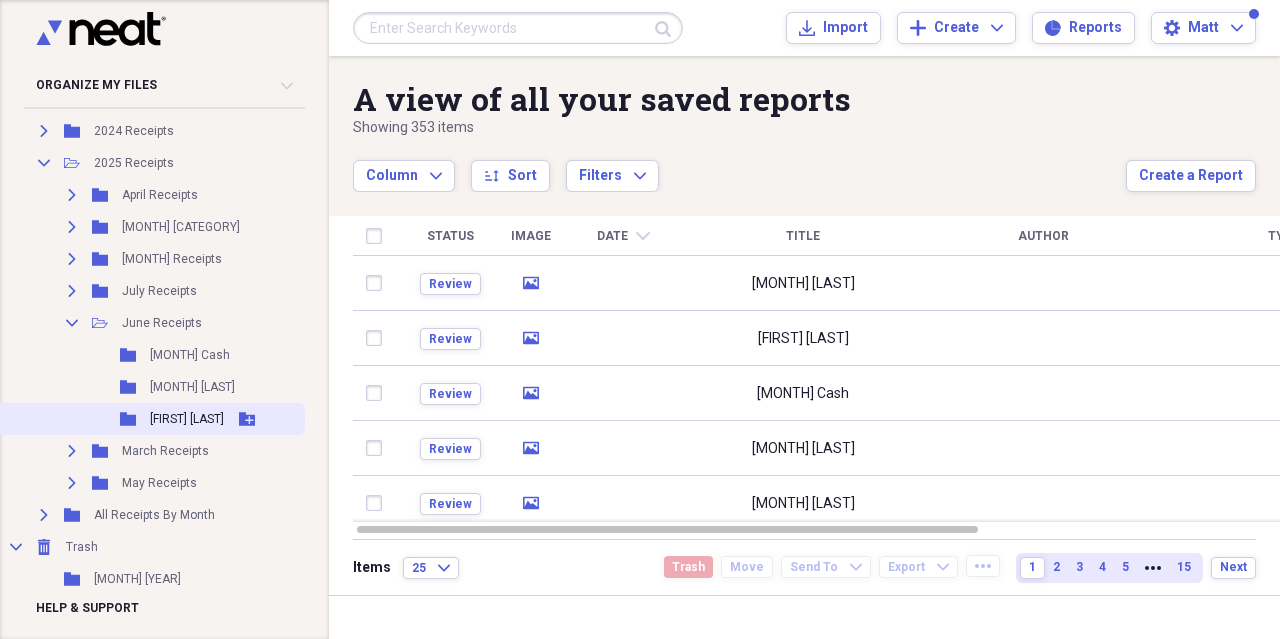 click on "[FIRST] [LAST]" at bounding box center (187, 419) 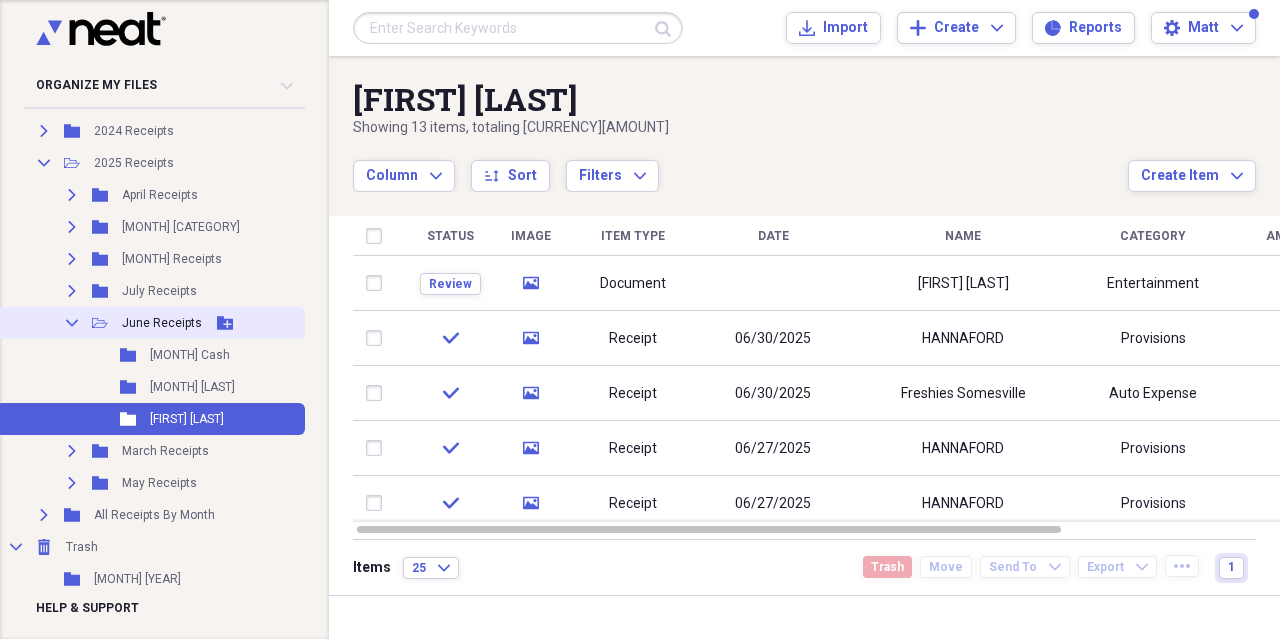 click on "Collapse" 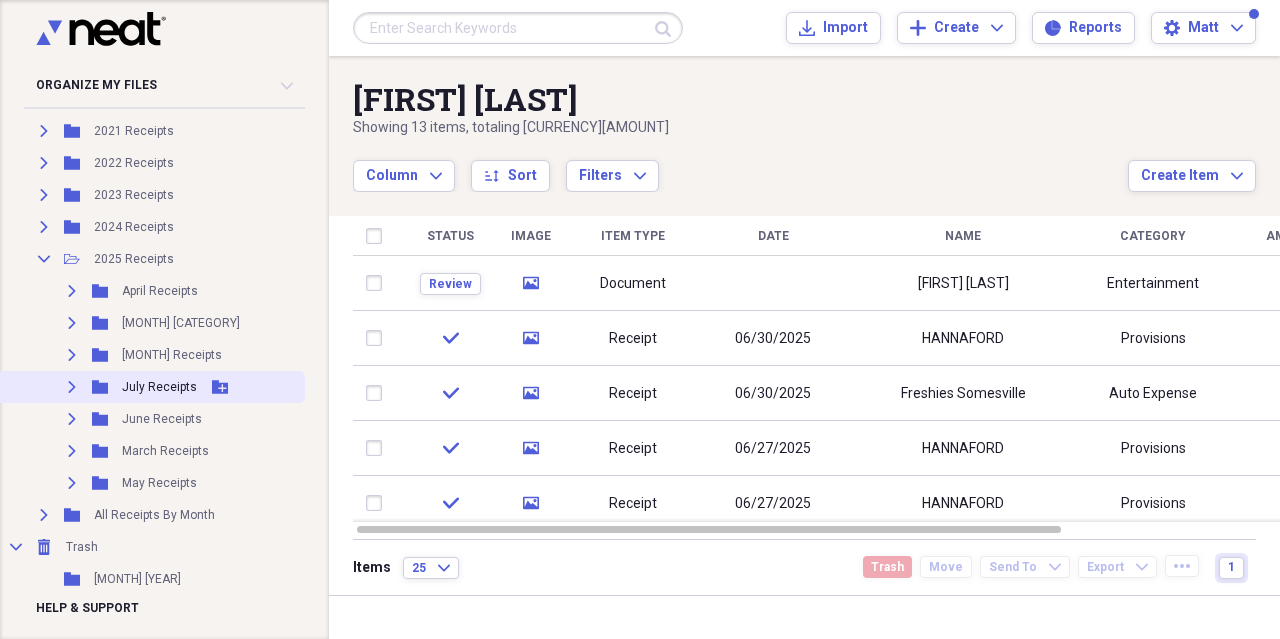 click on "Expand" 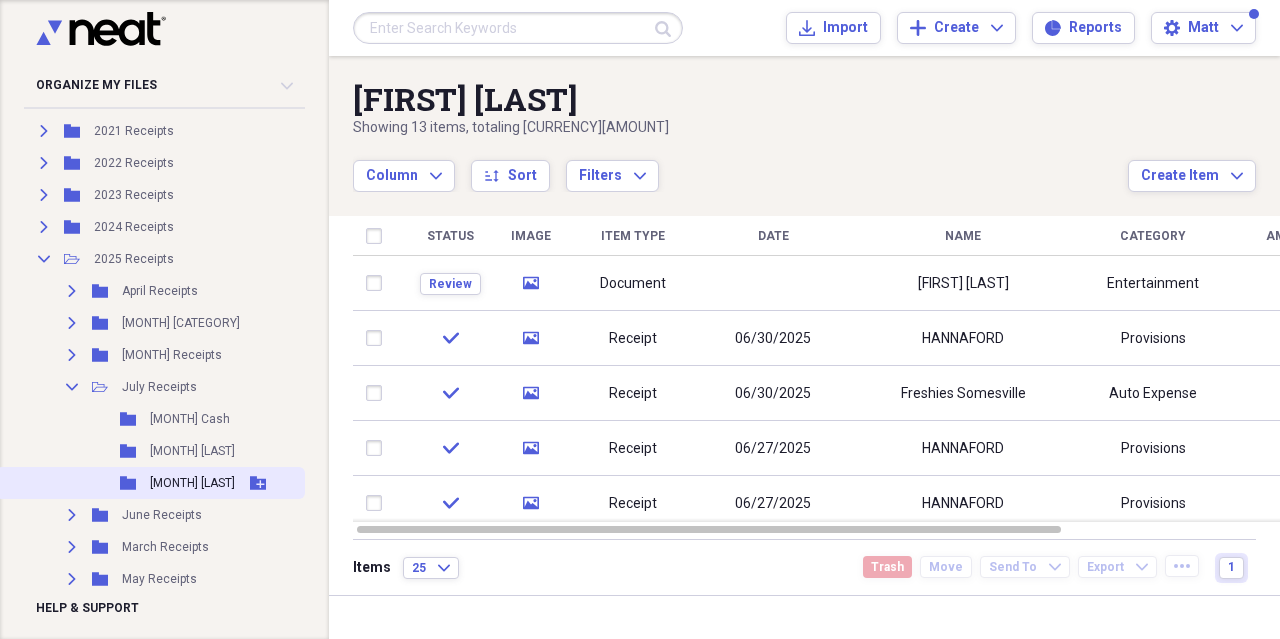 click on "[MONTH] [LAST]" at bounding box center (192, 483) 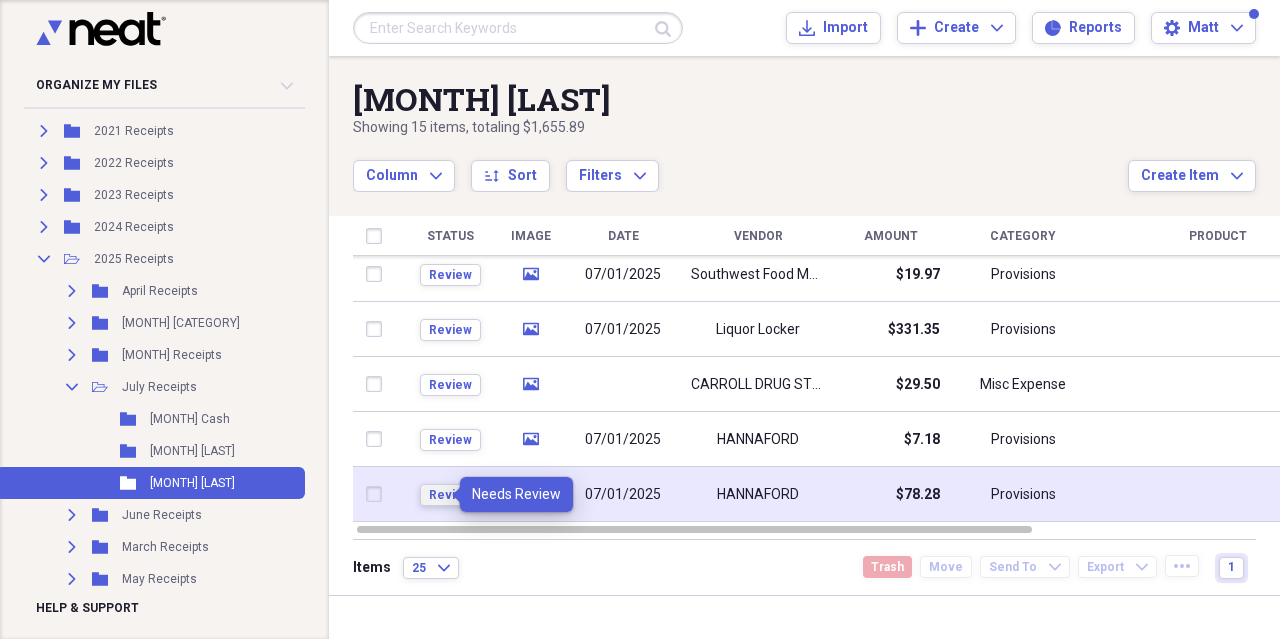 click on "Review" at bounding box center (450, 495) 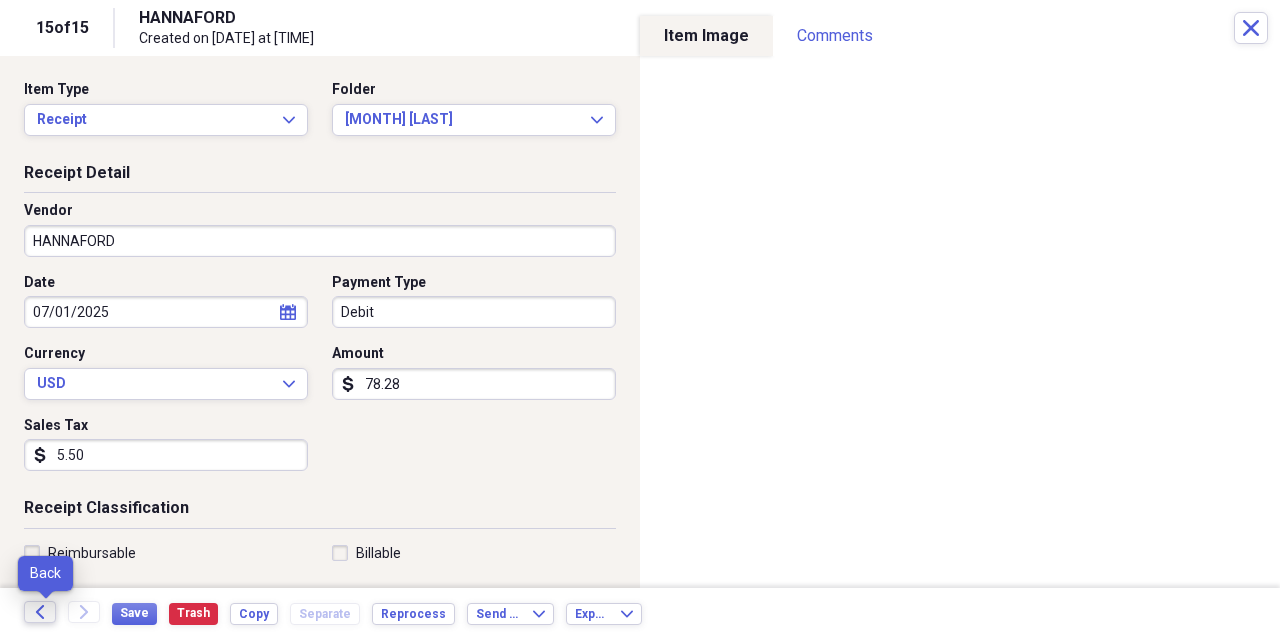 click on "Back" 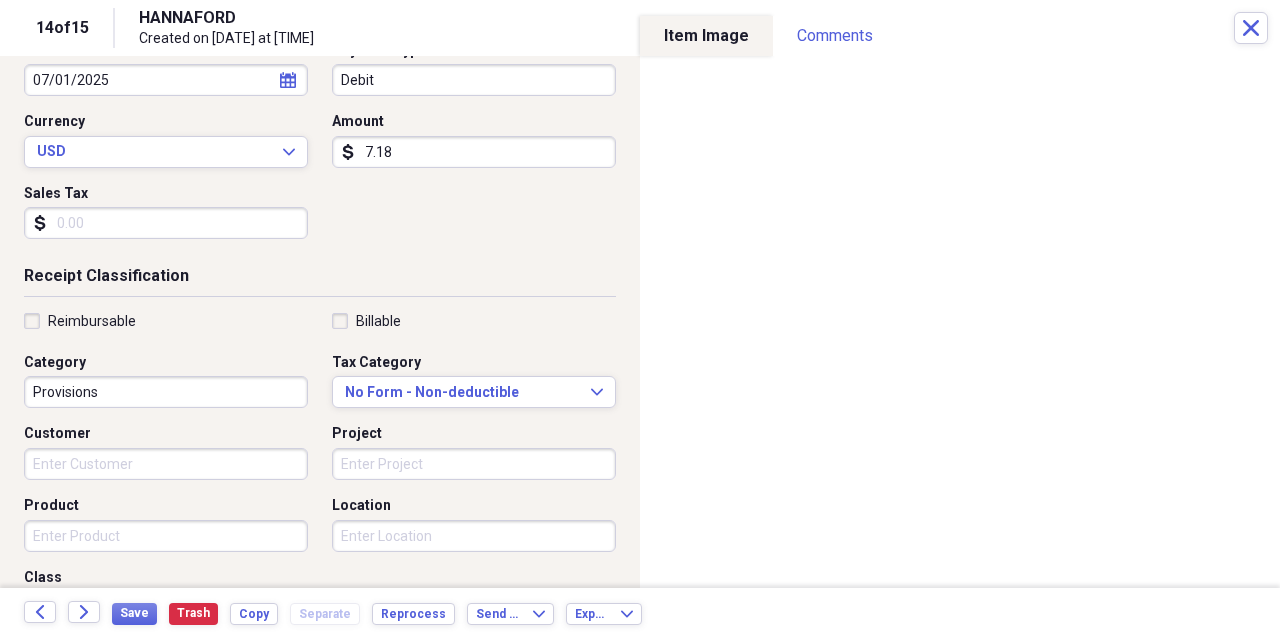 scroll, scrollTop: 0, scrollLeft: 0, axis: both 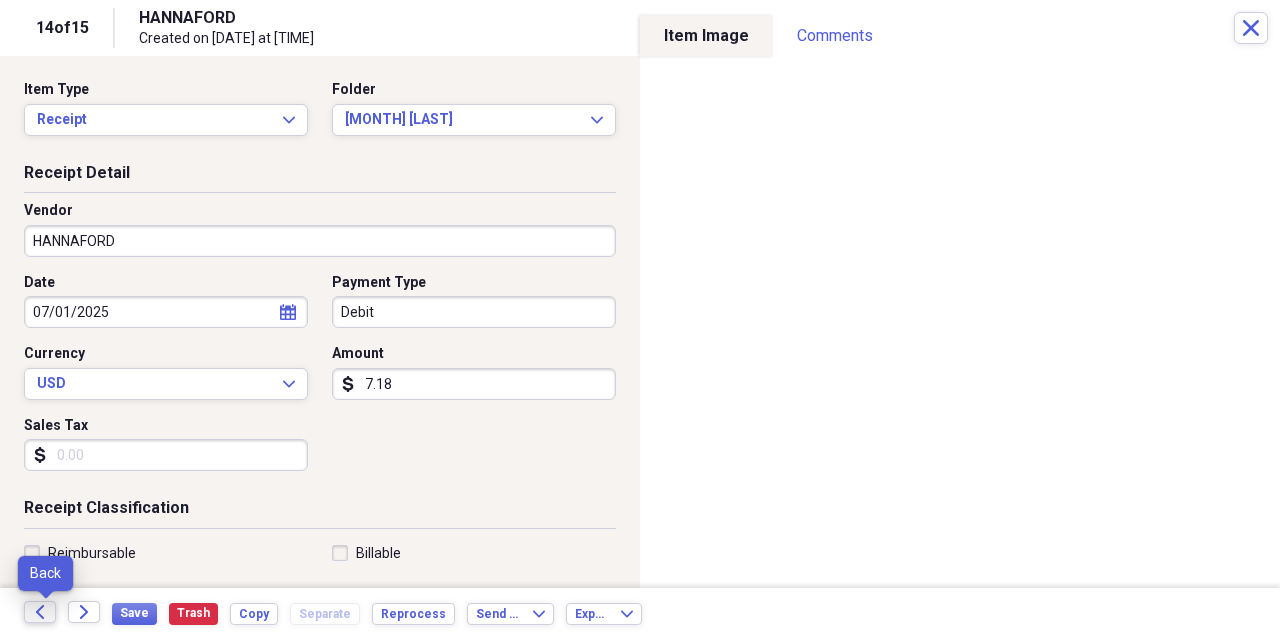 click on "Back" 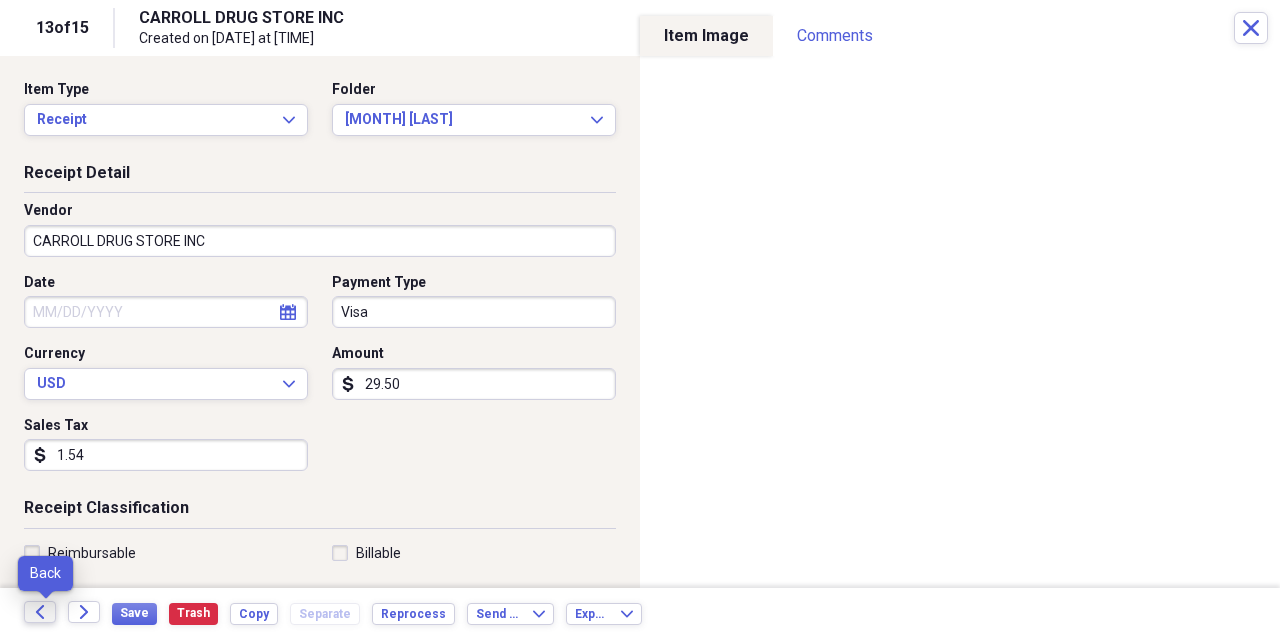 click on "Back" 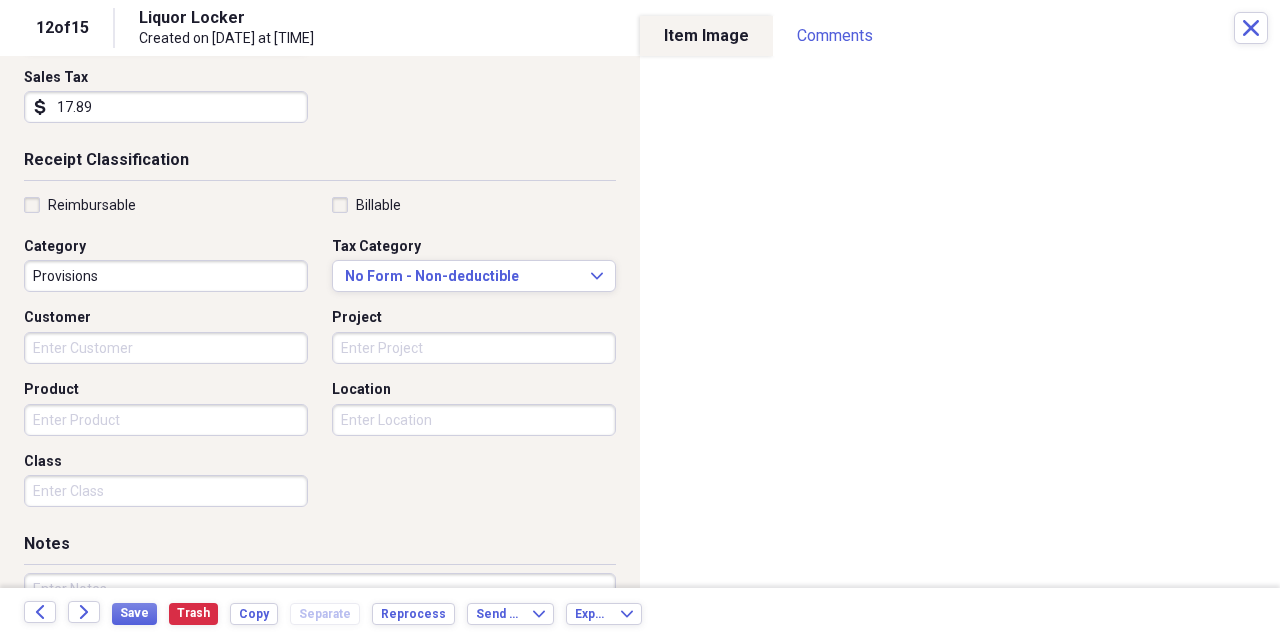 scroll, scrollTop: 0, scrollLeft: 0, axis: both 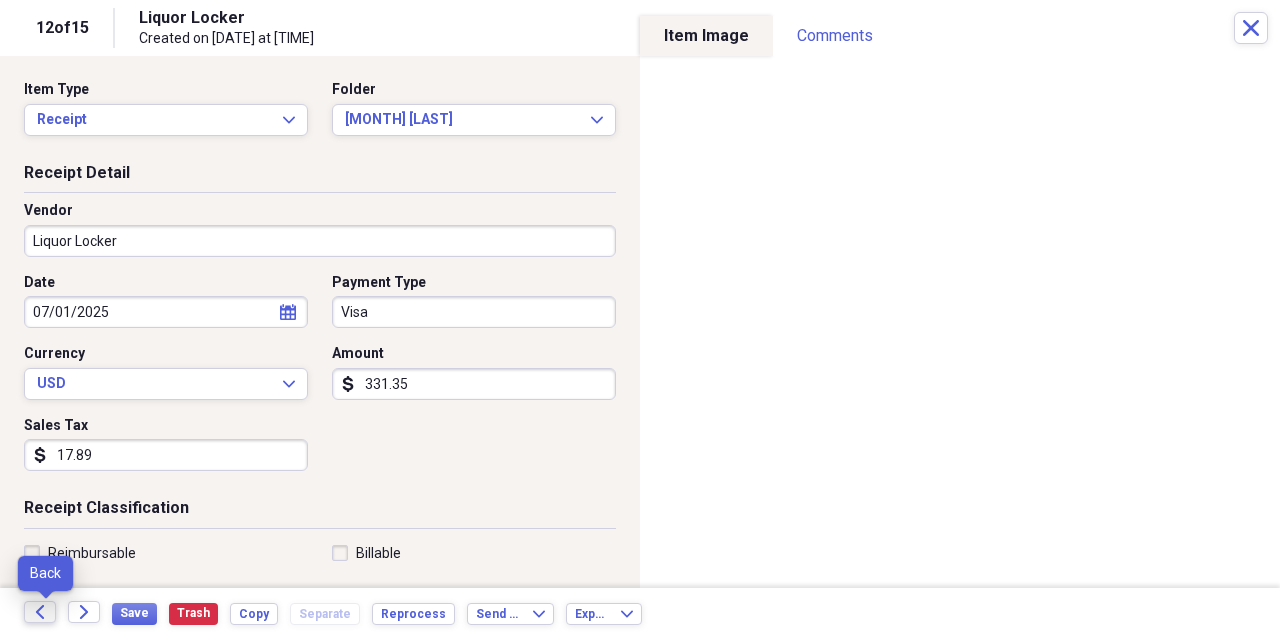 click on "Back" at bounding box center [40, 612] 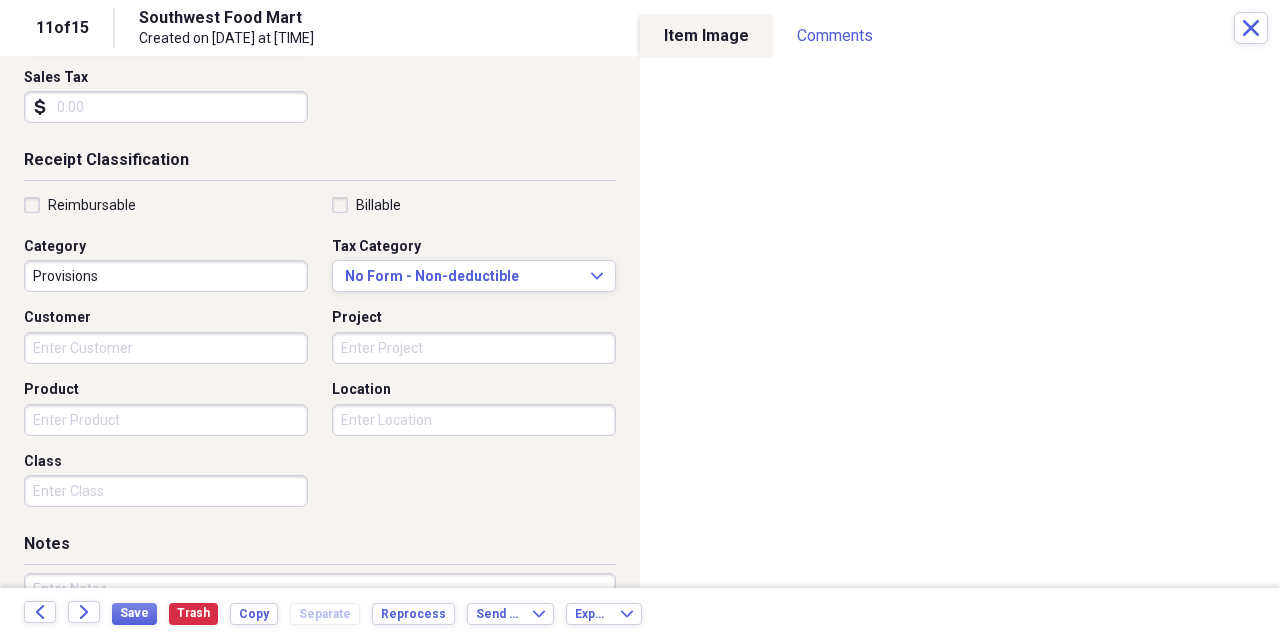 scroll, scrollTop: 0, scrollLeft: 0, axis: both 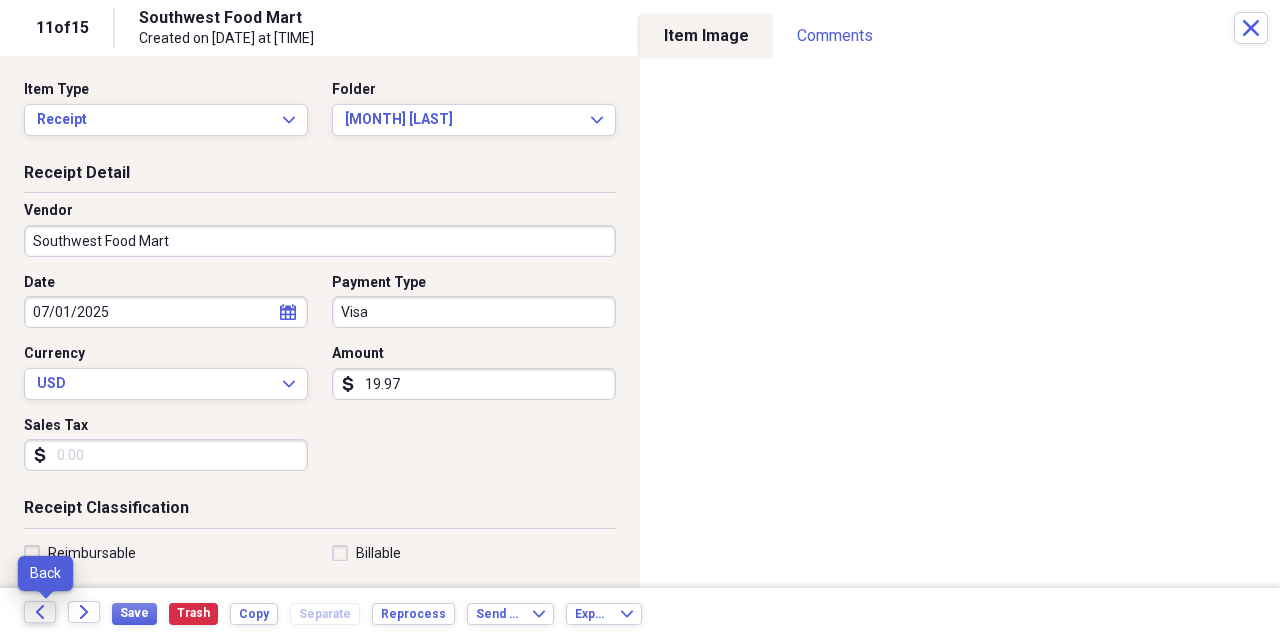 click 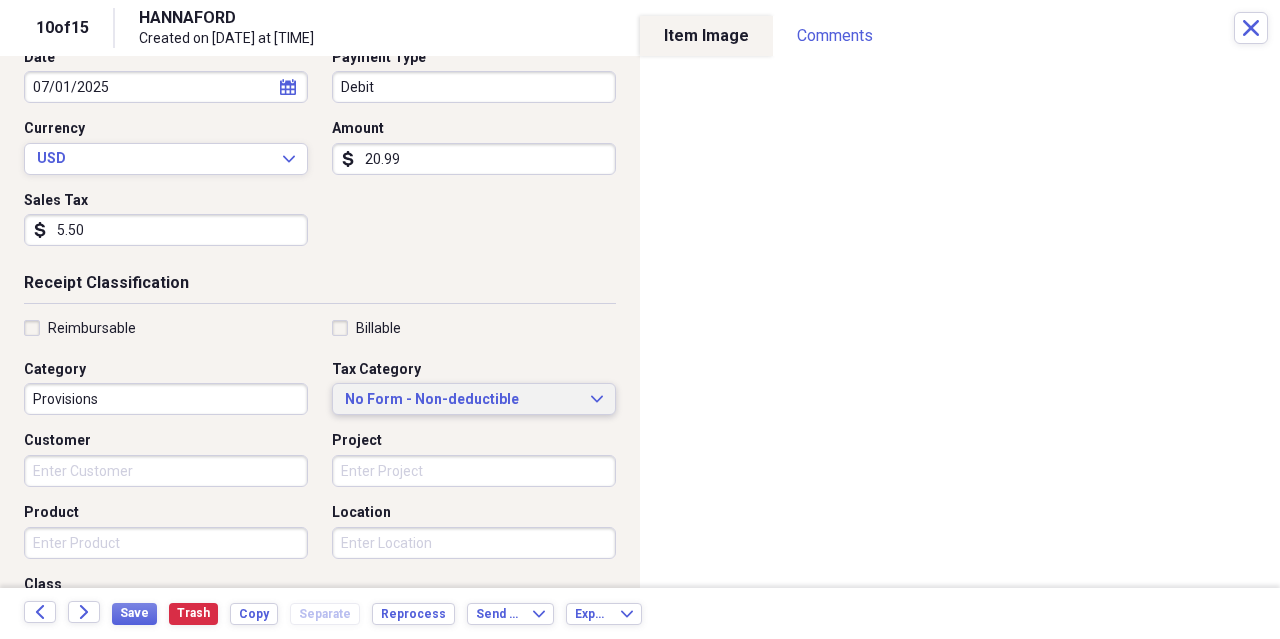 scroll, scrollTop: 232, scrollLeft: 0, axis: vertical 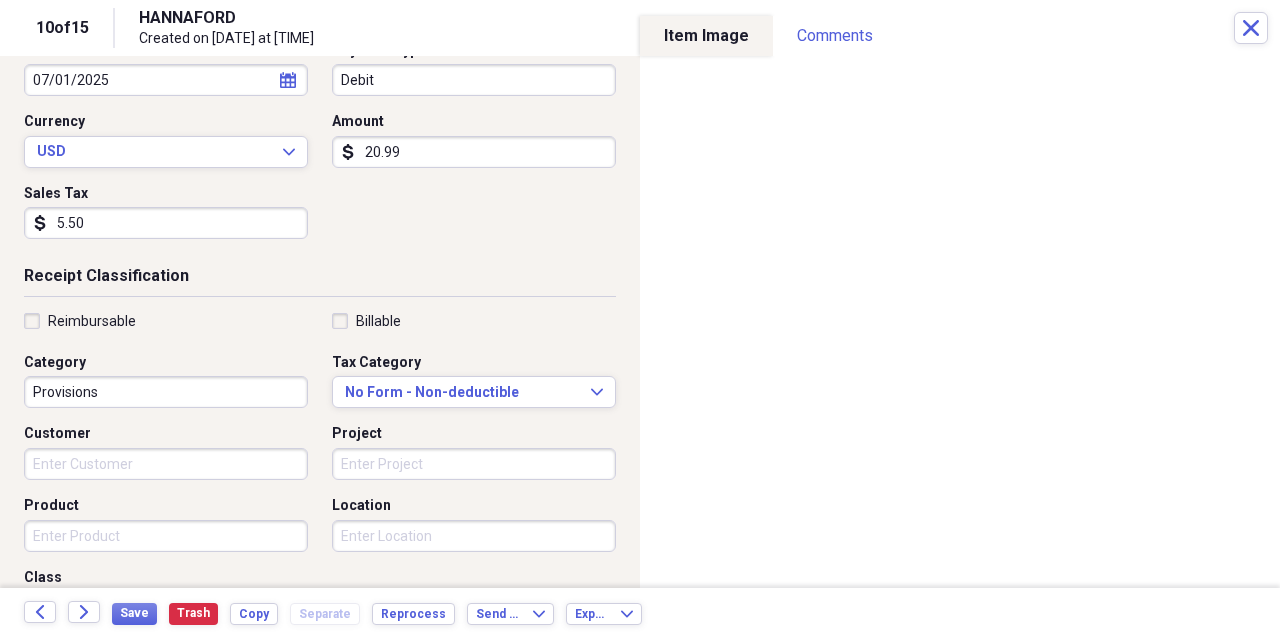 click on "5.50" at bounding box center [166, 223] 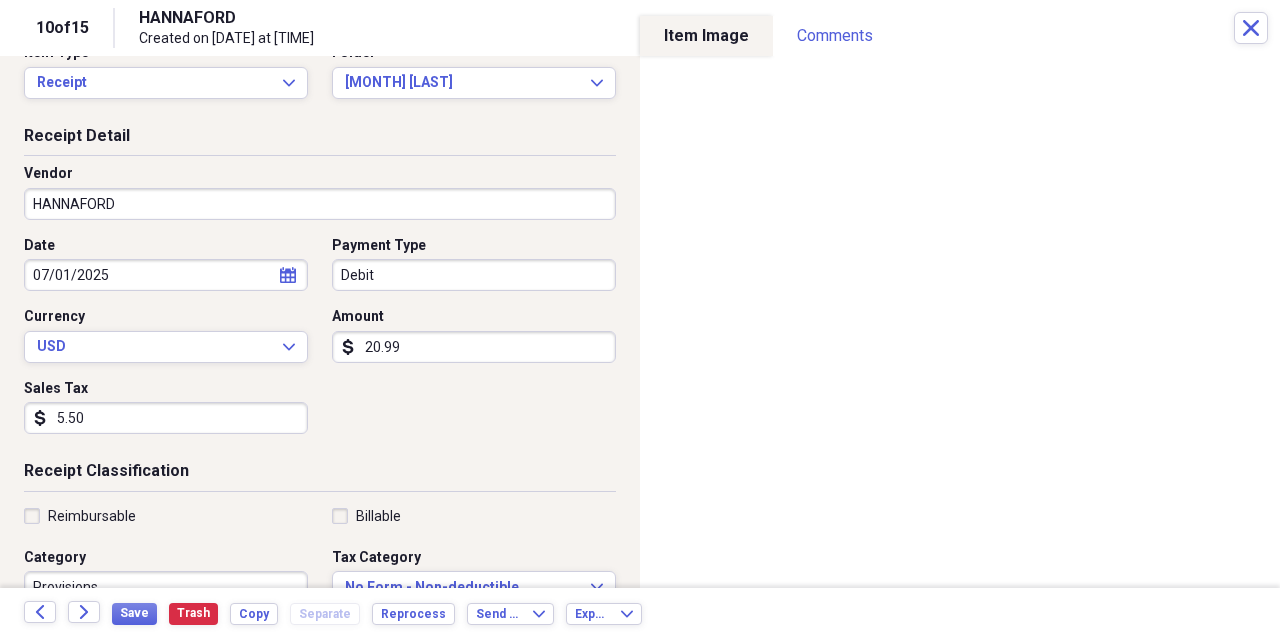scroll, scrollTop: 0, scrollLeft: 0, axis: both 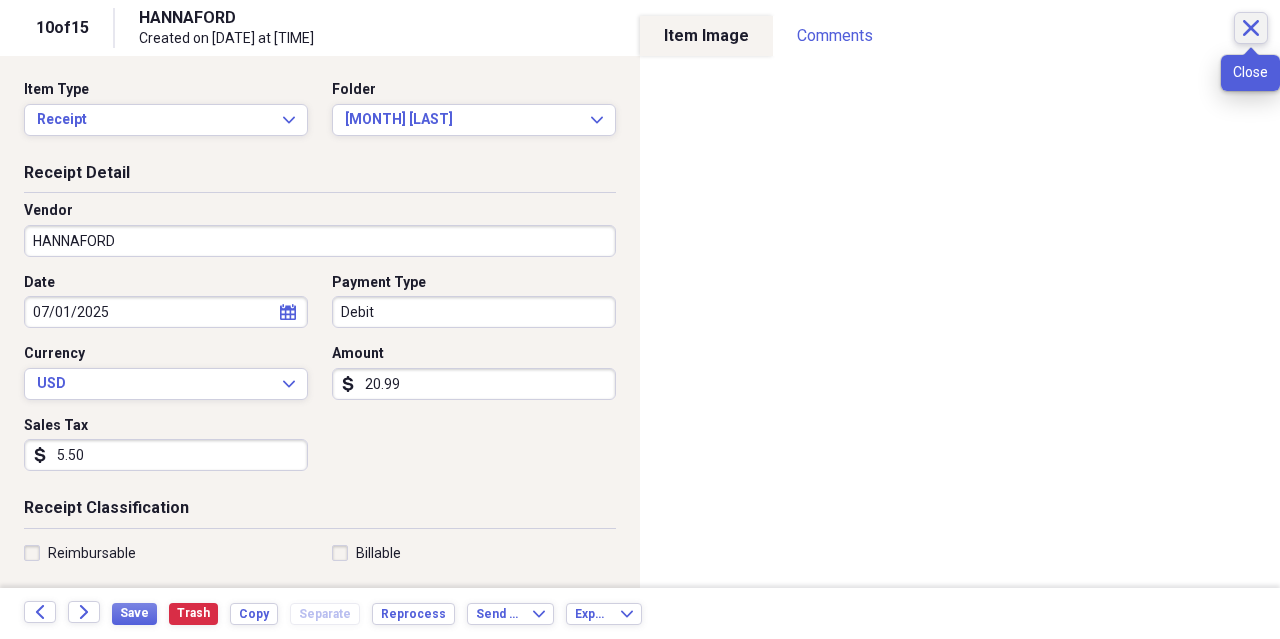 click 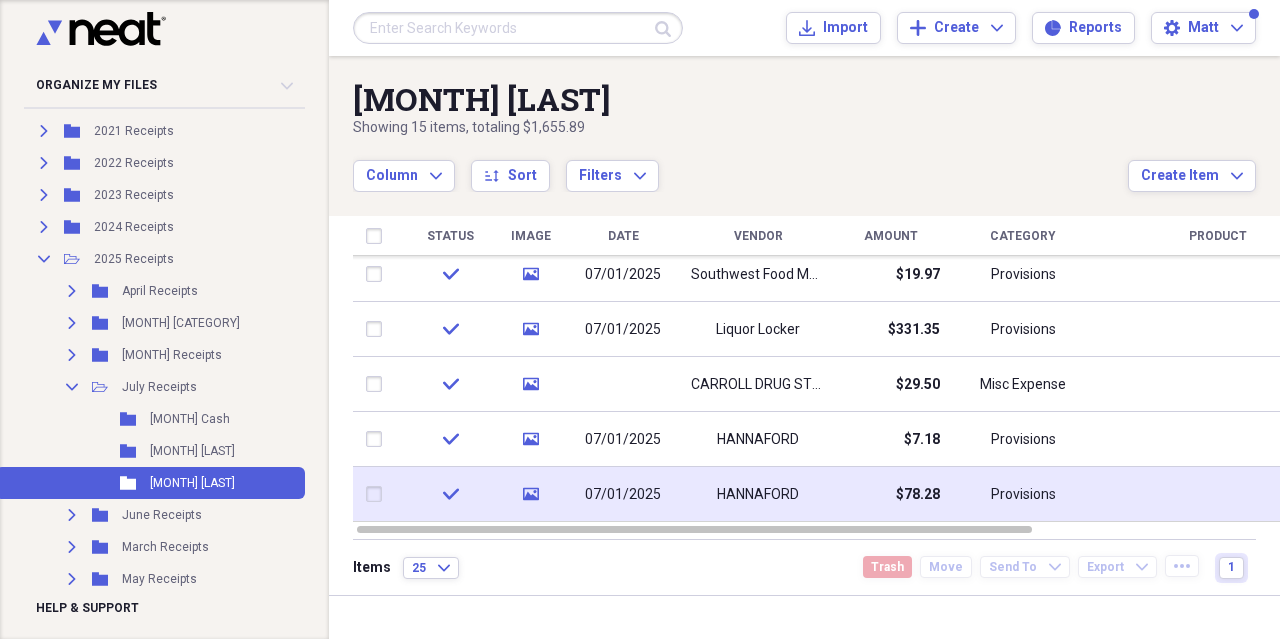 click on "HANNAFORD" at bounding box center [758, 495] 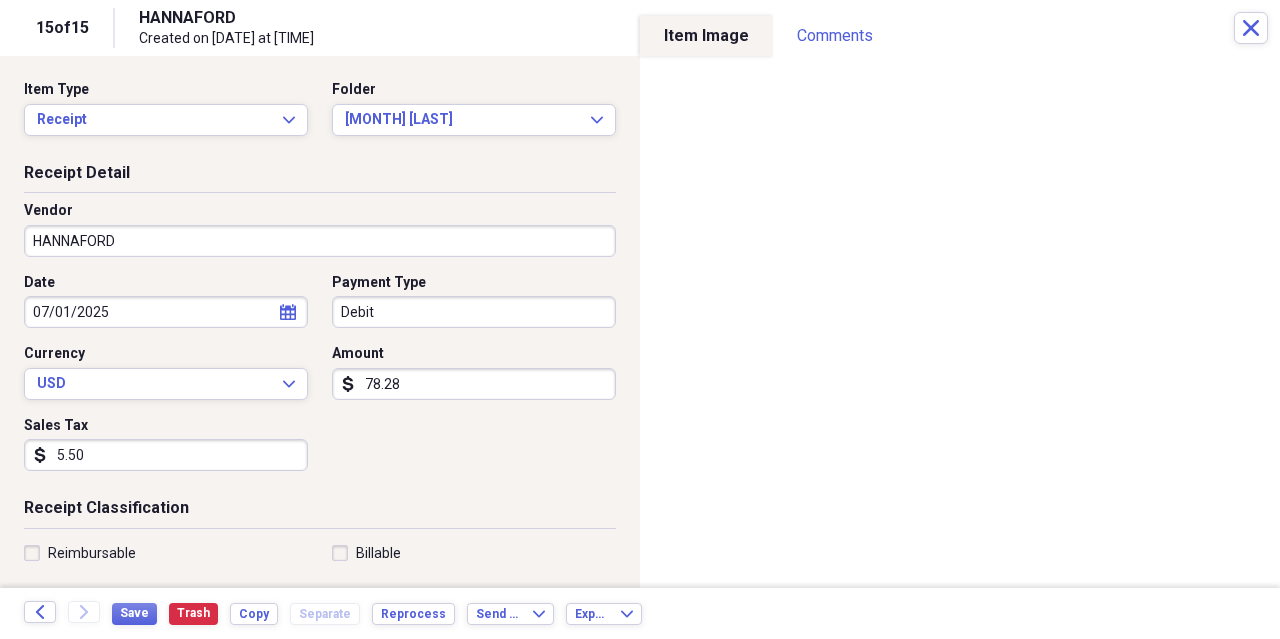 click on "Debit" at bounding box center (474, 312) 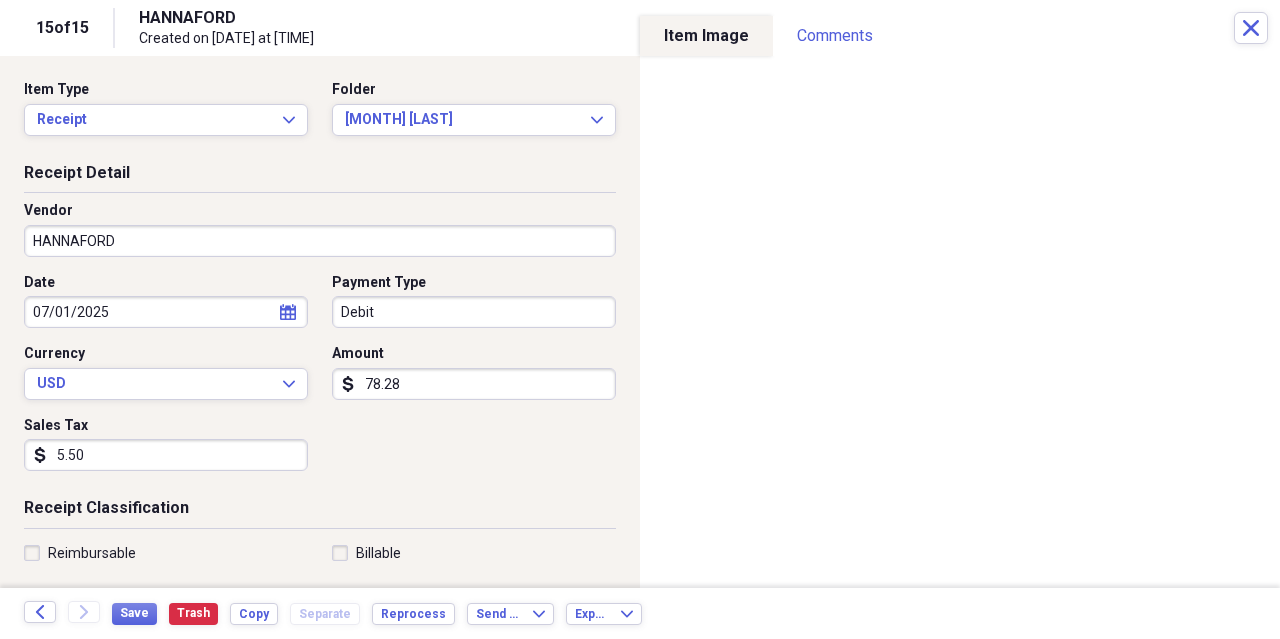 click on "Vendor [VENDOR_NAME]" at bounding box center (320, 237) 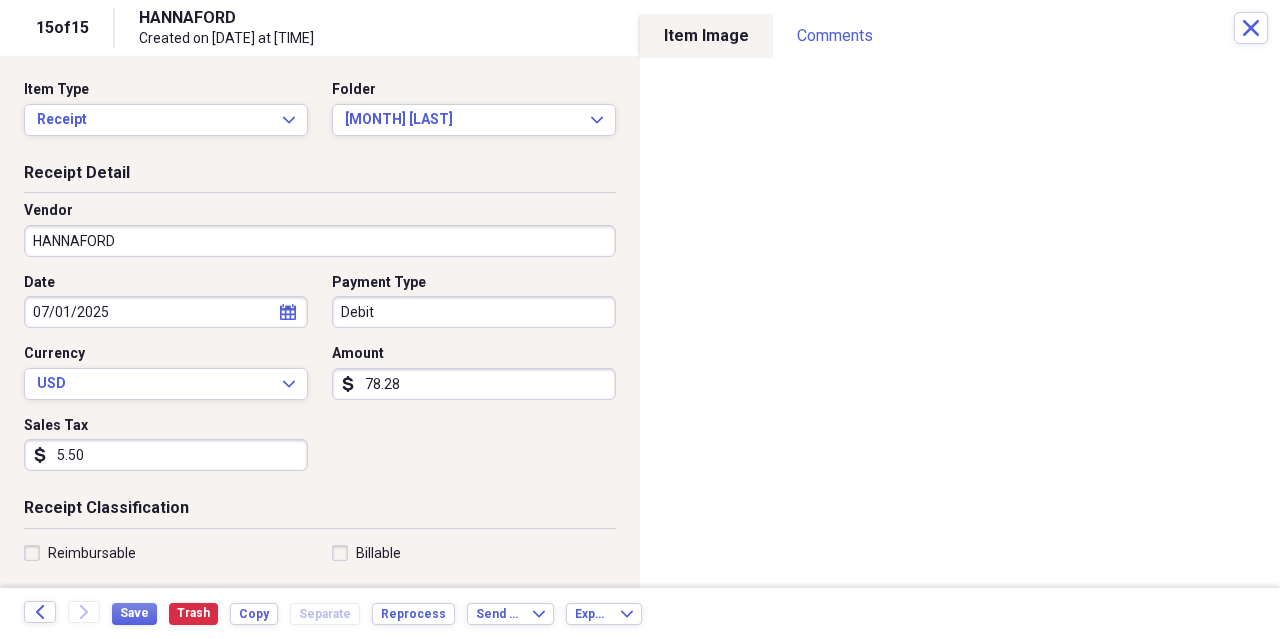 click on "5.50" at bounding box center (166, 455) 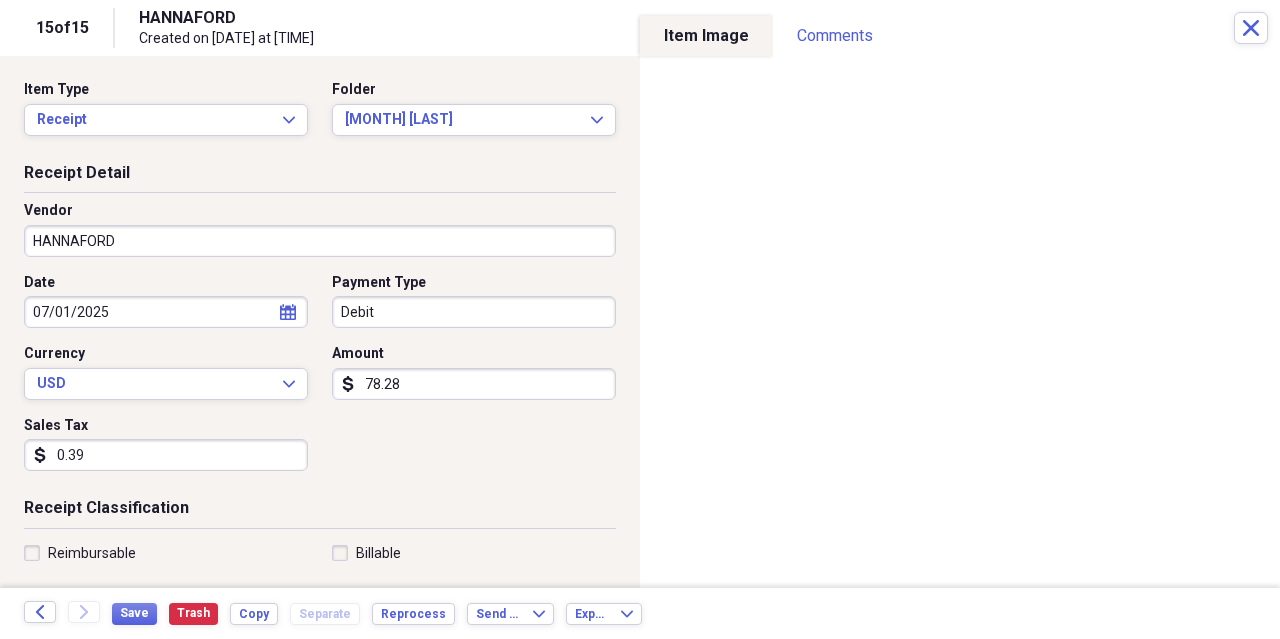 type on "3.96" 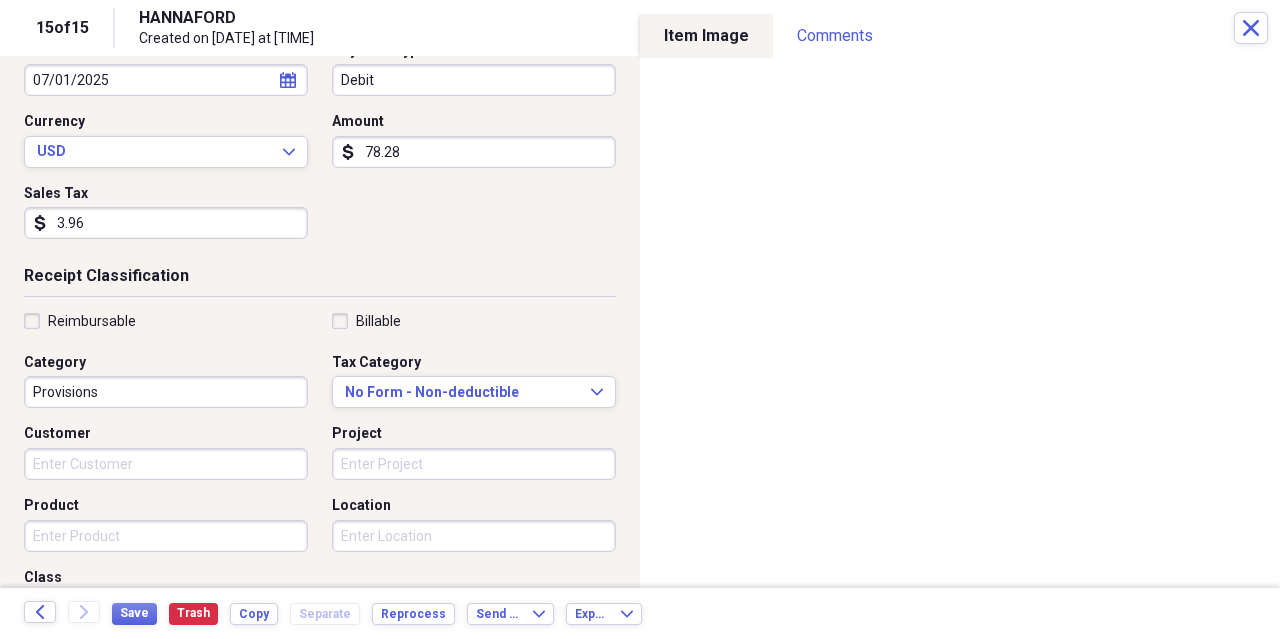 scroll, scrollTop: 0, scrollLeft: 0, axis: both 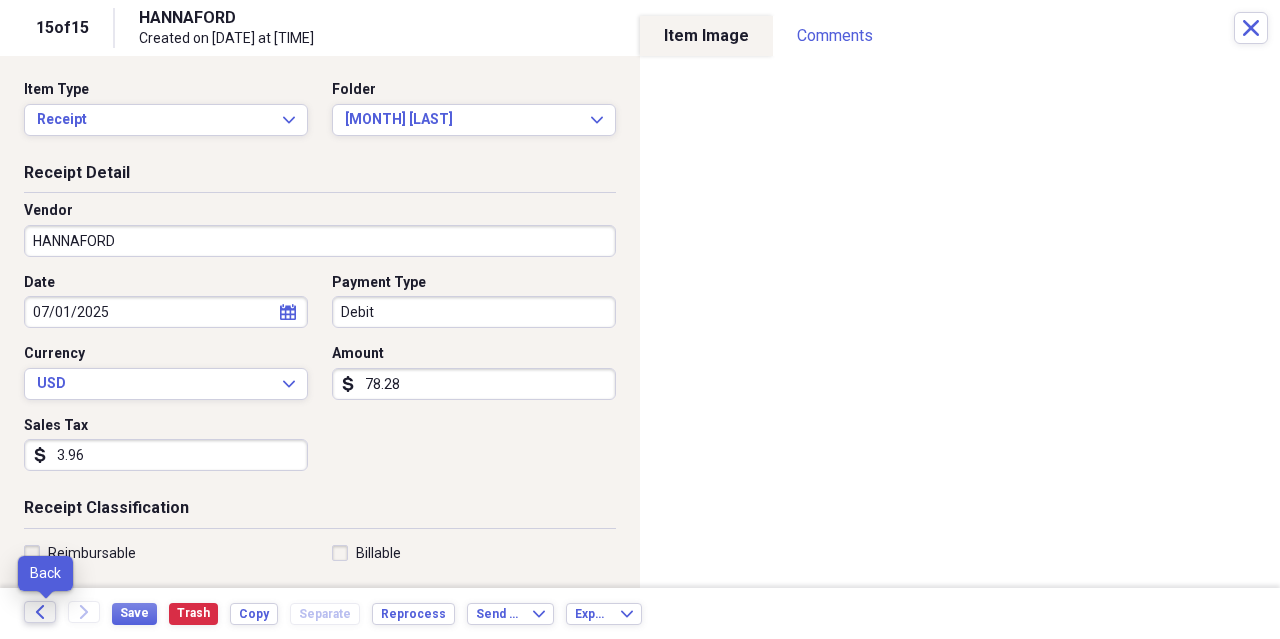 click 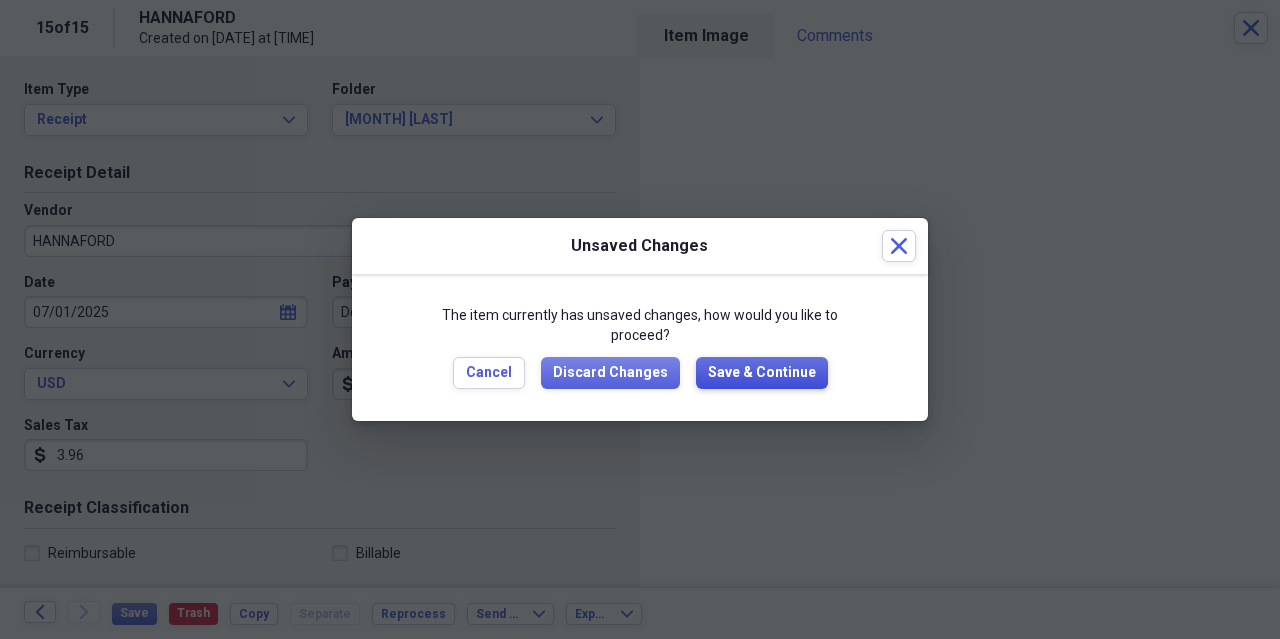 click on "Save & Continue" at bounding box center [762, 373] 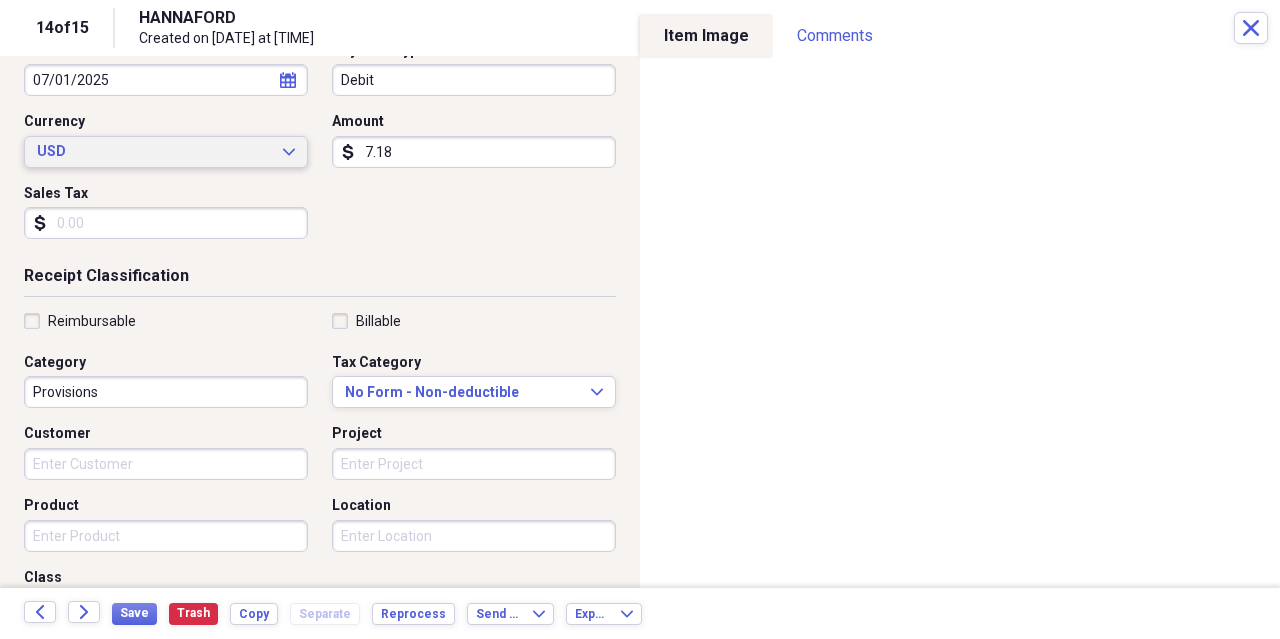 scroll, scrollTop: 0, scrollLeft: 0, axis: both 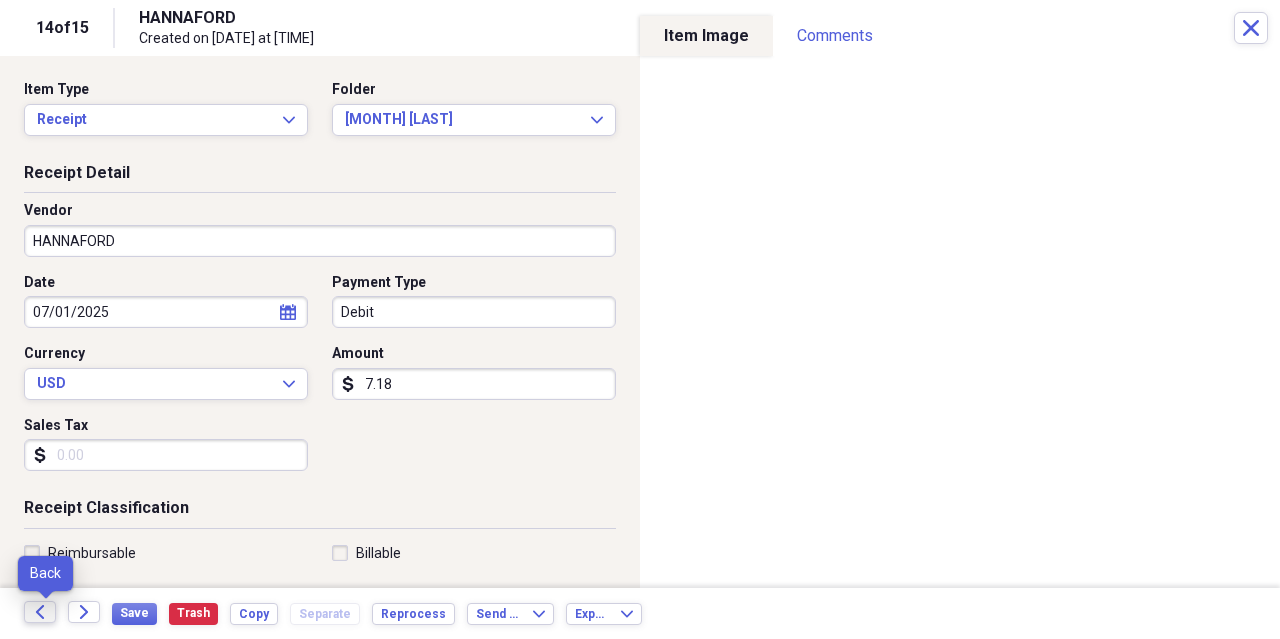 click on "Back" 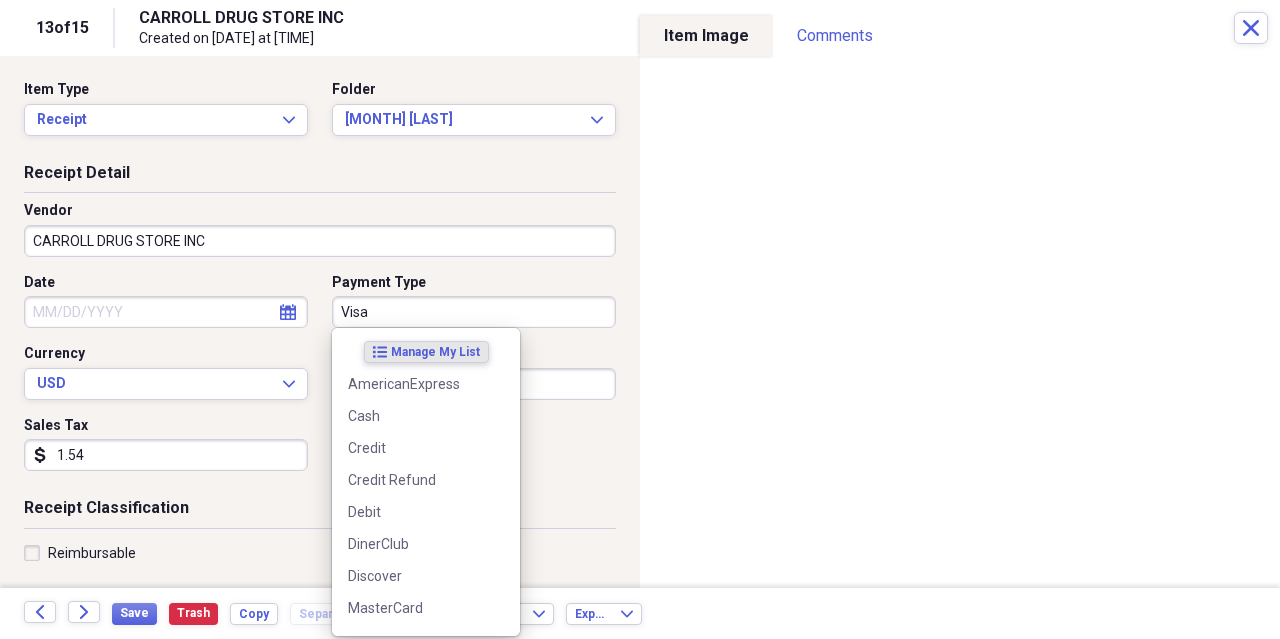 click on "Visa" at bounding box center (474, 312) 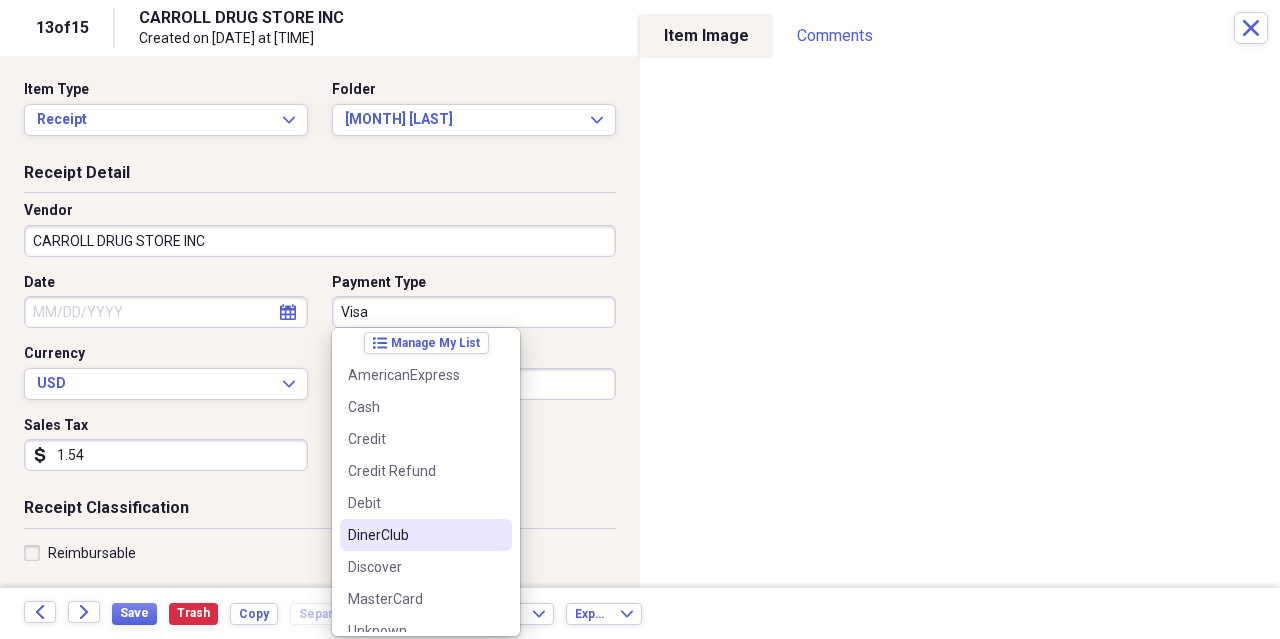 scroll, scrollTop: 0, scrollLeft: 0, axis: both 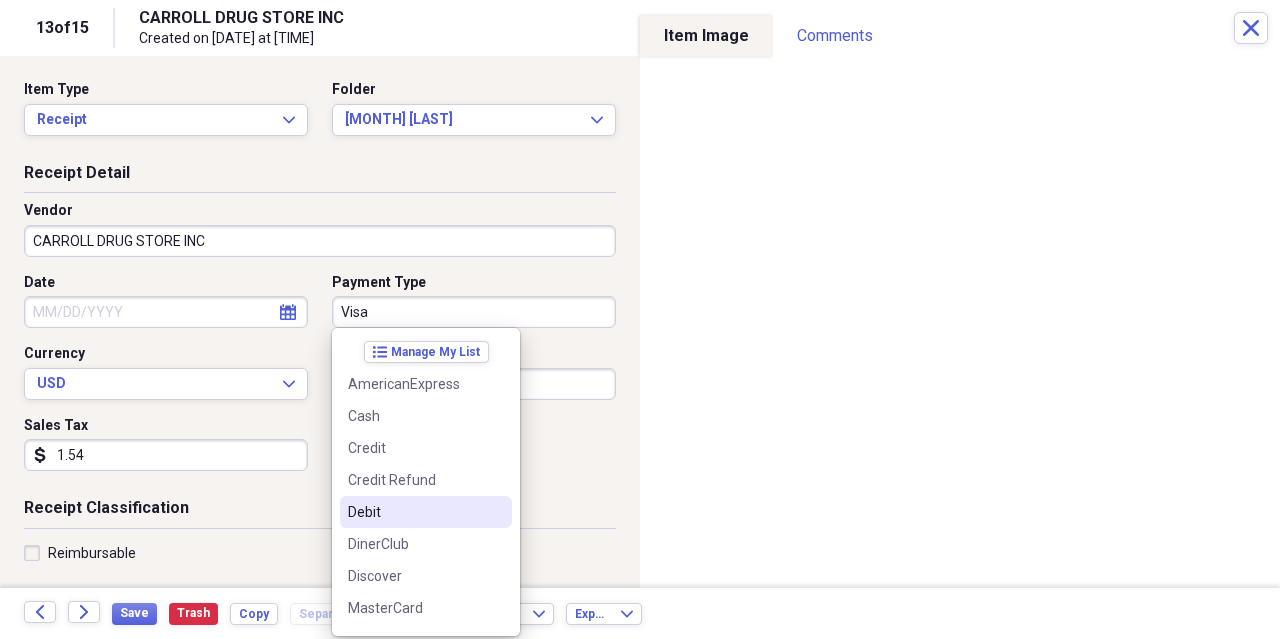 click on "Debit" at bounding box center (414, 512) 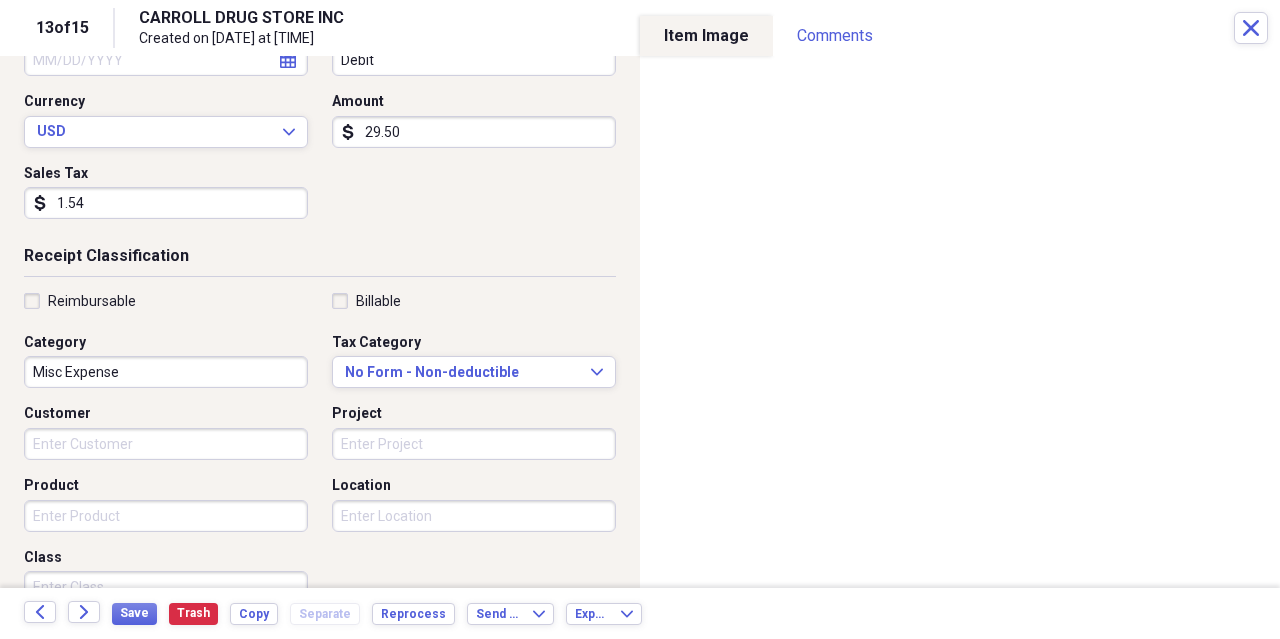 scroll, scrollTop: 254, scrollLeft: 0, axis: vertical 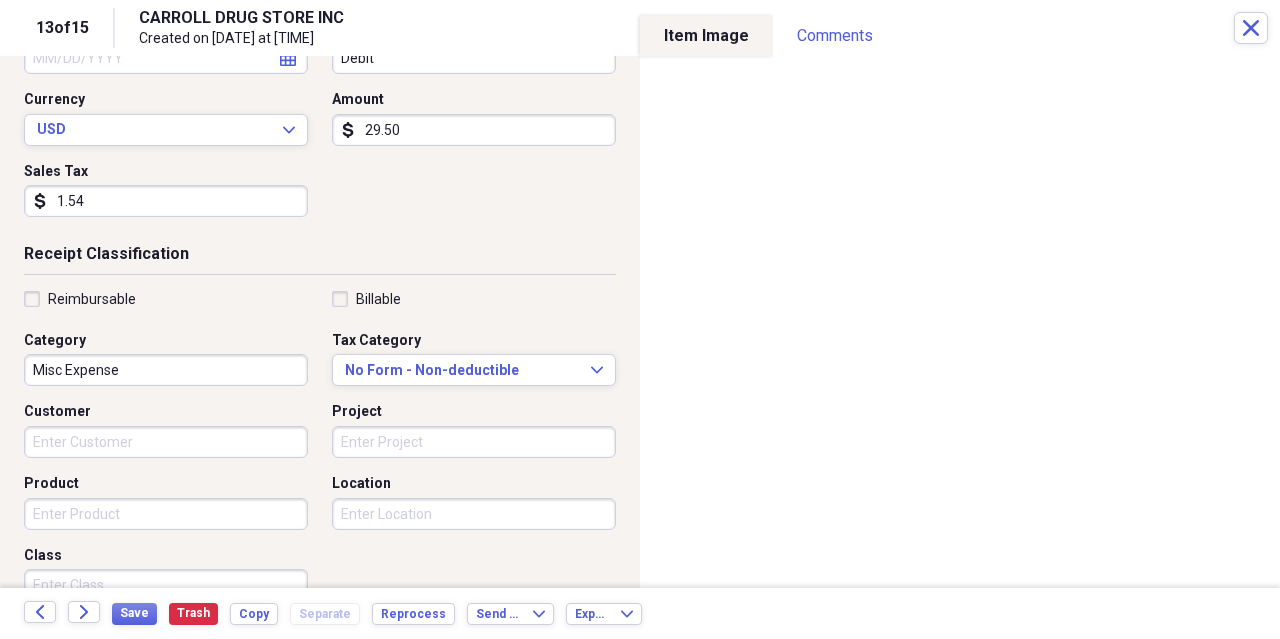 click on "Misc Expense" at bounding box center [166, 370] 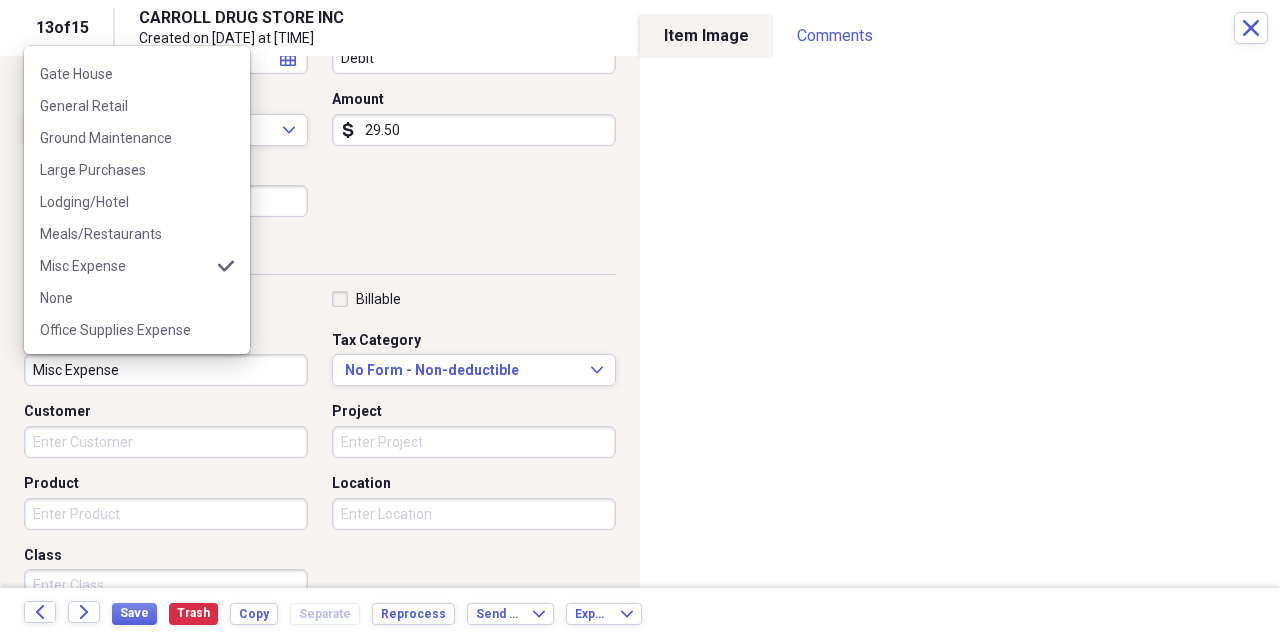 scroll, scrollTop: 700, scrollLeft: 0, axis: vertical 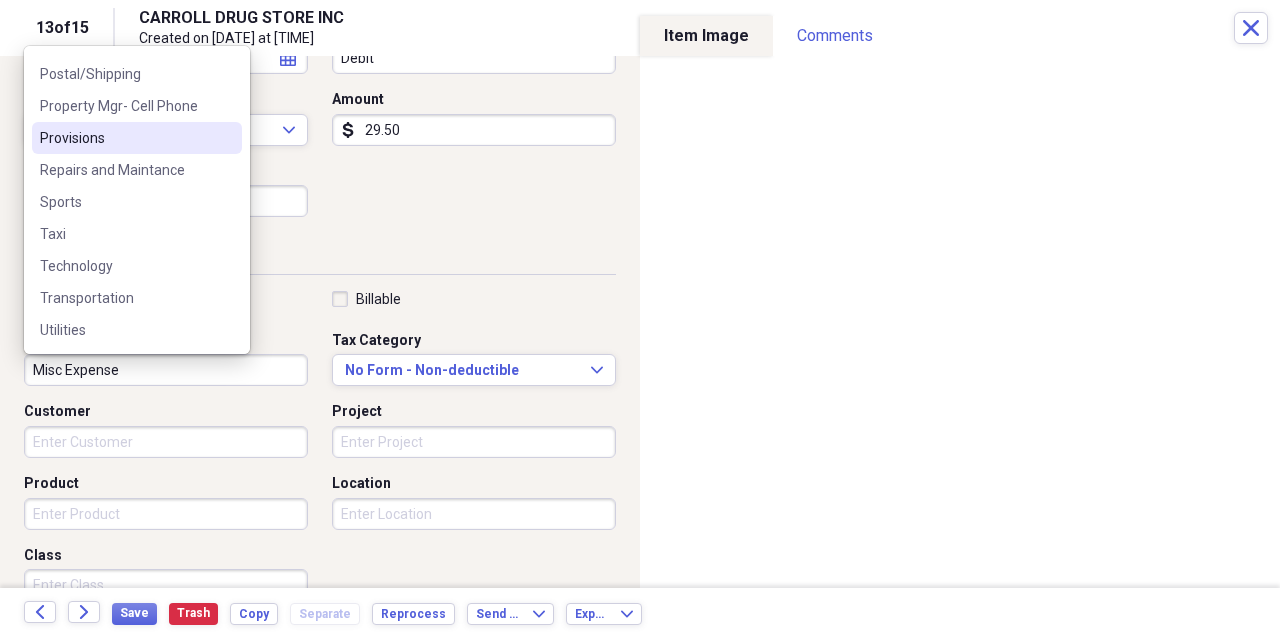 click on "Provisions" at bounding box center [125, 138] 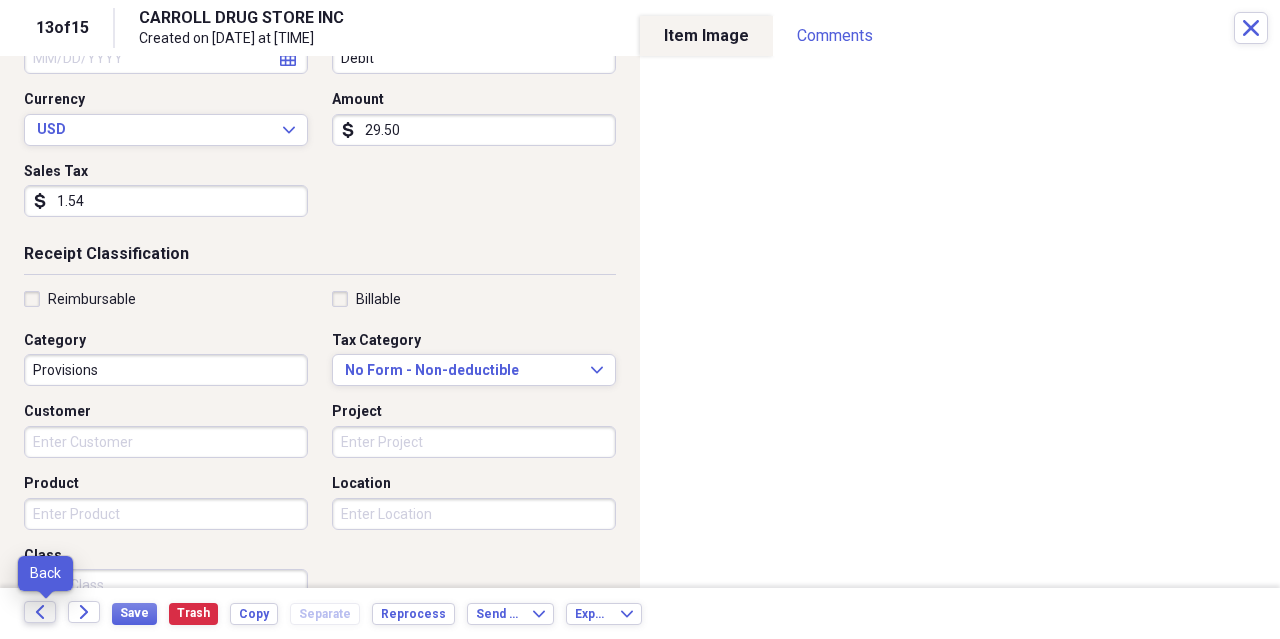 click 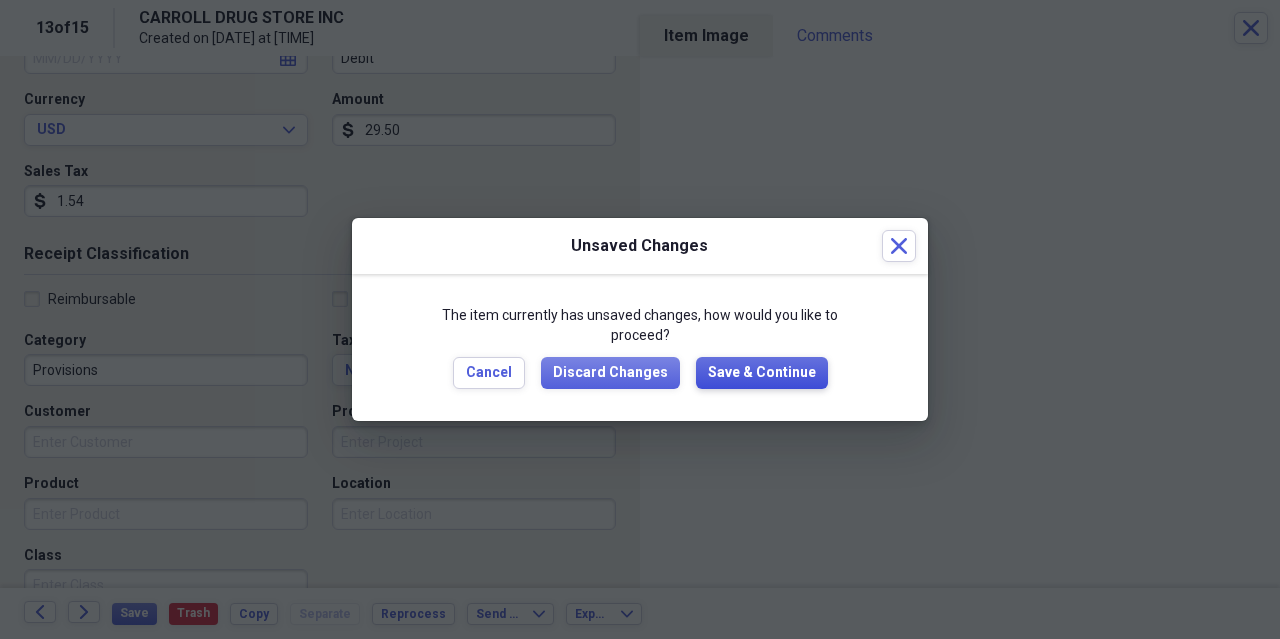 click on "Save & Continue" at bounding box center [762, 373] 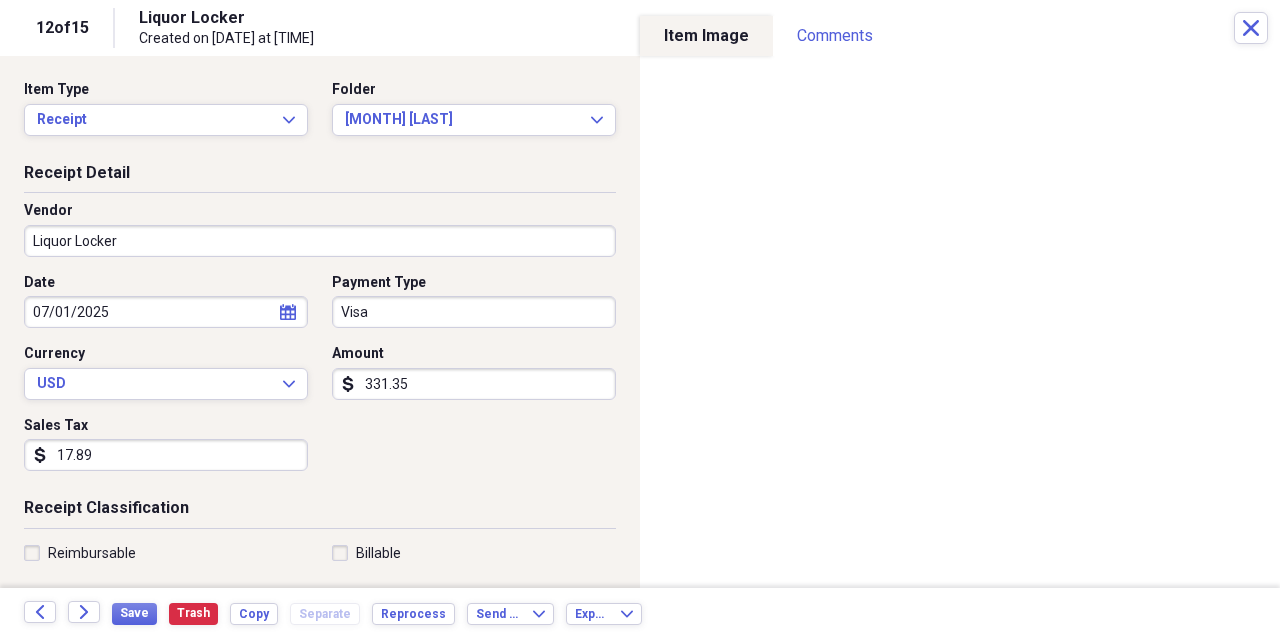 click on "Visa" at bounding box center (474, 312) 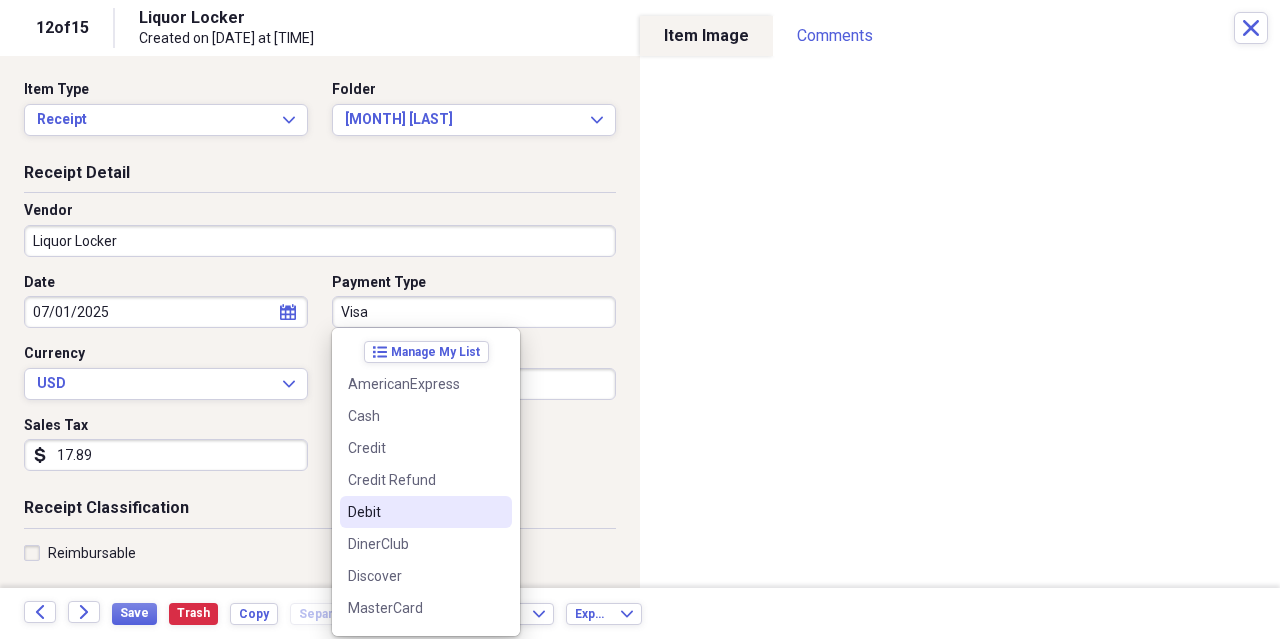 click on "Debit" at bounding box center (414, 512) 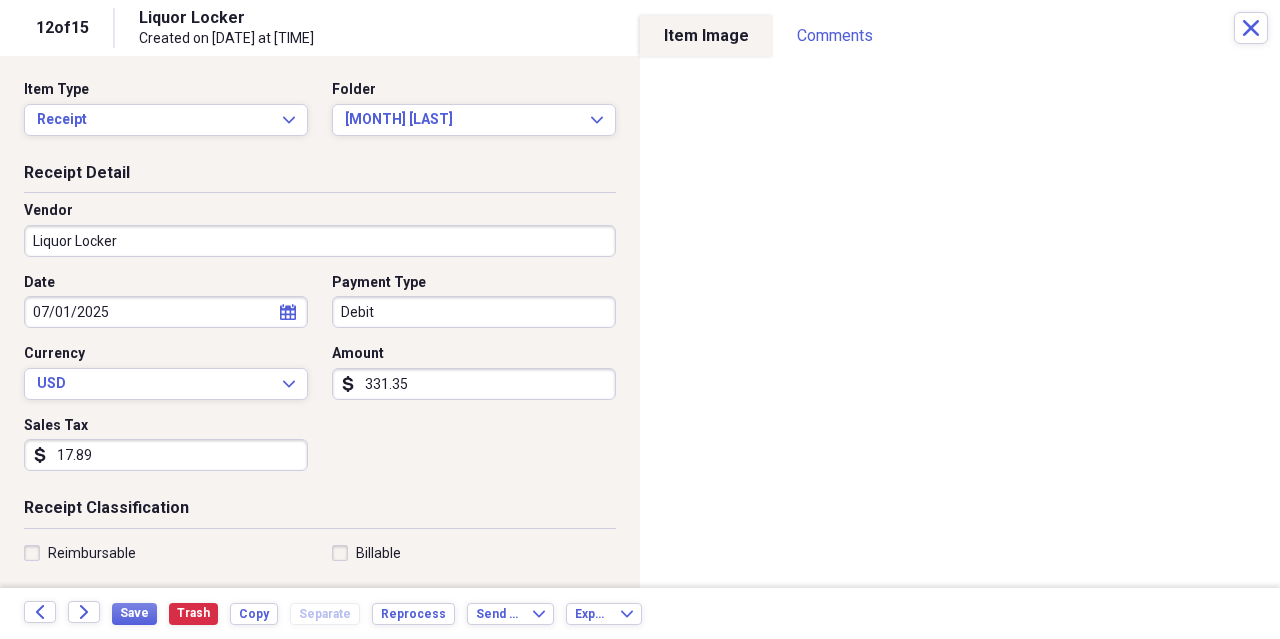 click on "17.89" at bounding box center [166, 455] 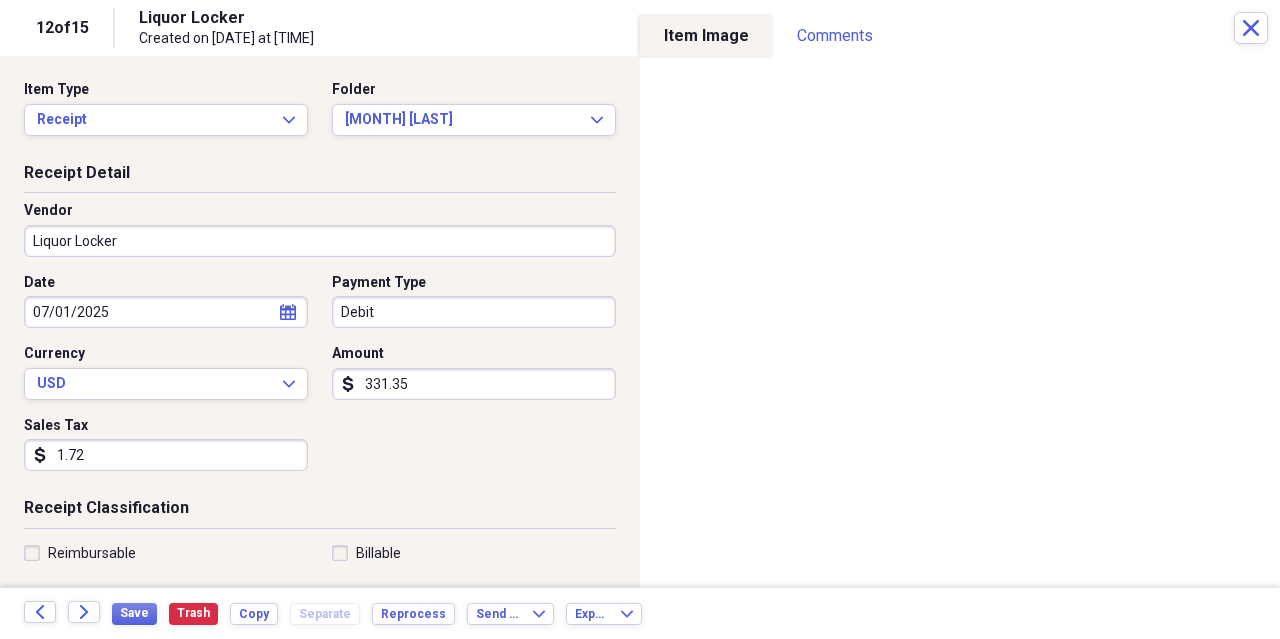 type on "17.24" 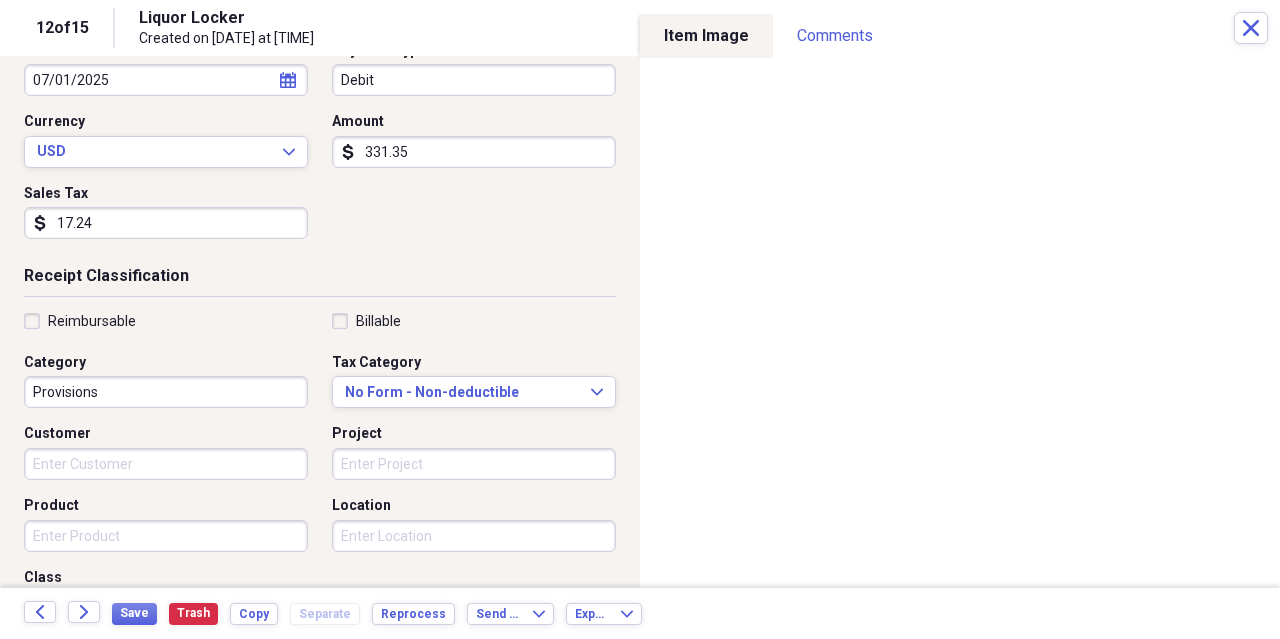scroll, scrollTop: 0, scrollLeft: 0, axis: both 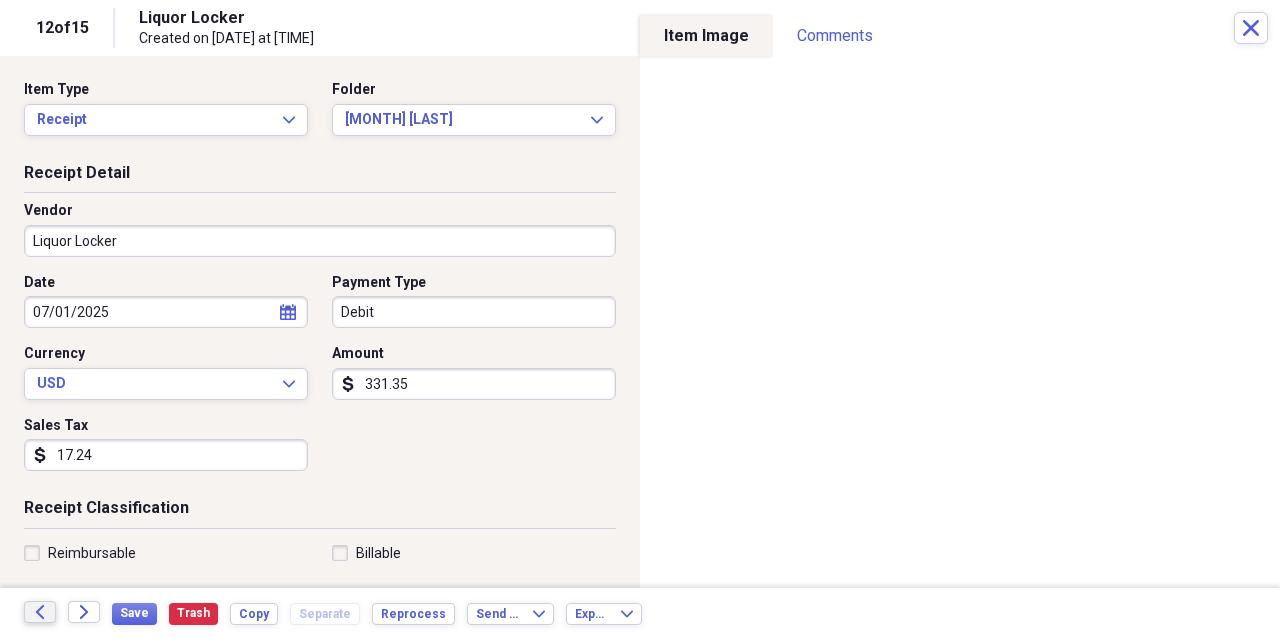 click on "Back" 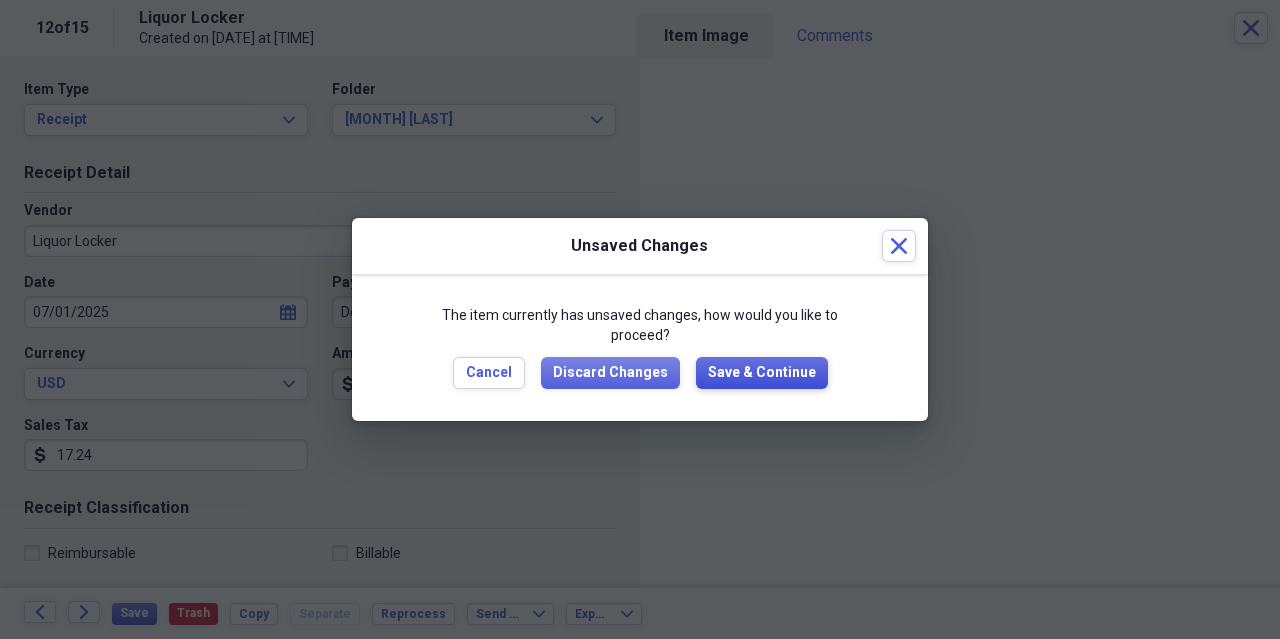 click on "Save & Continue" at bounding box center (762, 373) 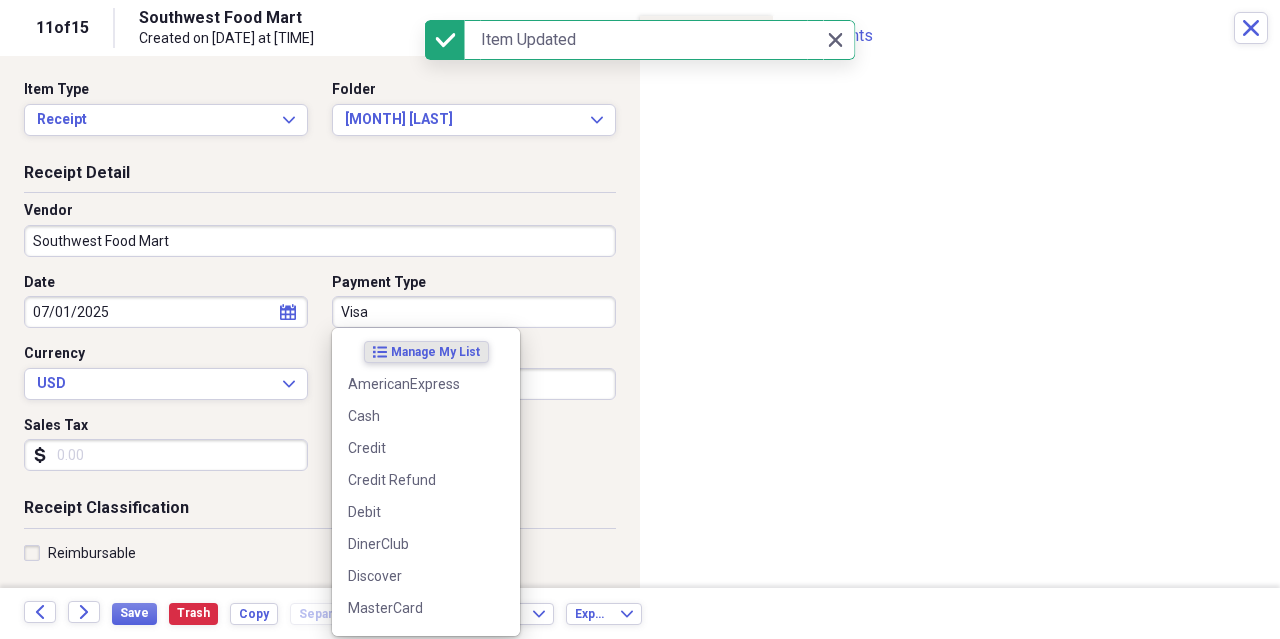click on "Visa" at bounding box center (474, 312) 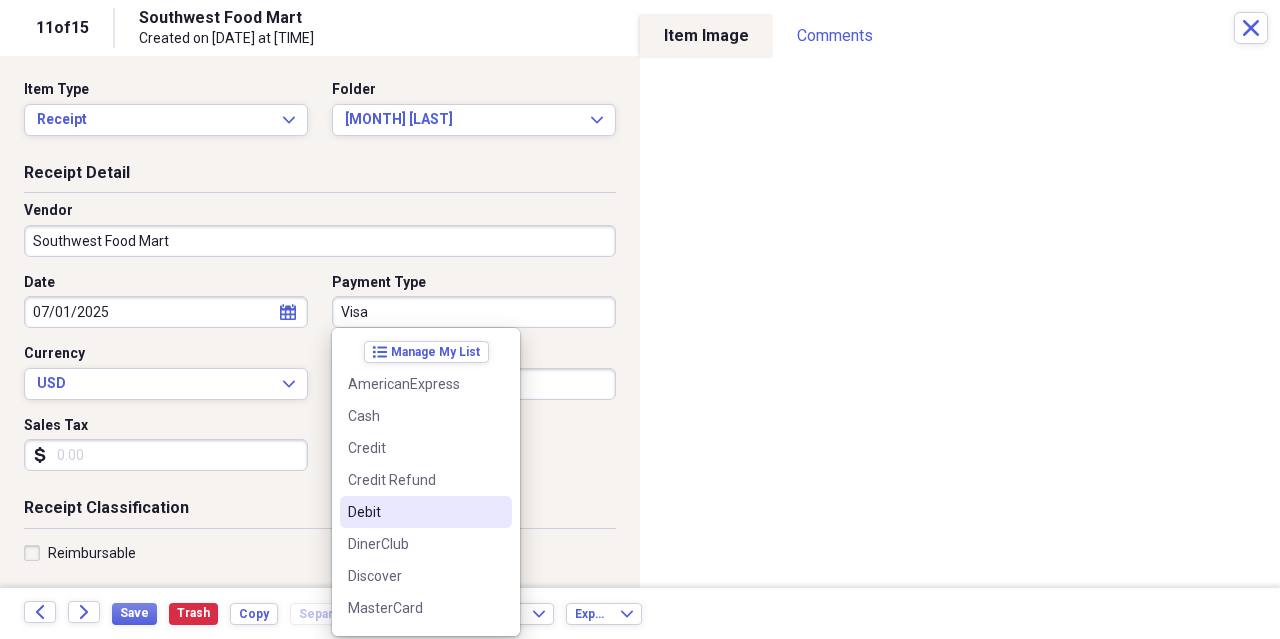 click on "Debit" at bounding box center [414, 512] 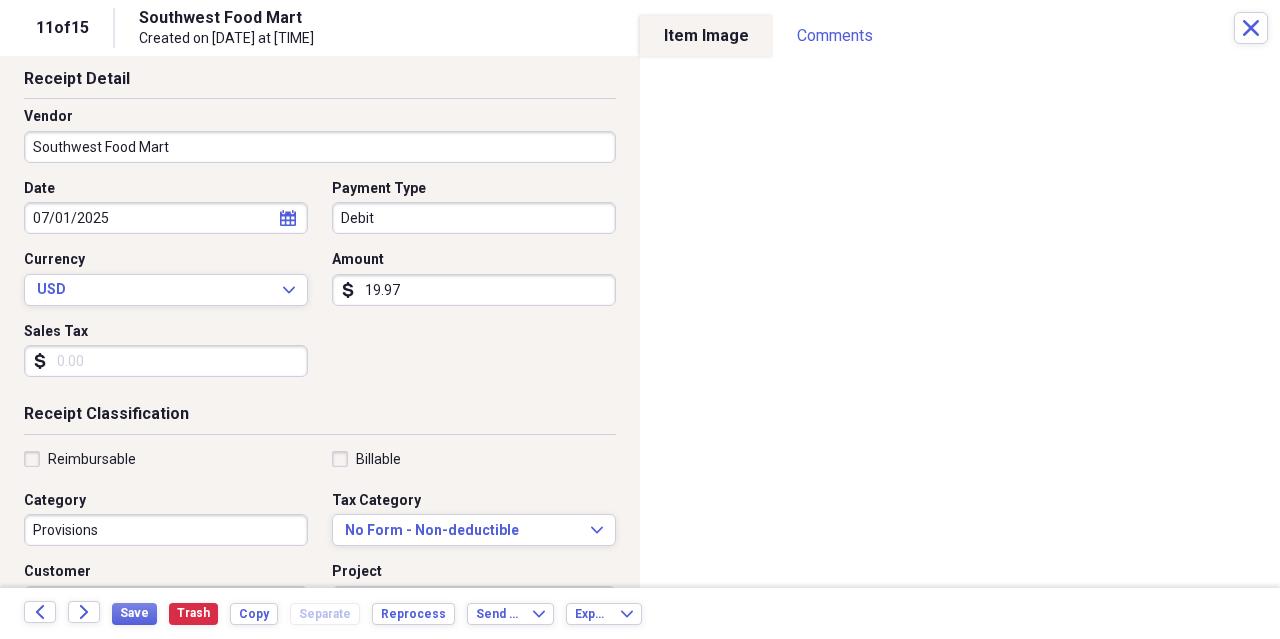 scroll, scrollTop: 0, scrollLeft: 0, axis: both 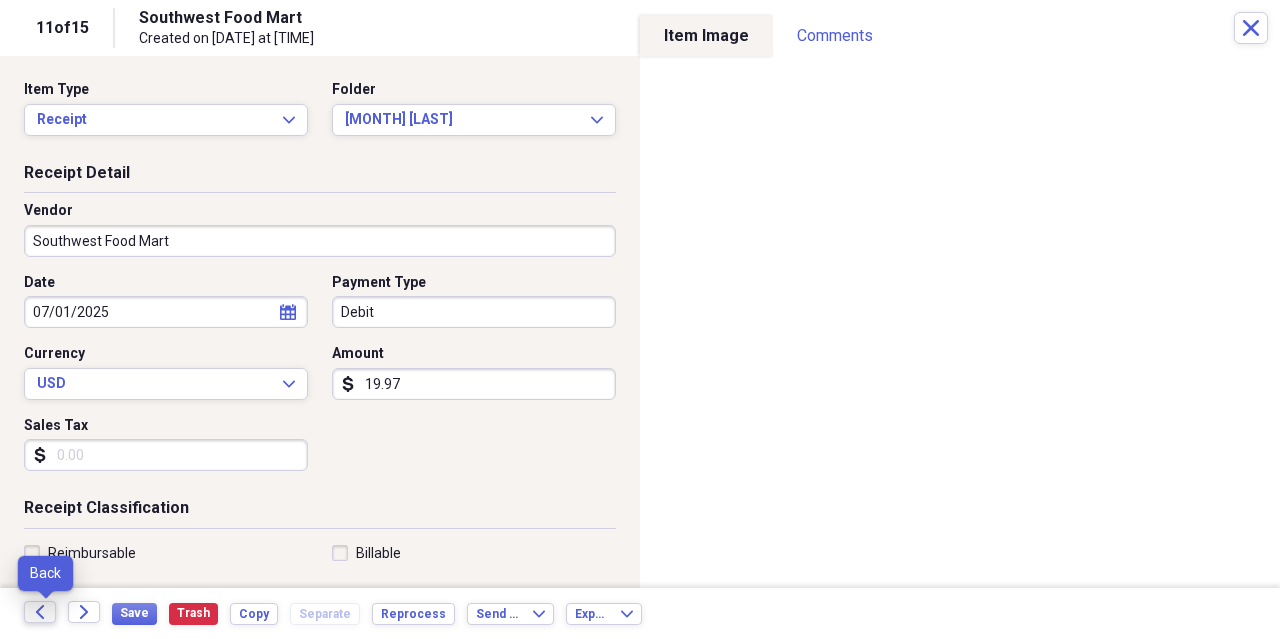 click on "Back" 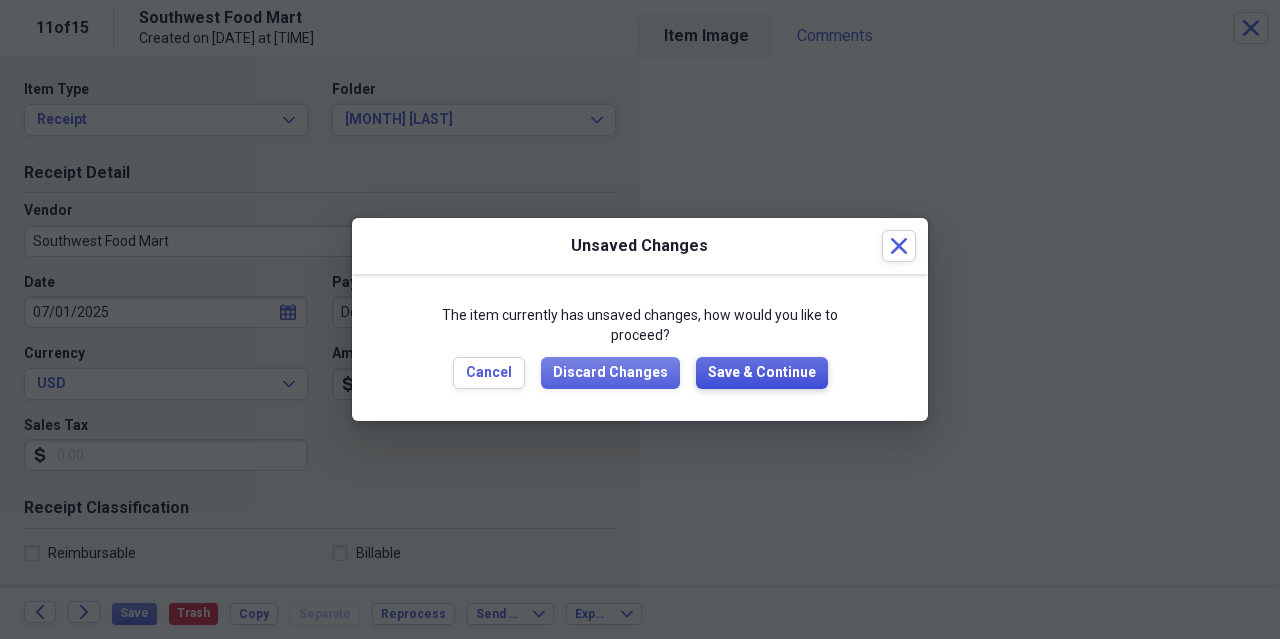 click on "Save & Continue" at bounding box center (762, 373) 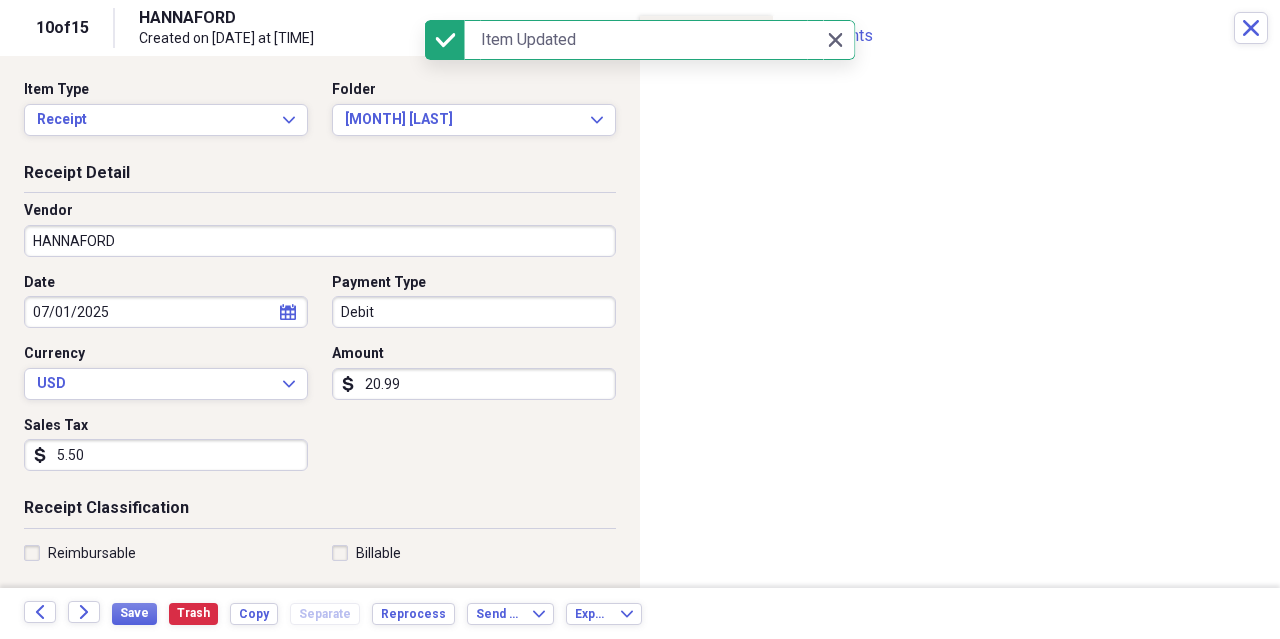 click on "20.99" at bounding box center [474, 384] 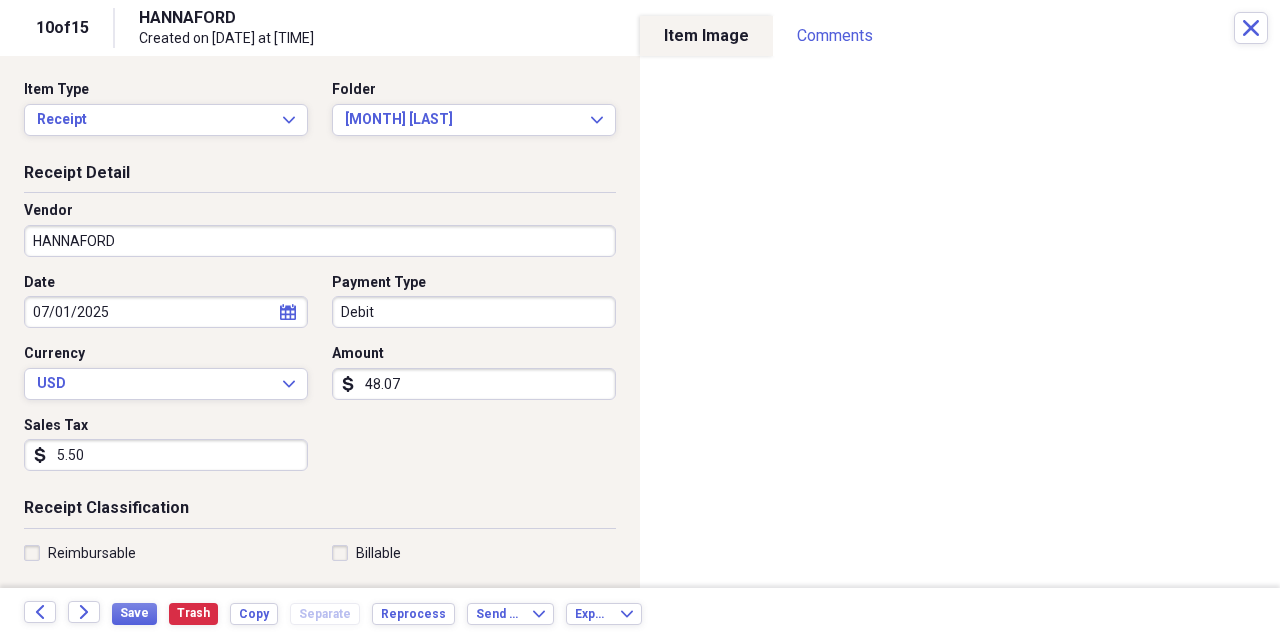 type on "480.77" 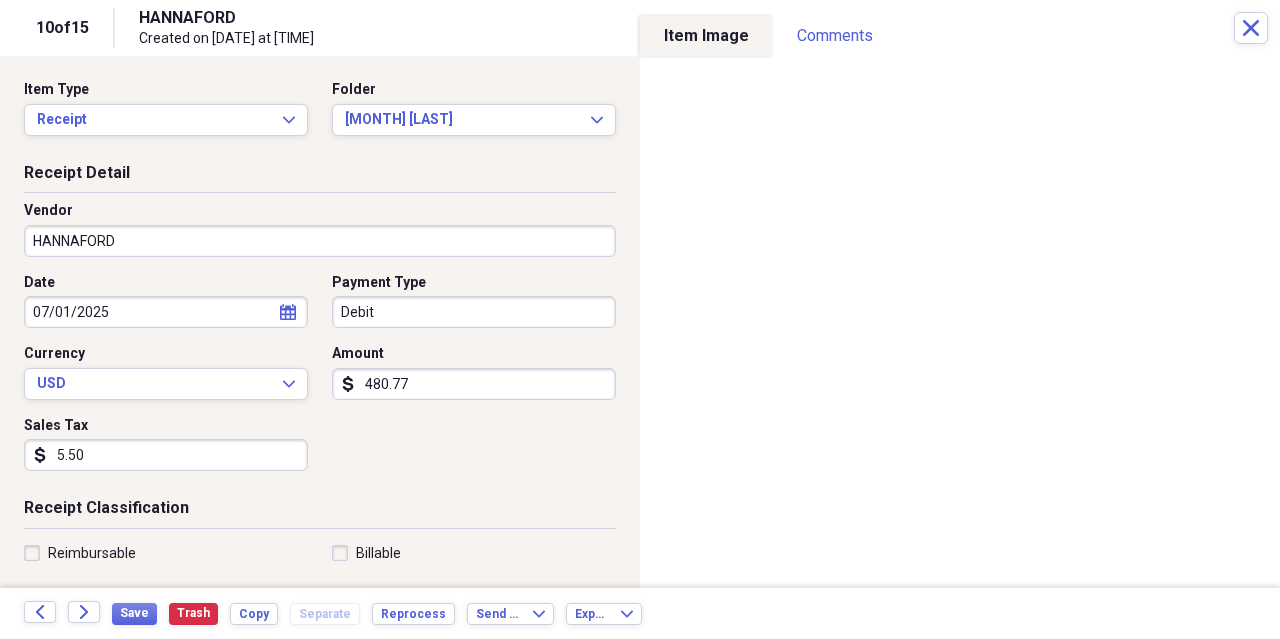 click on "5.50" at bounding box center (166, 455) 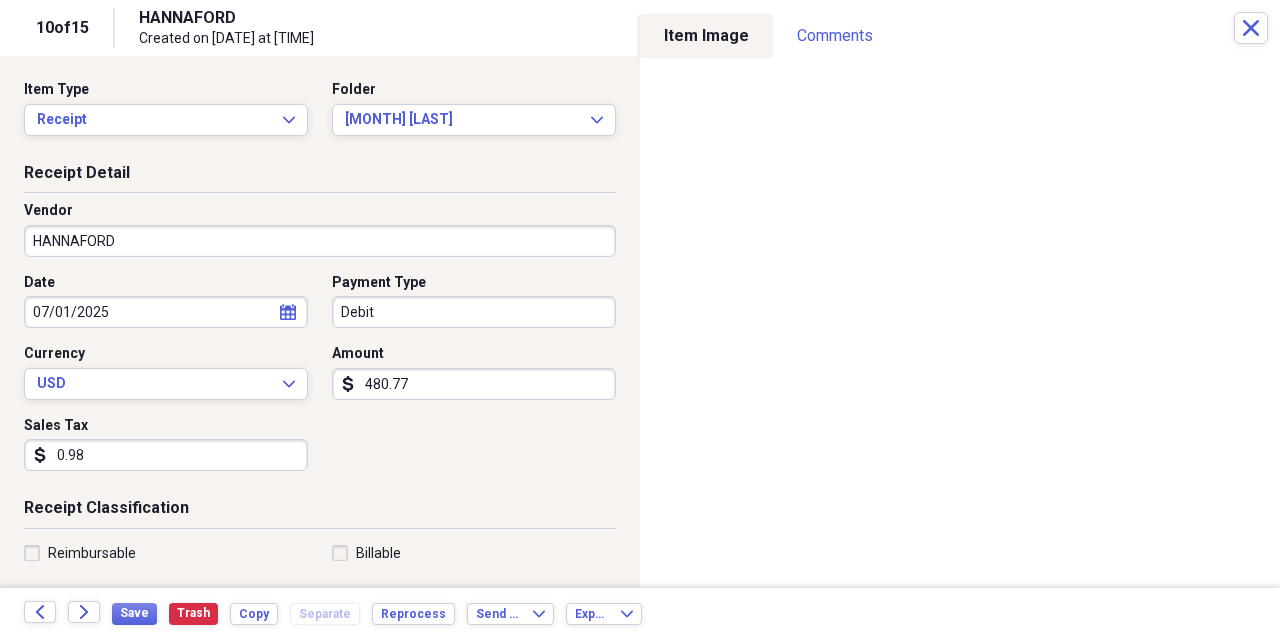 type on "9.86" 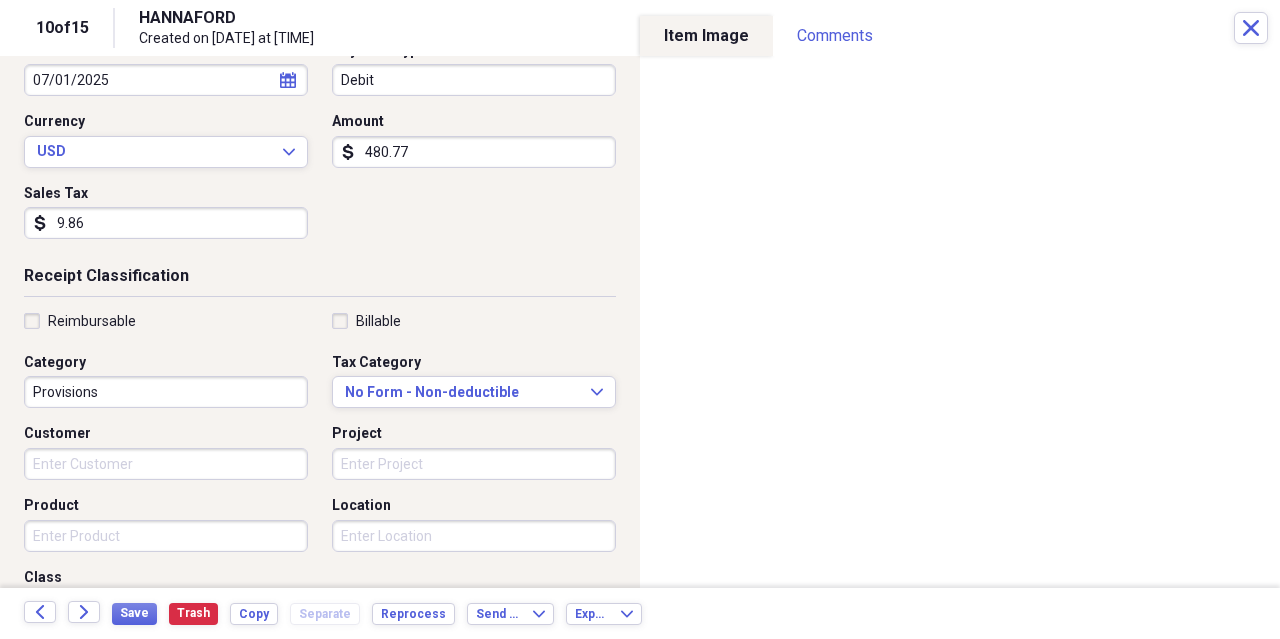 scroll, scrollTop: 116, scrollLeft: 0, axis: vertical 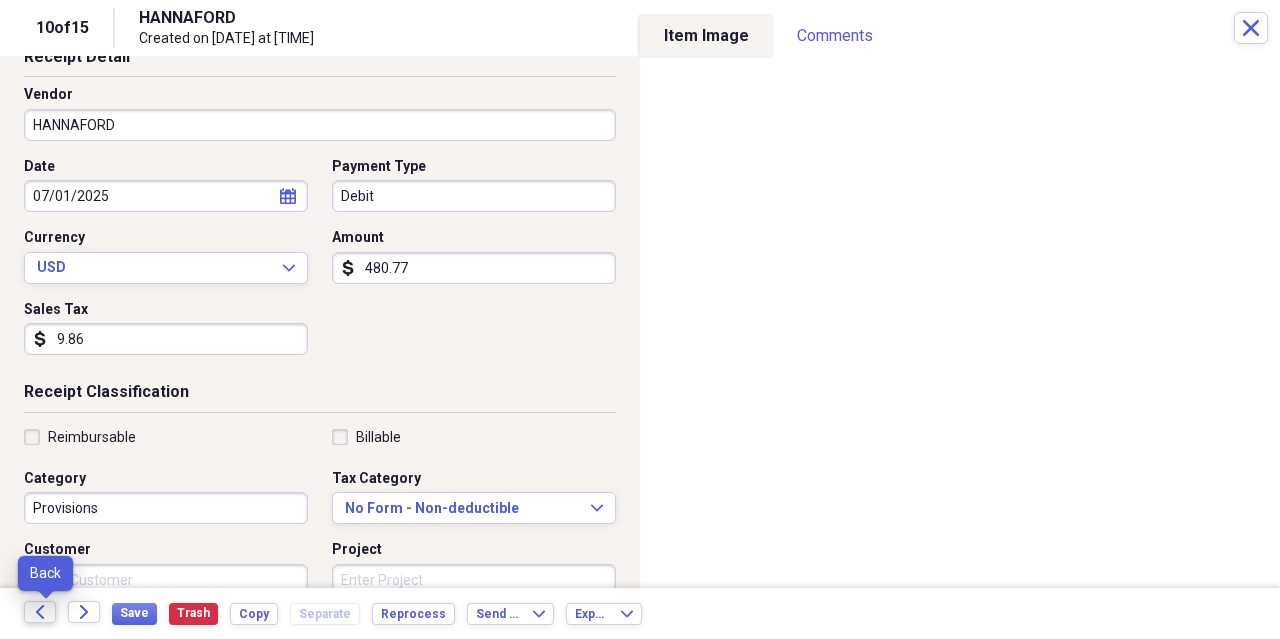 click on "Back" 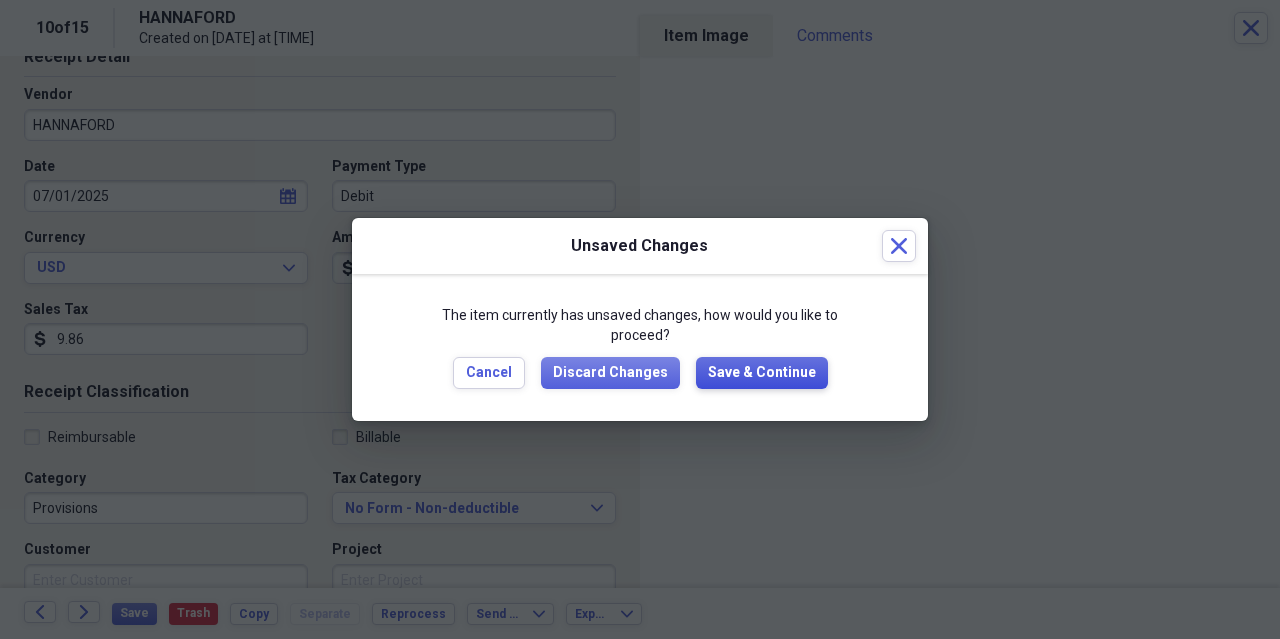 click on "Save & Continue" at bounding box center (762, 373) 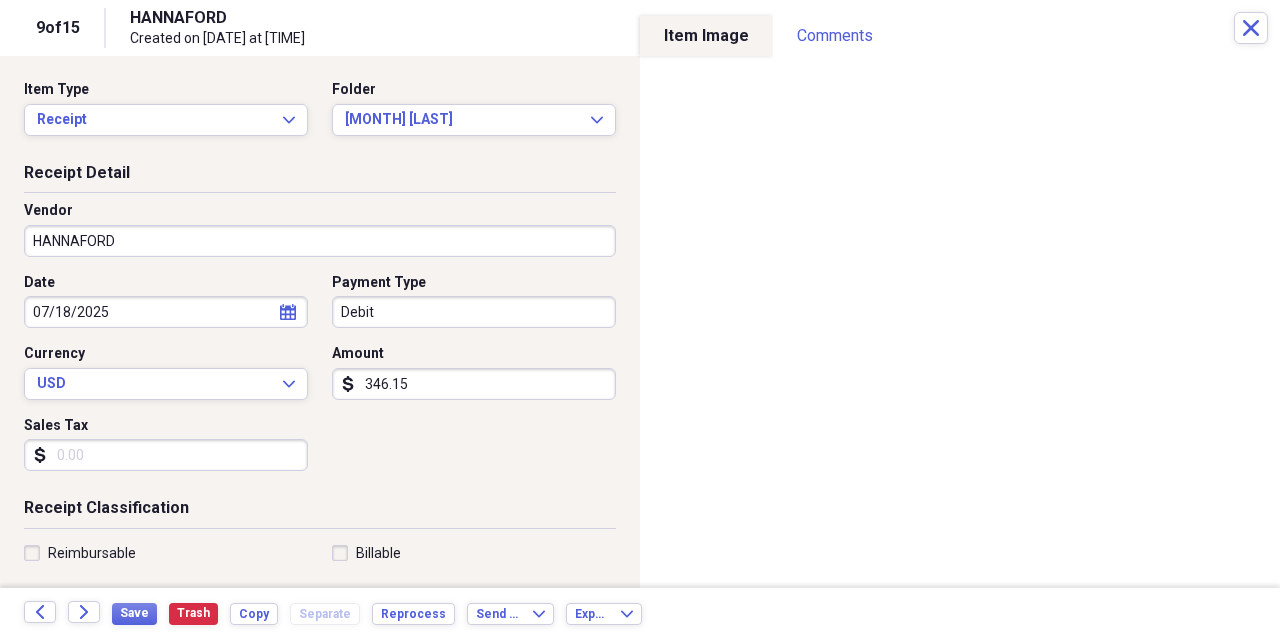 click on "Sales Tax" at bounding box center (166, 455) 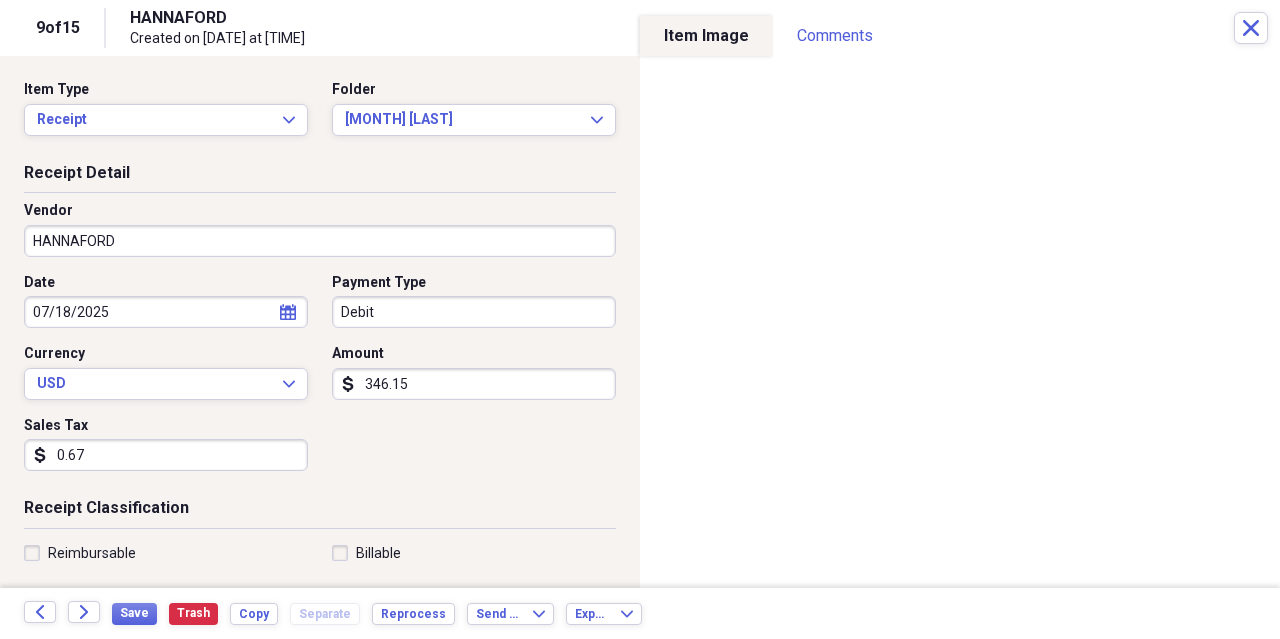 type on "6.78" 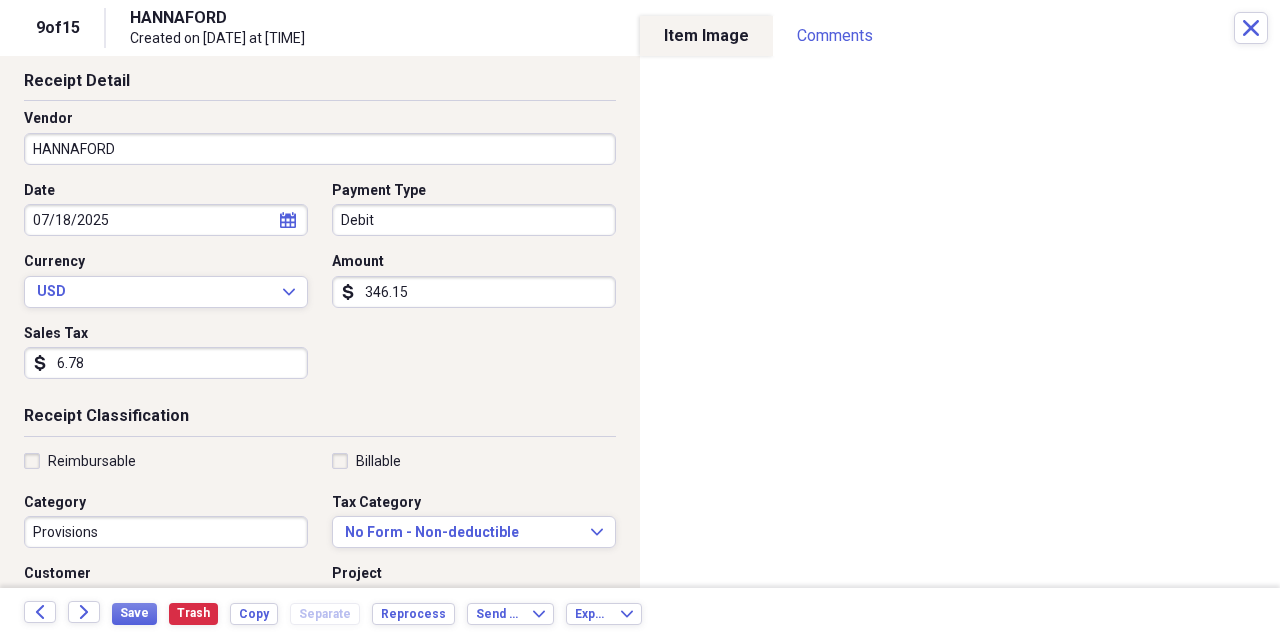 scroll, scrollTop: 0, scrollLeft: 0, axis: both 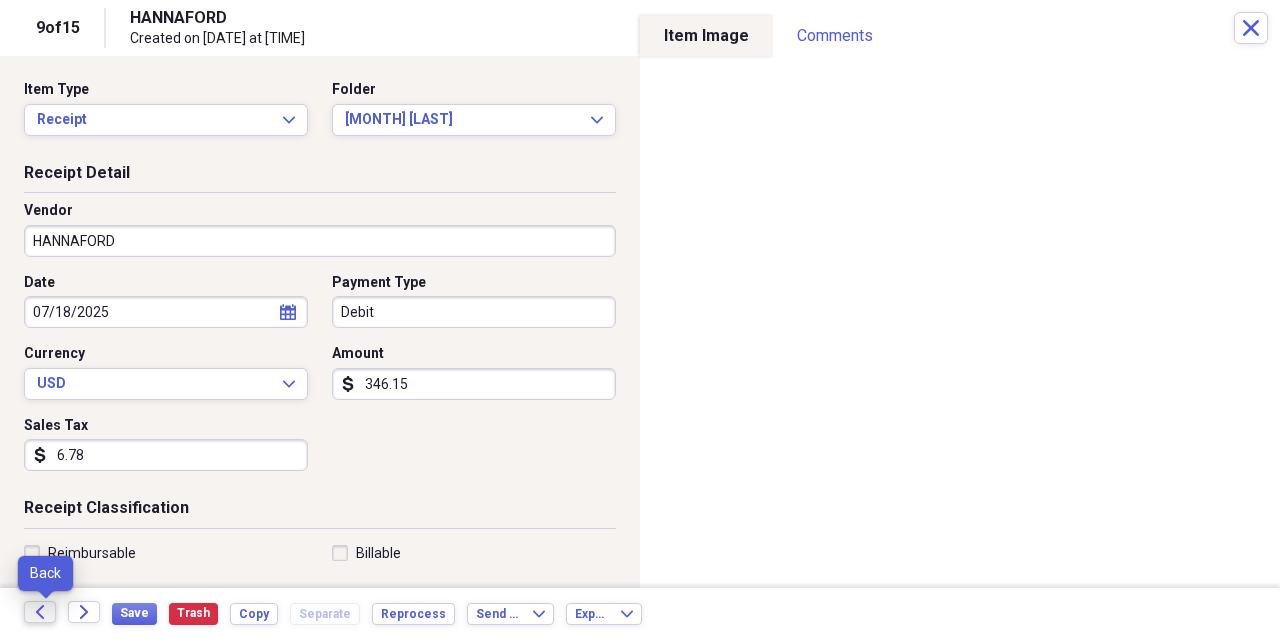 click on "Back" 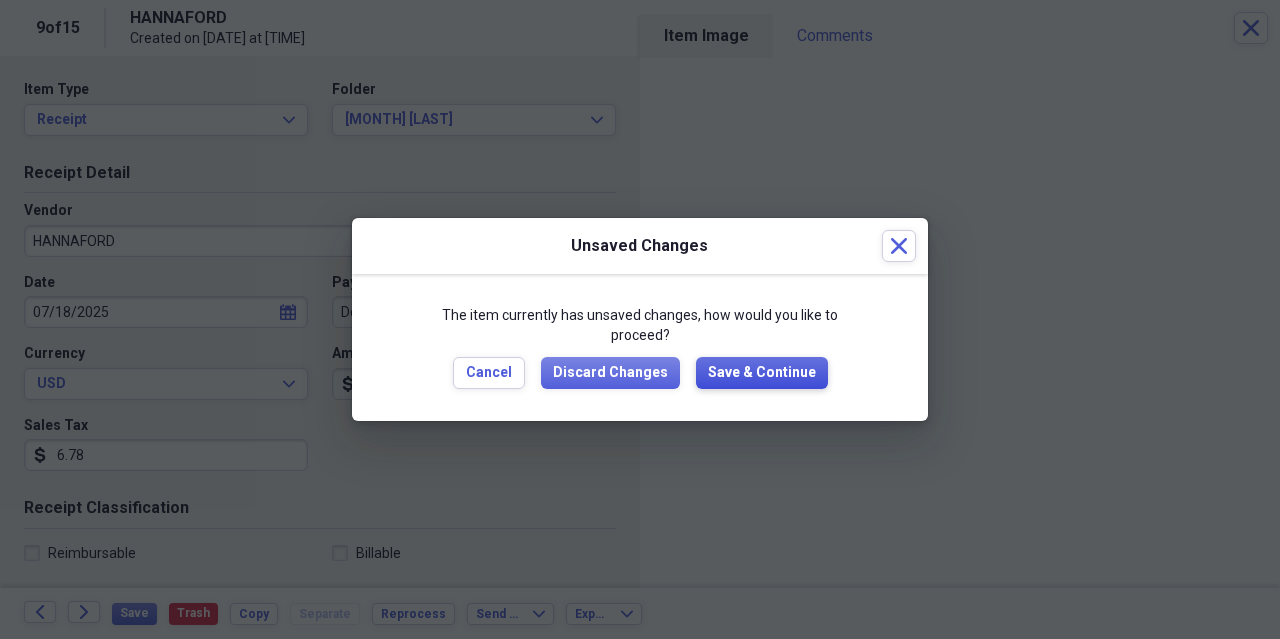 click on "Save & Continue" at bounding box center (762, 373) 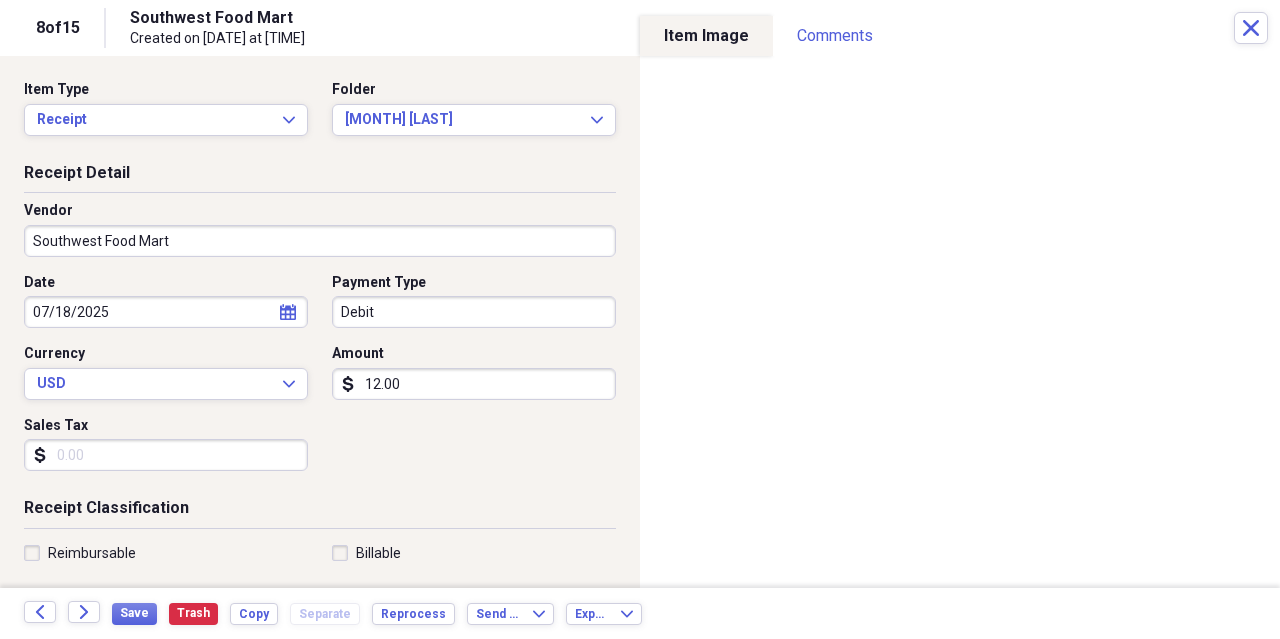 click on "12.00" at bounding box center (474, 384) 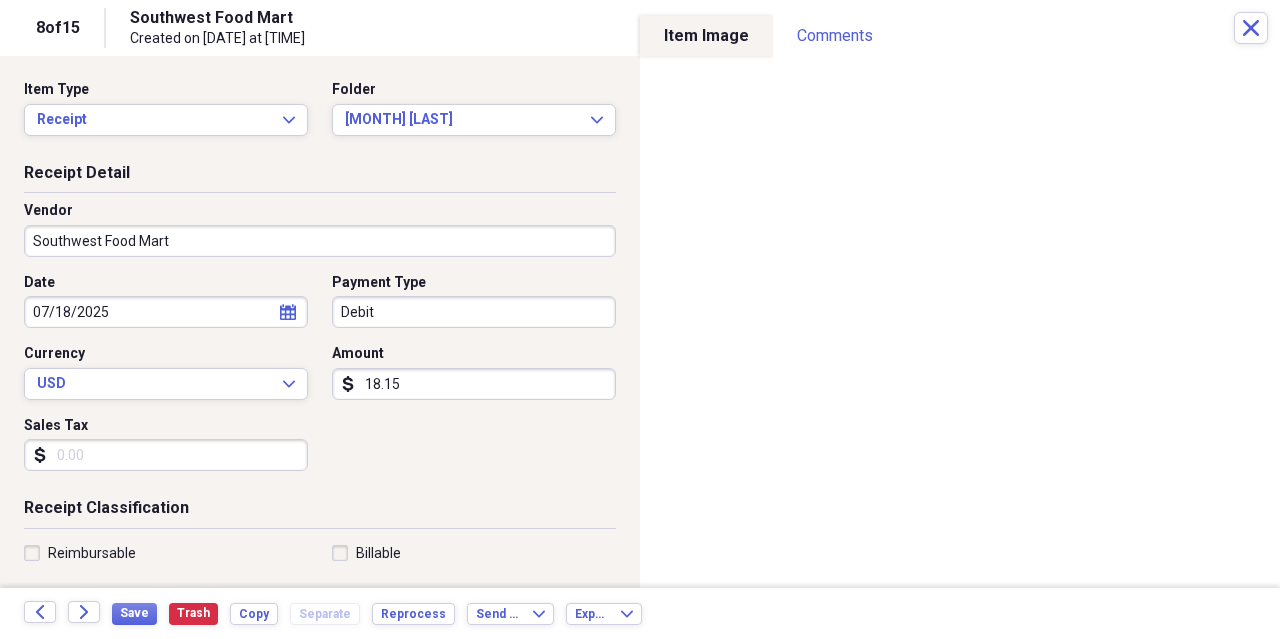 type on "181.51" 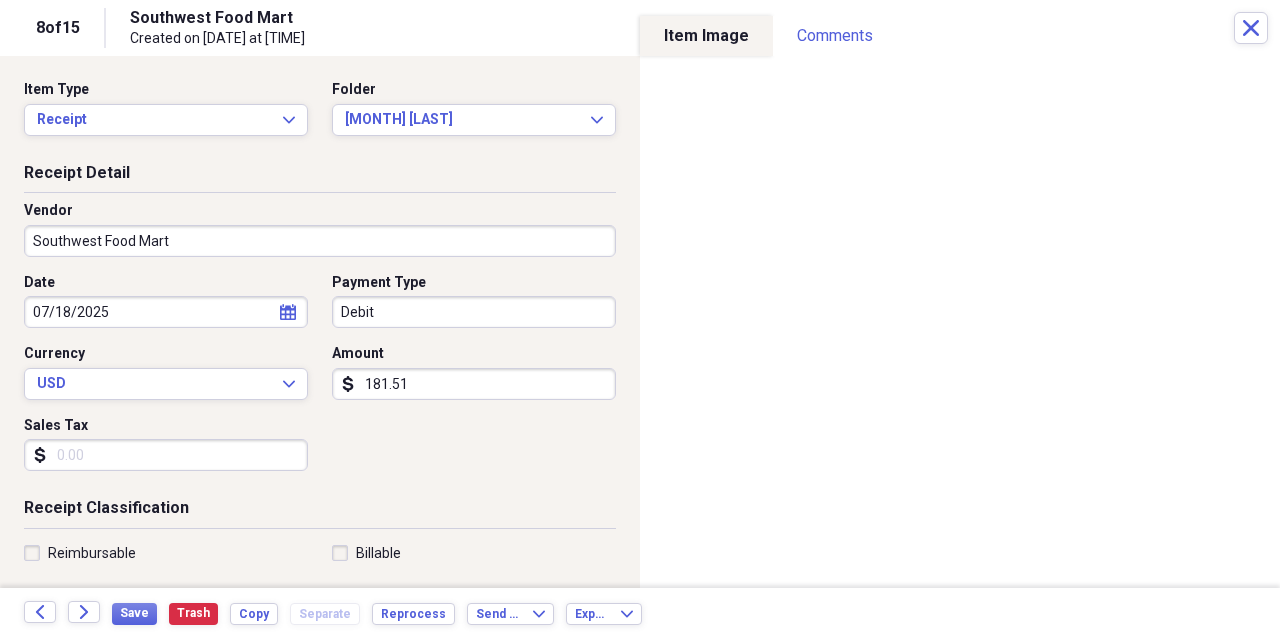 click on "Sales Tax" at bounding box center (166, 455) 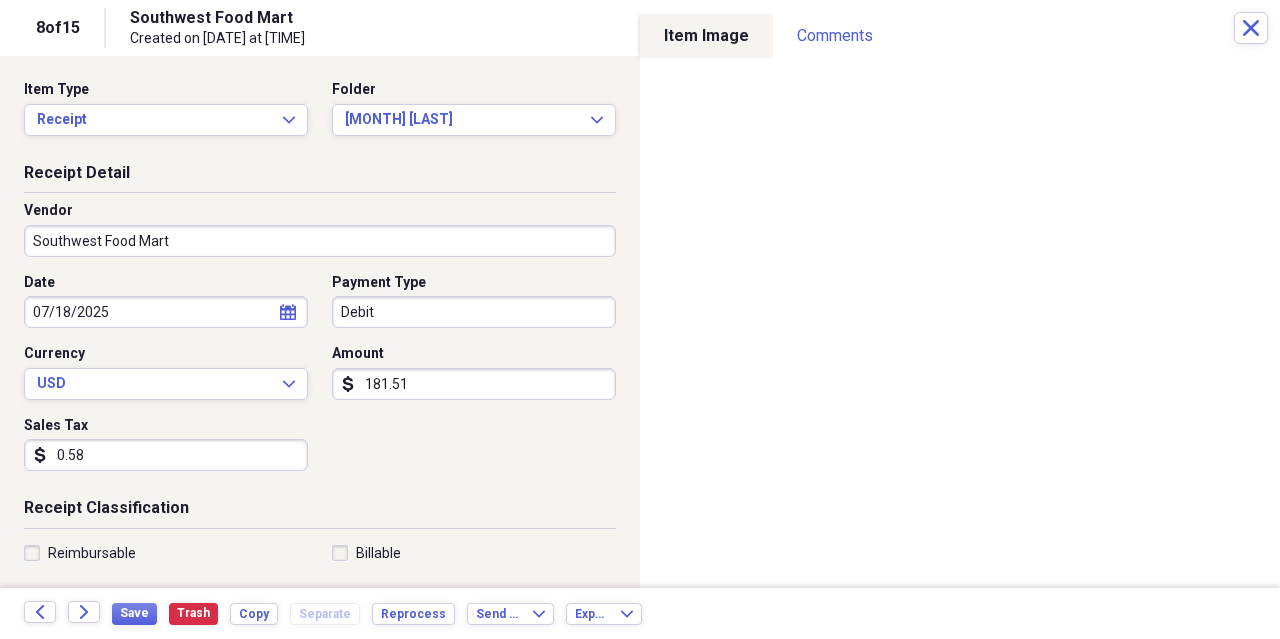 type on "5.81" 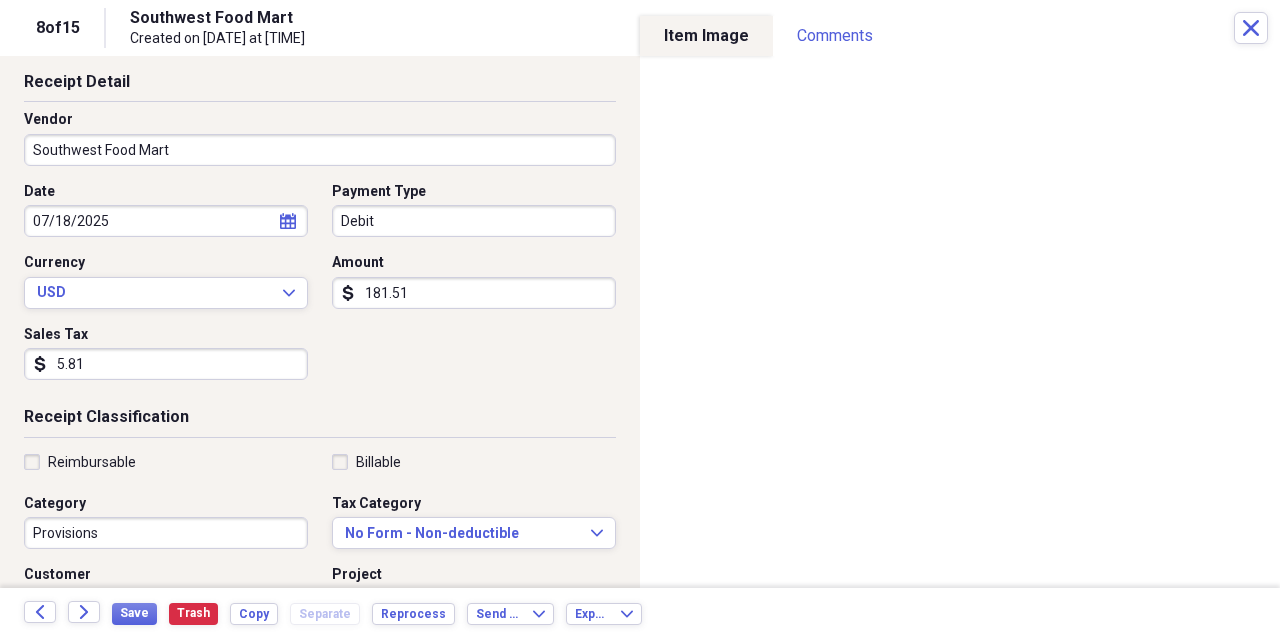 scroll, scrollTop: 0, scrollLeft: 0, axis: both 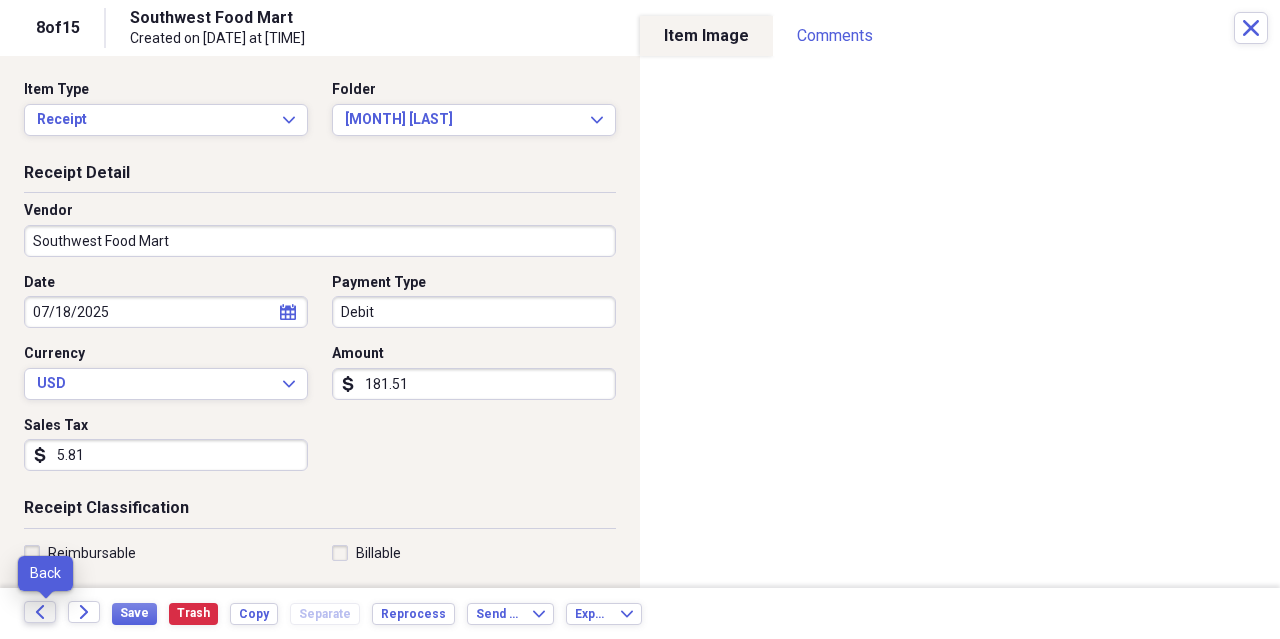 click 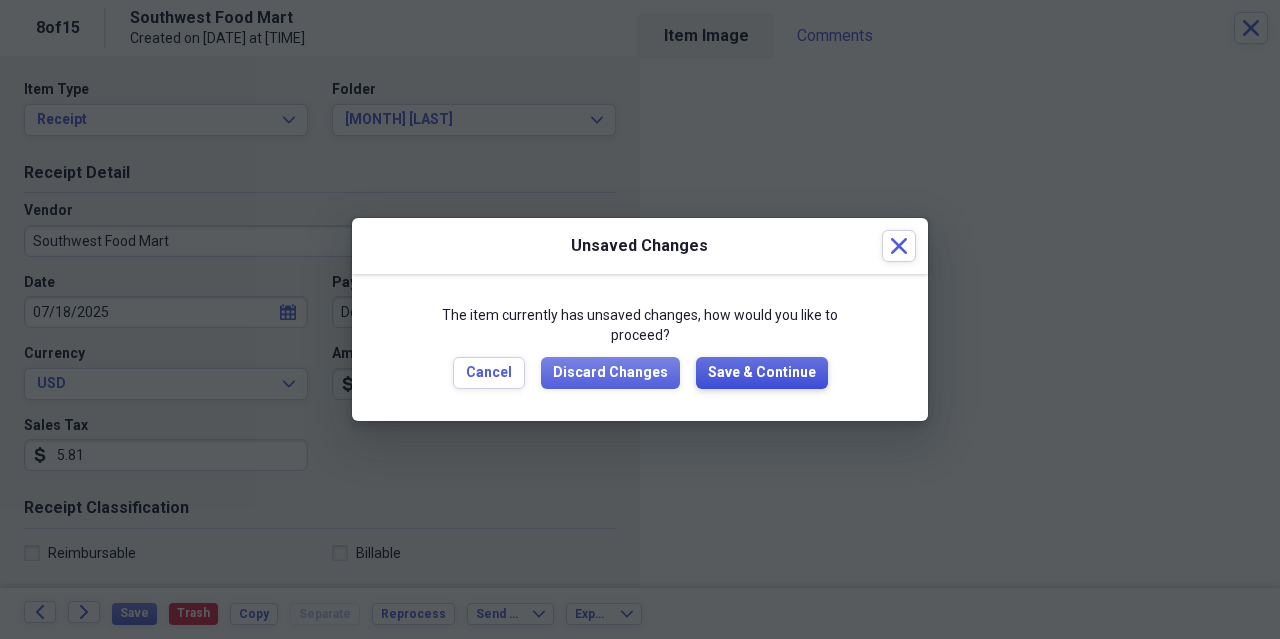 click on "Save & Continue" at bounding box center (762, 373) 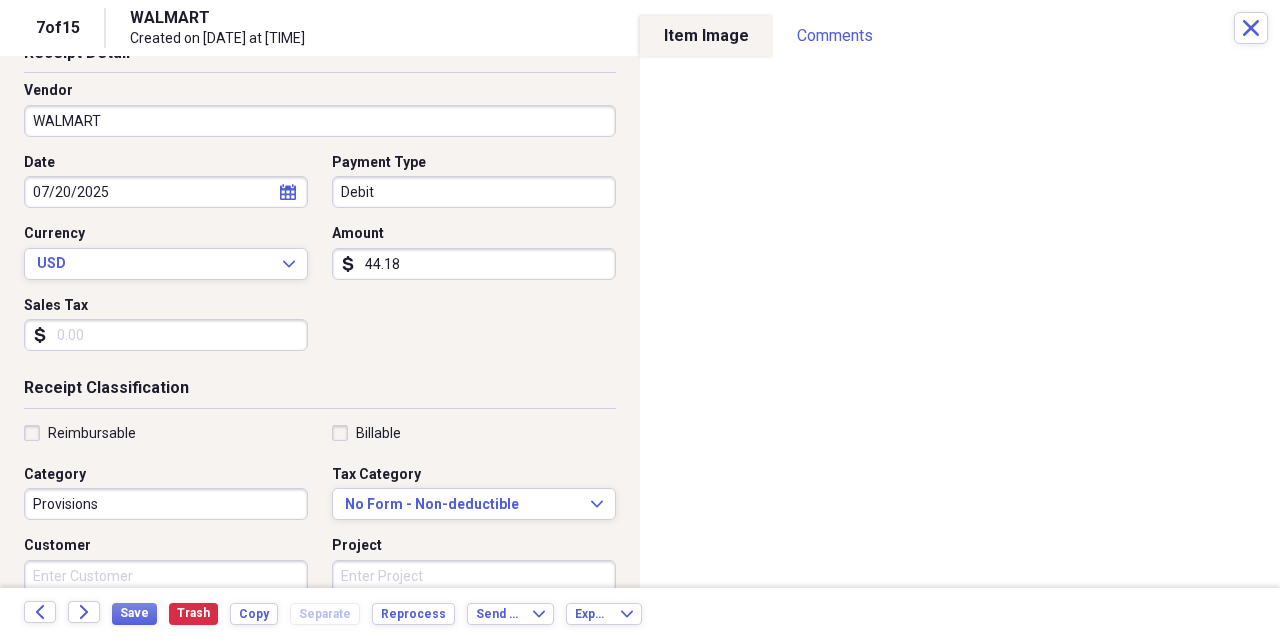 scroll, scrollTop: 0, scrollLeft: 0, axis: both 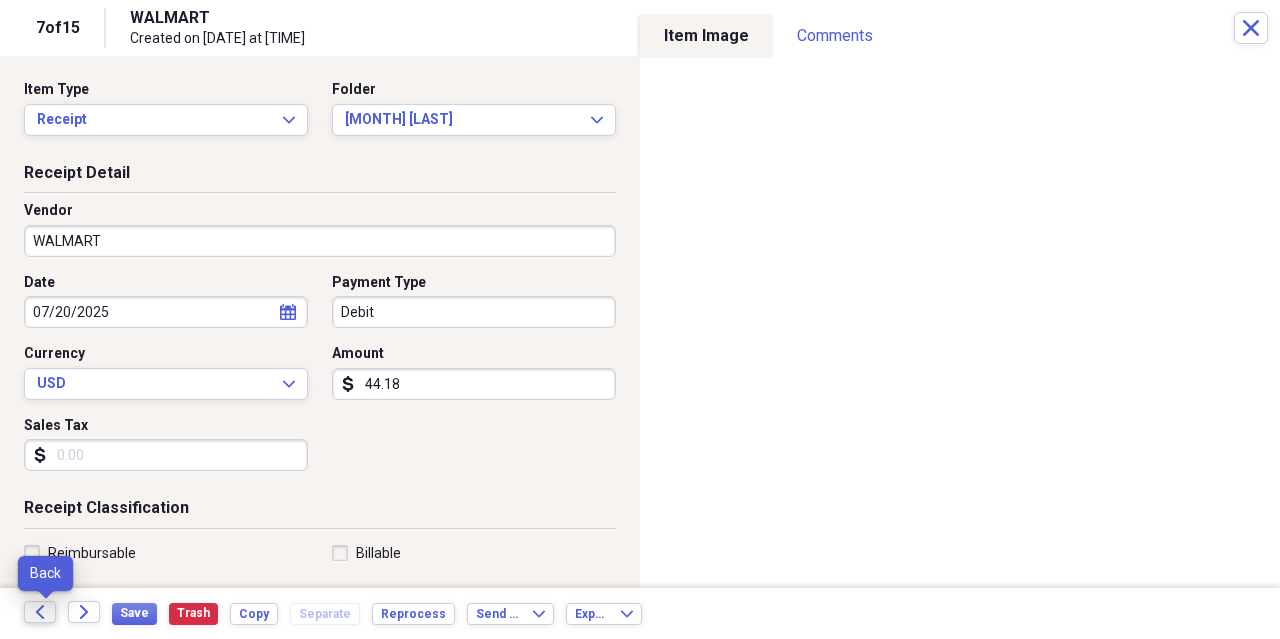 click 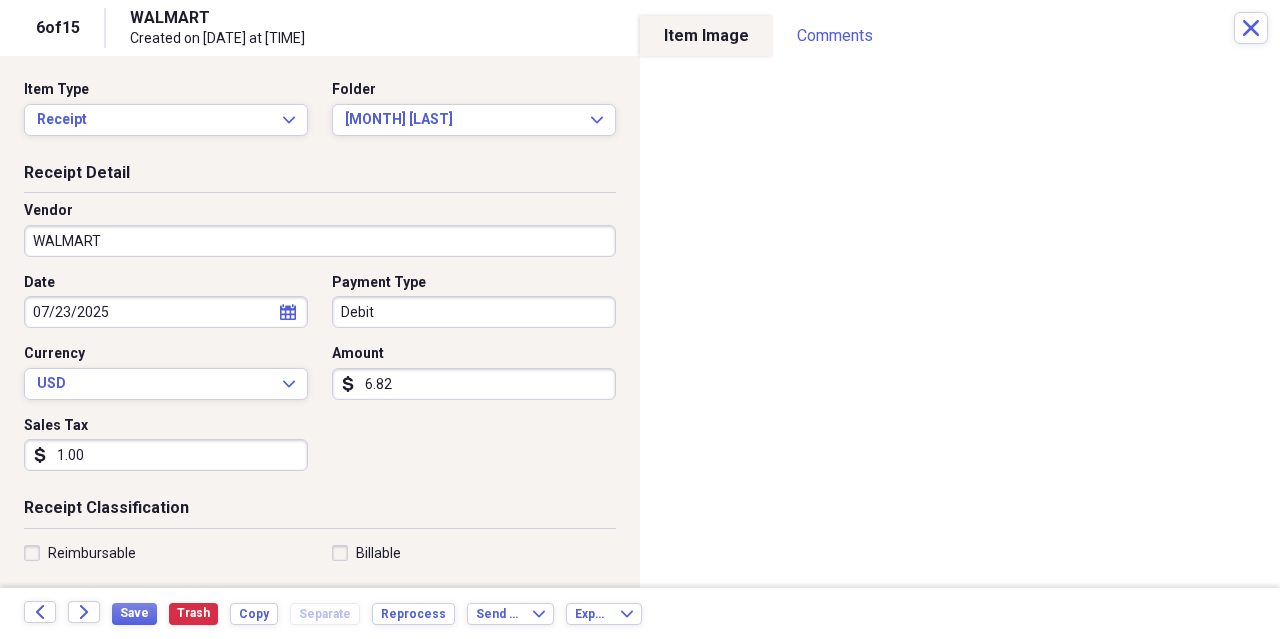 click on "1.00" at bounding box center (166, 455) 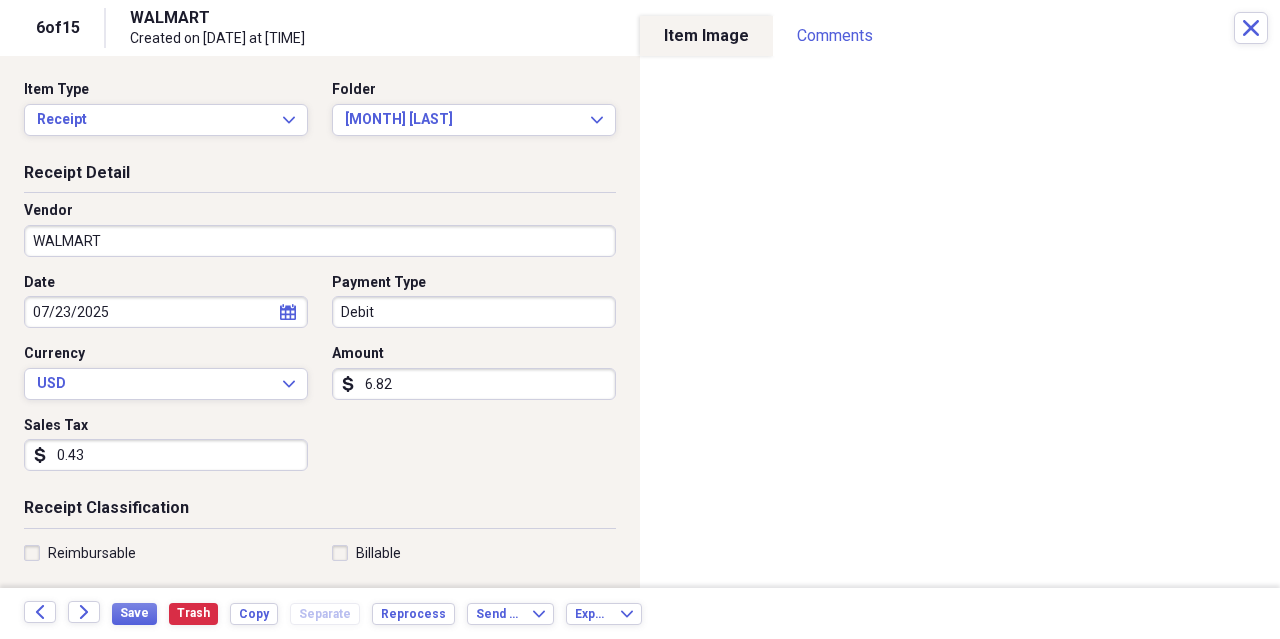 type on "4.32" 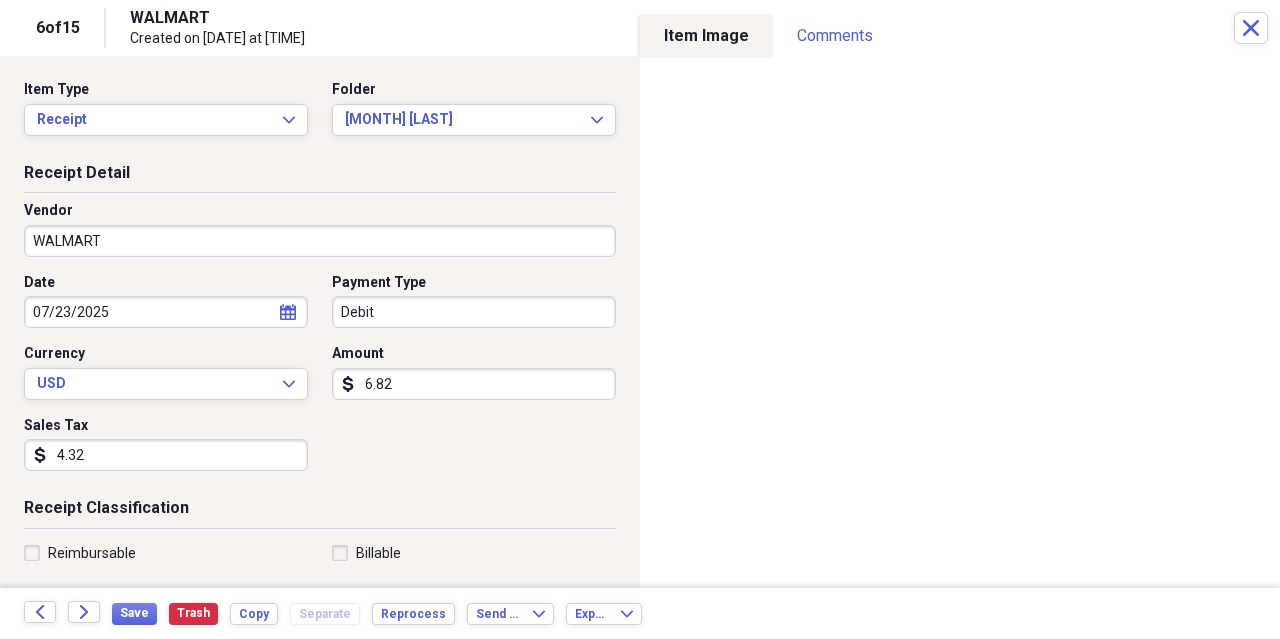 click on "6.82" at bounding box center (474, 384) 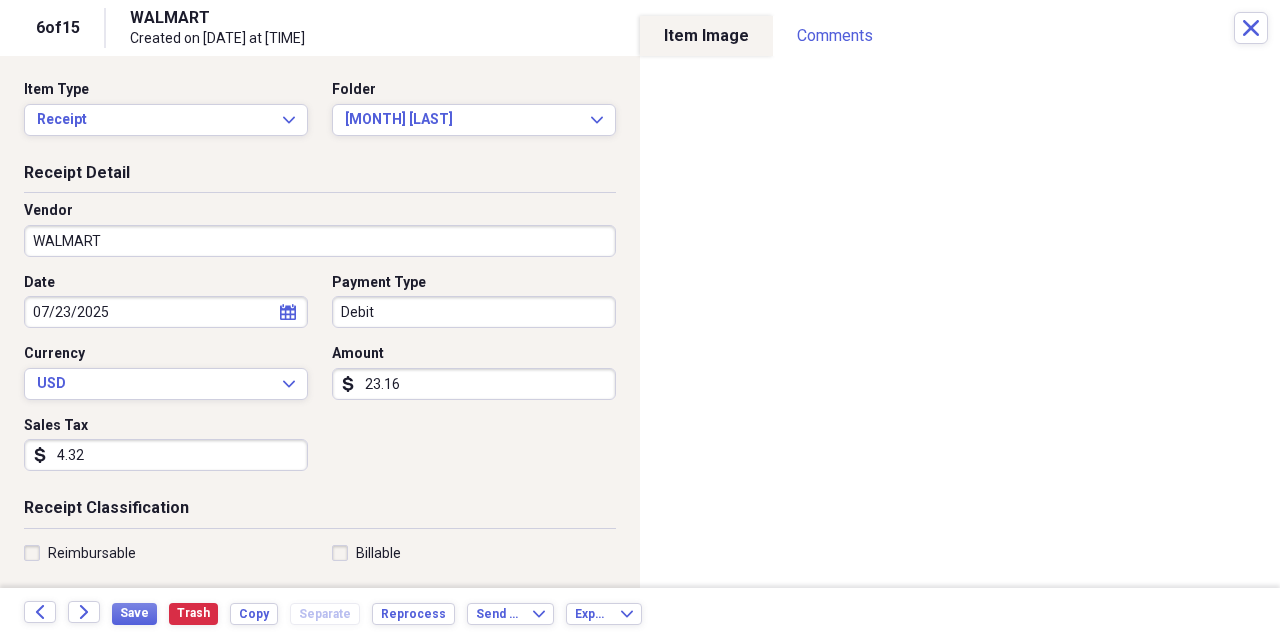 type on "231.65" 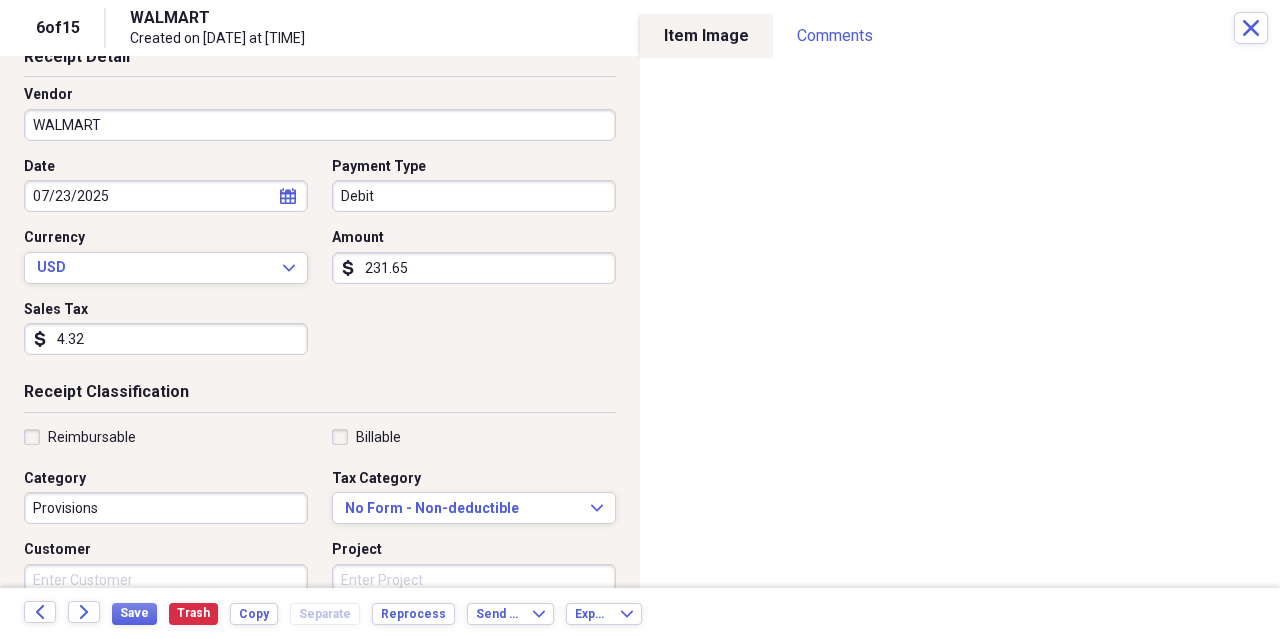 scroll, scrollTop: 0, scrollLeft: 0, axis: both 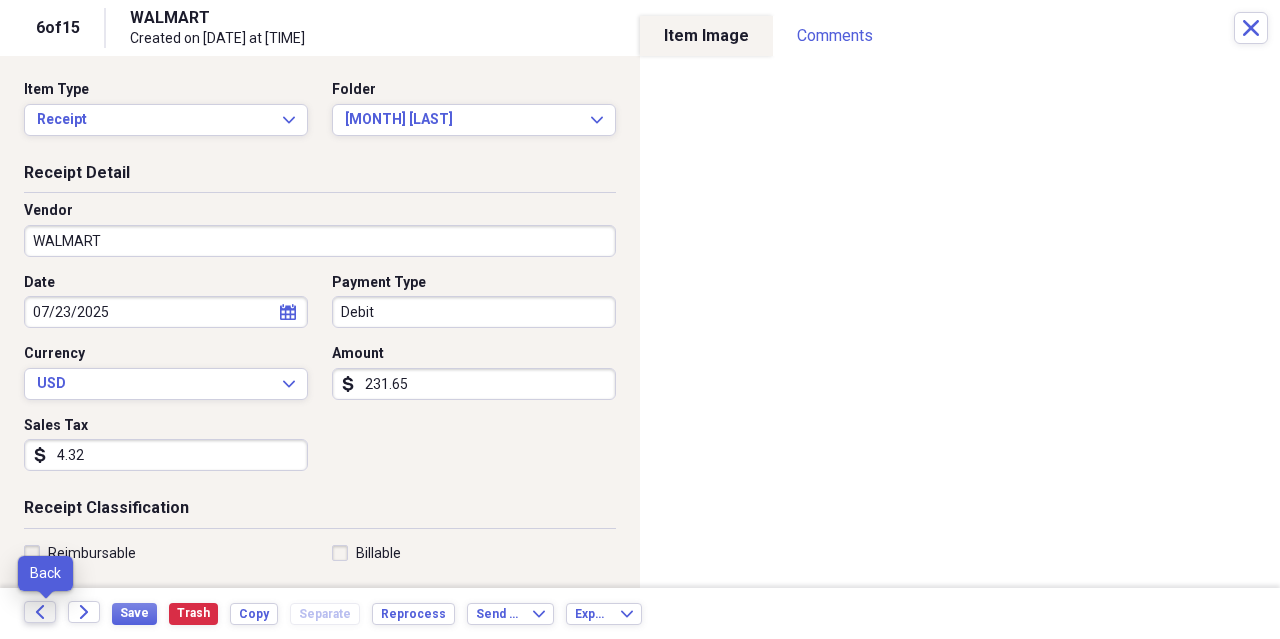 click on "Back" 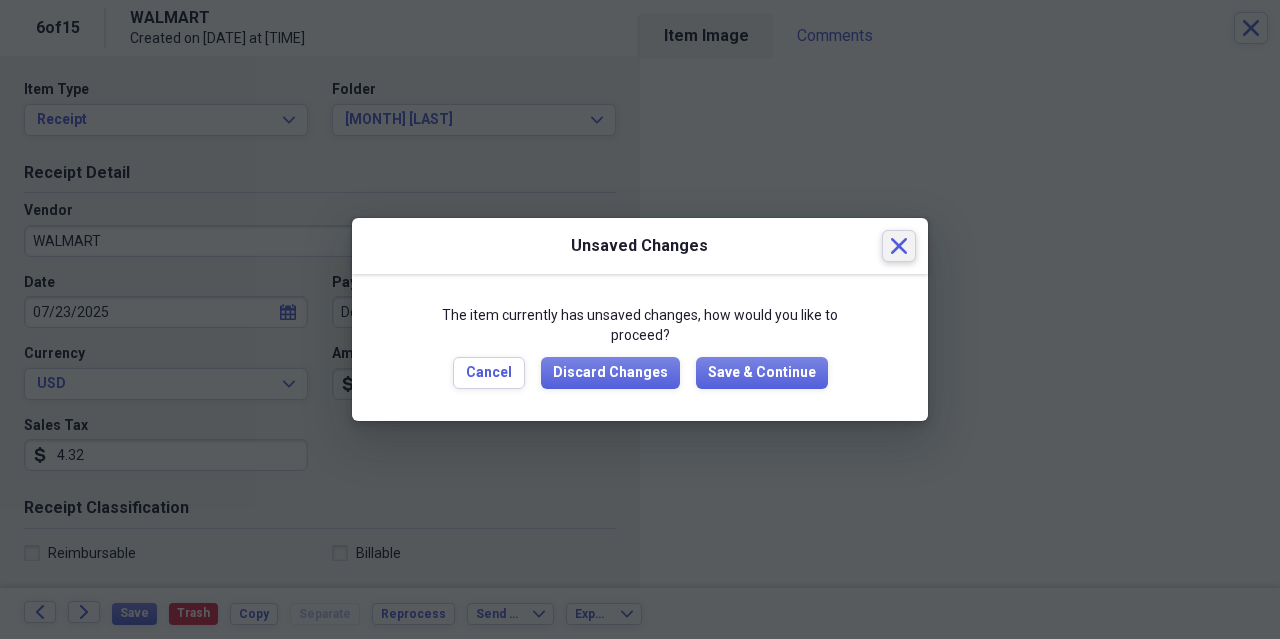 click on "Close" 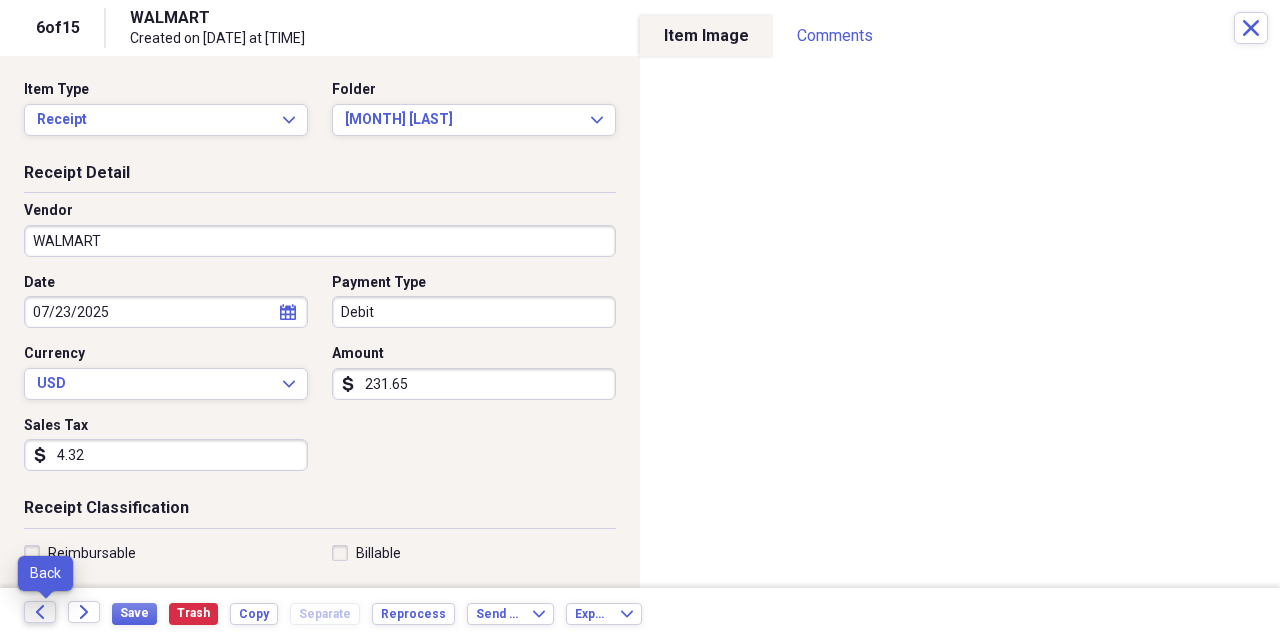 click on "Back" 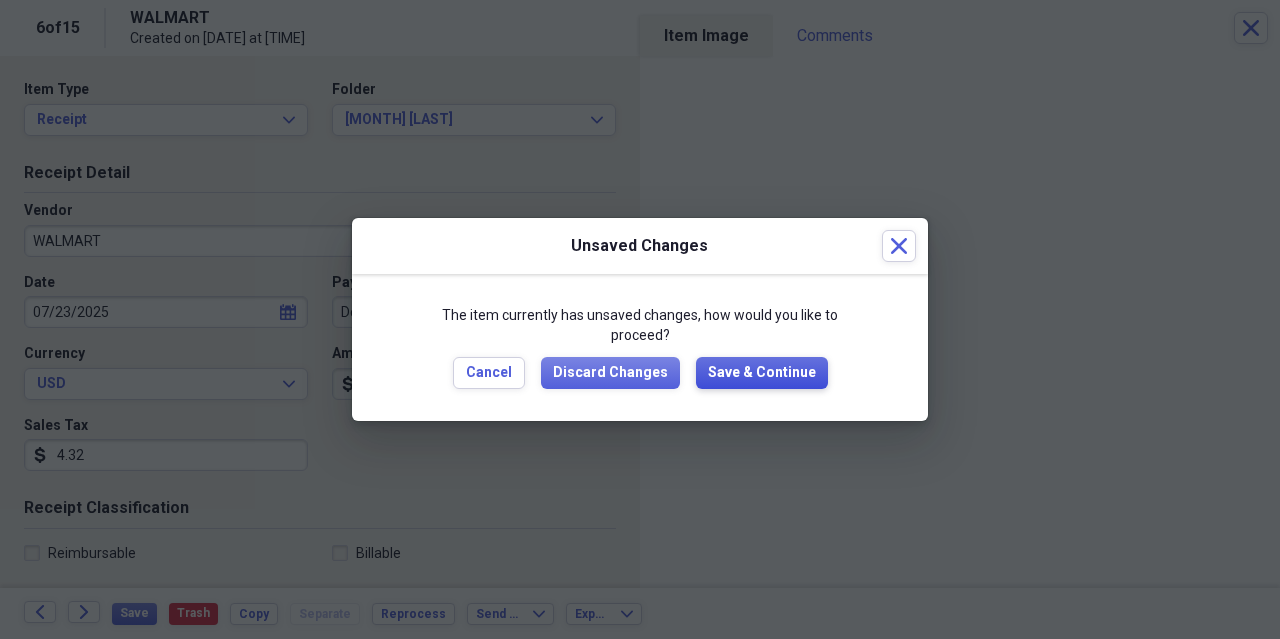 click on "Save & Continue" at bounding box center [762, 373] 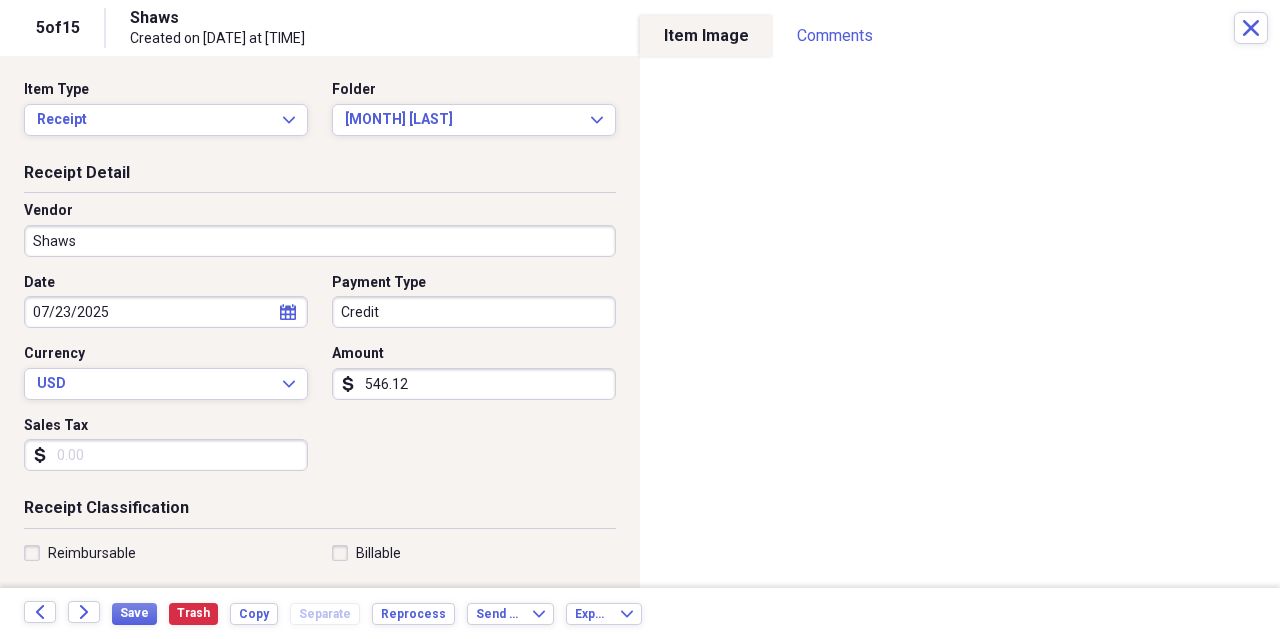 click on "Credit" at bounding box center [474, 312] 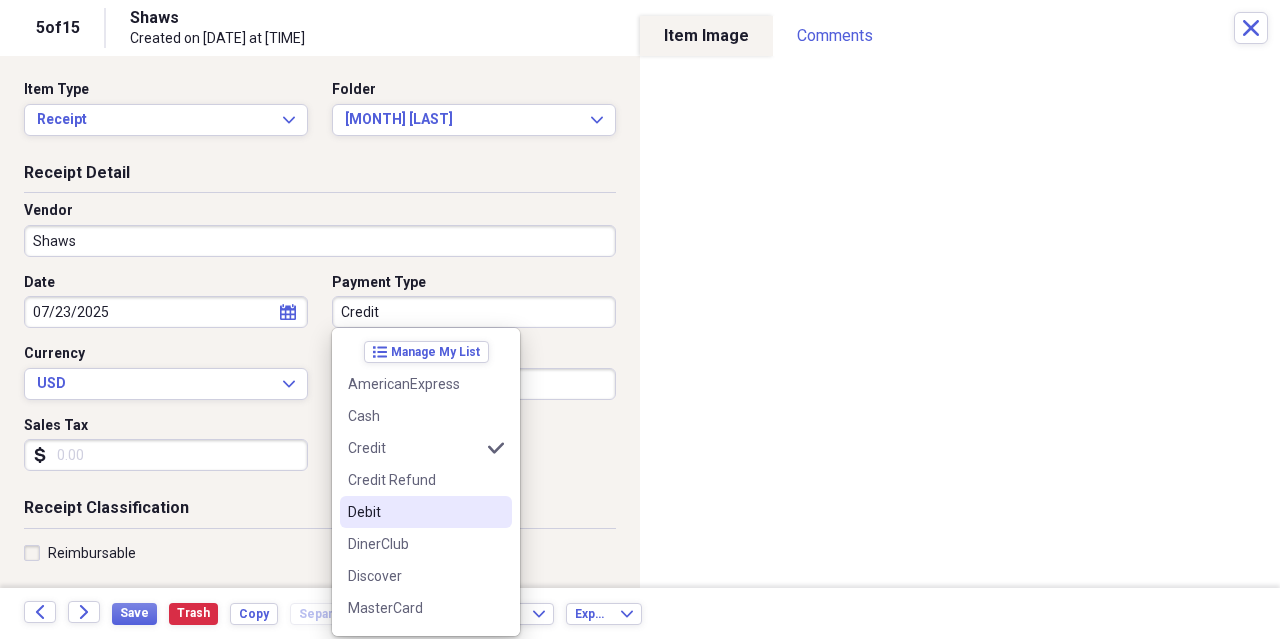 click on "Debit" at bounding box center (414, 512) 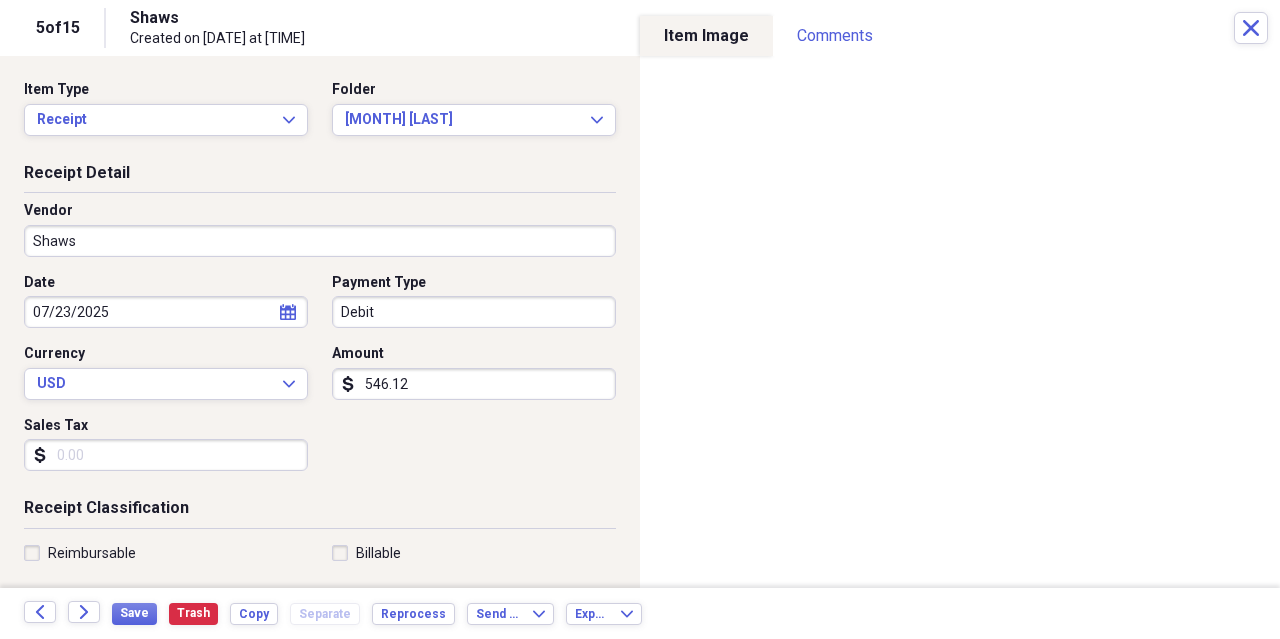 click on "Sales Tax" at bounding box center [166, 455] 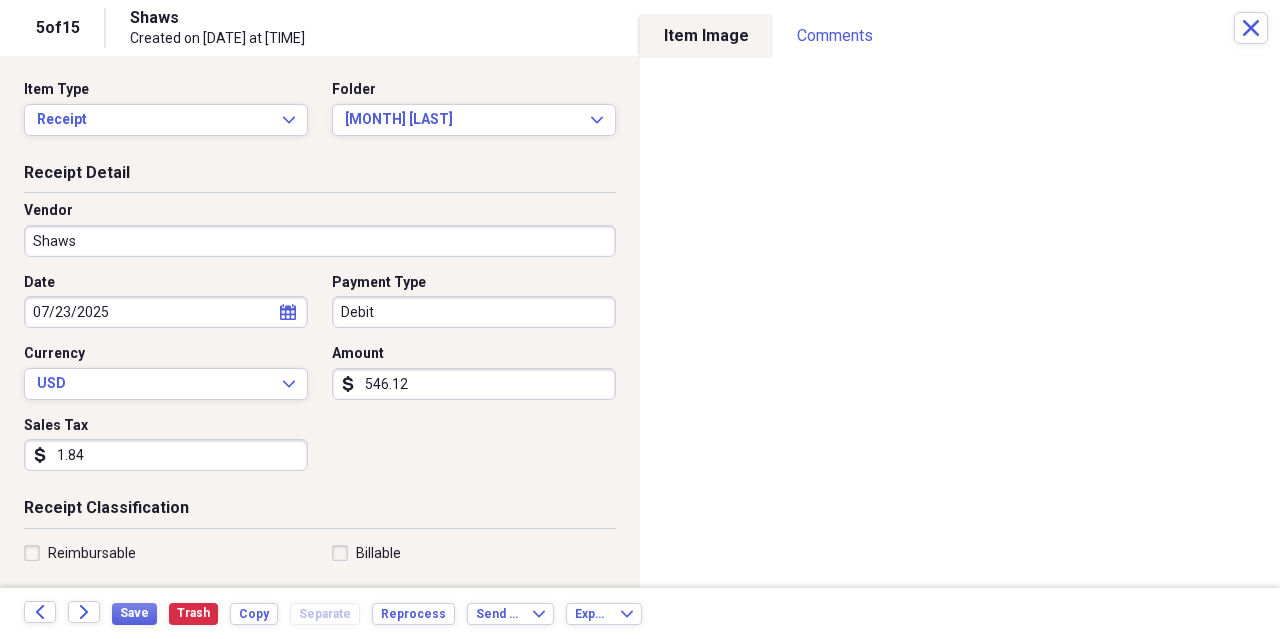 type on "18.42" 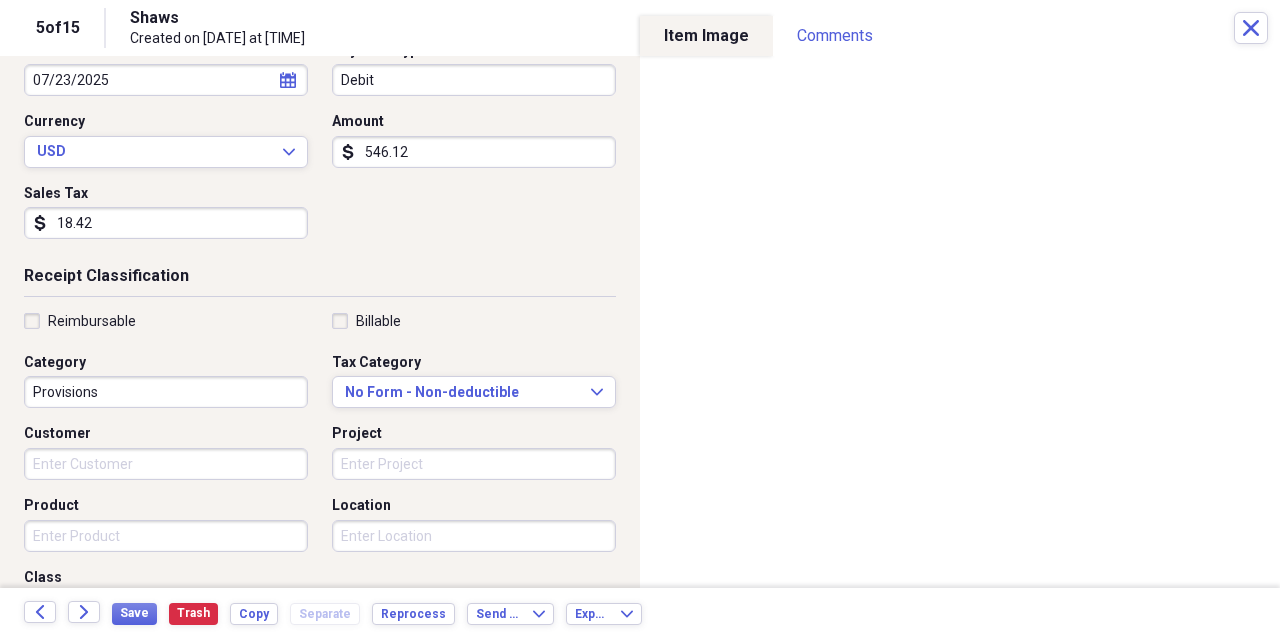 scroll, scrollTop: 0, scrollLeft: 0, axis: both 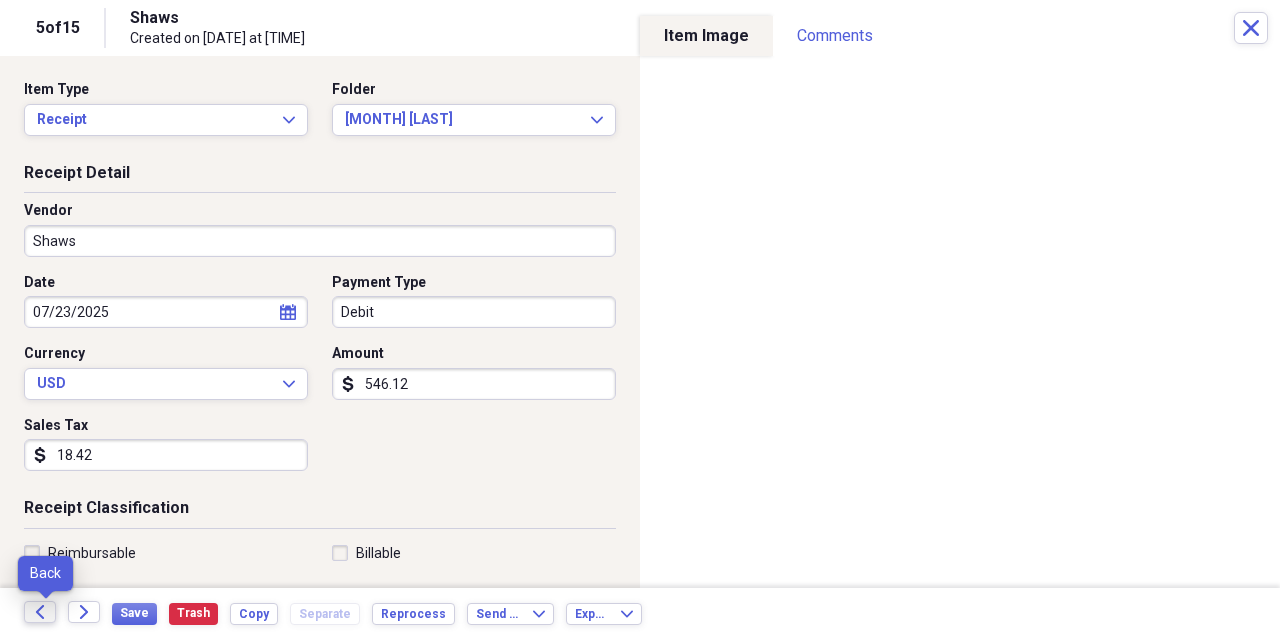 click on "Back" 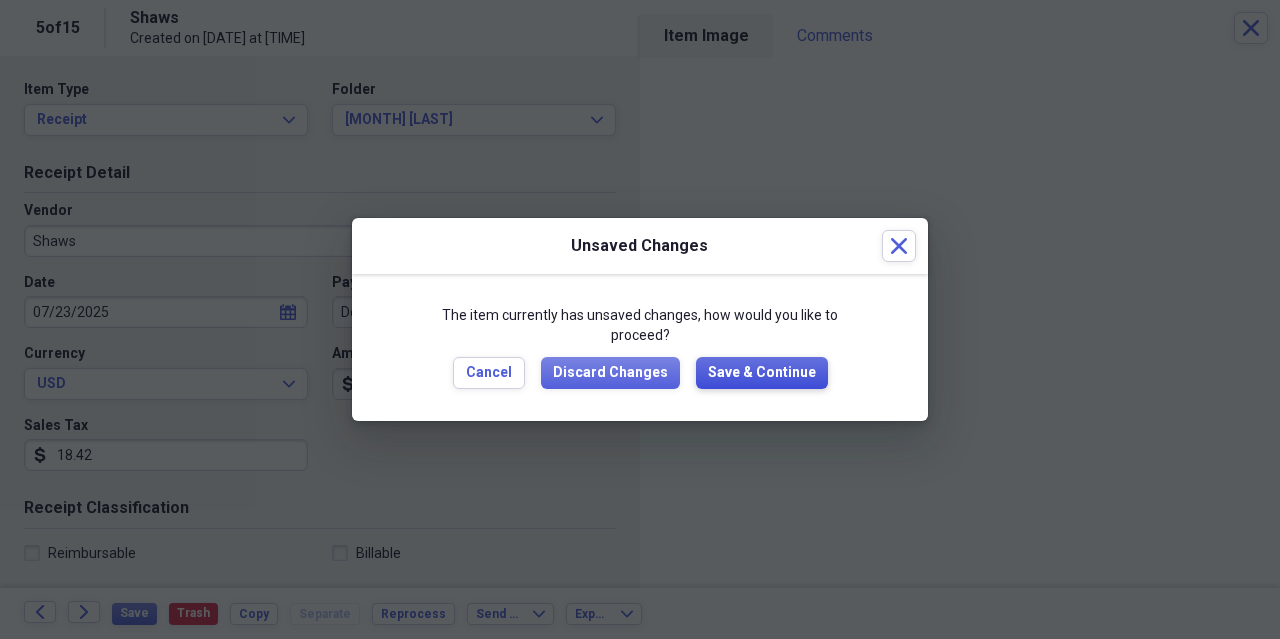 click on "Save & Continue" at bounding box center (762, 373) 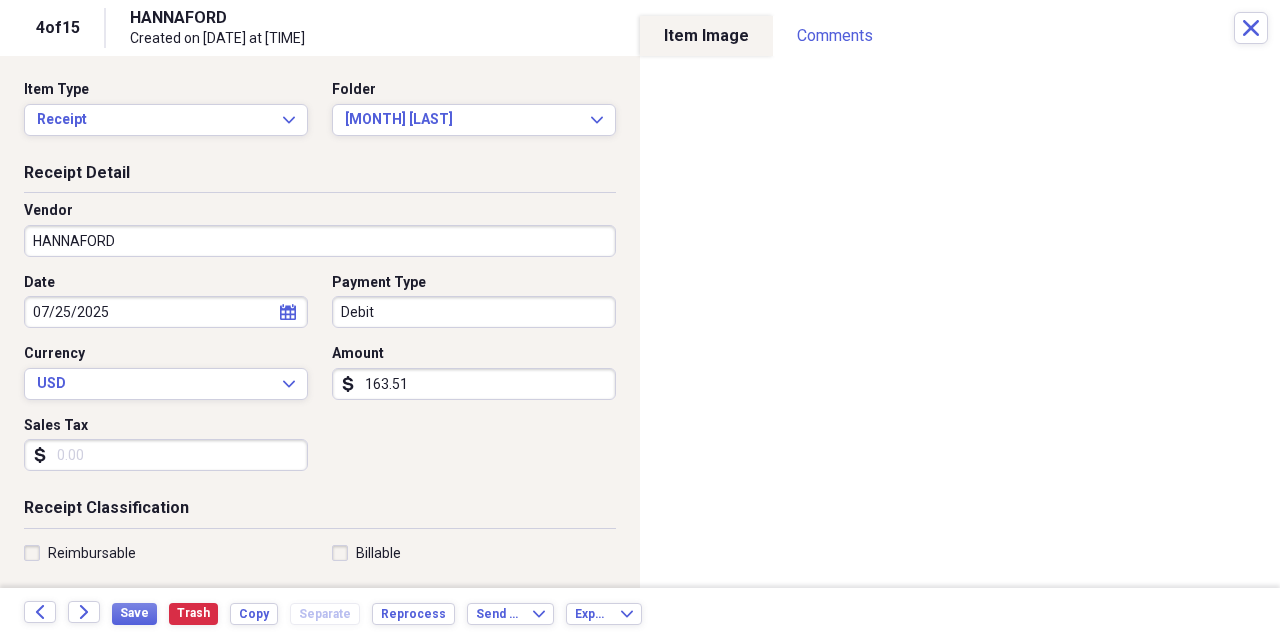 click on "163.51" at bounding box center (474, 384) 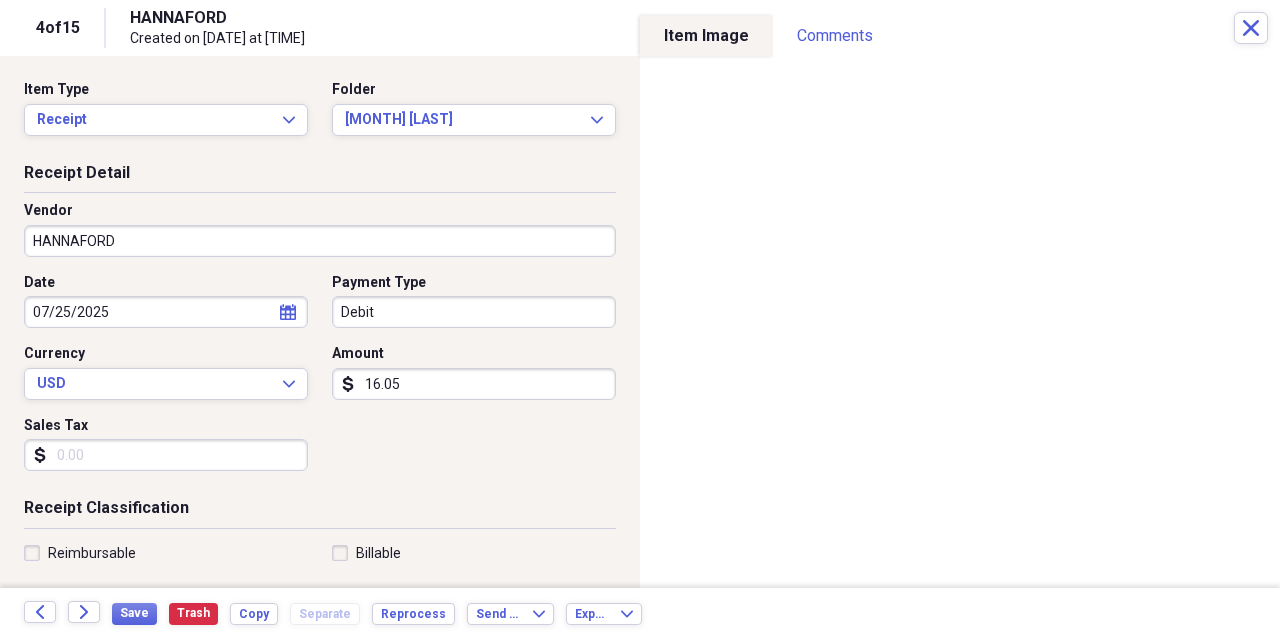 type on "160.51" 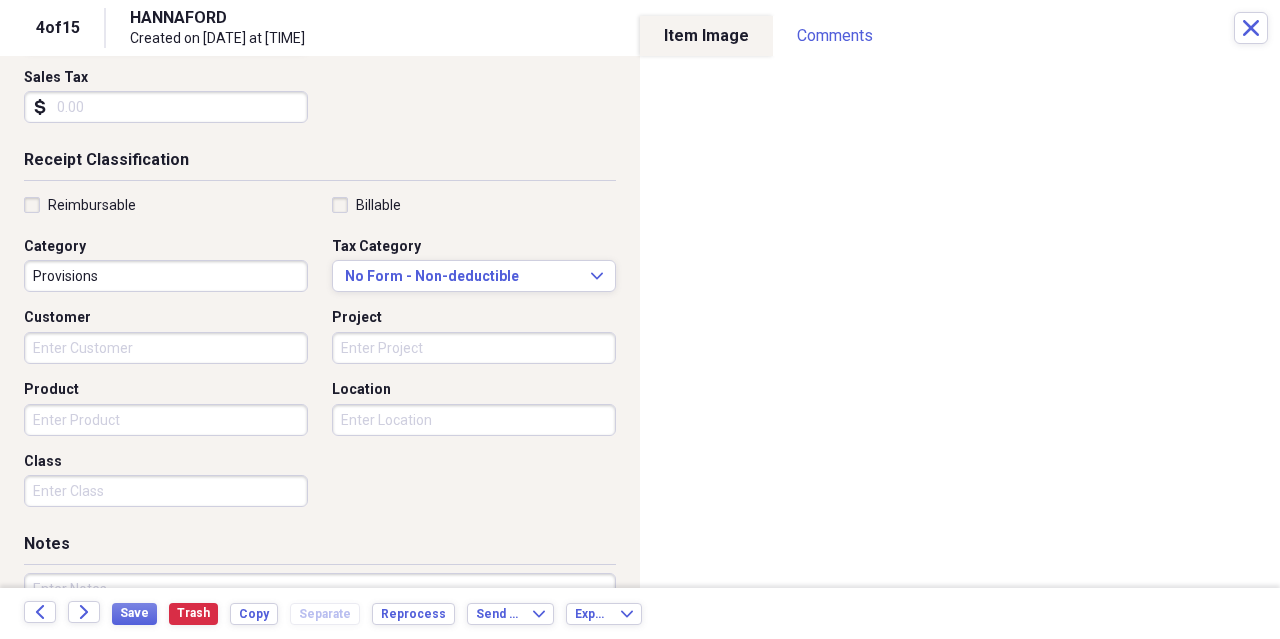 scroll, scrollTop: 0, scrollLeft: 0, axis: both 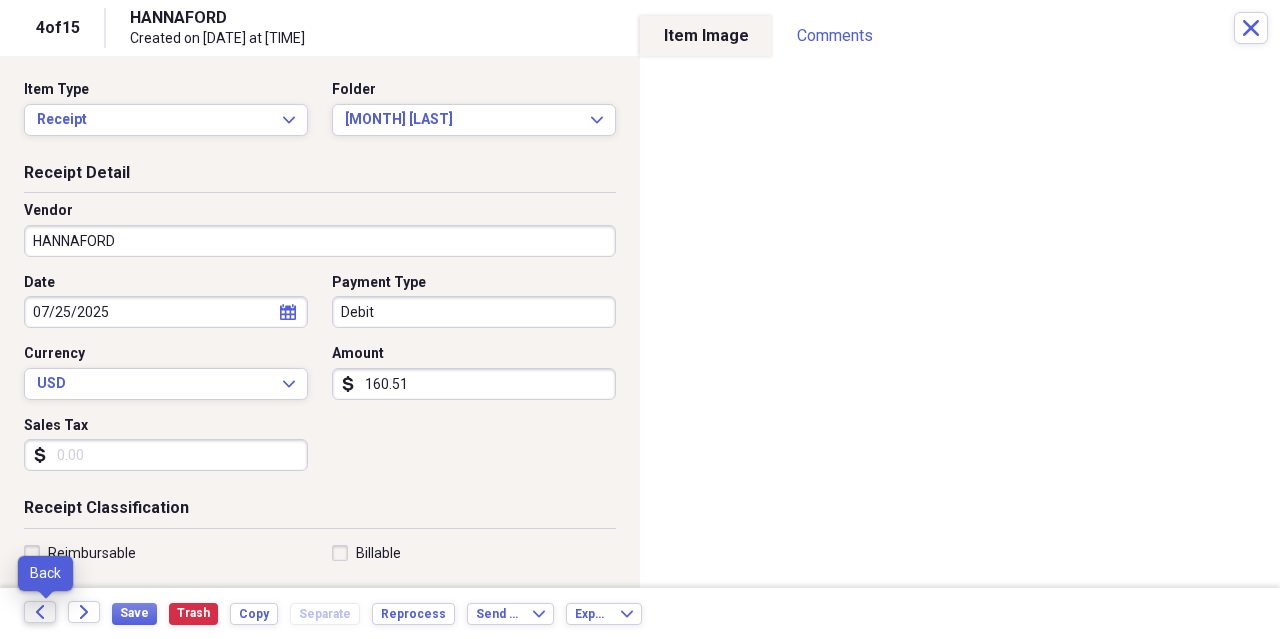 click on "Back" 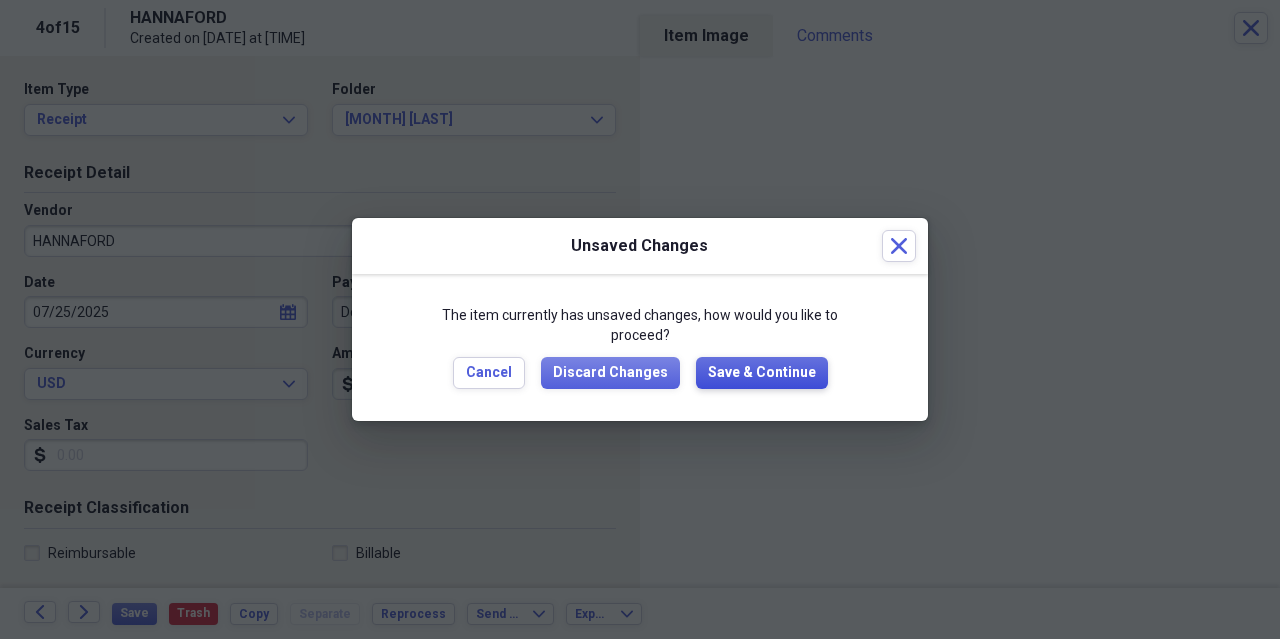 click on "Save & Continue" at bounding box center [762, 373] 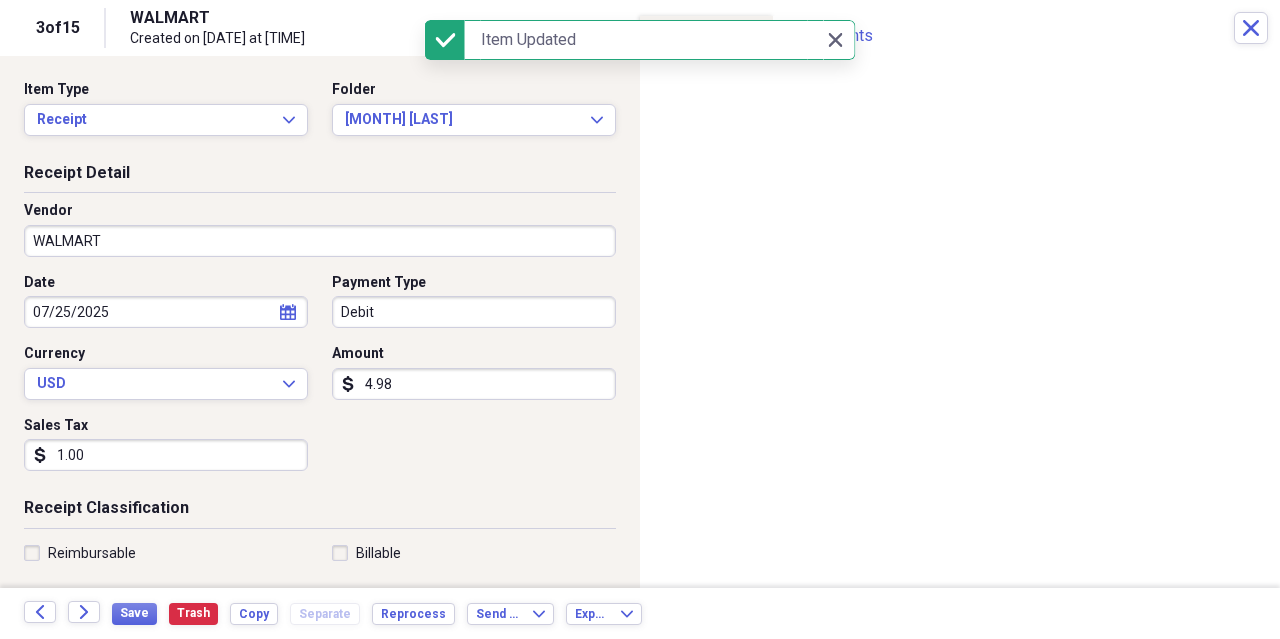 click on "4.98" at bounding box center [474, 384] 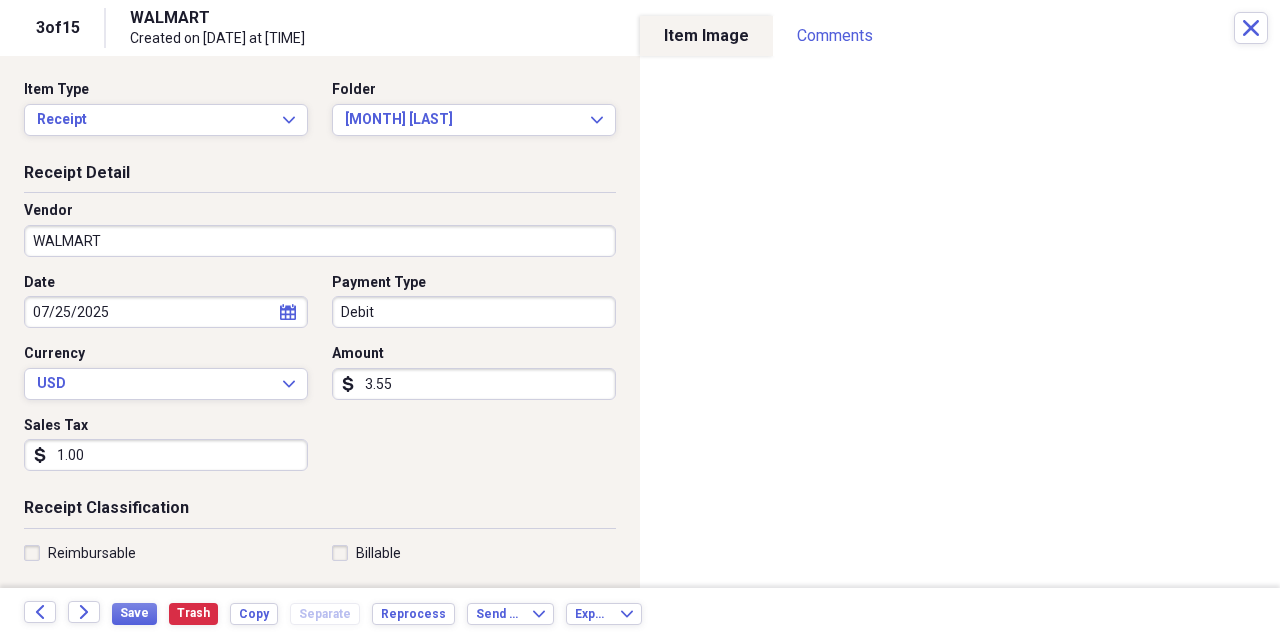 type on "35.57" 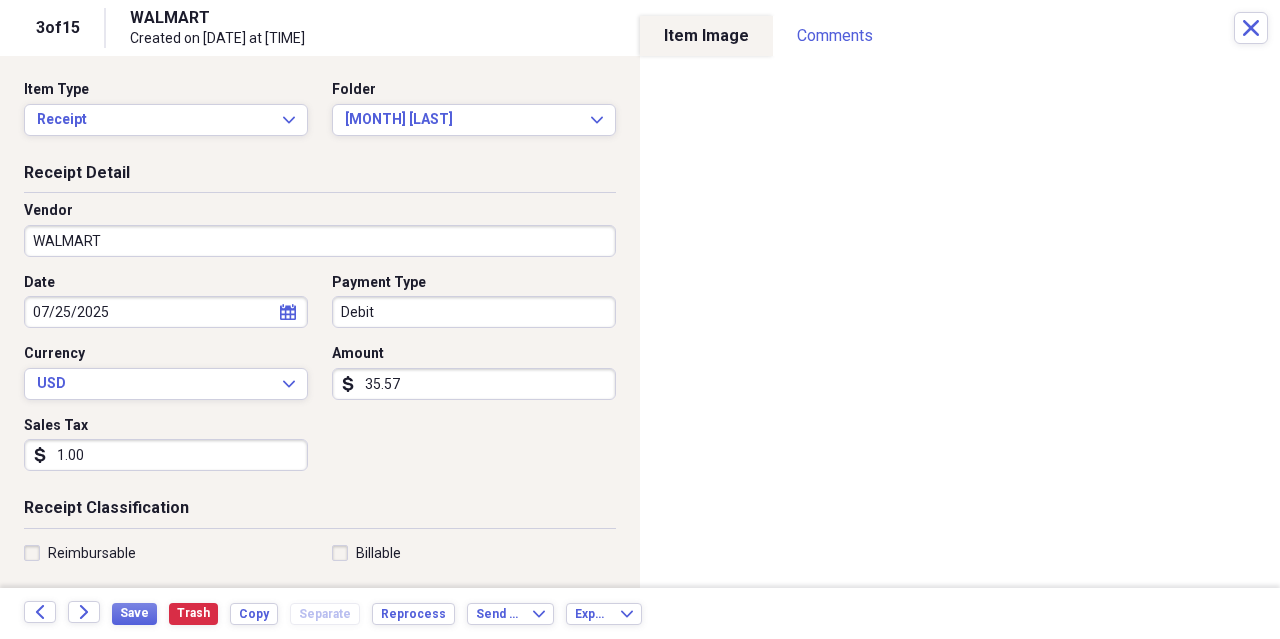click on "1.00" at bounding box center (166, 455) 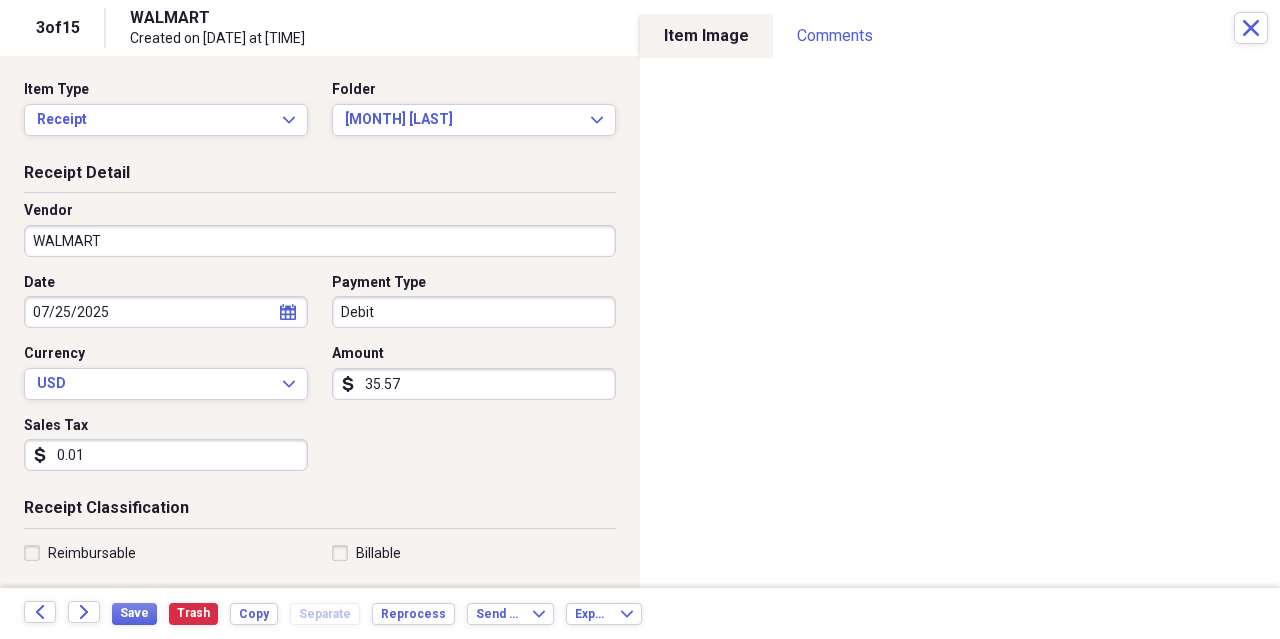 type on "0.13" 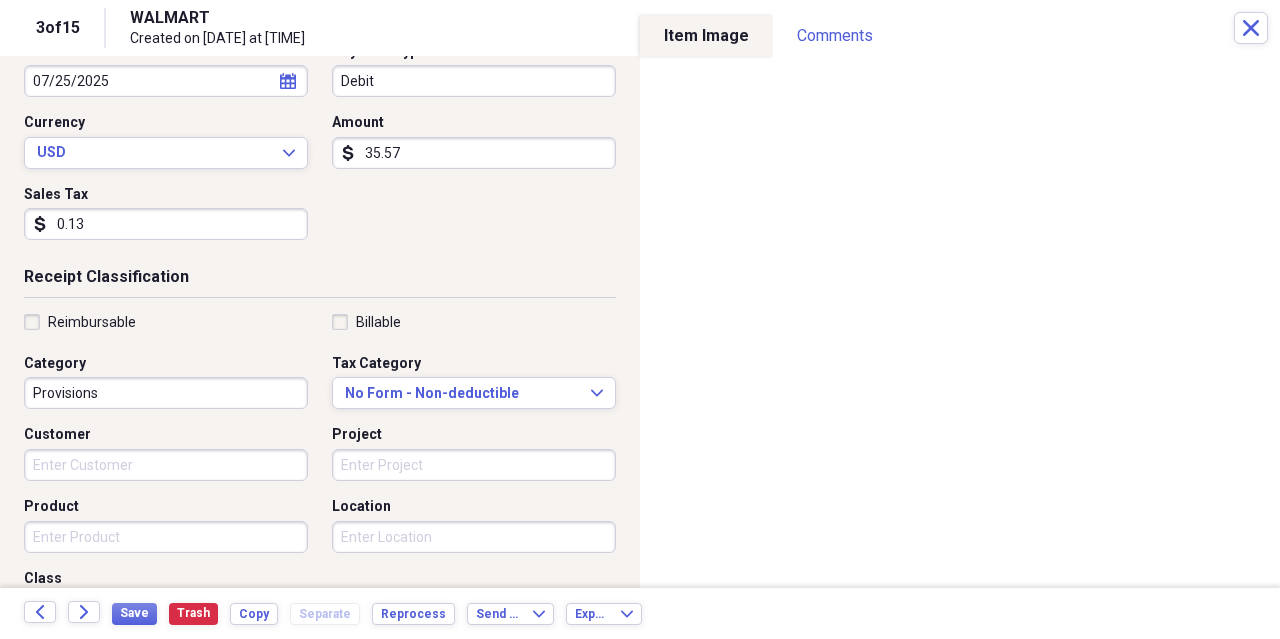 scroll, scrollTop: 232, scrollLeft: 0, axis: vertical 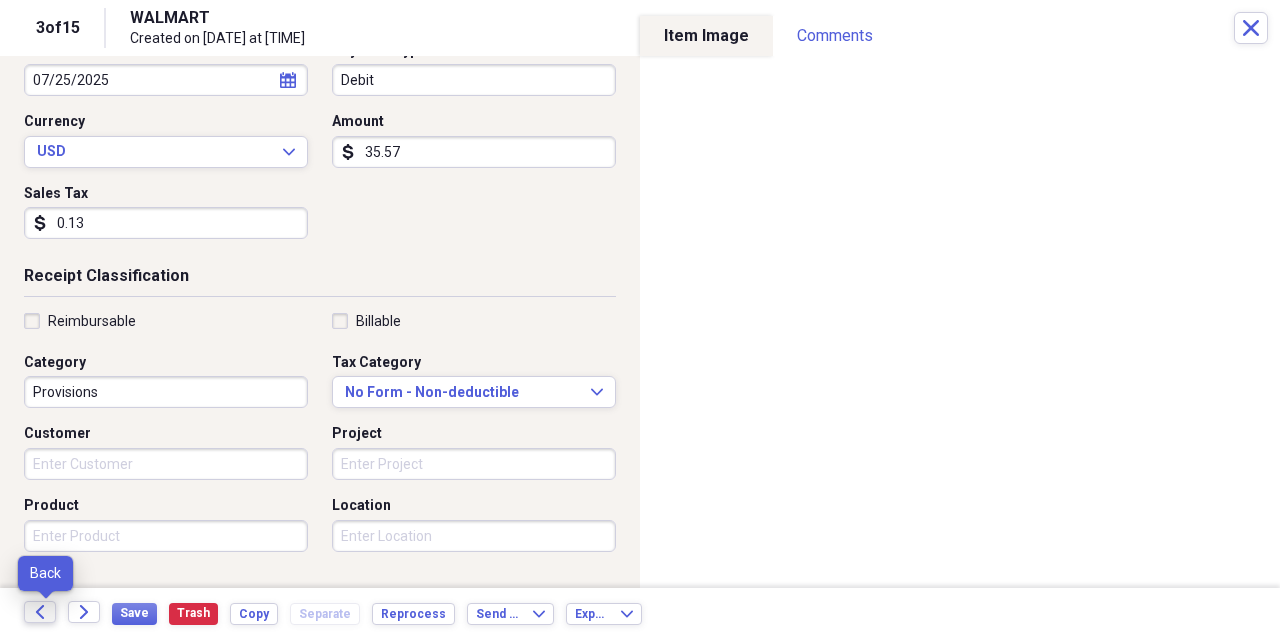 click 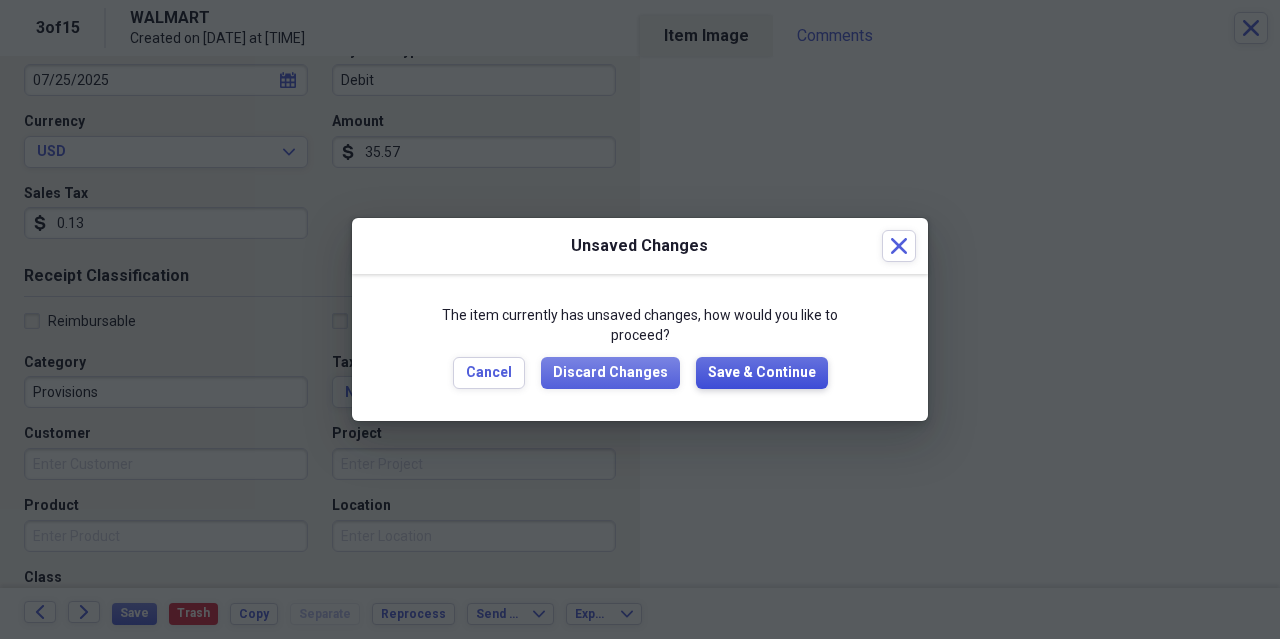 click on "Save & Continue" at bounding box center (762, 373) 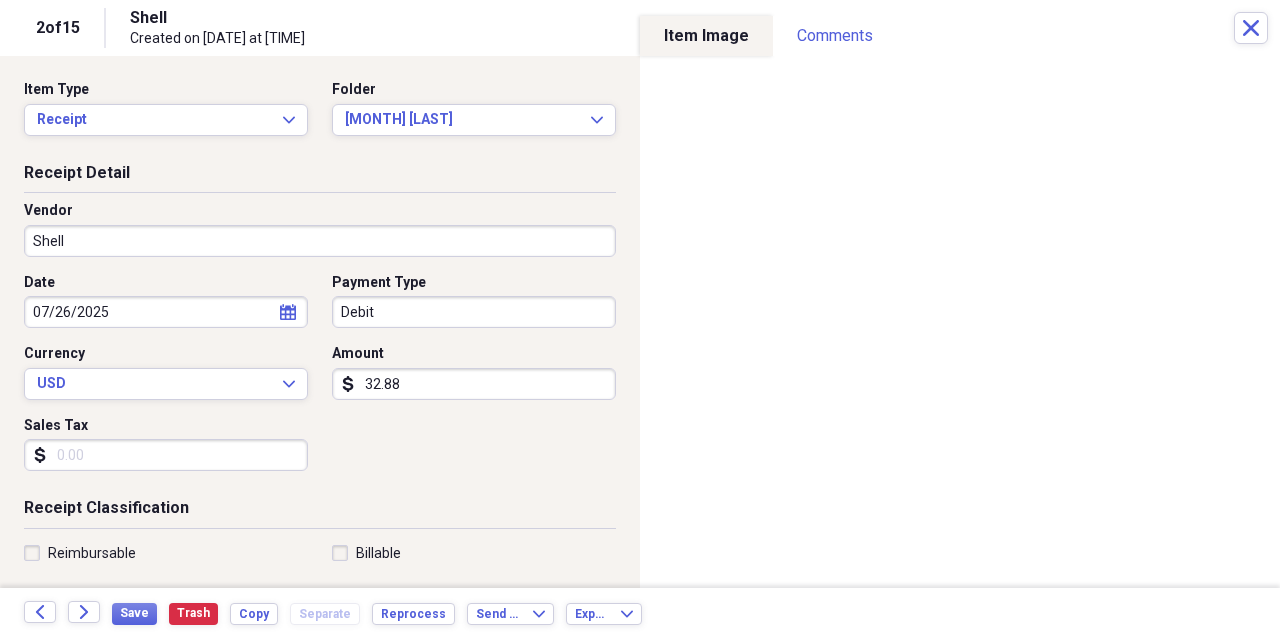 click on "Shell" at bounding box center [320, 241] 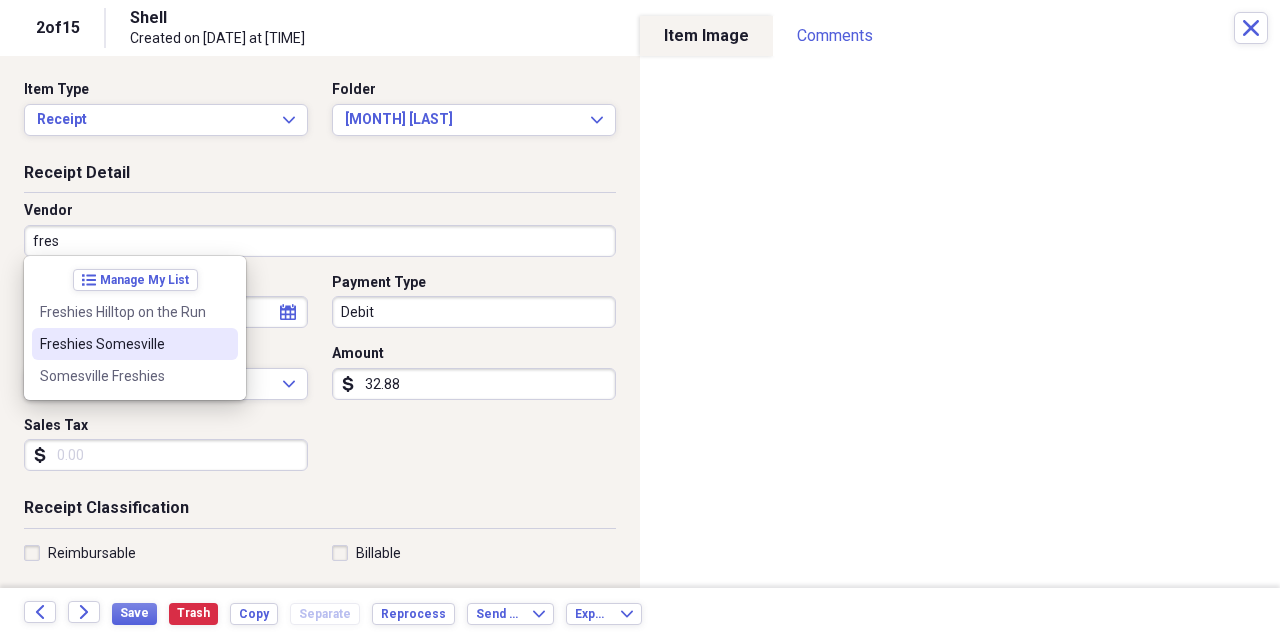 click on "Freshies Somesville" at bounding box center (123, 344) 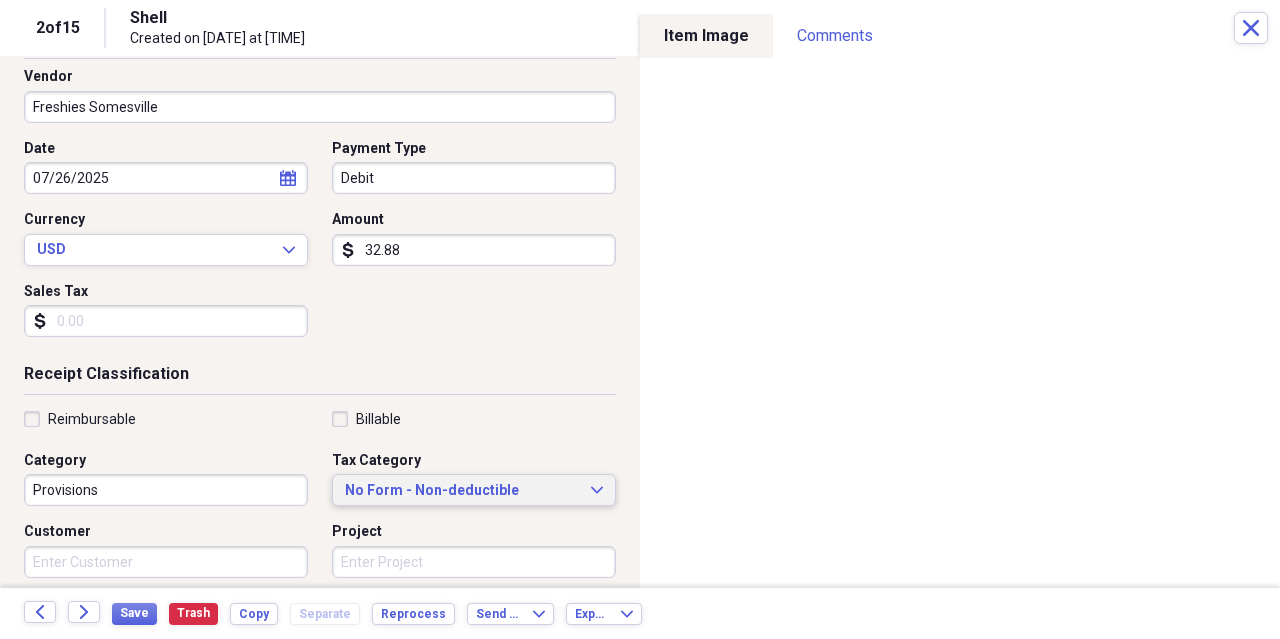 scroll, scrollTop: 232, scrollLeft: 0, axis: vertical 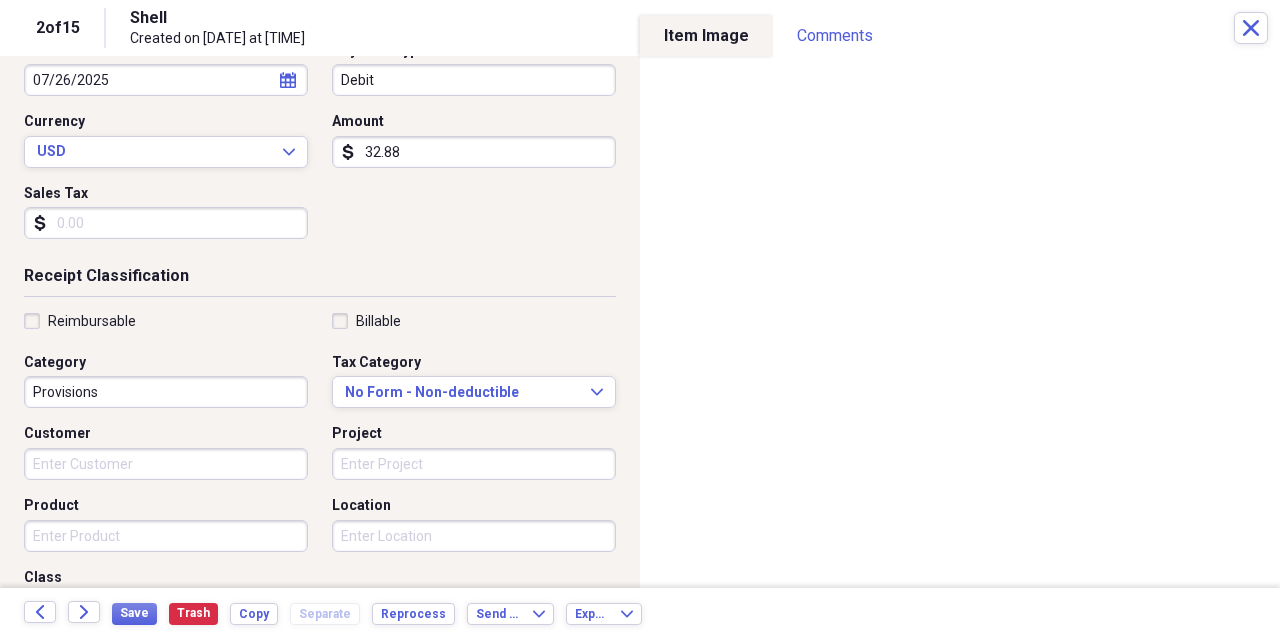 click on "Provisions" at bounding box center (166, 392) 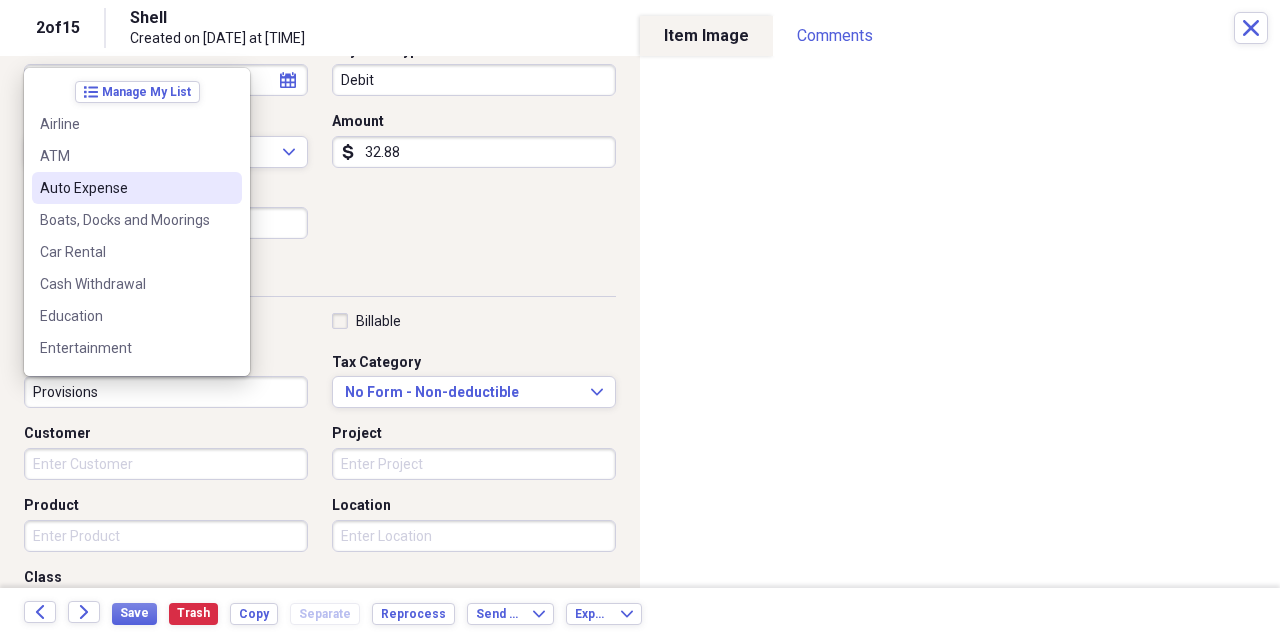click on "Auto Expense" at bounding box center [125, 188] 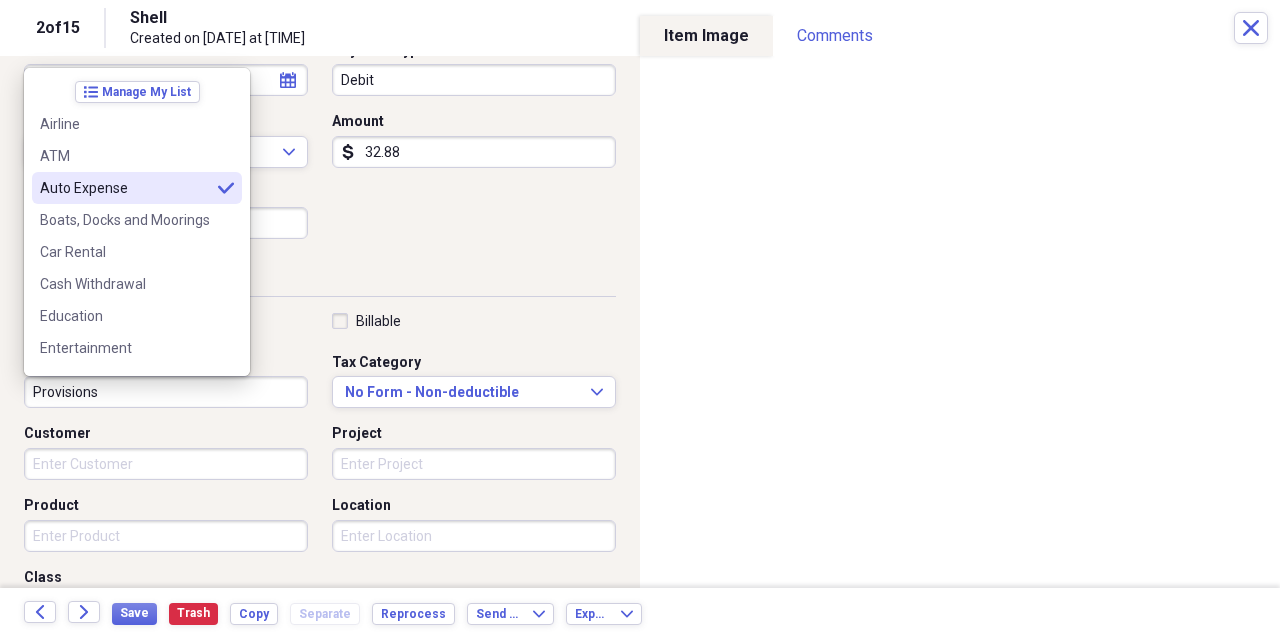 type on "Auto Expense" 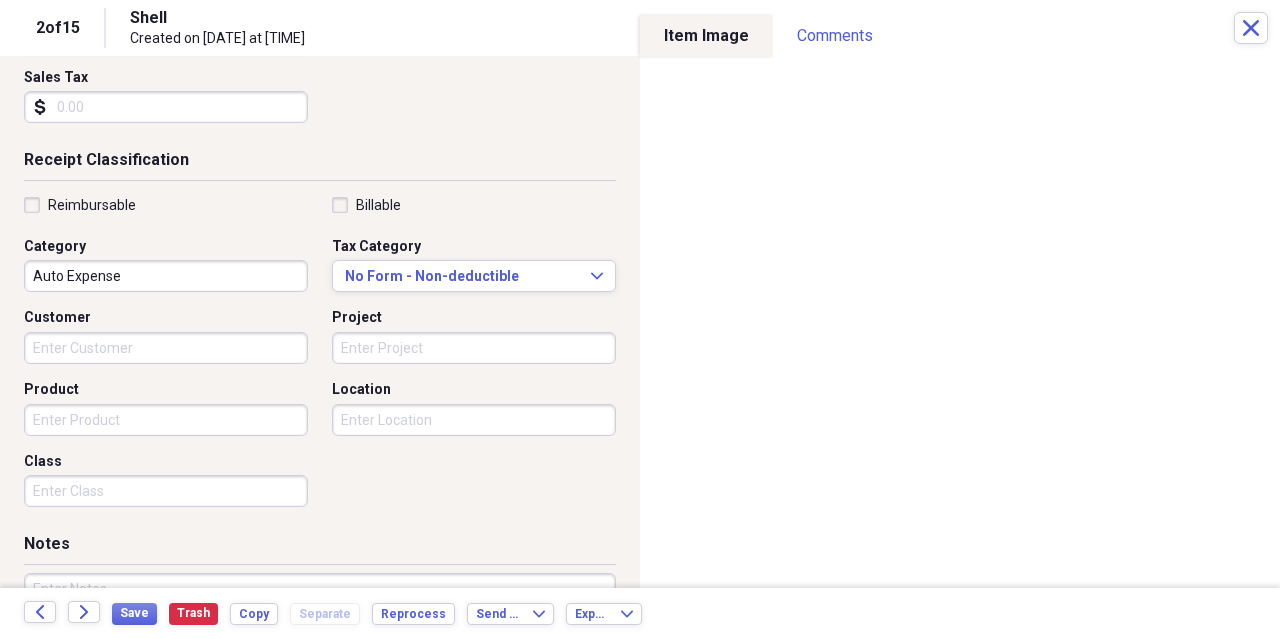 scroll, scrollTop: 0, scrollLeft: 0, axis: both 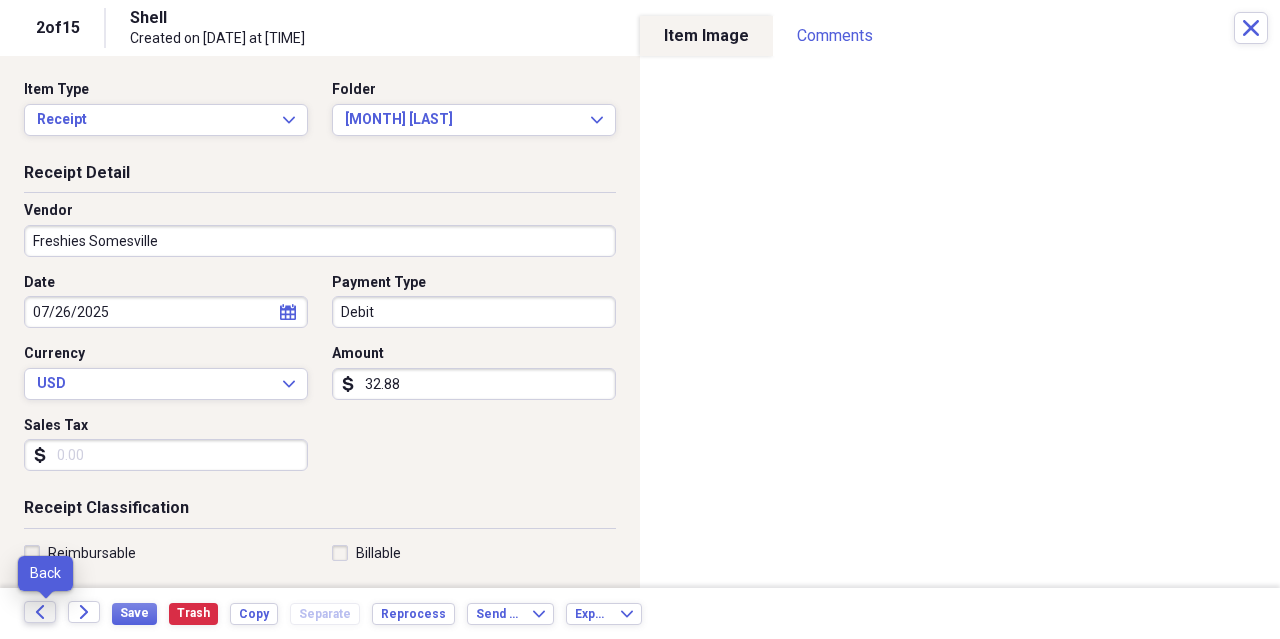 click 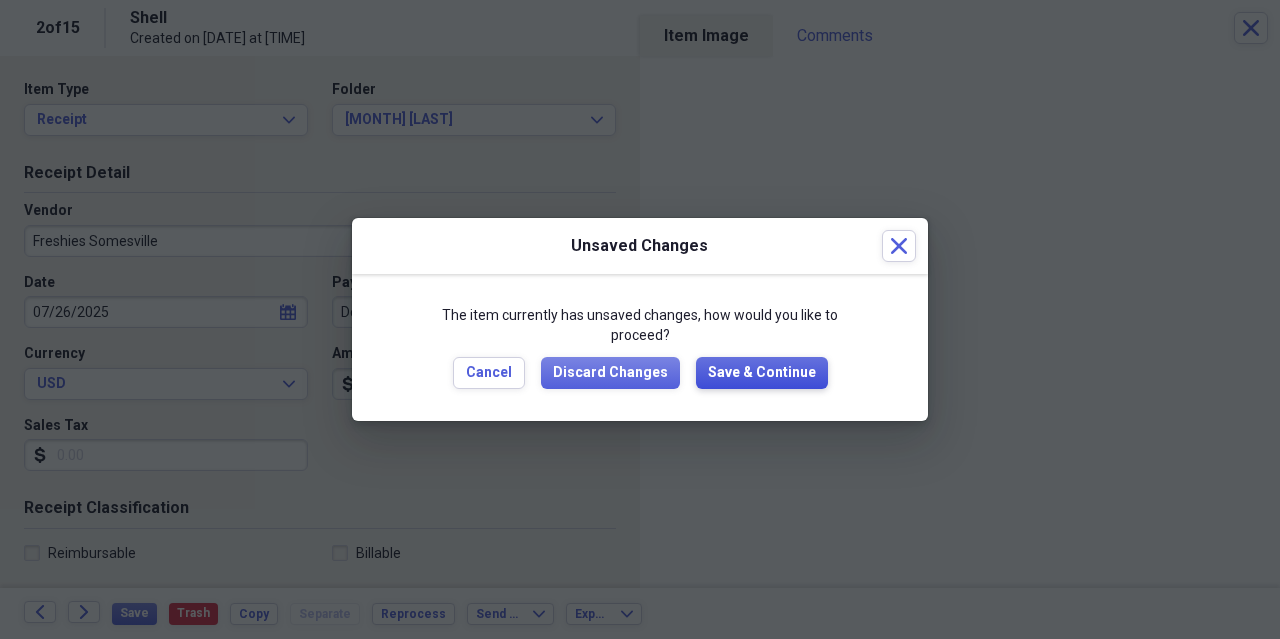 click on "Save & Continue" at bounding box center [762, 373] 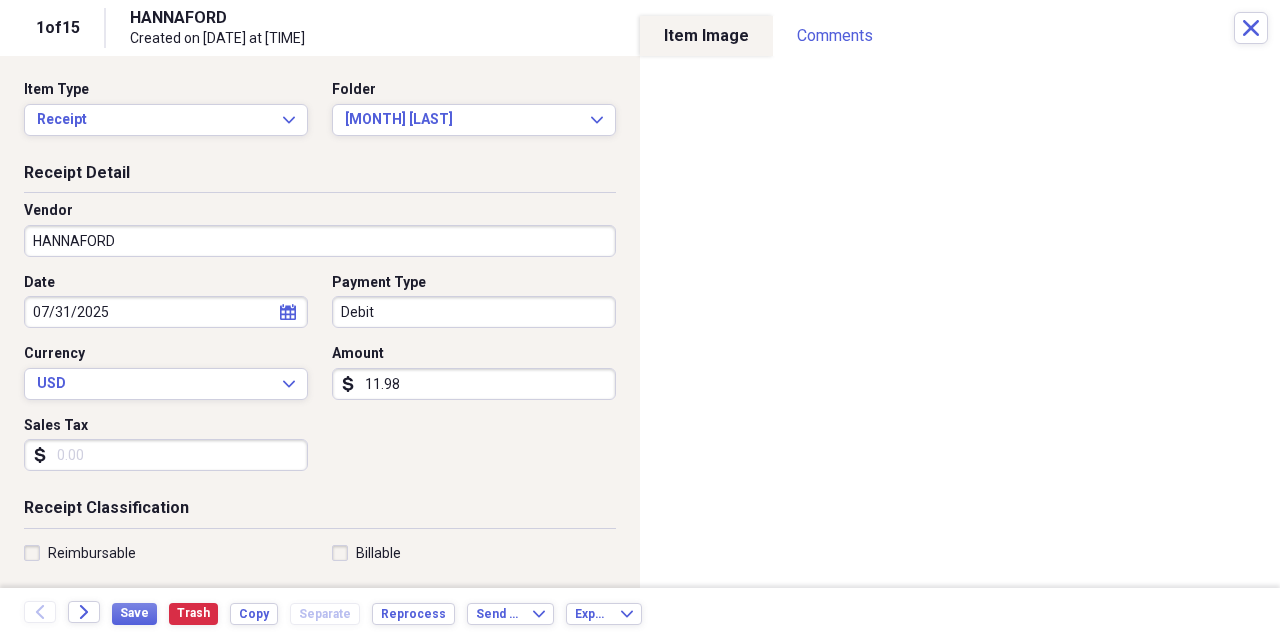 click on "11.98" at bounding box center [474, 384] 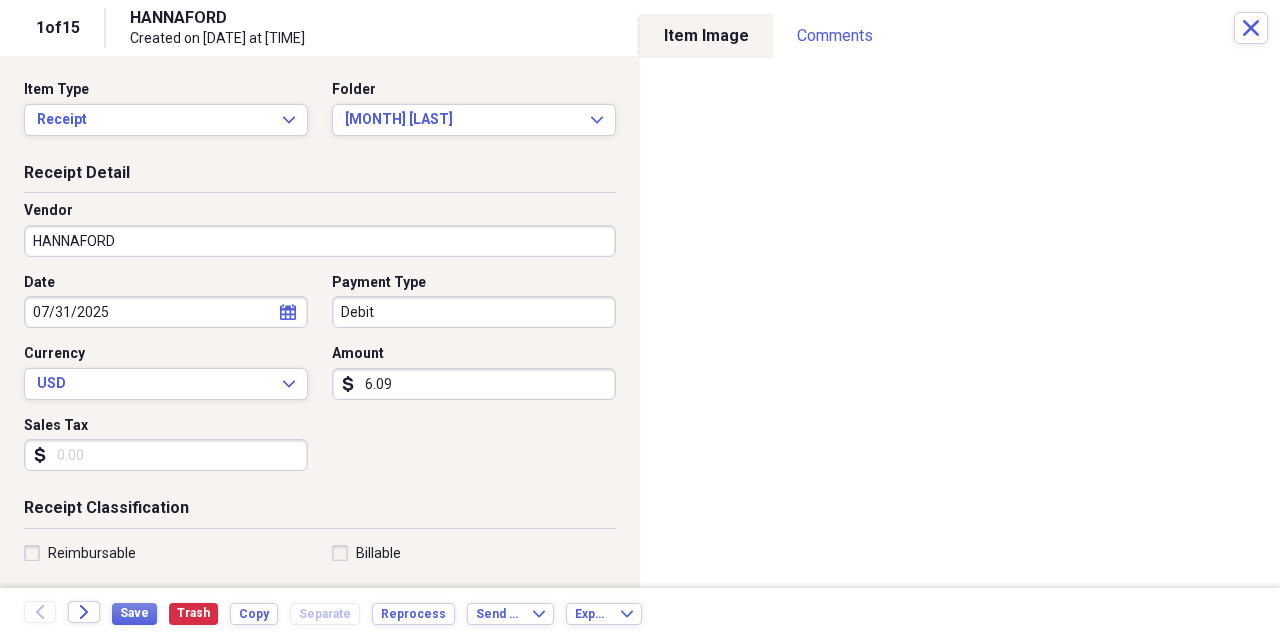 type on "60.93" 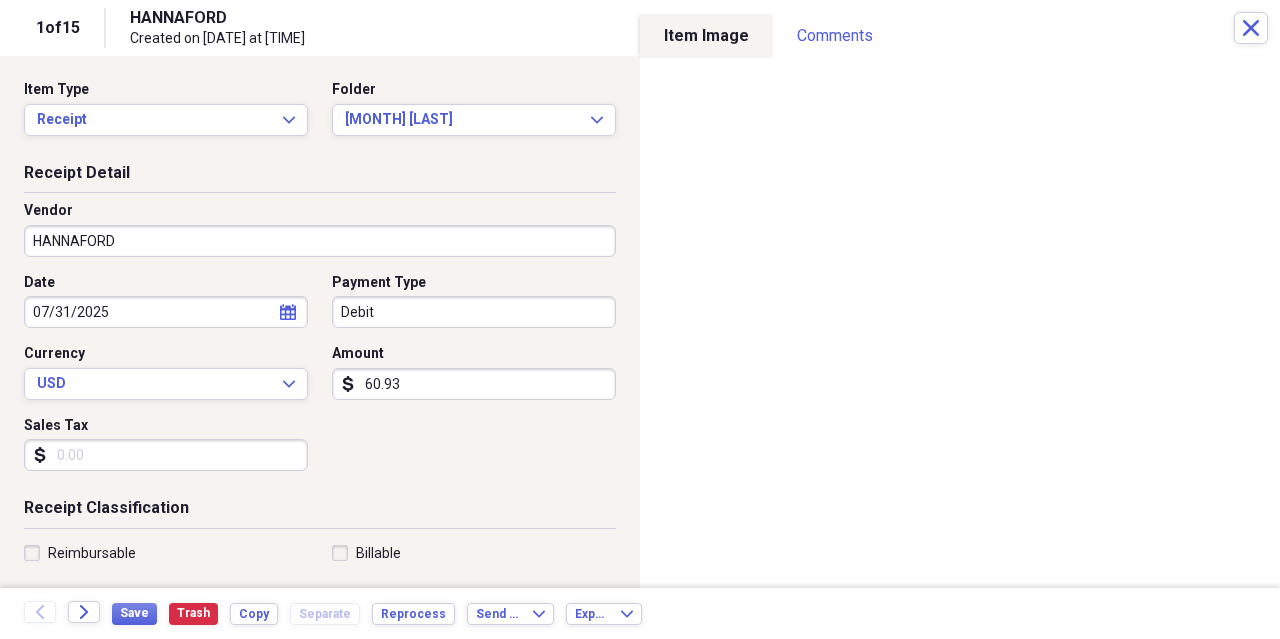 click on "Sales Tax" at bounding box center (166, 455) 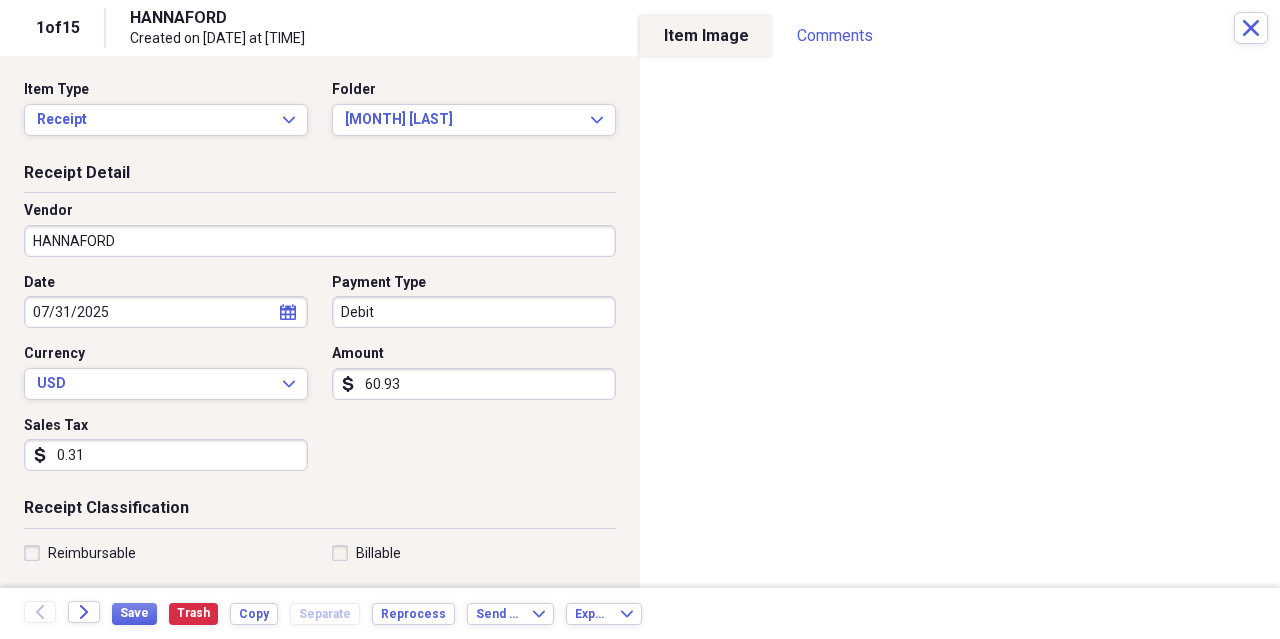type on "3.16" 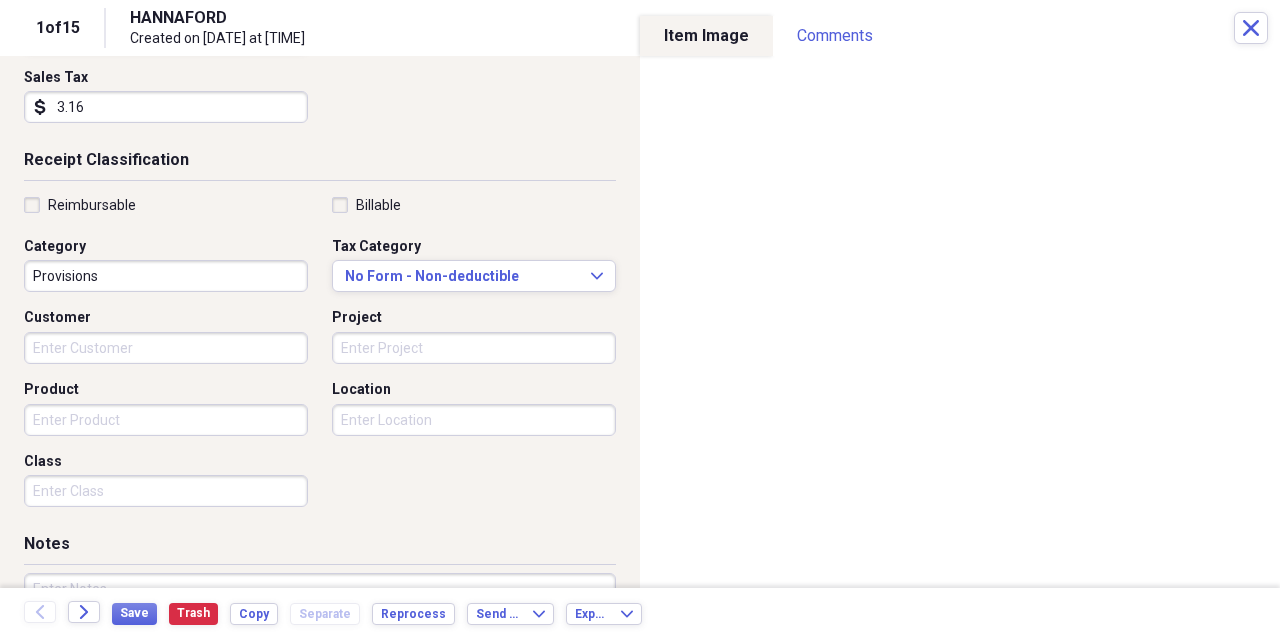 scroll, scrollTop: 0, scrollLeft: 0, axis: both 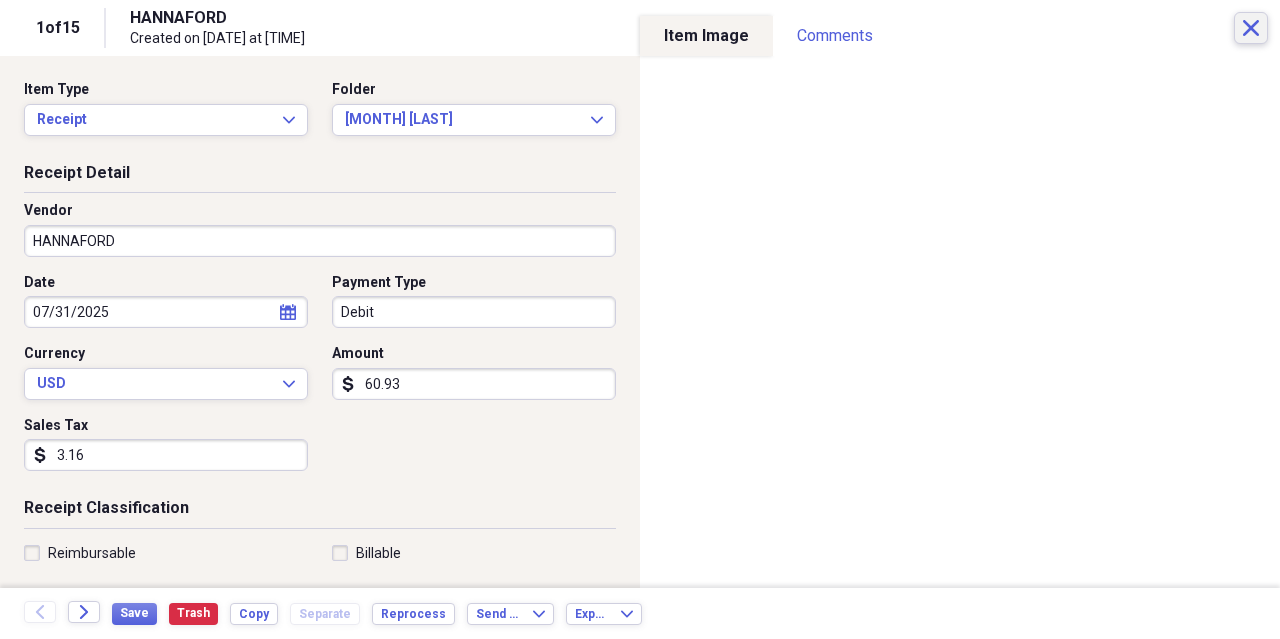 click on "Close" 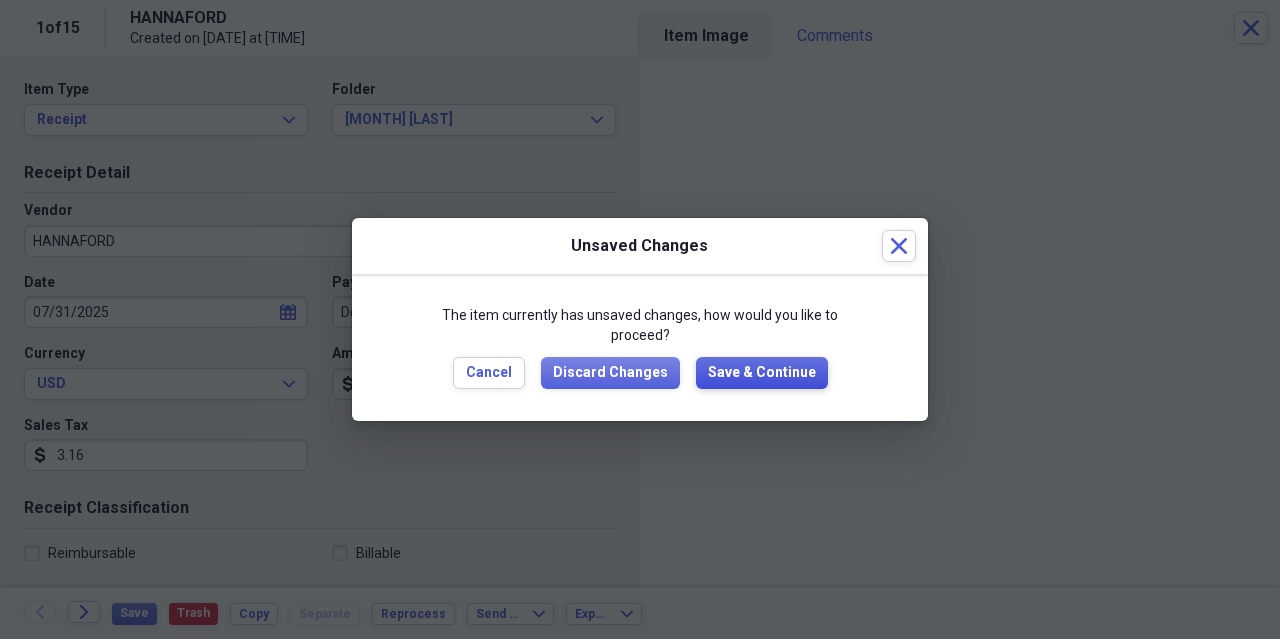 click on "Save & Continue" at bounding box center (762, 373) 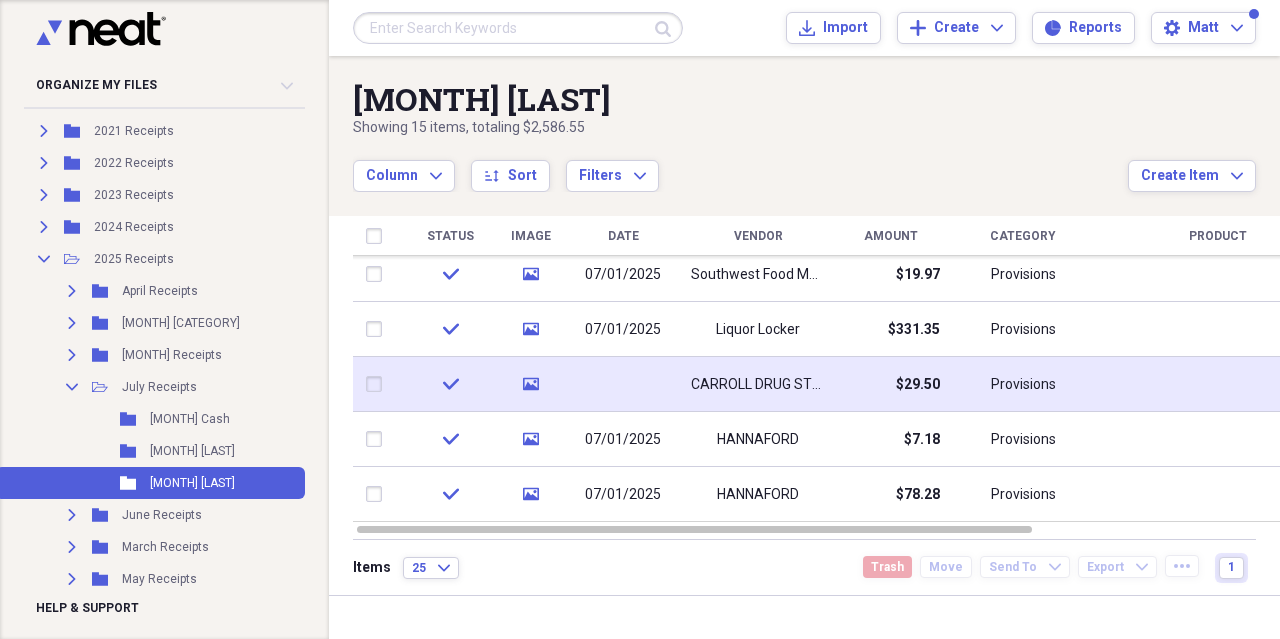 click at bounding box center [623, 384] 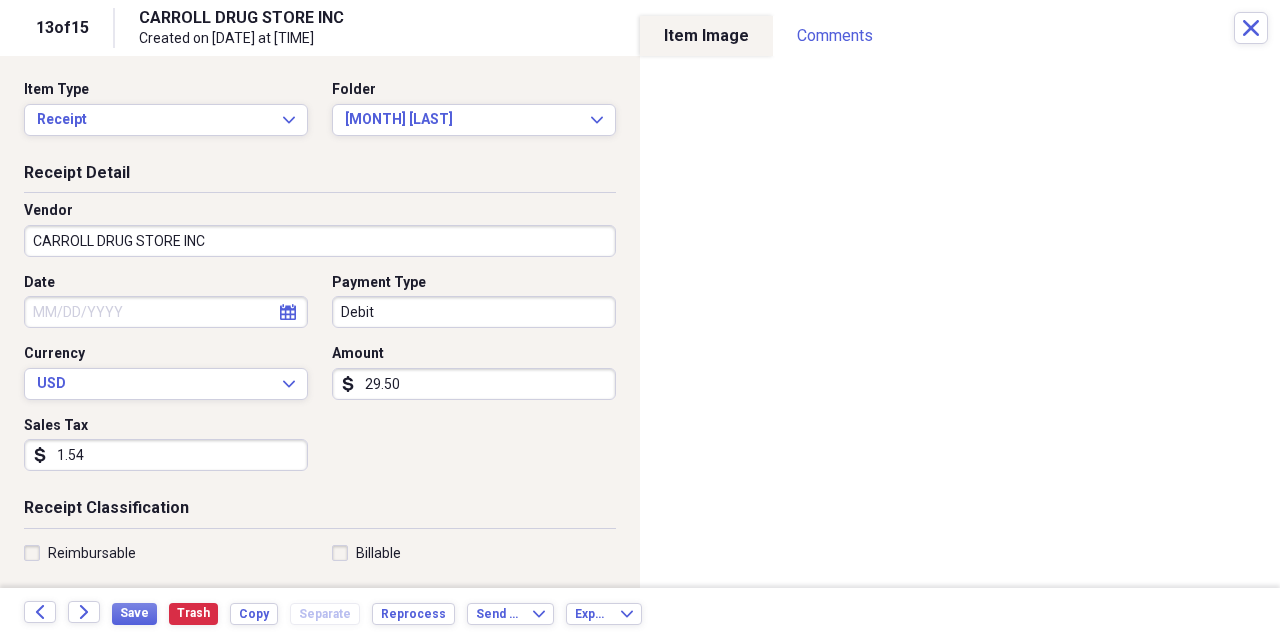 click on "calendar Calendar" at bounding box center (288, 312) 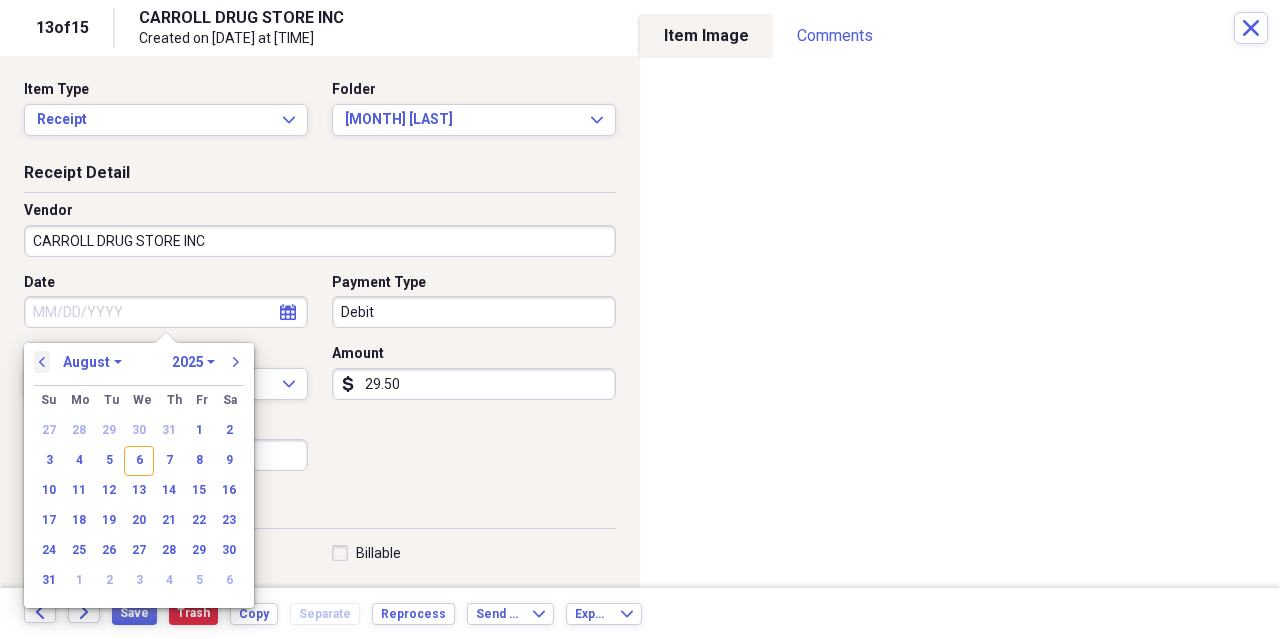 click on "previous" at bounding box center [42, 362] 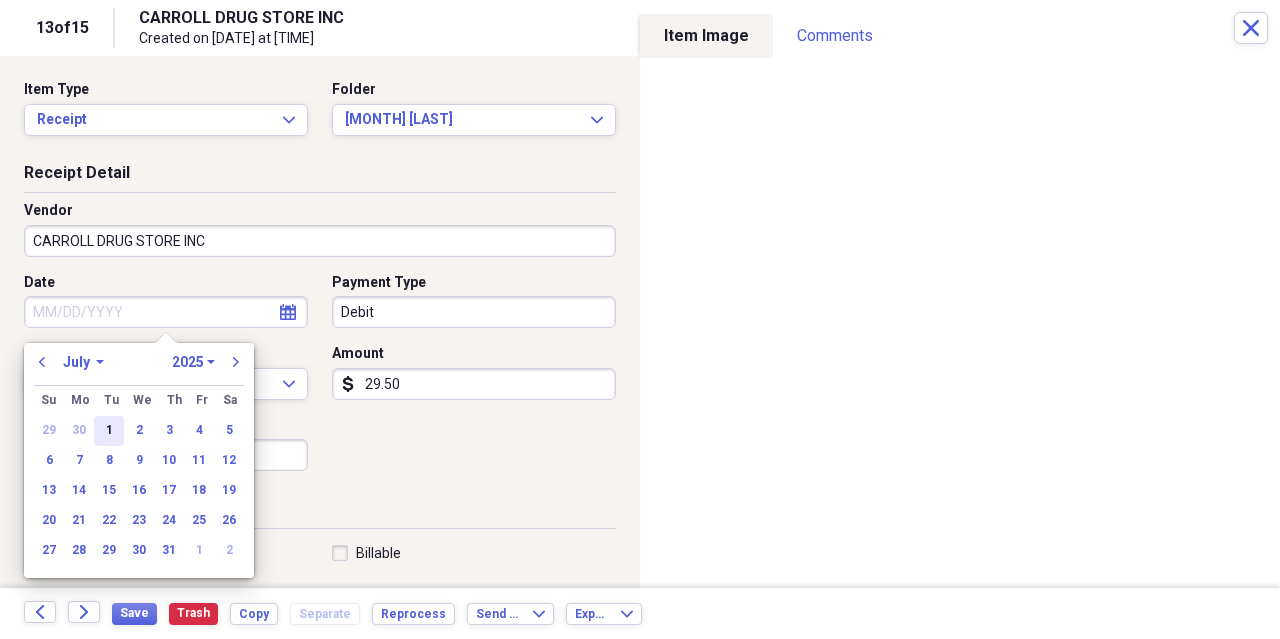 click on "1" at bounding box center [109, 431] 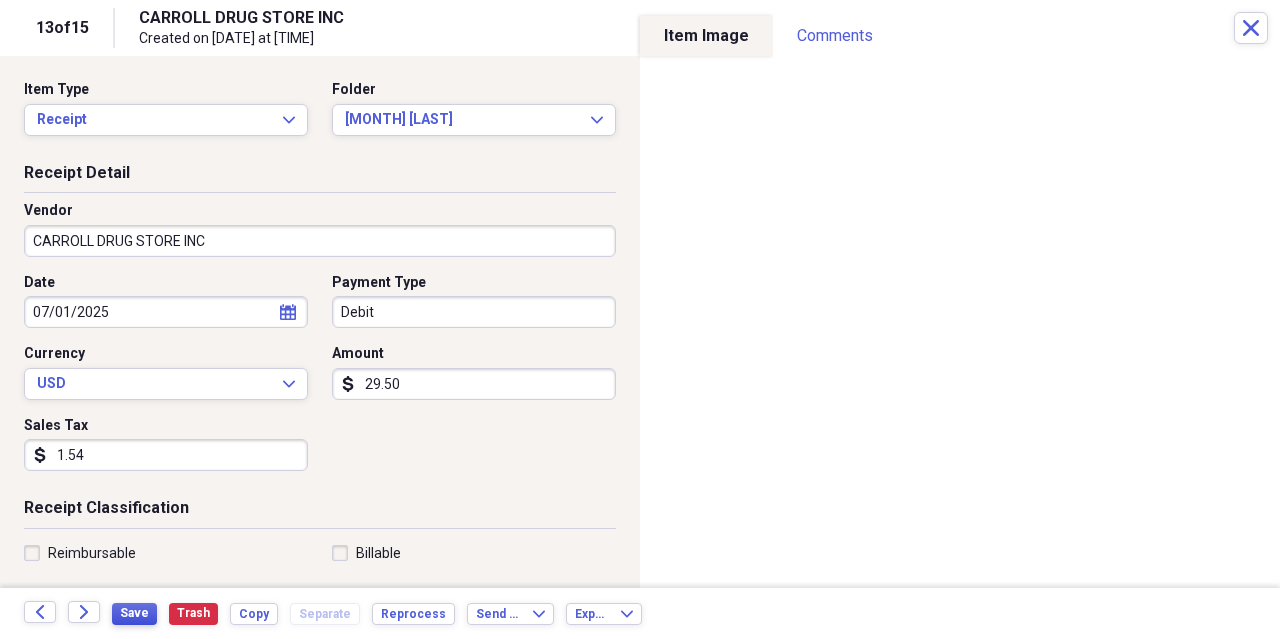 click on "Save" at bounding box center (134, 613) 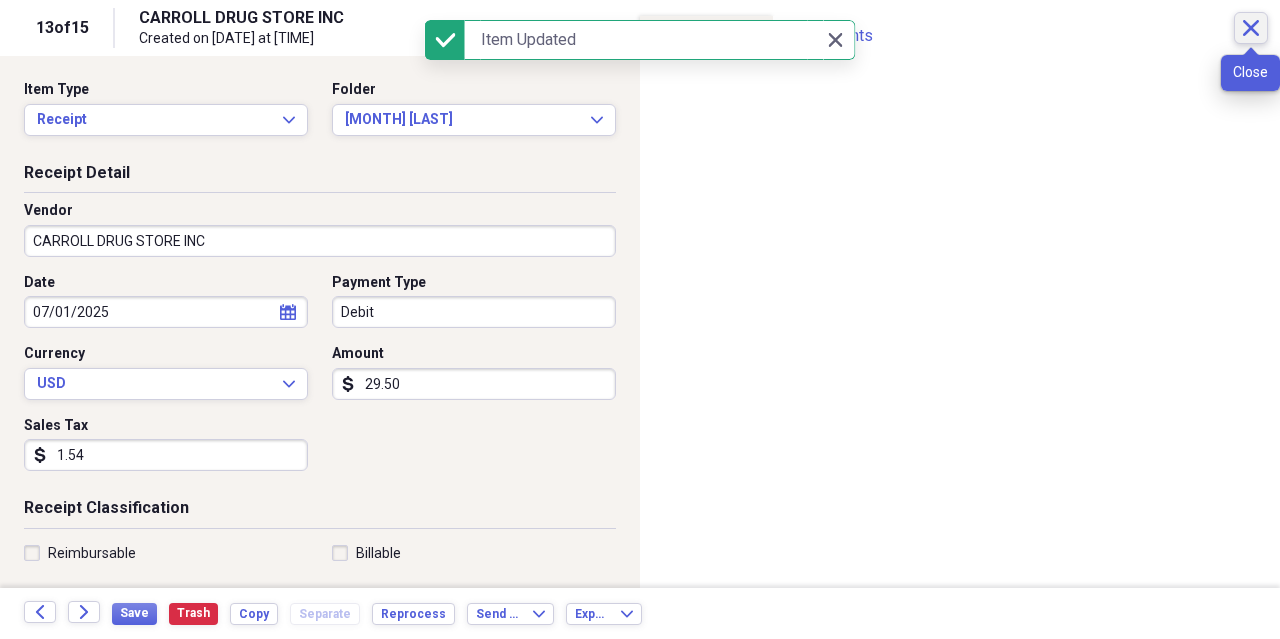 click on "Close" 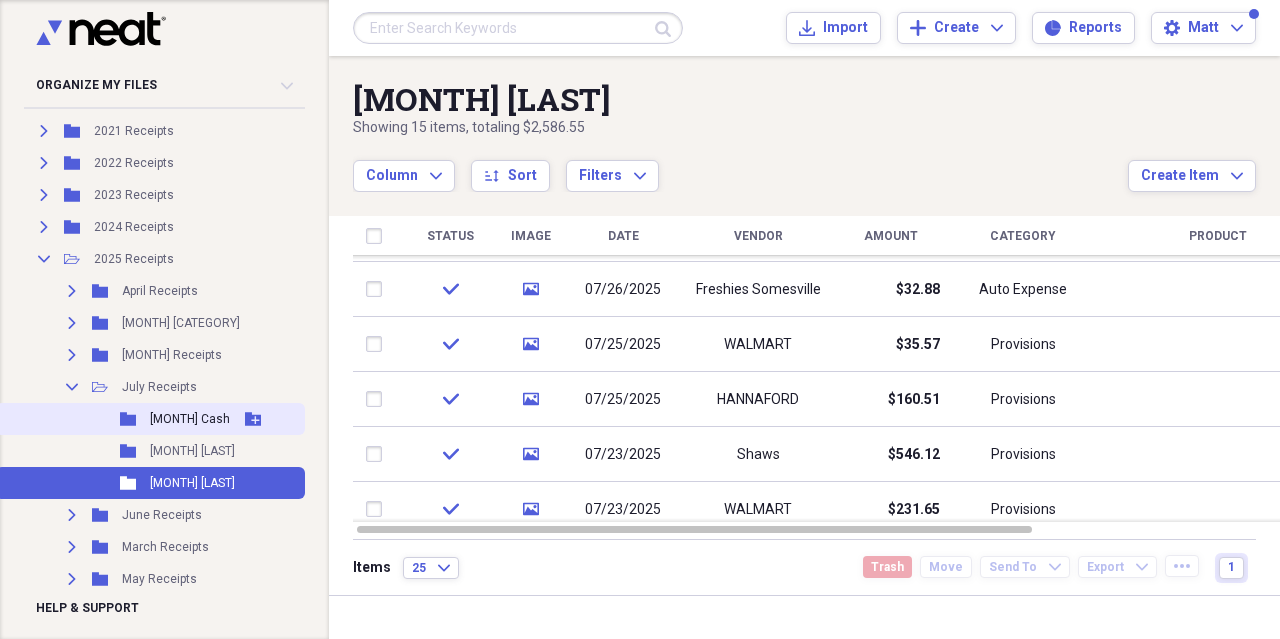 click on "[MONTH] Cash" at bounding box center (190, 419) 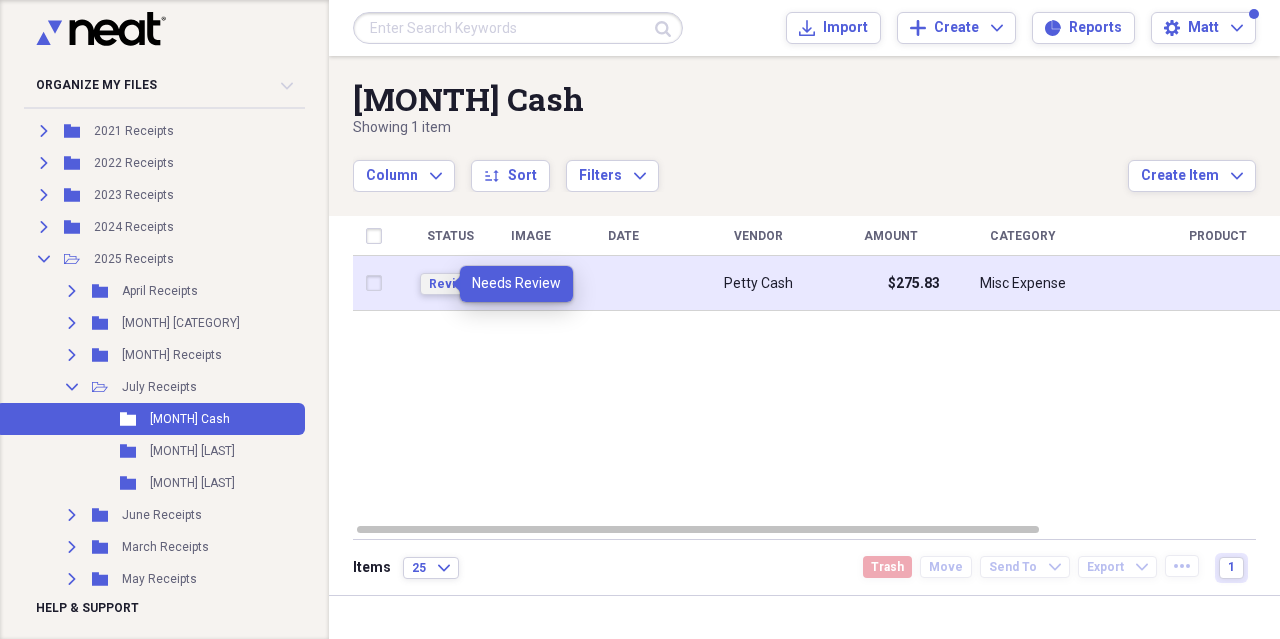 click on "Review" at bounding box center (450, 284) 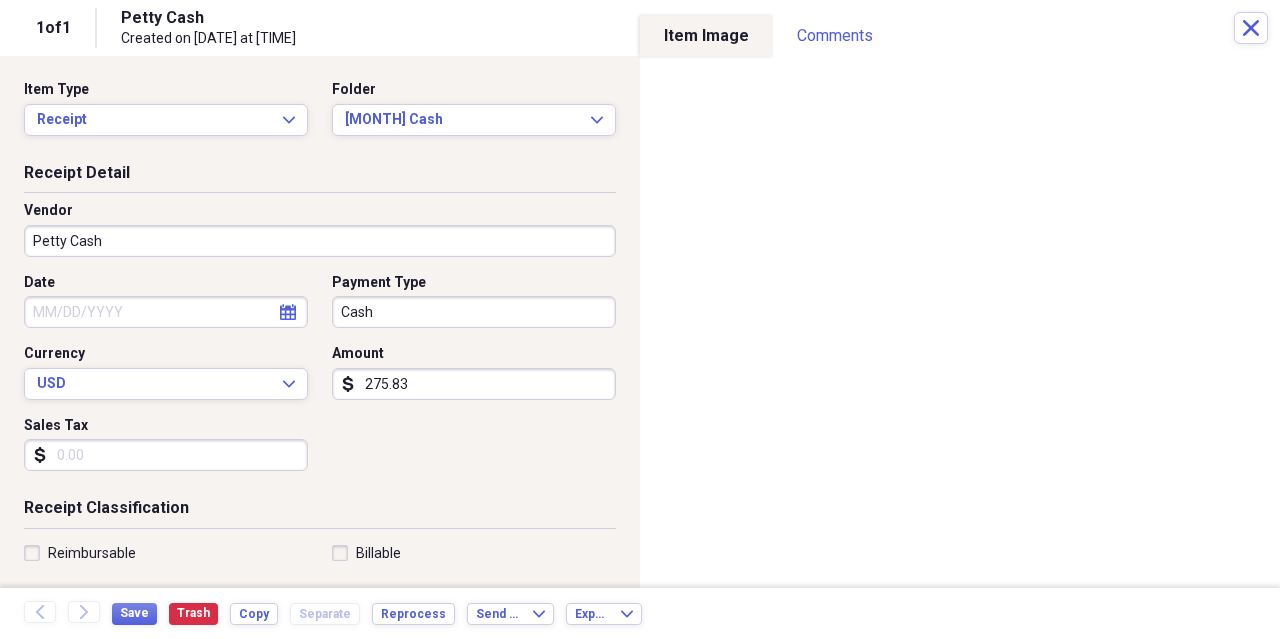 select on "7" 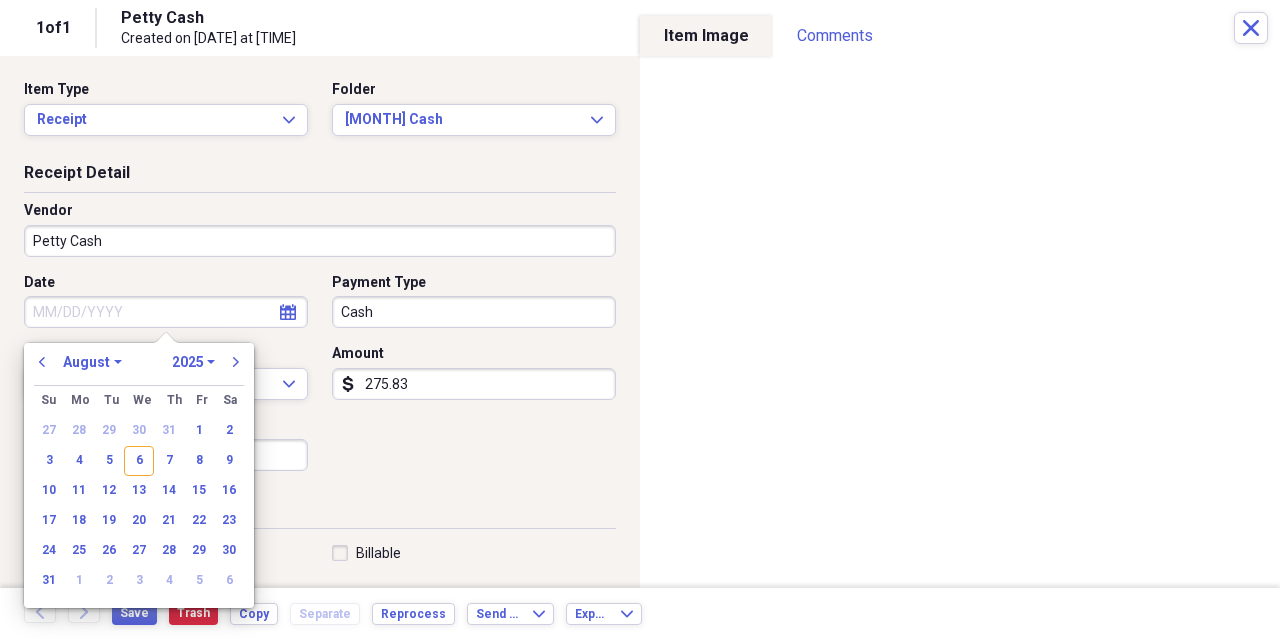 click on "Date" at bounding box center (166, 312) 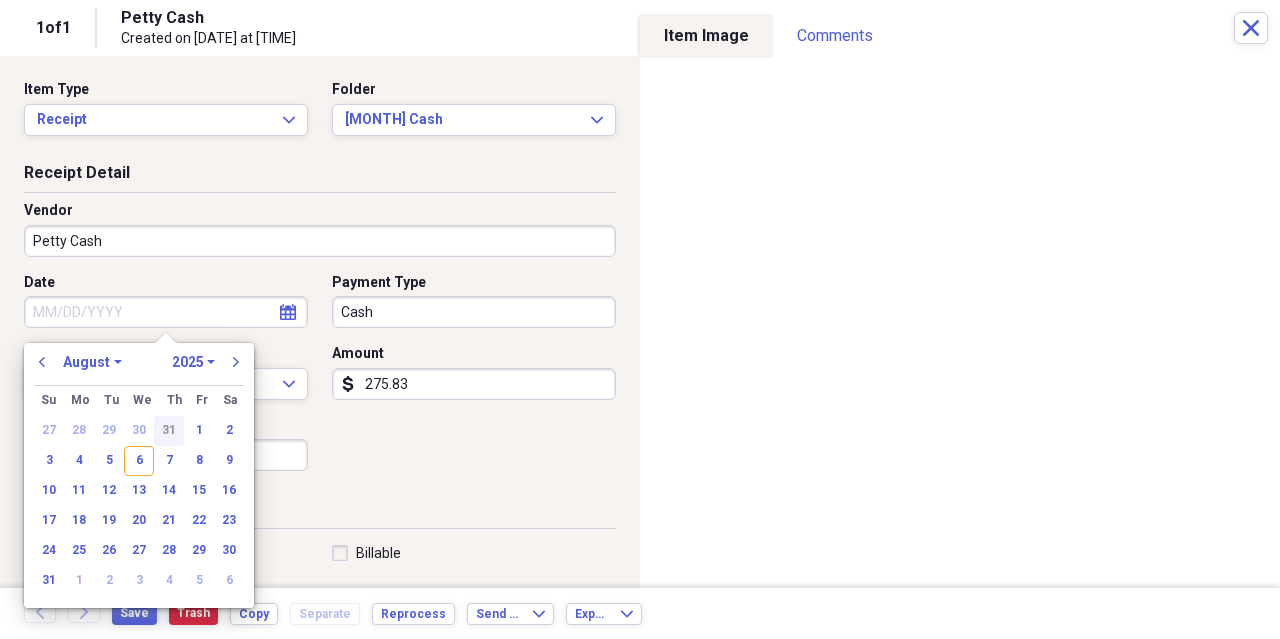 click on "31" at bounding box center [169, 431] 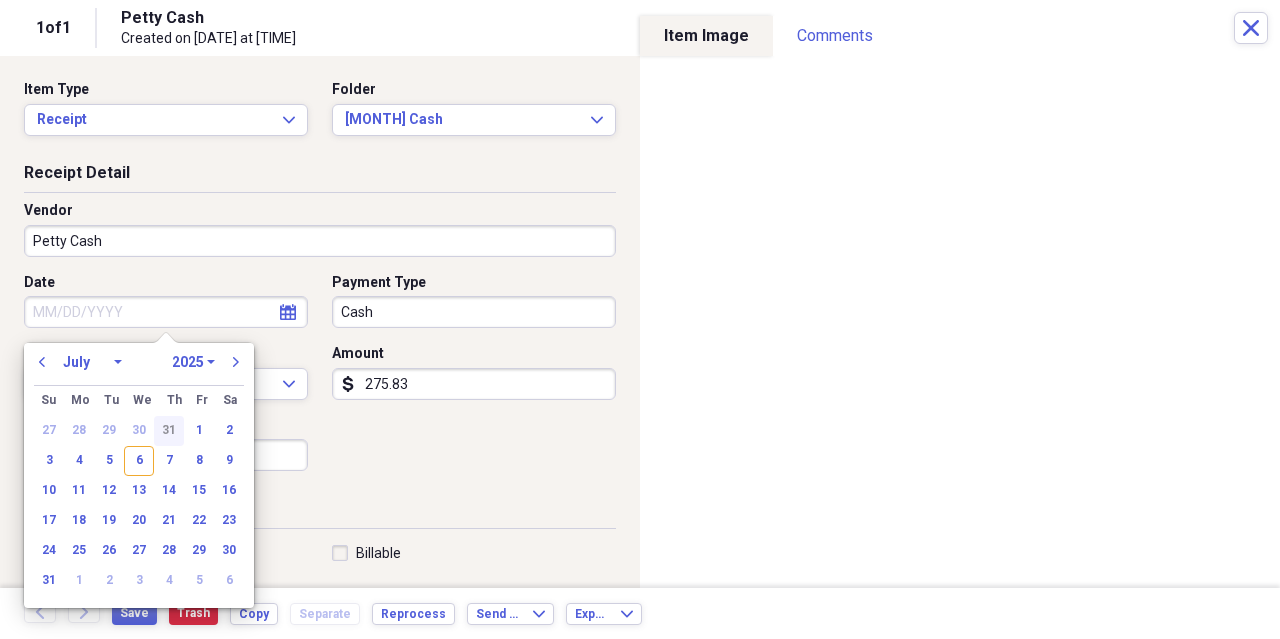 type on "07/31/2025" 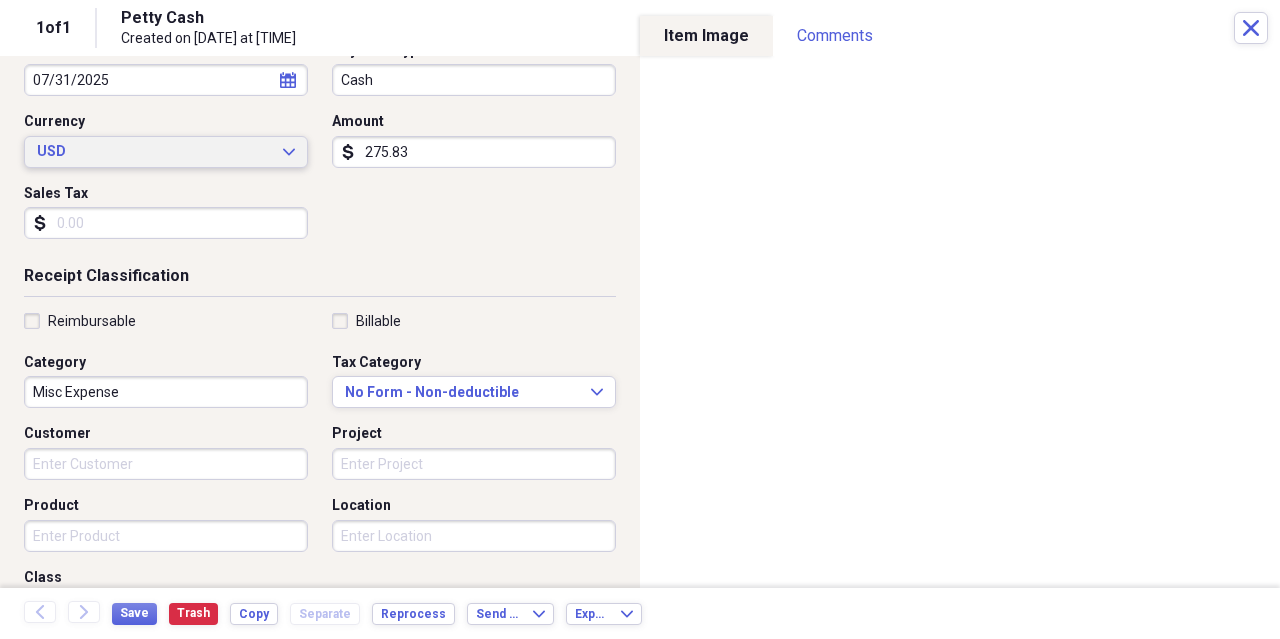 scroll, scrollTop: 0, scrollLeft: 0, axis: both 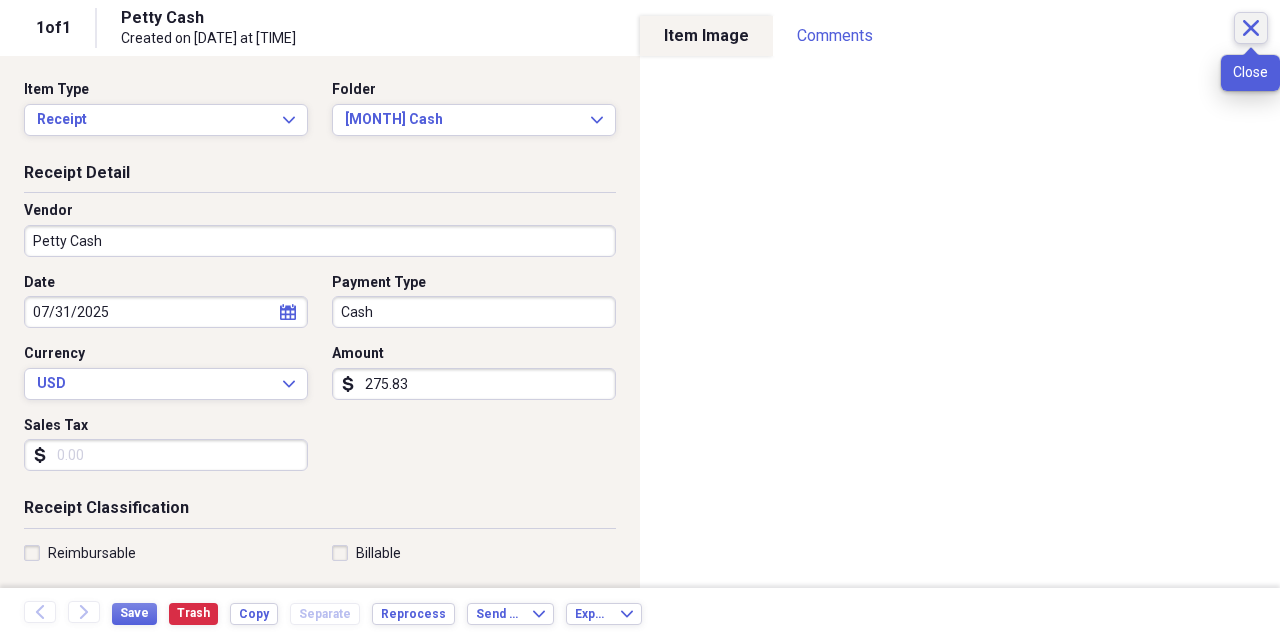 click 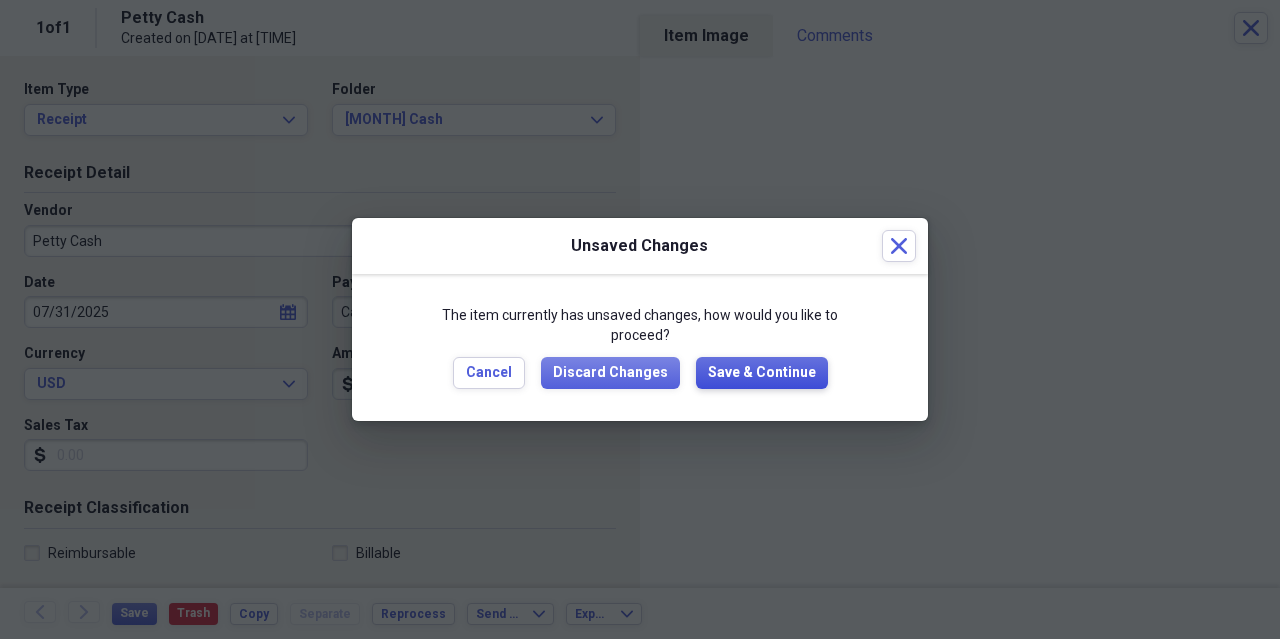 click on "Save & Continue" at bounding box center (762, 373) 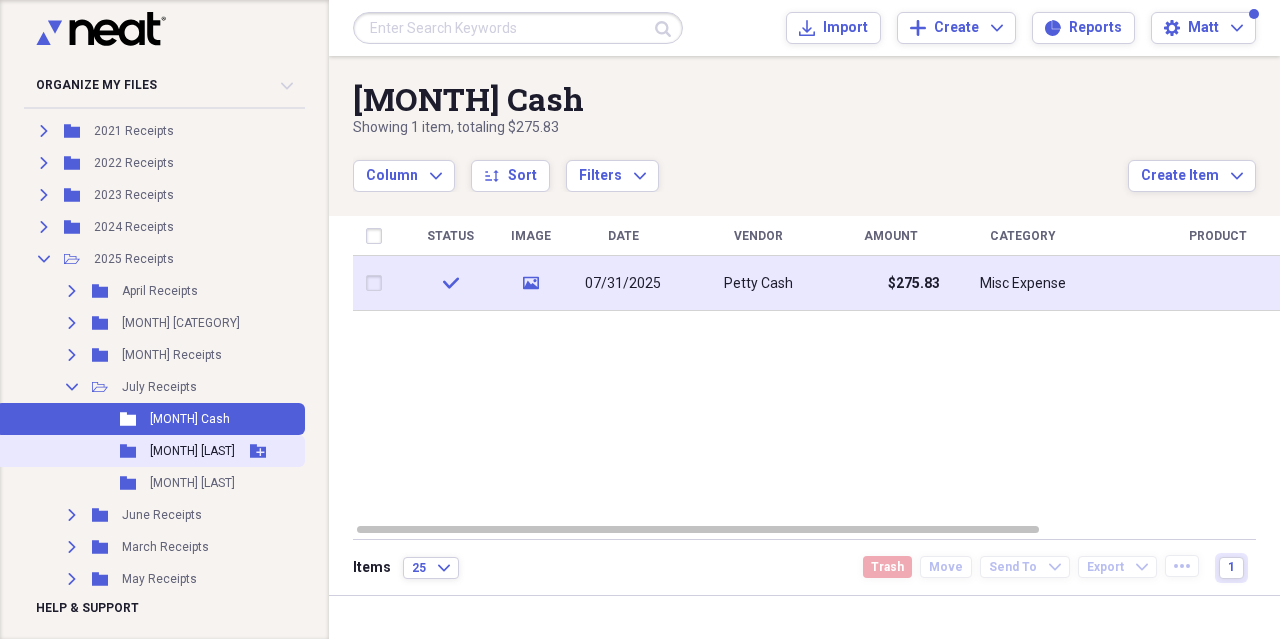 click on "[MONTH] [LAST]" at bounding box center [192, 451] 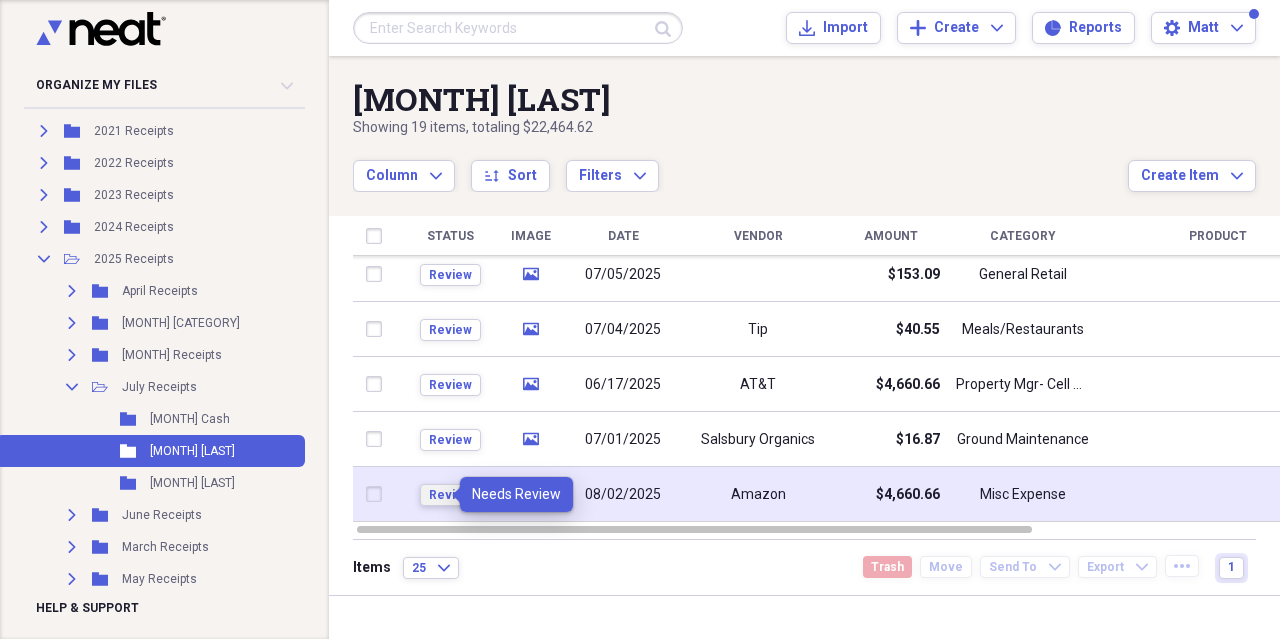 click on "Review" at bounding box center [450, 495] 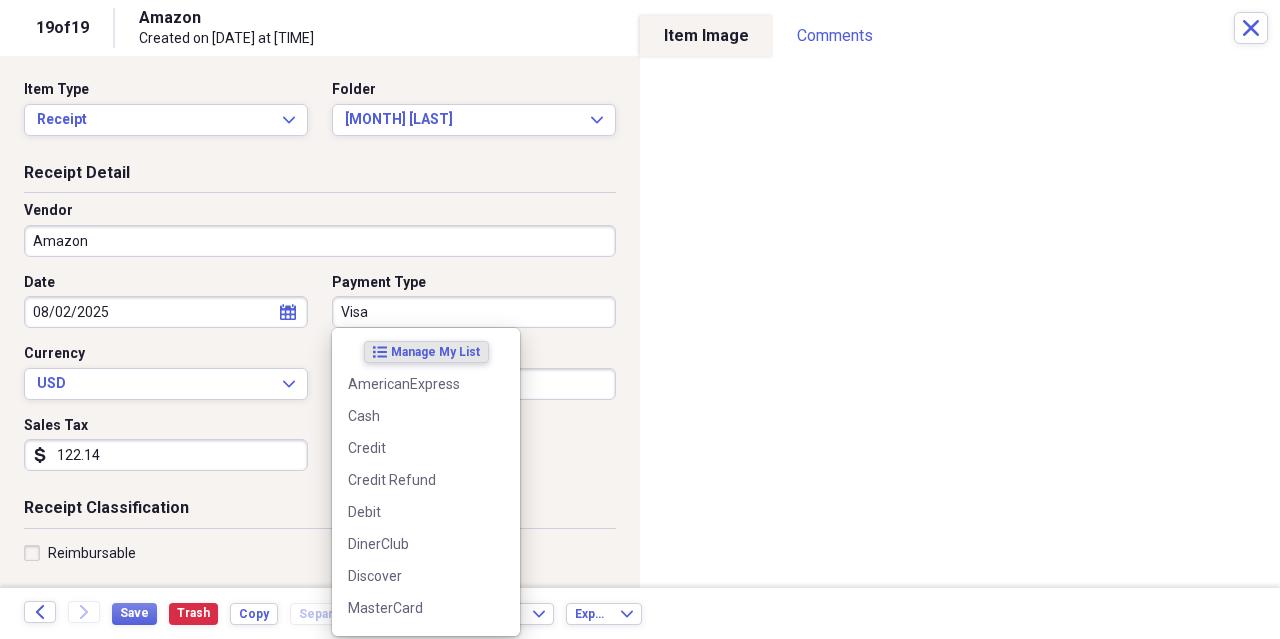 click on "Visa" at bounding box center (474, 312) 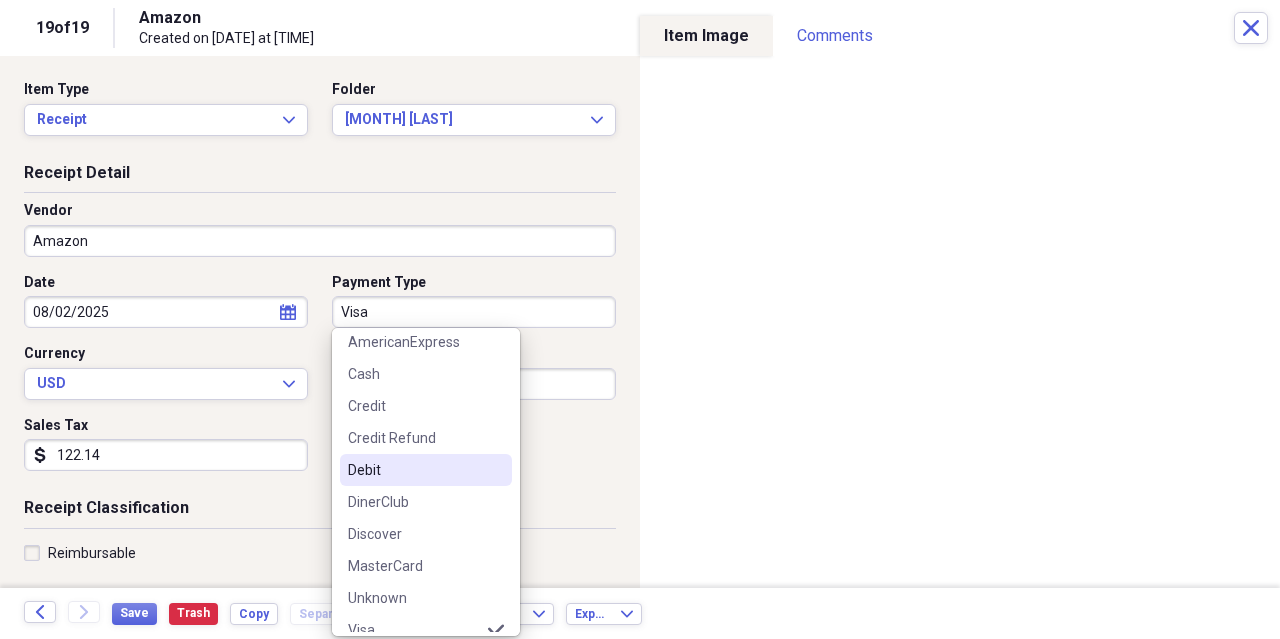 scroll, scrollTop: 60, scrollLeft: 0, axis: vertical 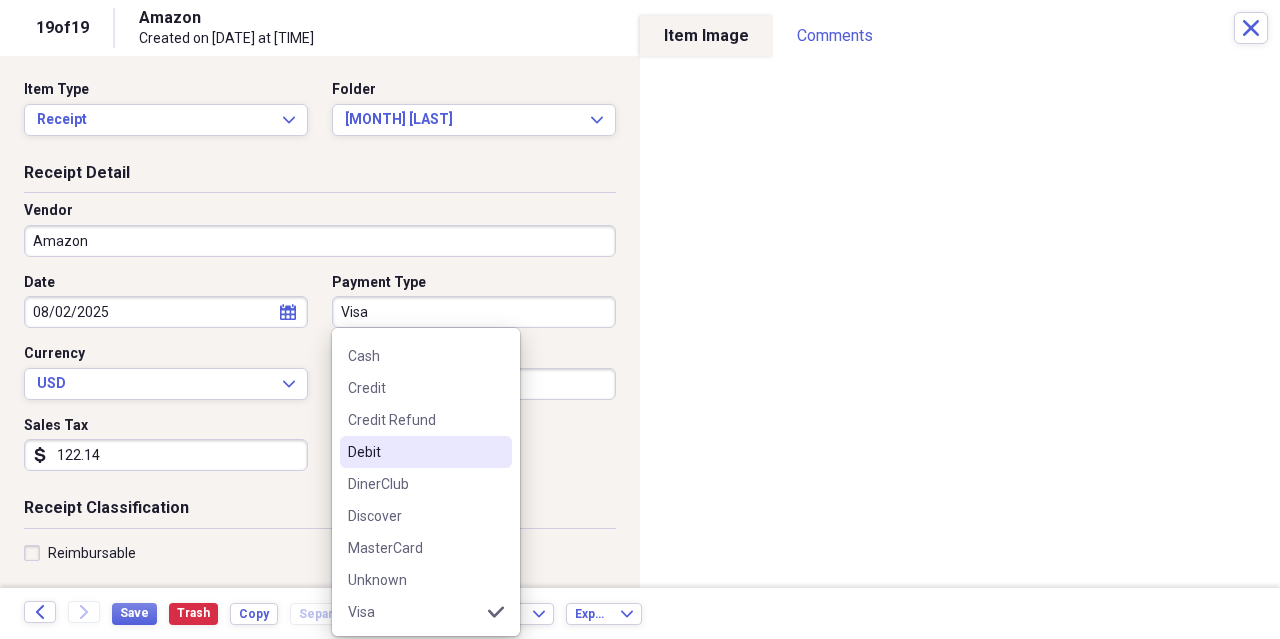 click on "Debit" at bounding box center (414, 452) 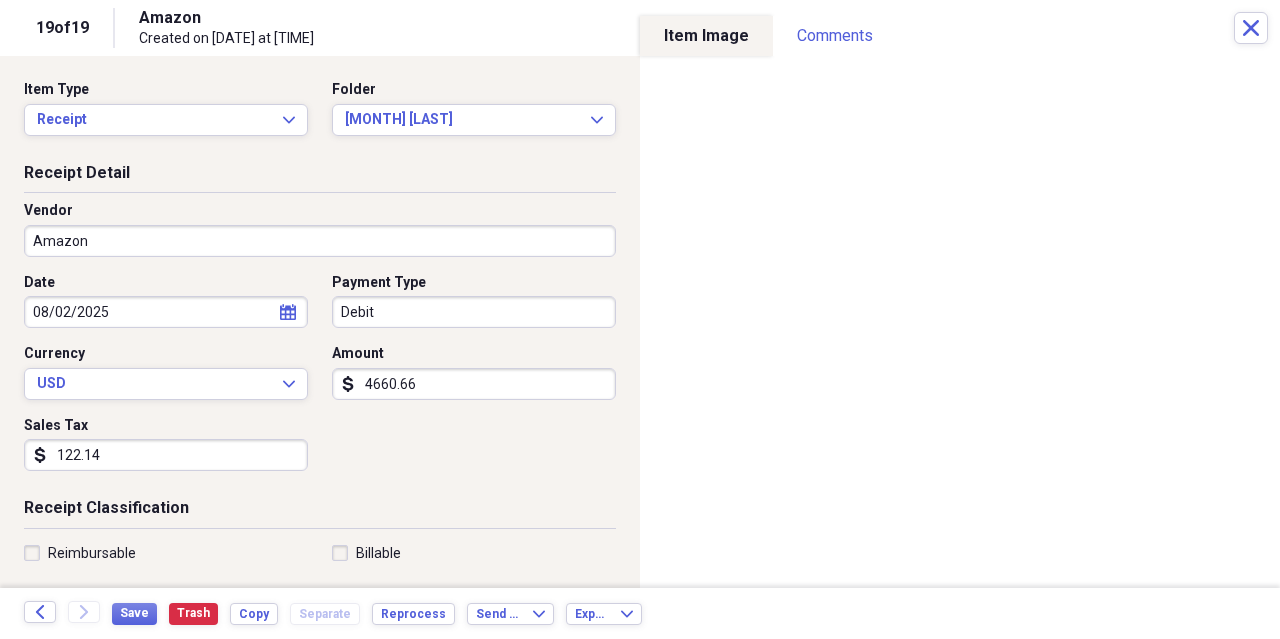 click on "4660.66" at bounding box center [474, 384] 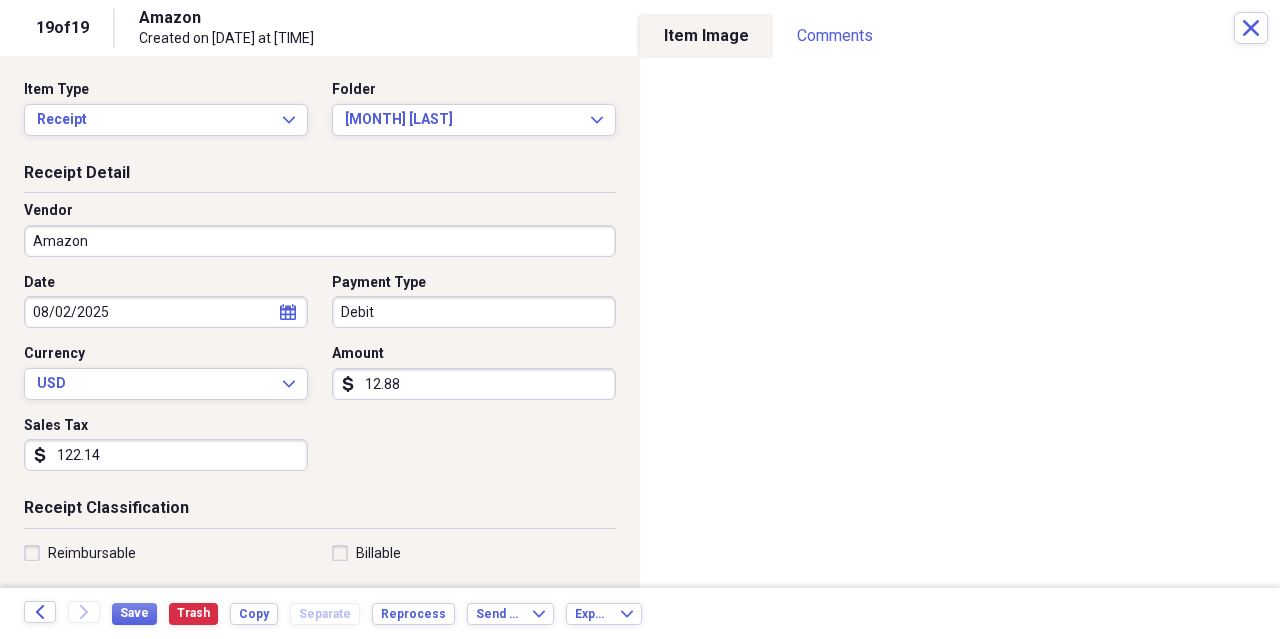 type on "128.84" 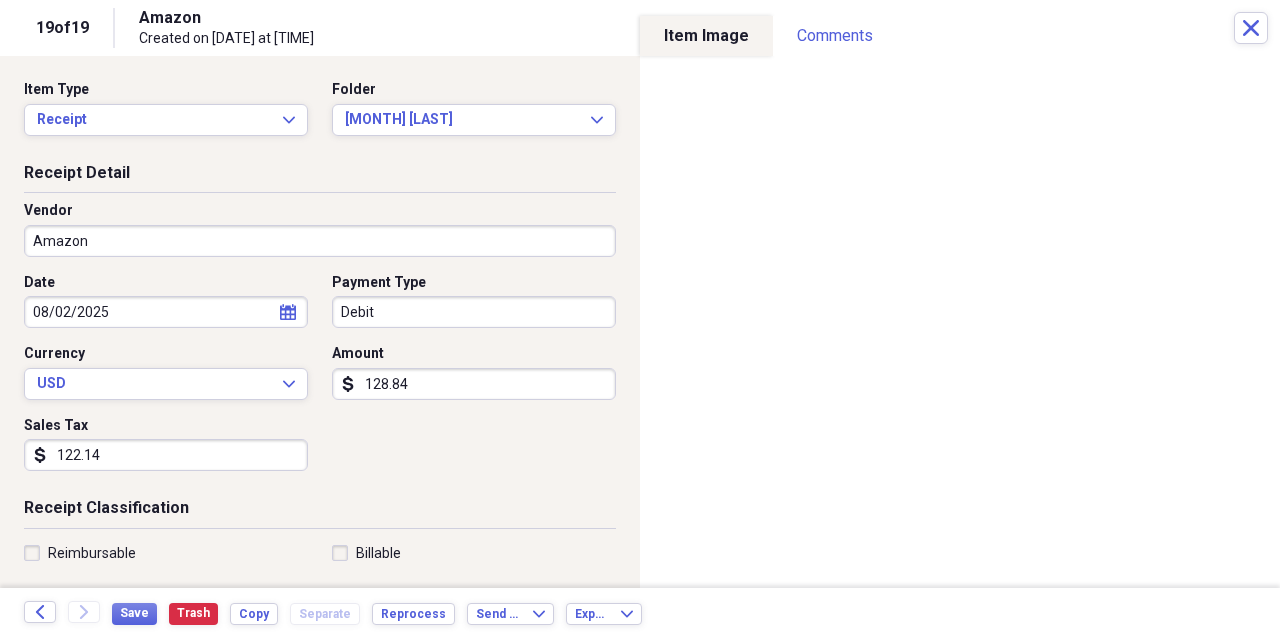 select on "7" 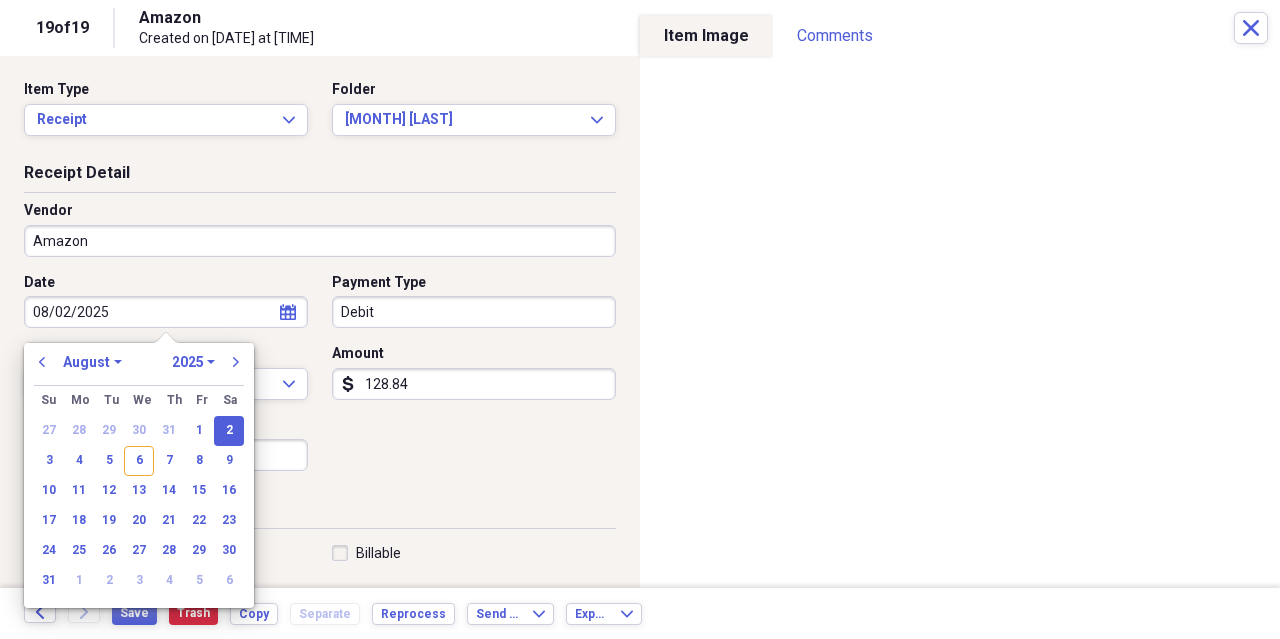 click on "08/02/2025" at bounding box center (166, 312) 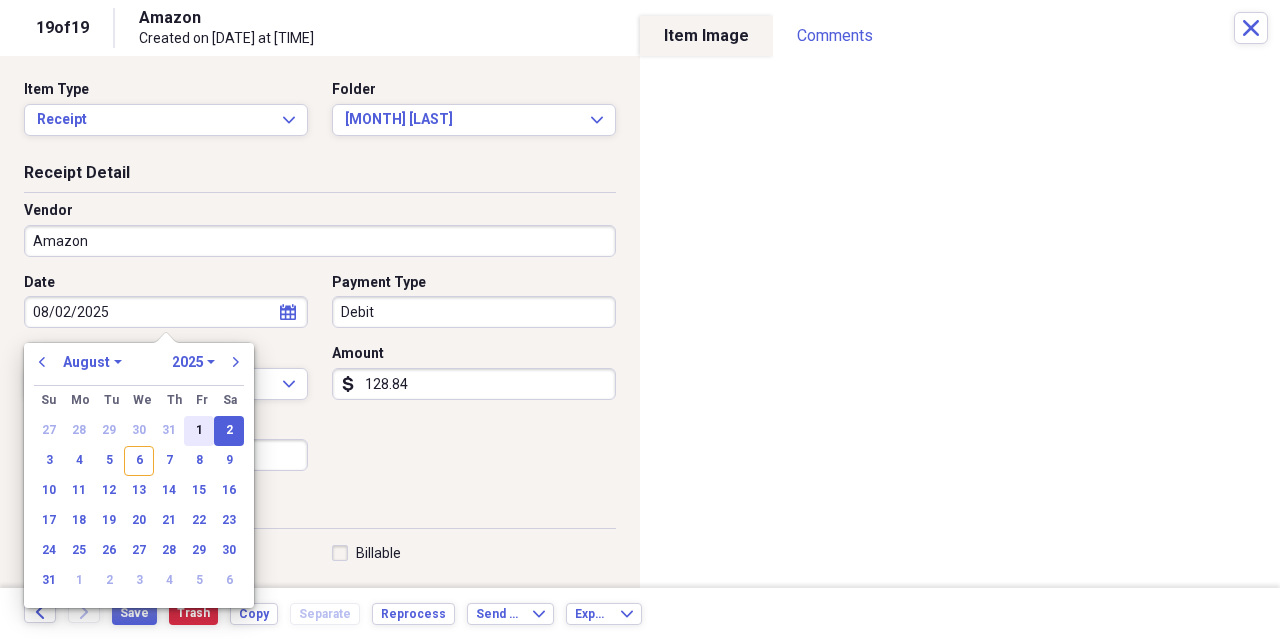 click on "1" at bounding box center [199, 431] 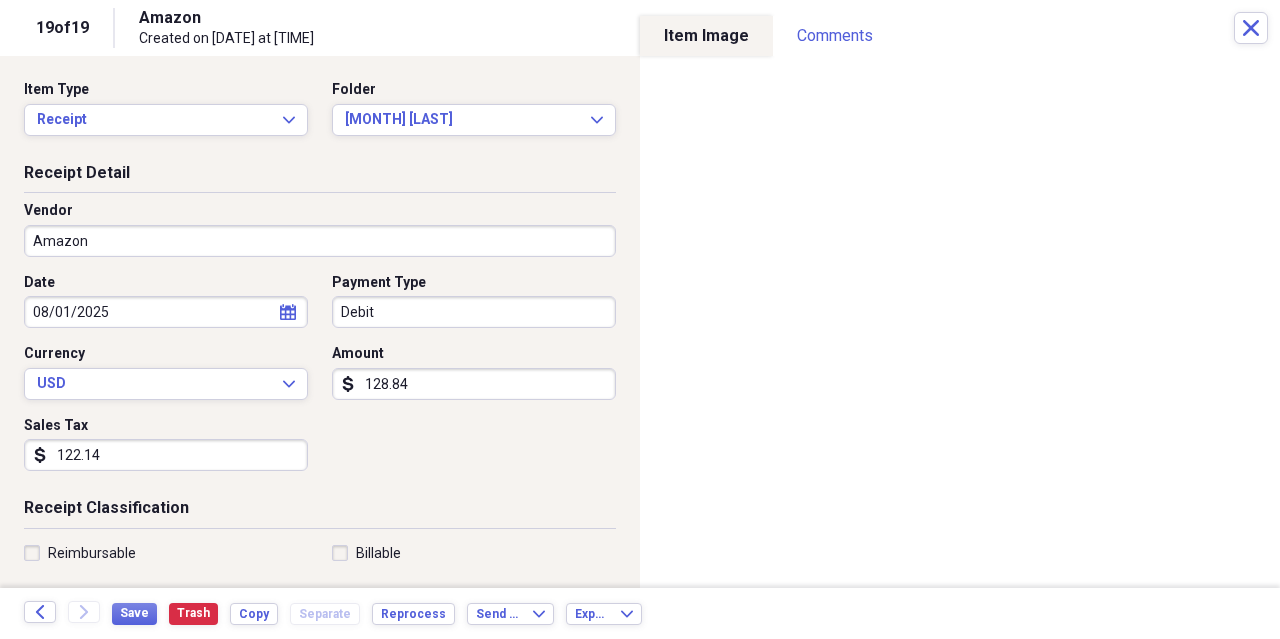 click on "122.14" at bounding box center [166, 455] 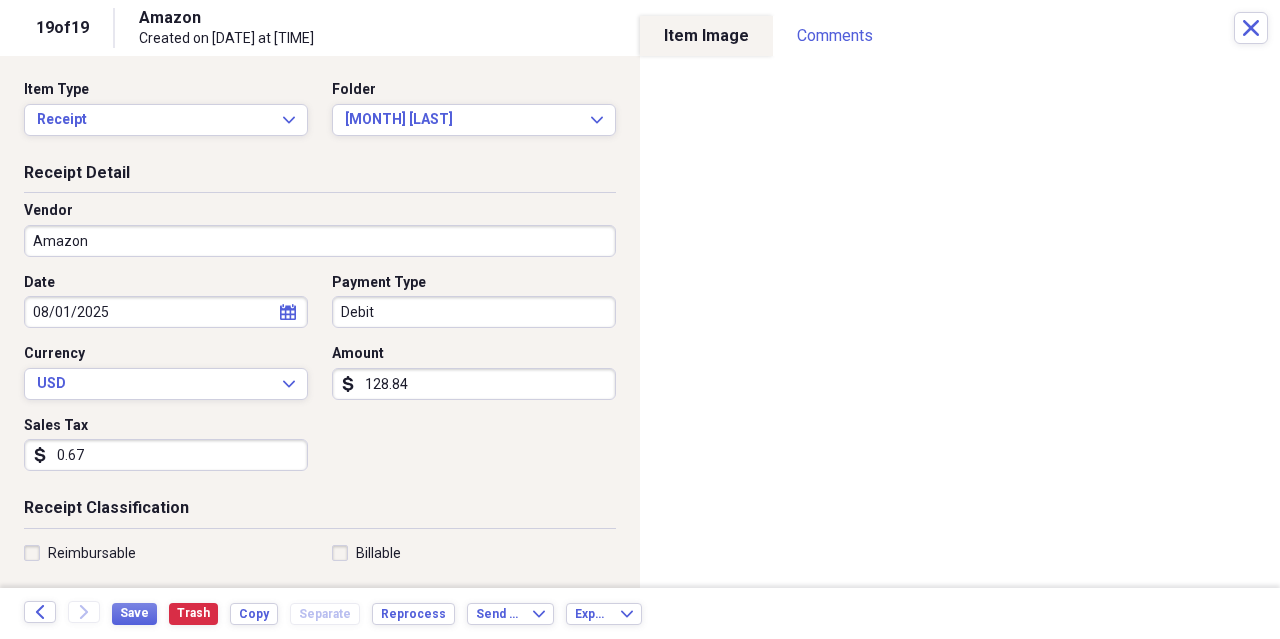 type on "6.70" 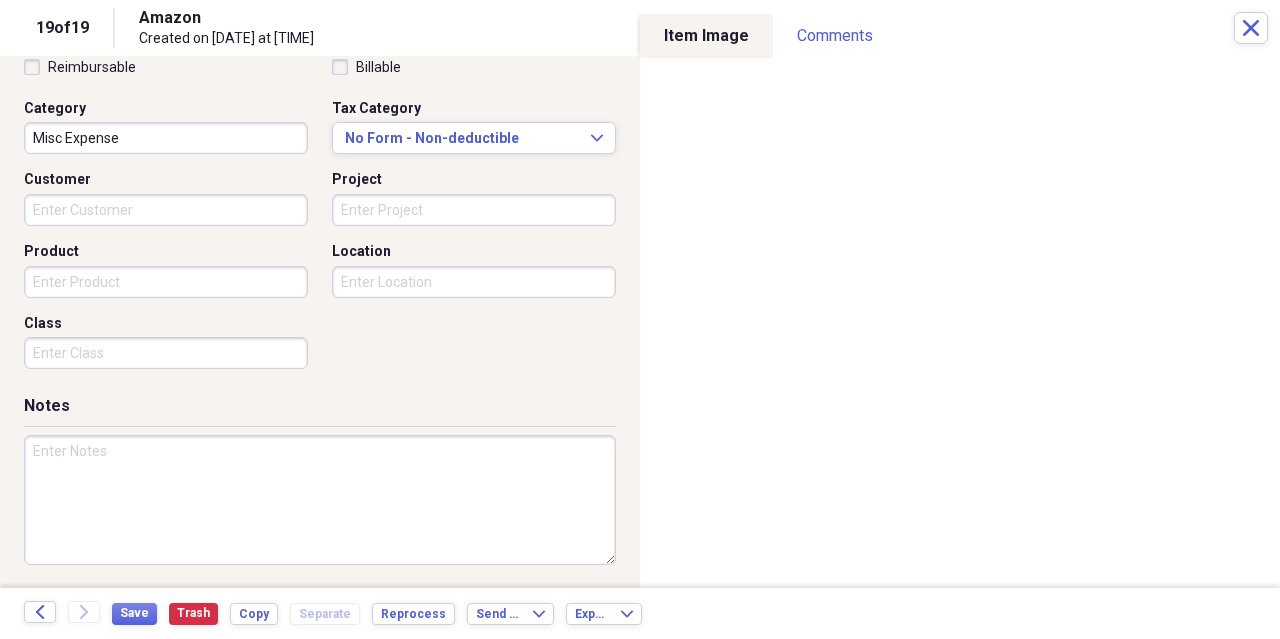 scroll, scrollTop: 0, scrollLeft: 0, axis: both 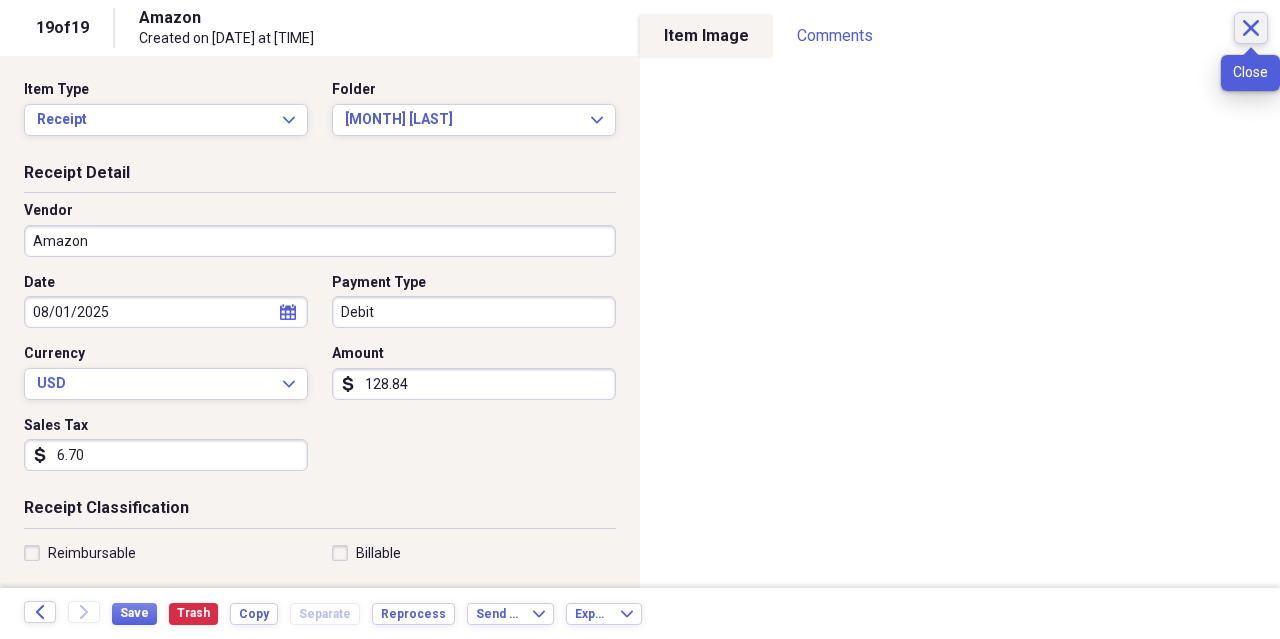 click on "Close" 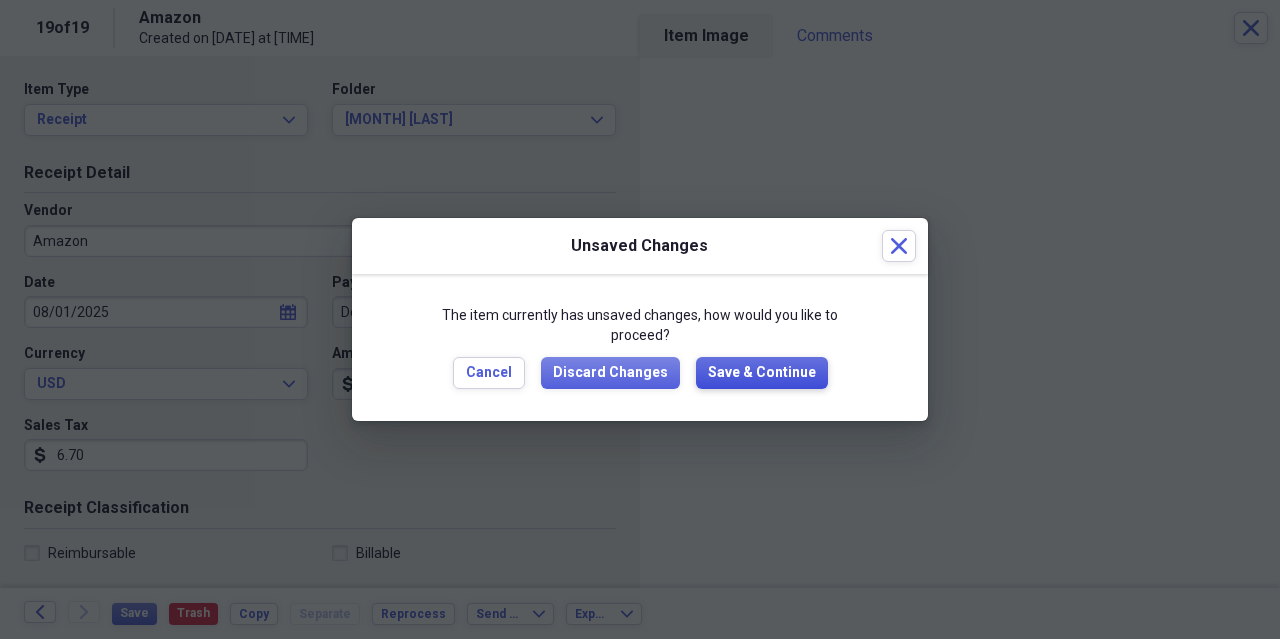 click on "Save & Continue" at bounding box center [762, 373] 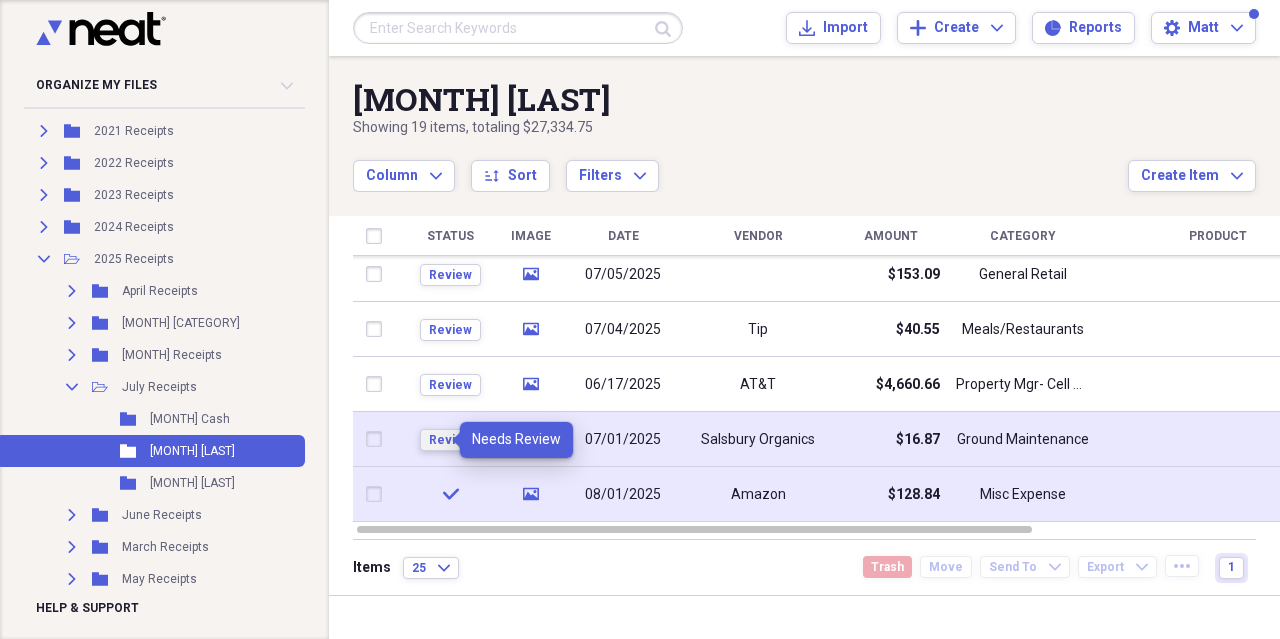 click on "Review" at bounding box center [450, 440] 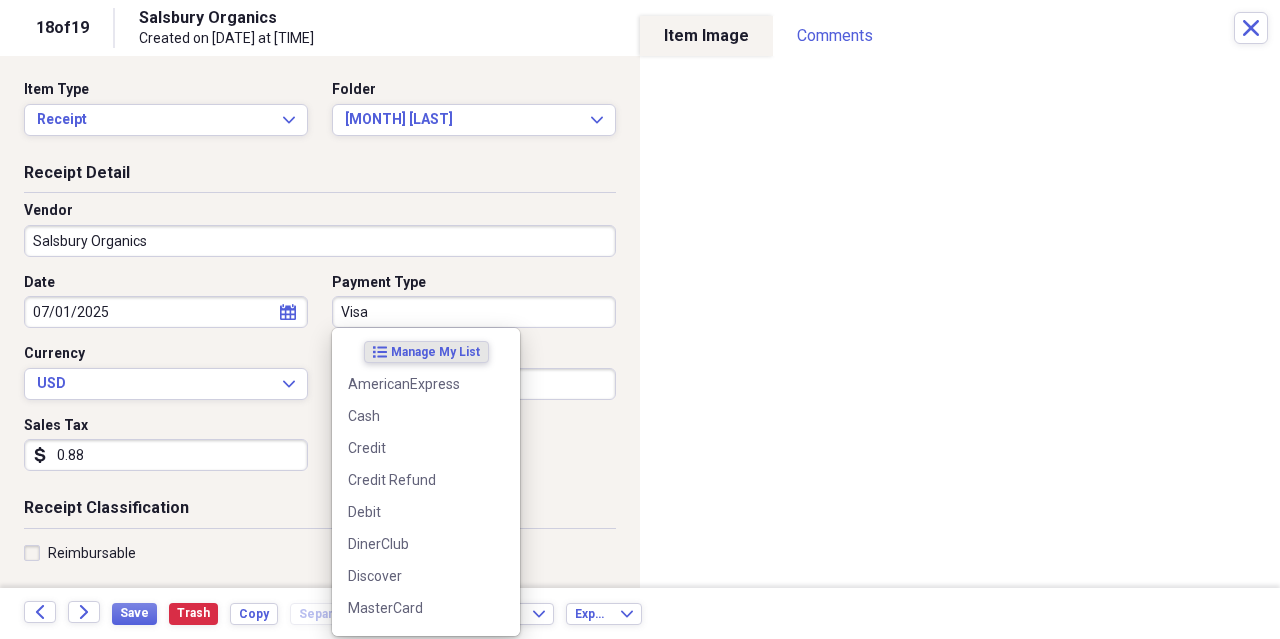 click on "Visa" at bounding box center (474, 312) 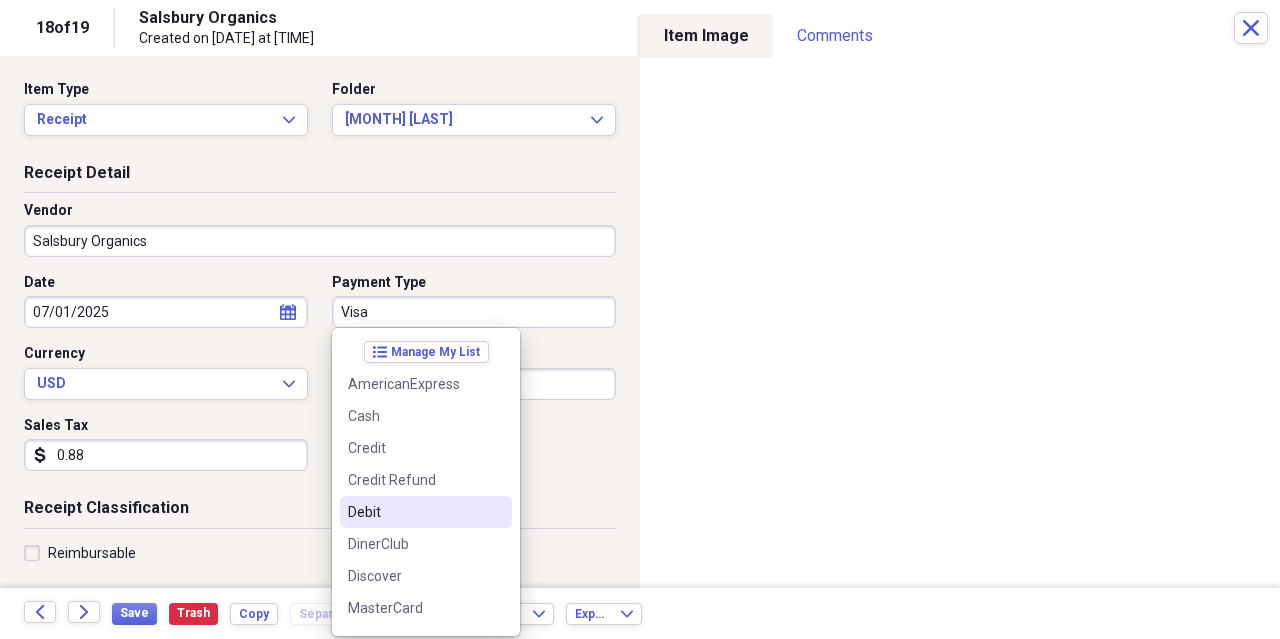 click on "Debit" at bounding box center [414, 512] 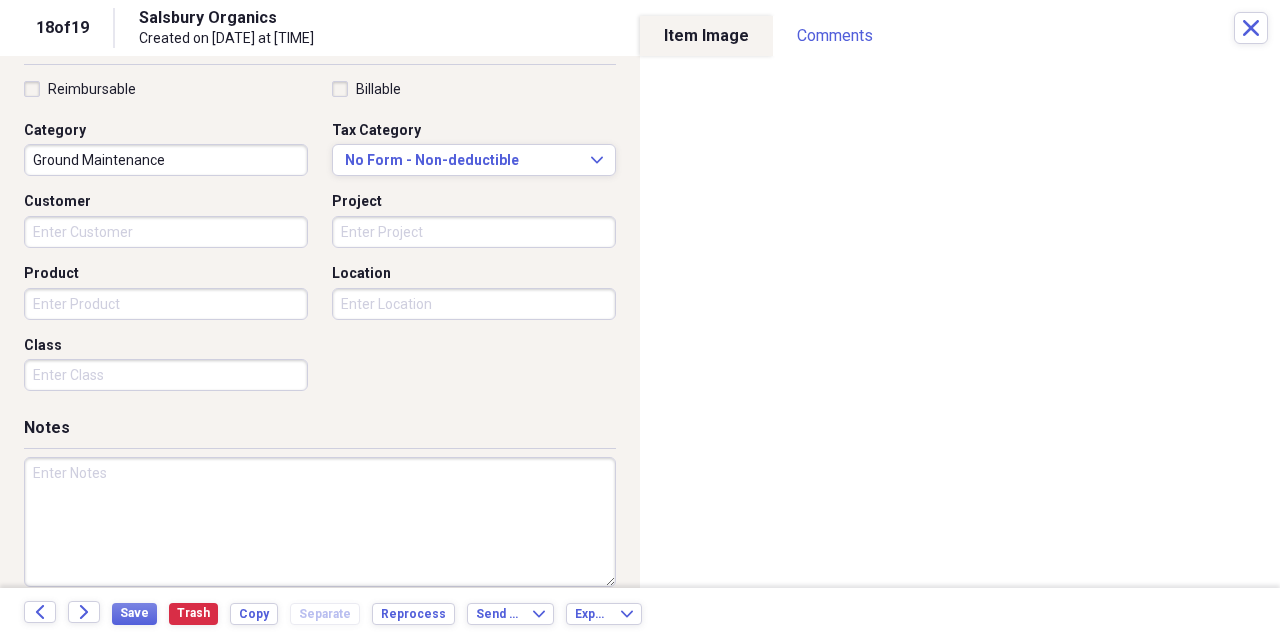scroll, scrollTop: 0, scrollLeft: 0, axis: both 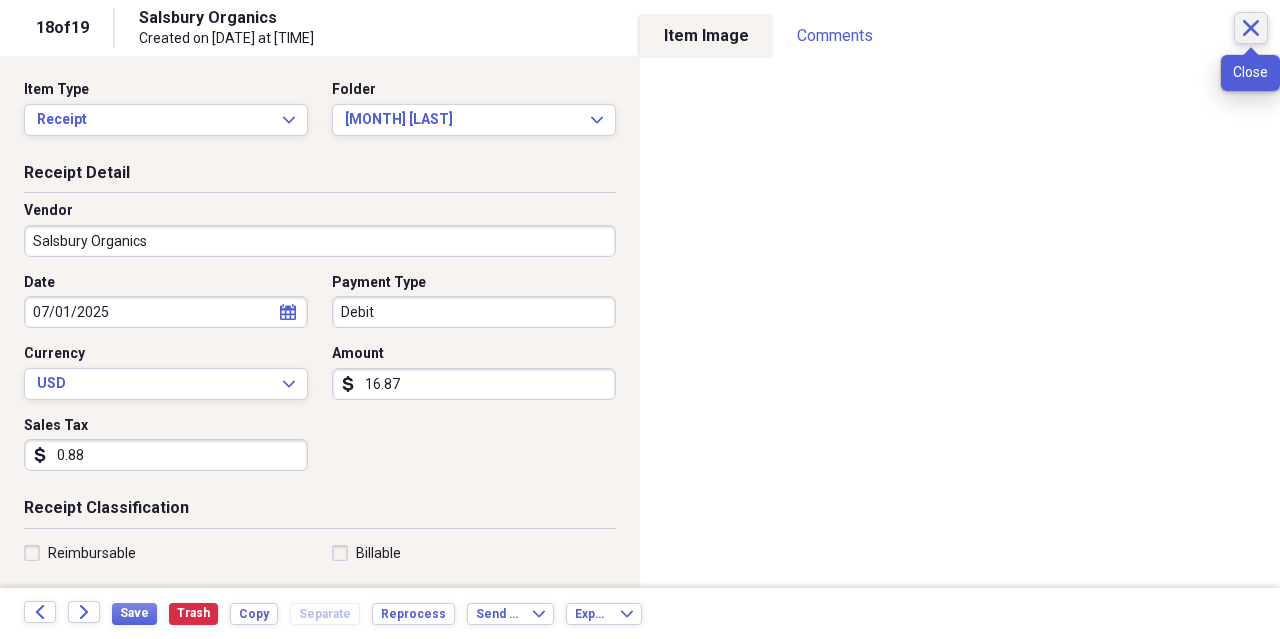 click 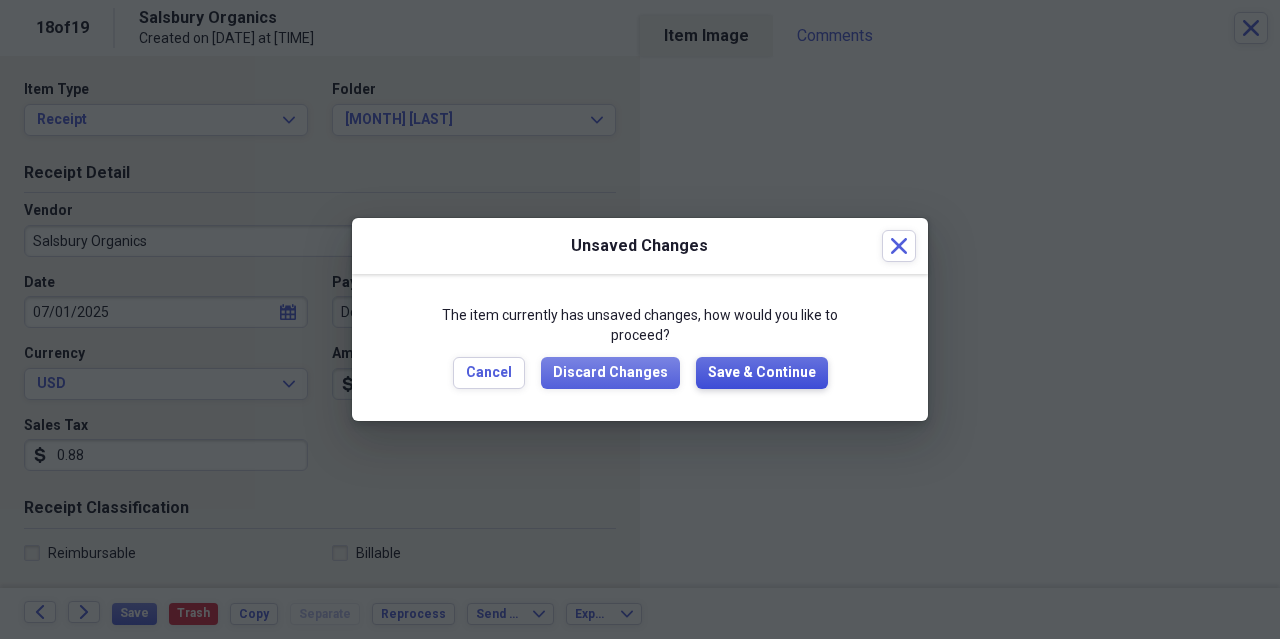 click on "Save & Continue" at bounding box center (762, 373) 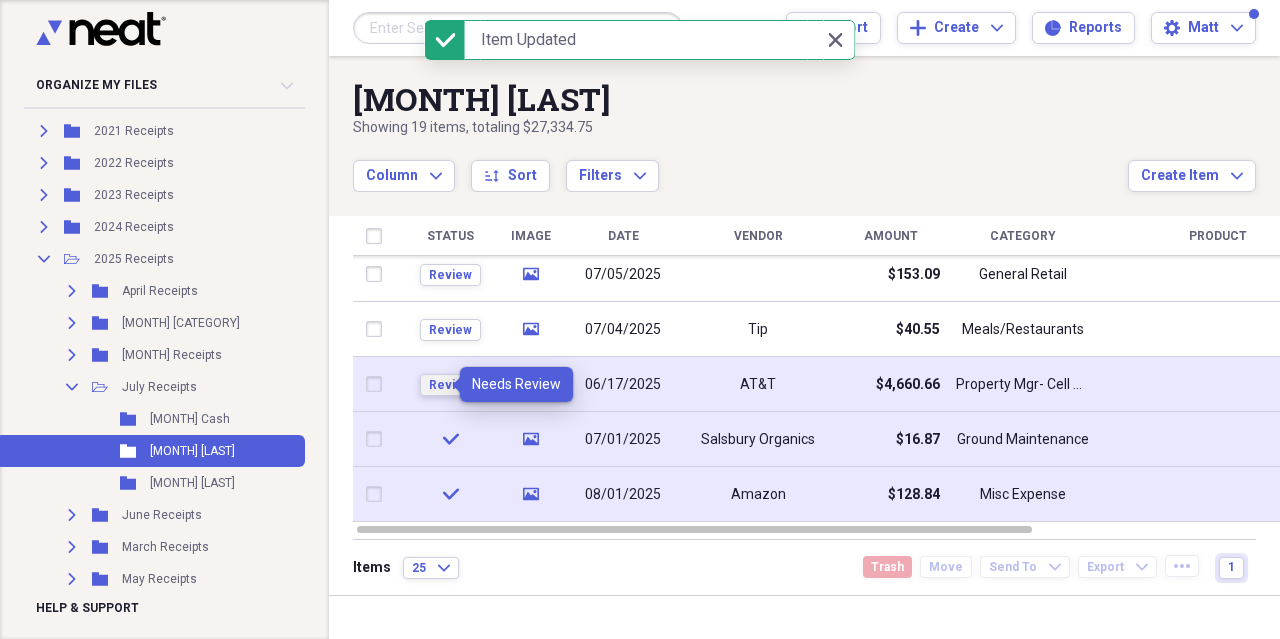click on "Review" at bounding box center (450, 385) 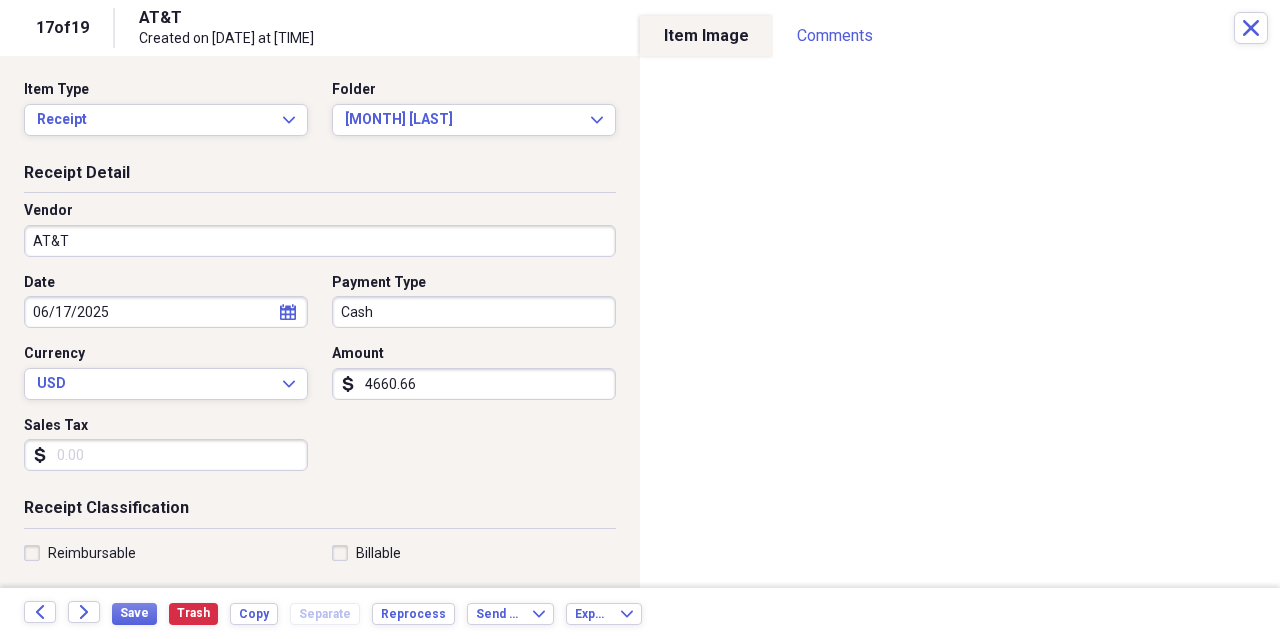 click on "4660.66" at bounding box center [474, 384] 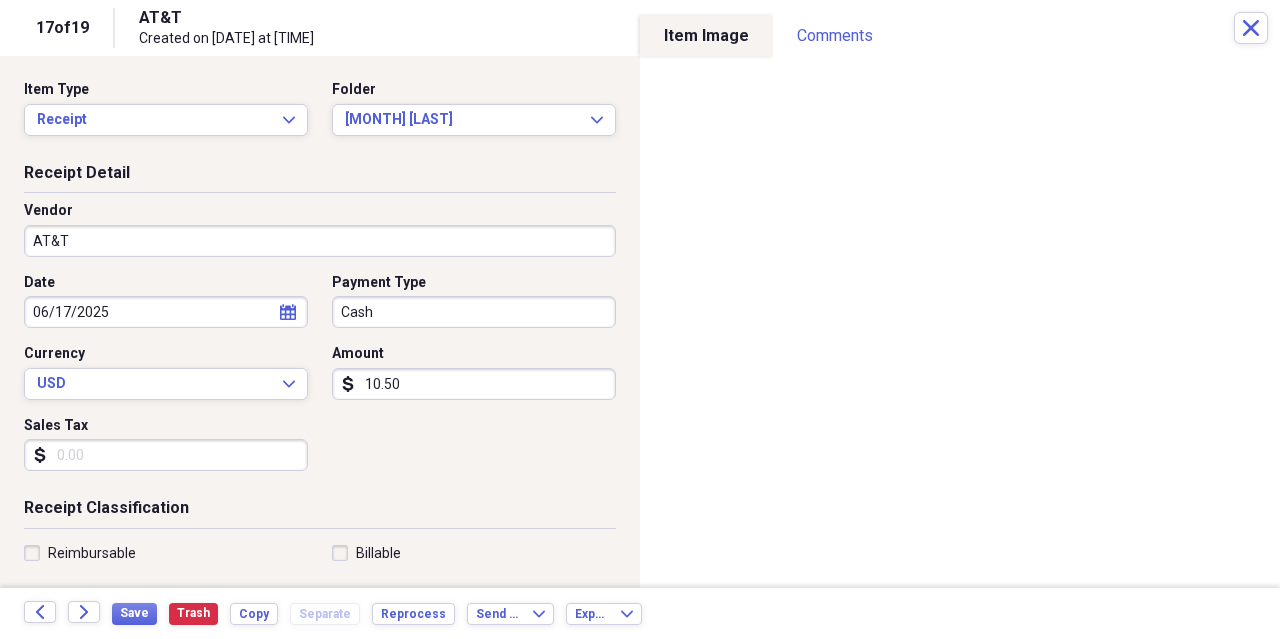 type on "105.03" 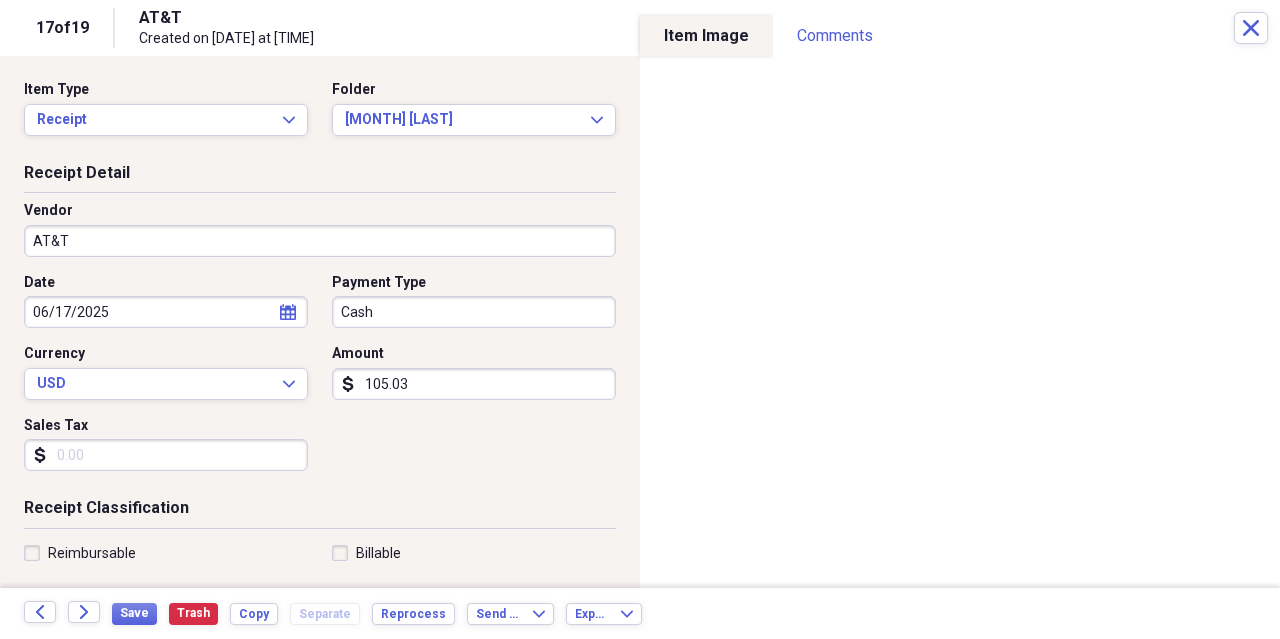 click on "Cash" at bounding box center (474, 312) 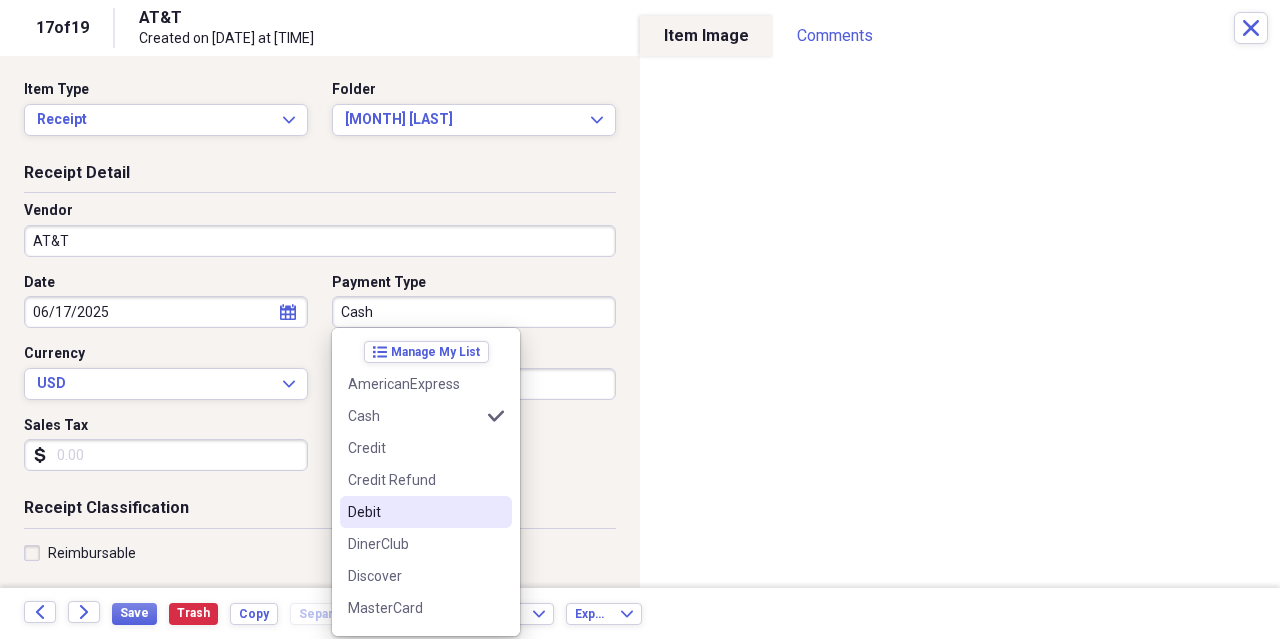 click on "Debit" at bounding box center (414, 512) 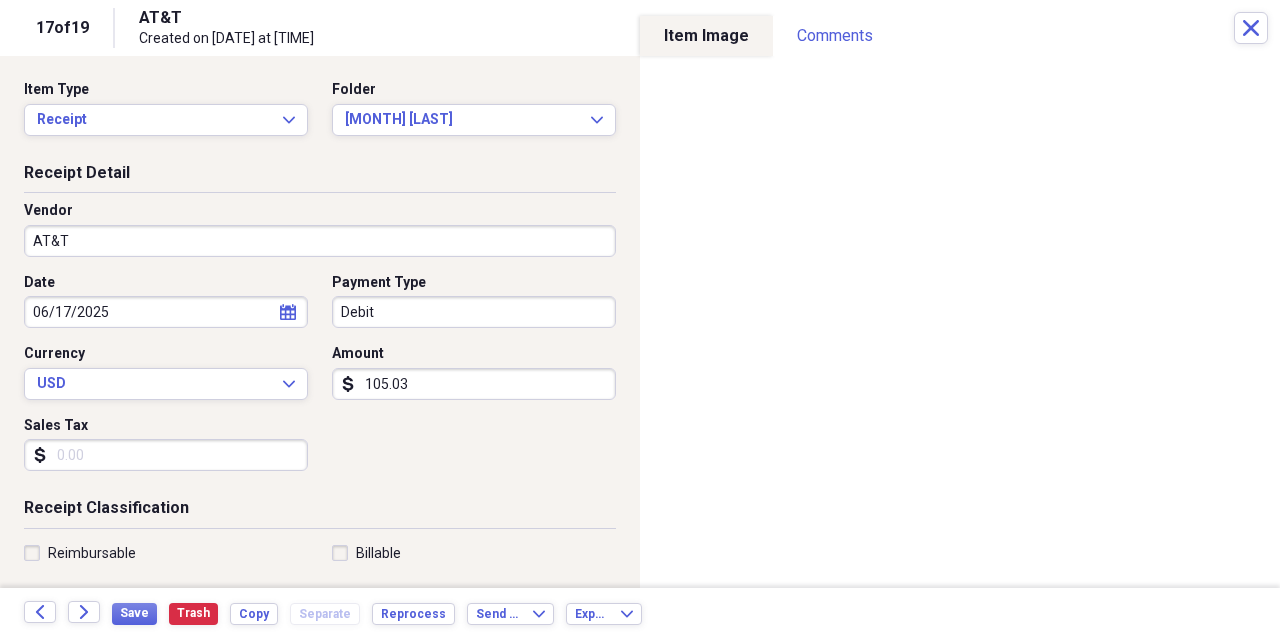click on "calendar" 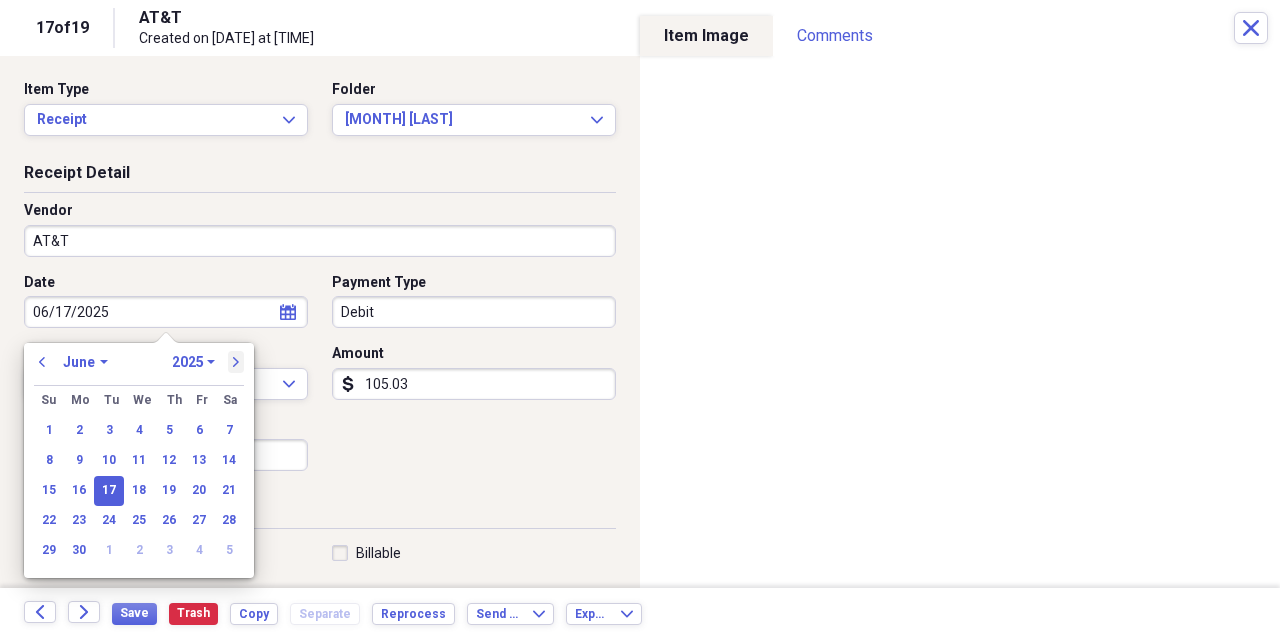 click on "next" at bounding box center [236, 362] 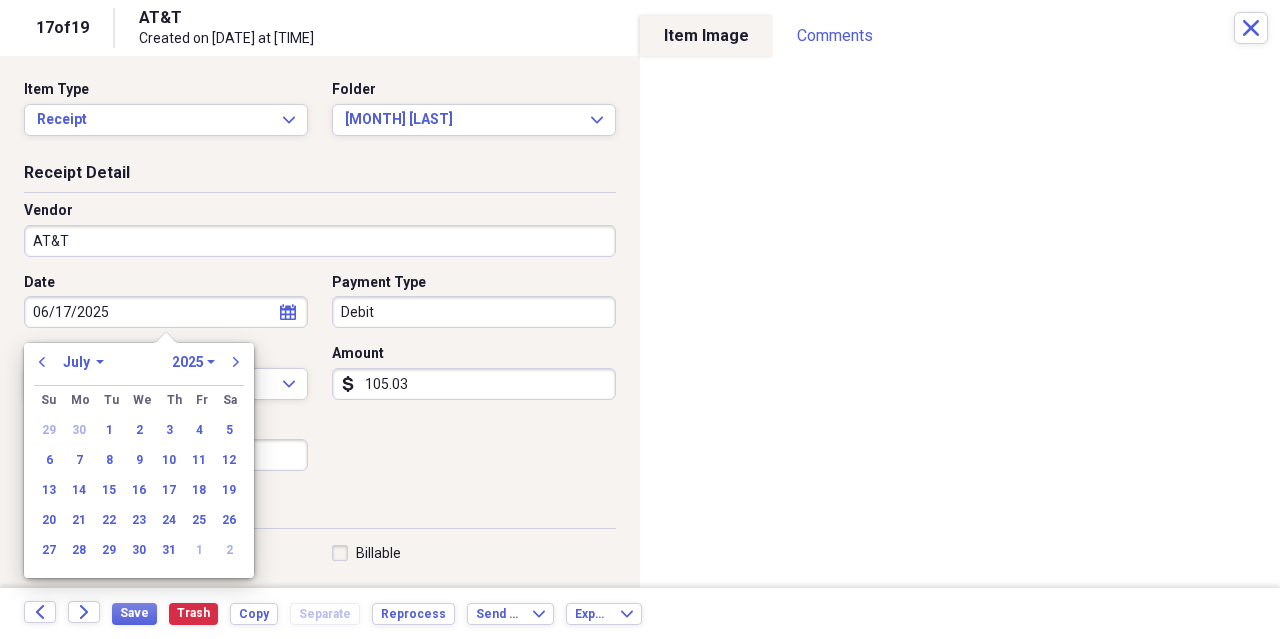 click on "3" at bounding box center [169, 431] 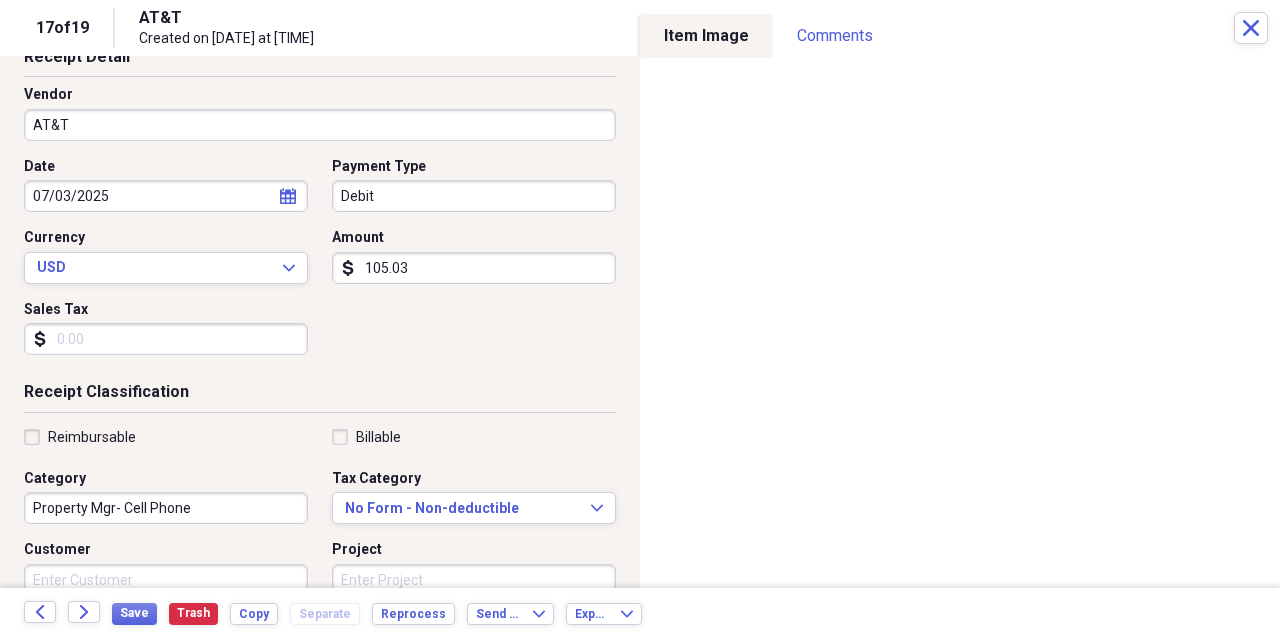 scroll, scrollTop: 0, scrollLeft: 0, axis: both 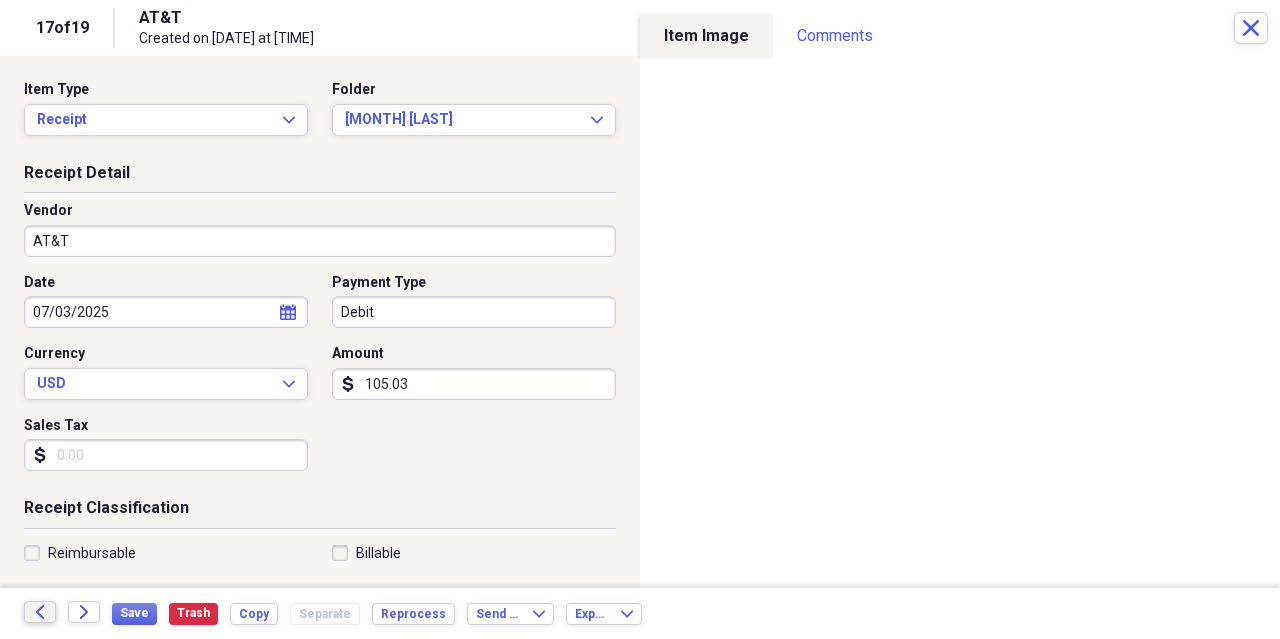 click on "Back" 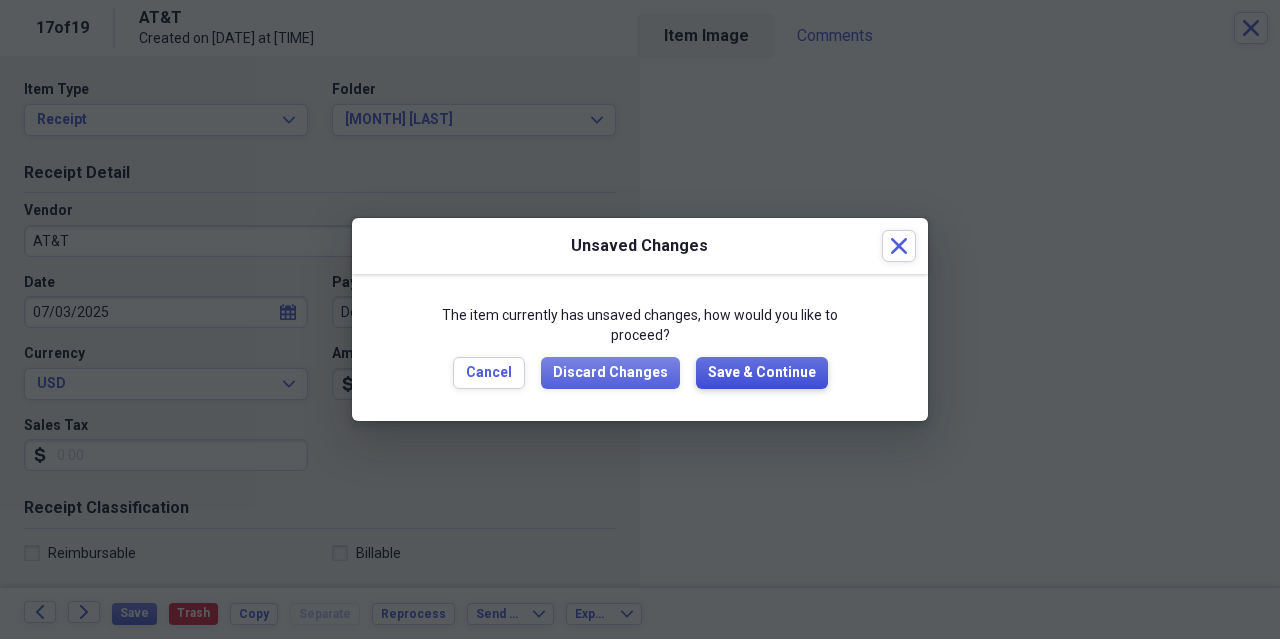 click on "Save & Continue" at bounding box center (762, 373) 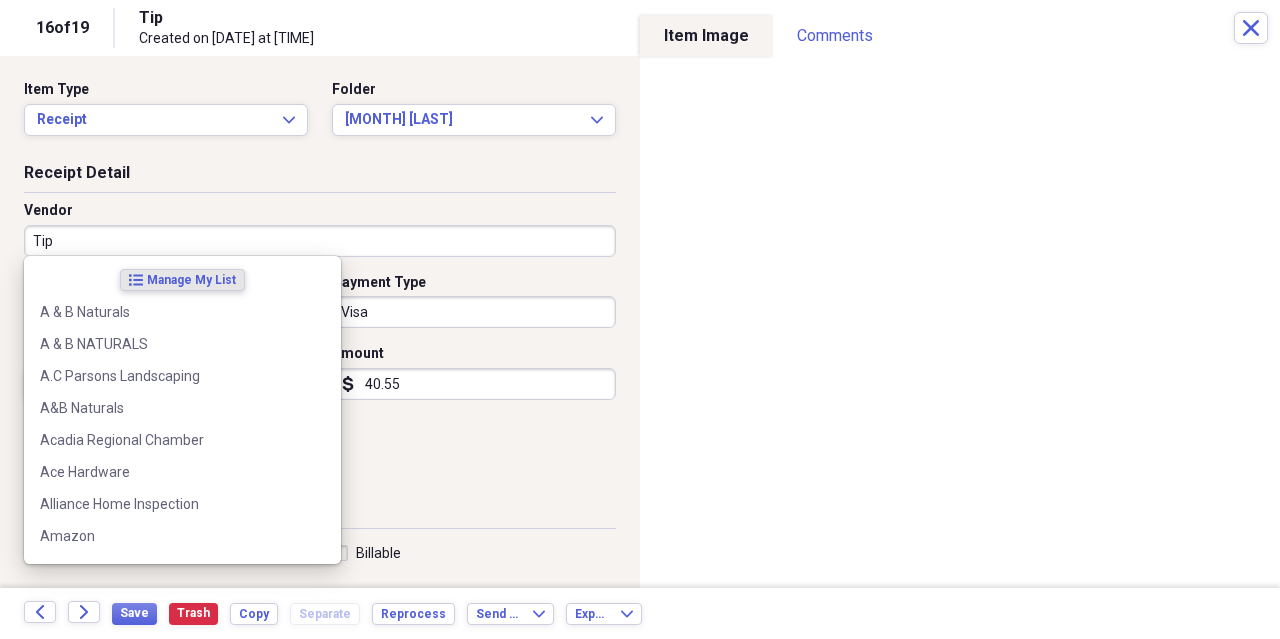 click on "Tip" at bounding box center (320, 241) 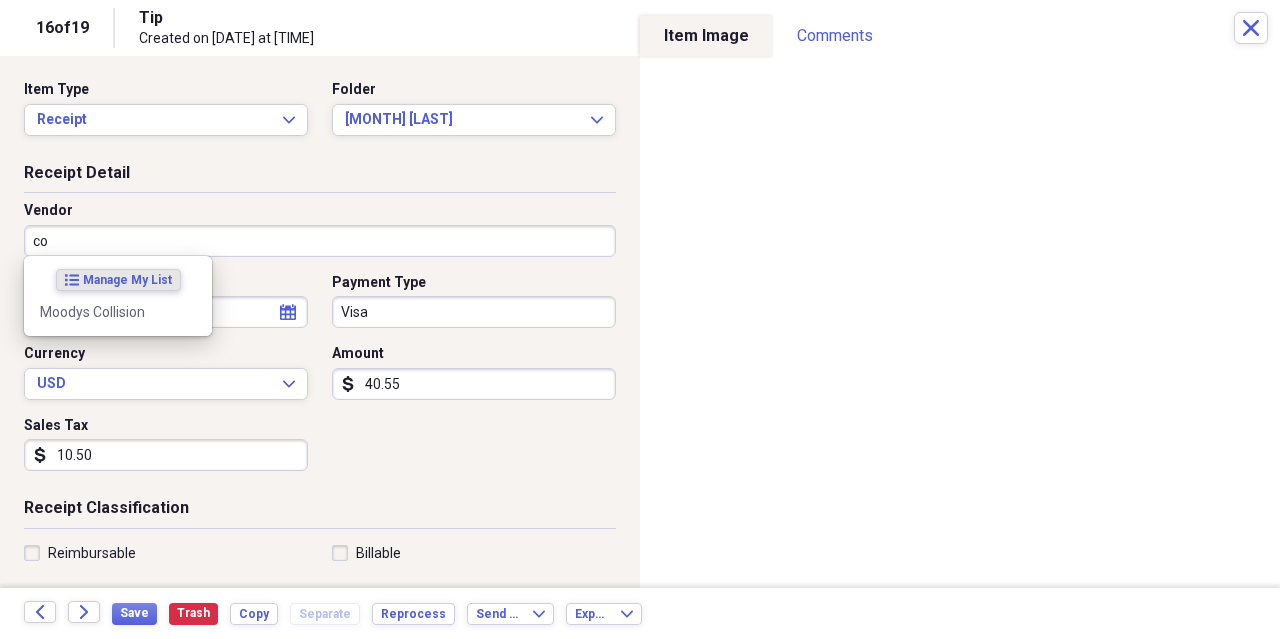 type on "c" 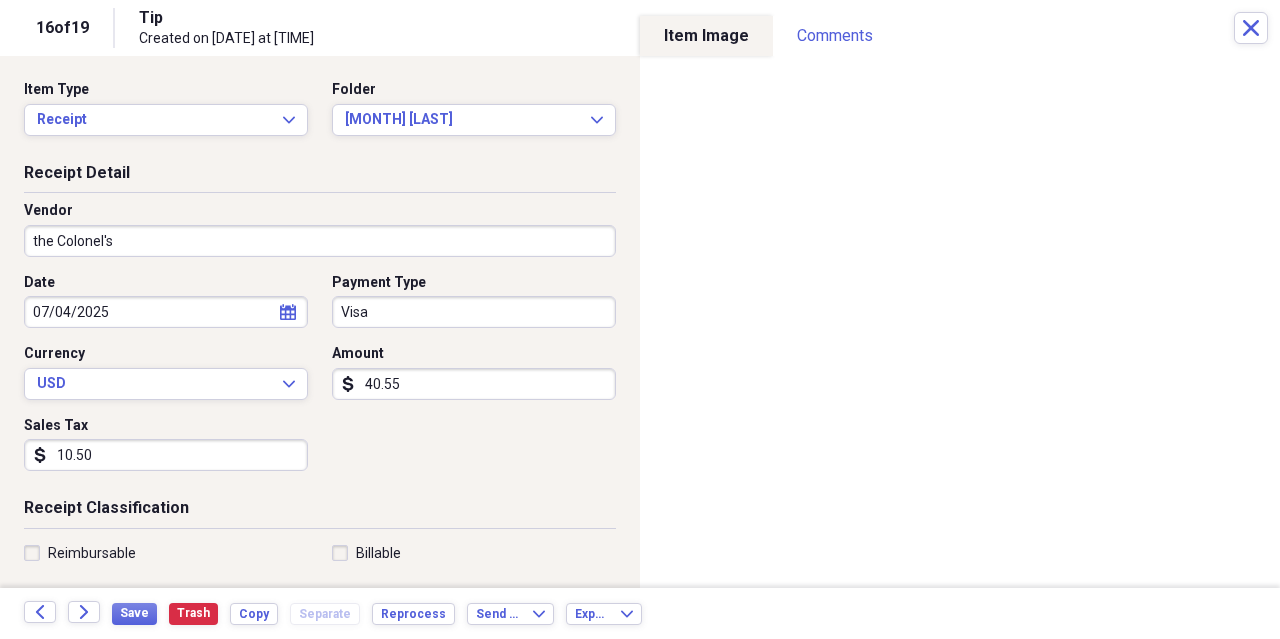 type on "the Colonel's" 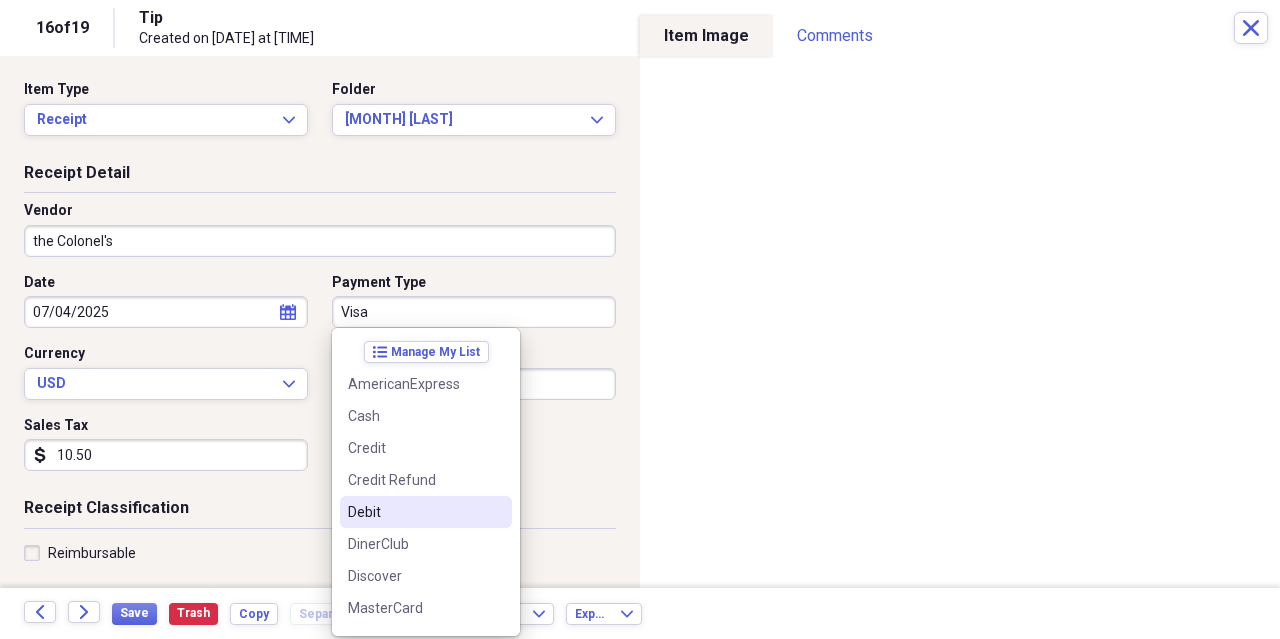 click on "Debit" at bounding box center (414, 512) 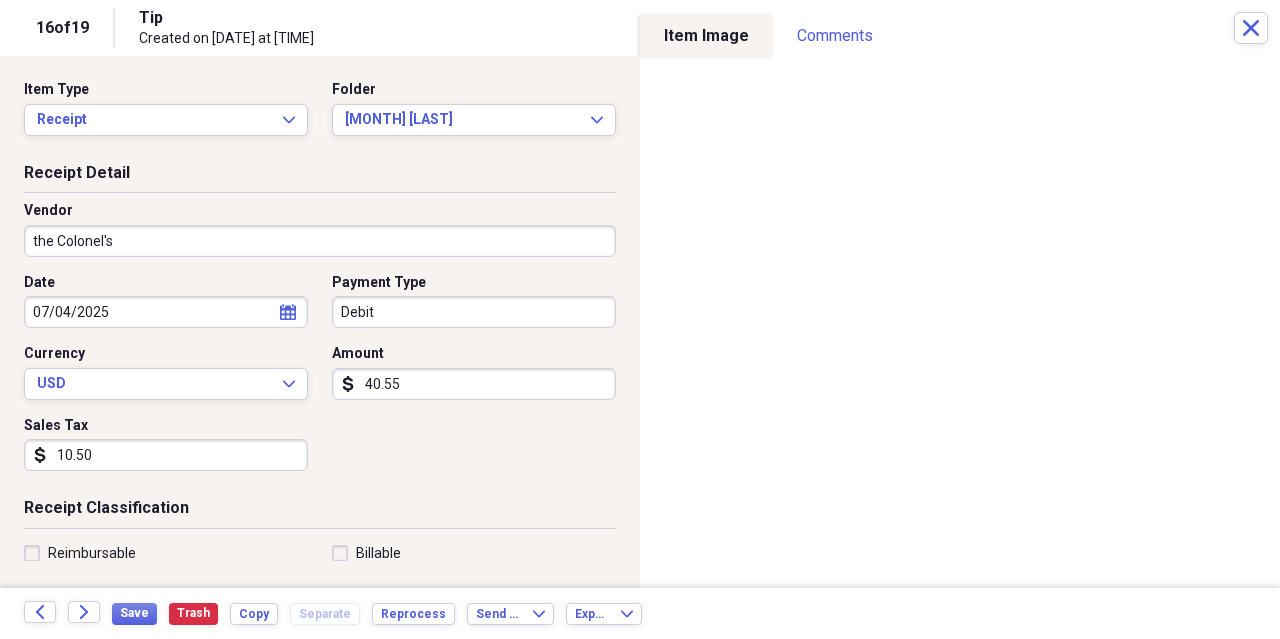 click on "10.50" at bounding box center [166, 455] 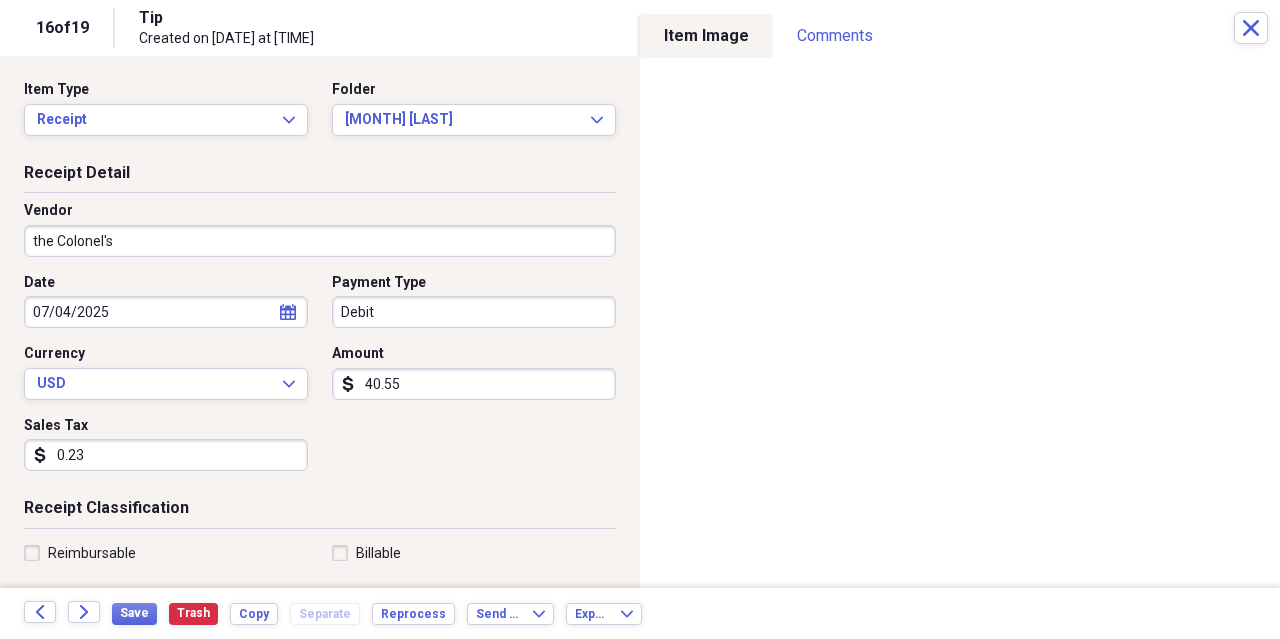 type on "2.39" 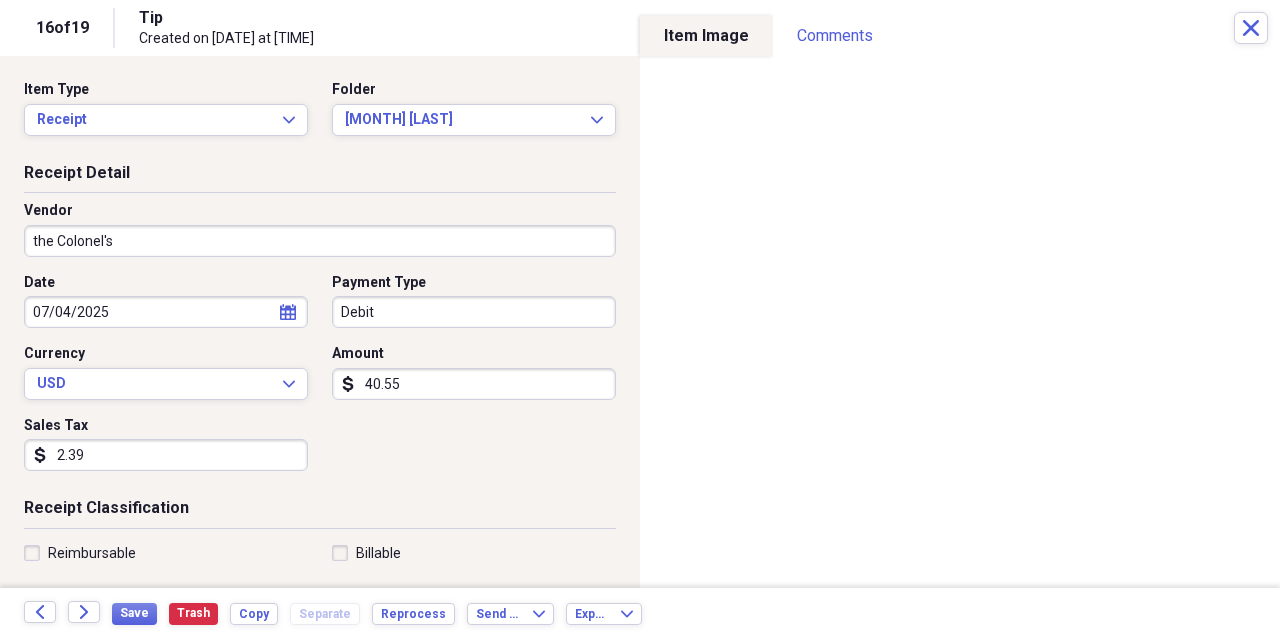 scroll, scrollTop: 116, scrollLeft: 0, axis: vertical 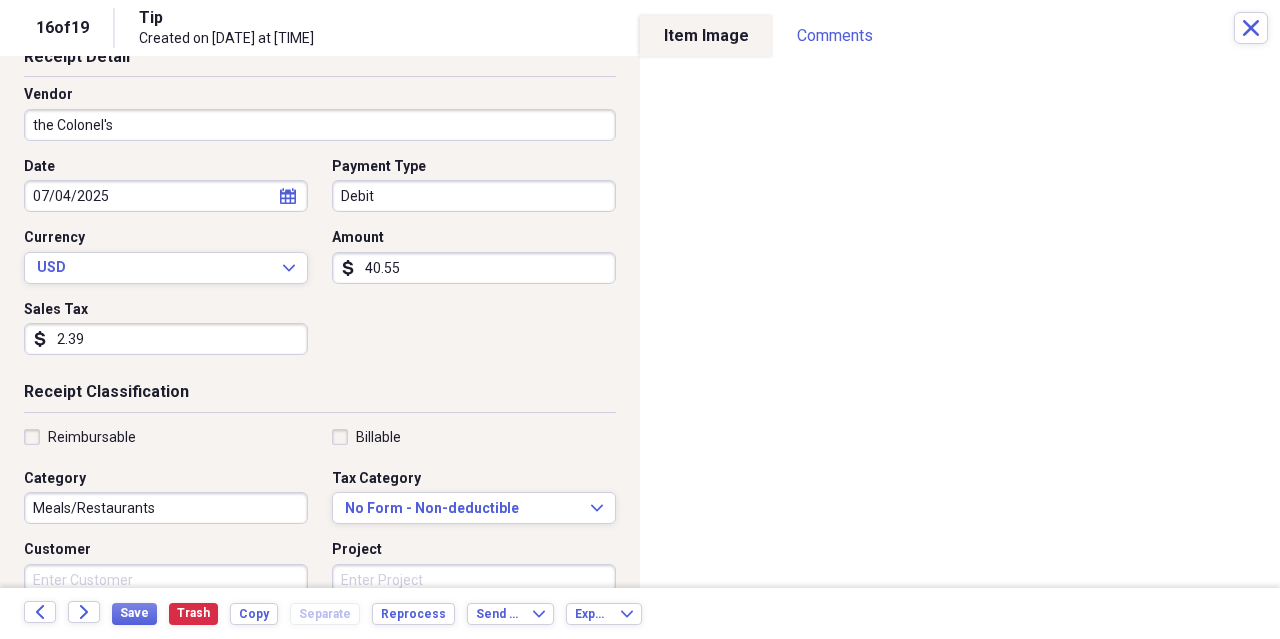 click on "Meals/Restaurants" at bounding box center [166, 508] 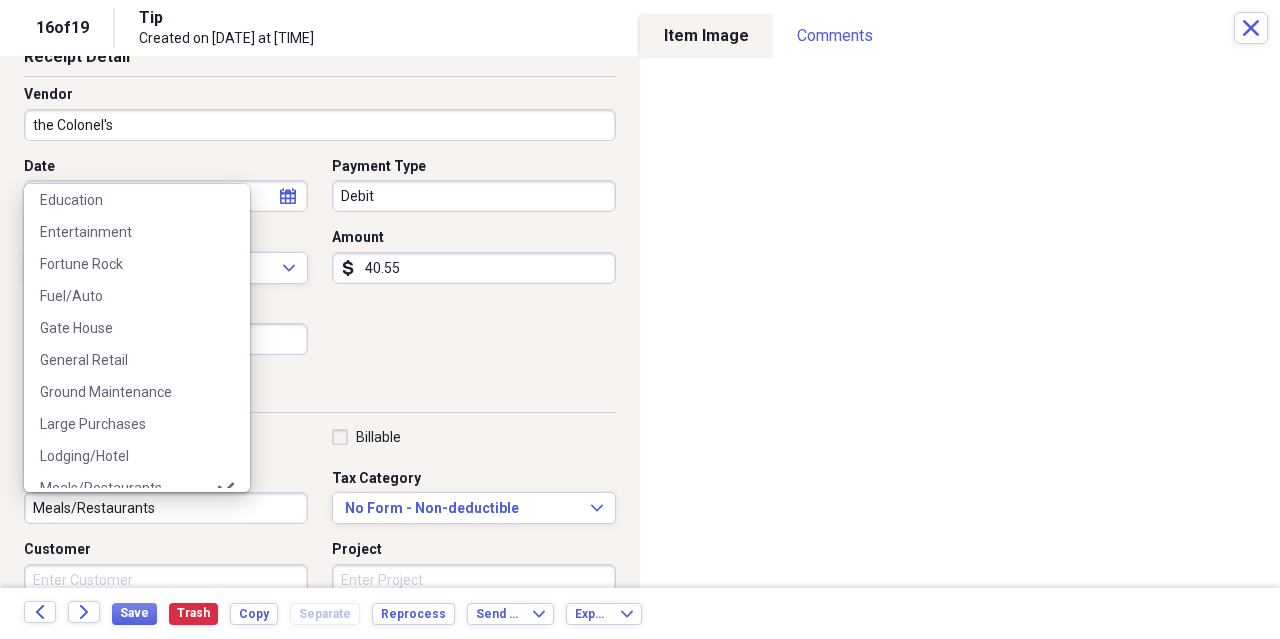 scroll, scrollTop: 696, scrollLeft: 0, axis: vertical 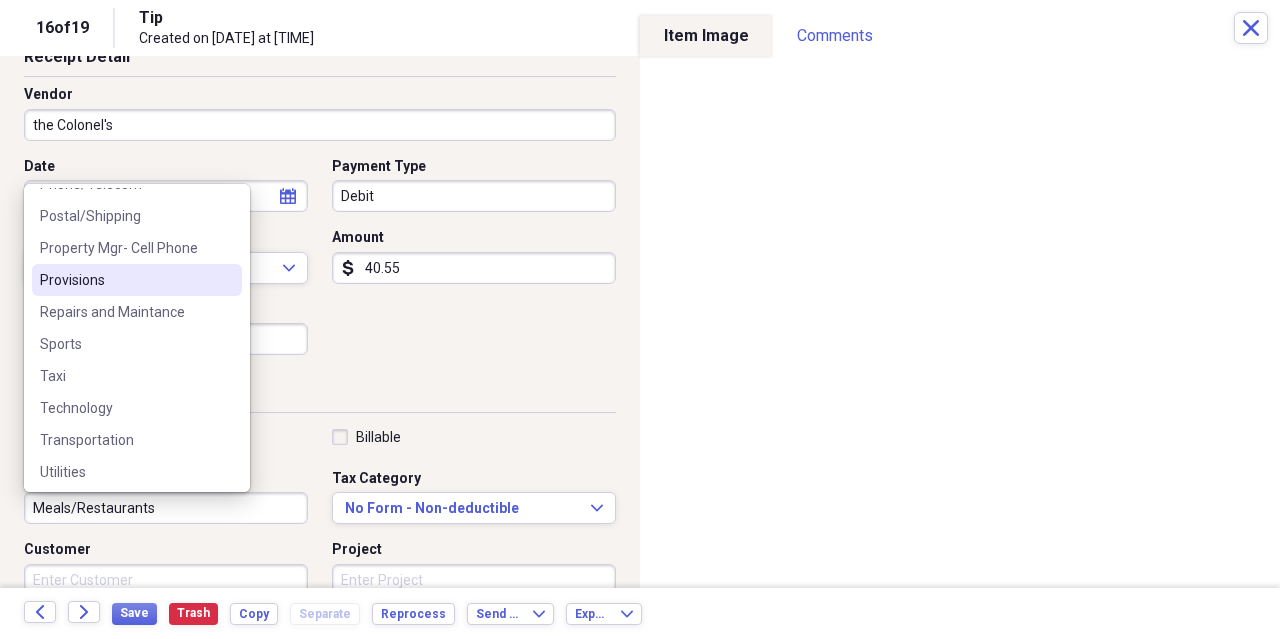 click on "Provisions" at bounding box center (125, 280) 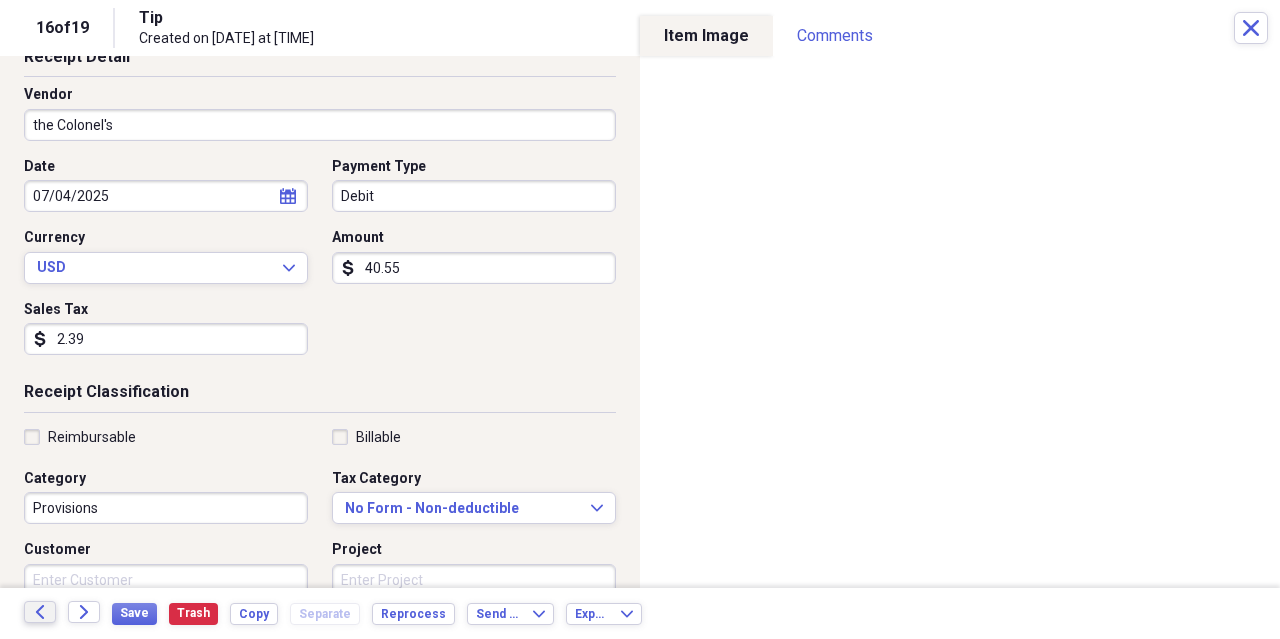 click on "Back" 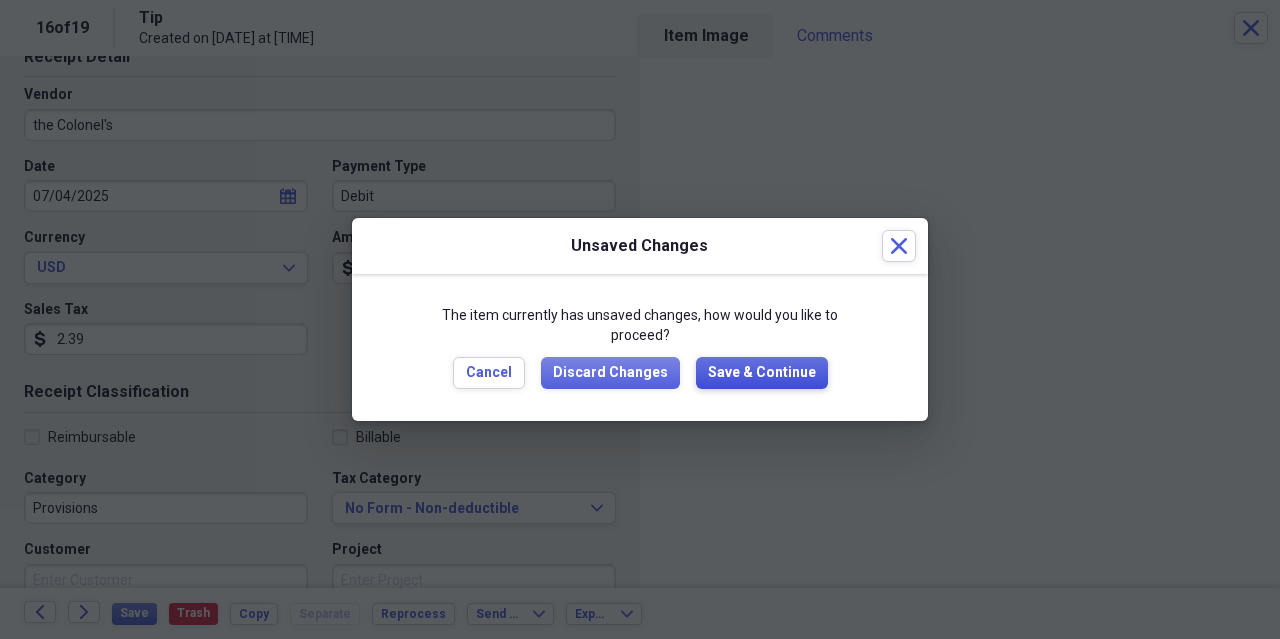 click on "Save & Continue" at bounding box center [762, 373] 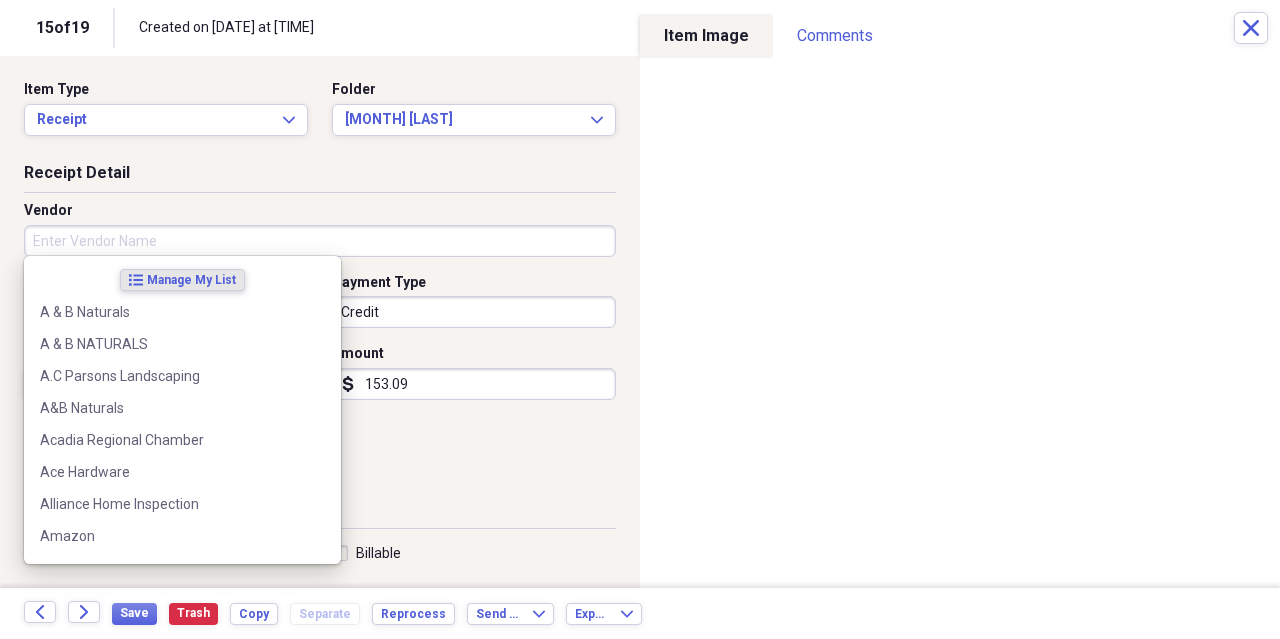 click on "Vendor" at bounding box center [320, 241] 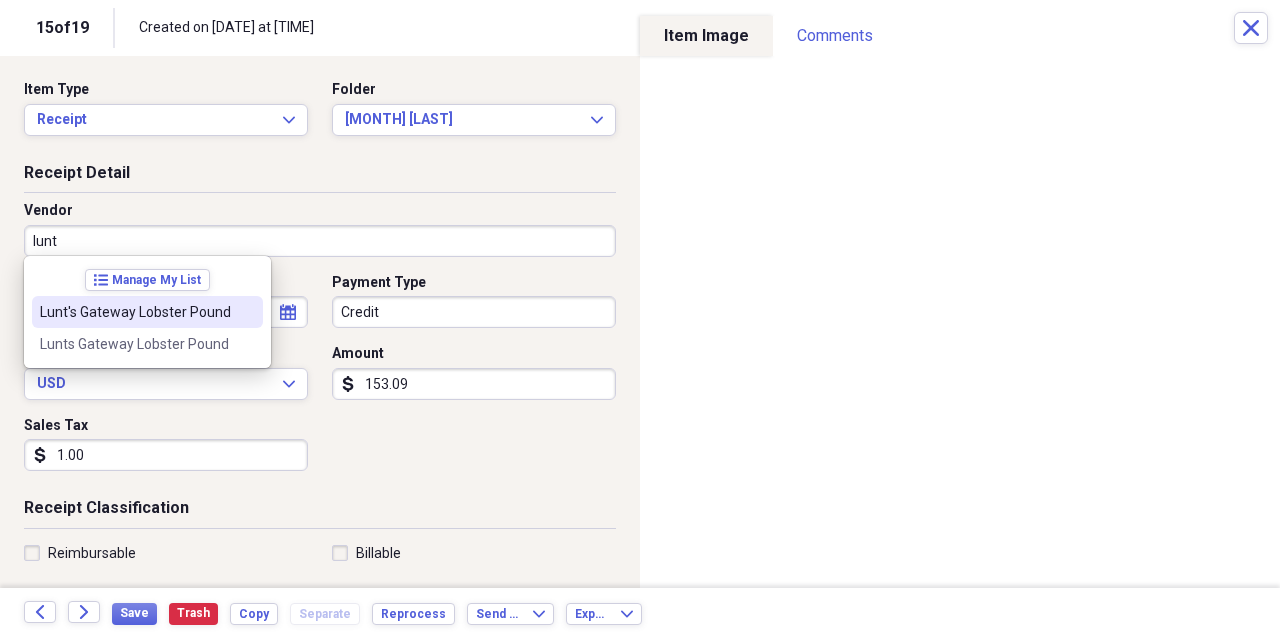 click on "Lunt's Gateway Lobster Pound" at bounding box center (135, 312) 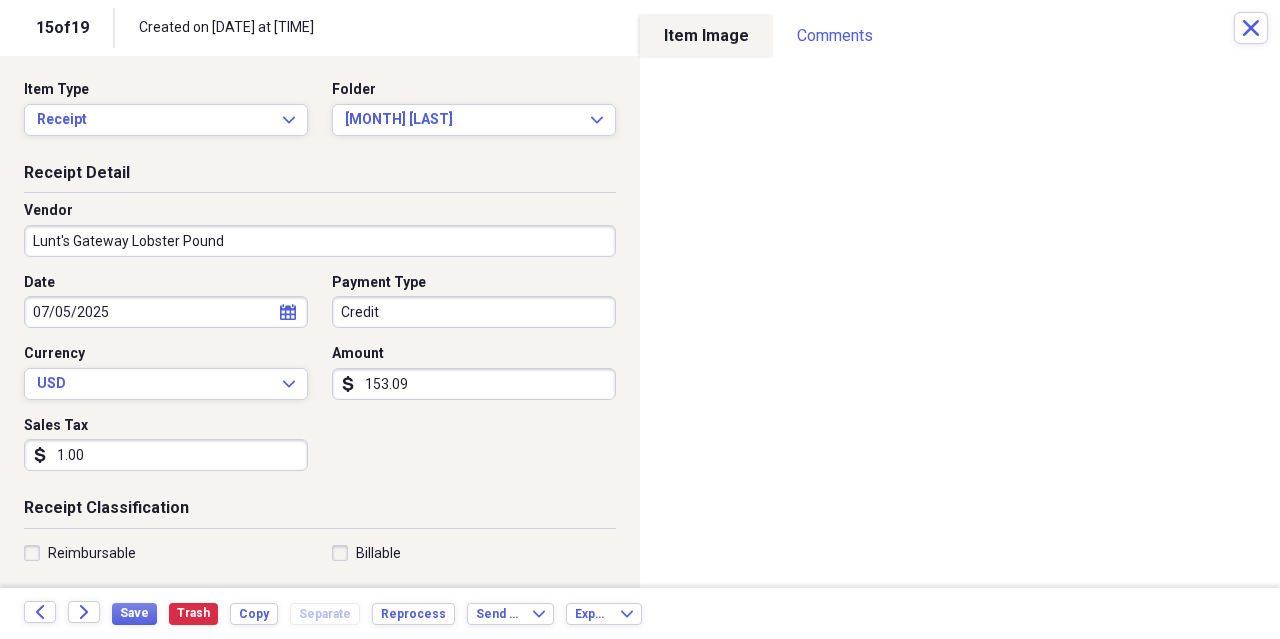 type on "Provisions" 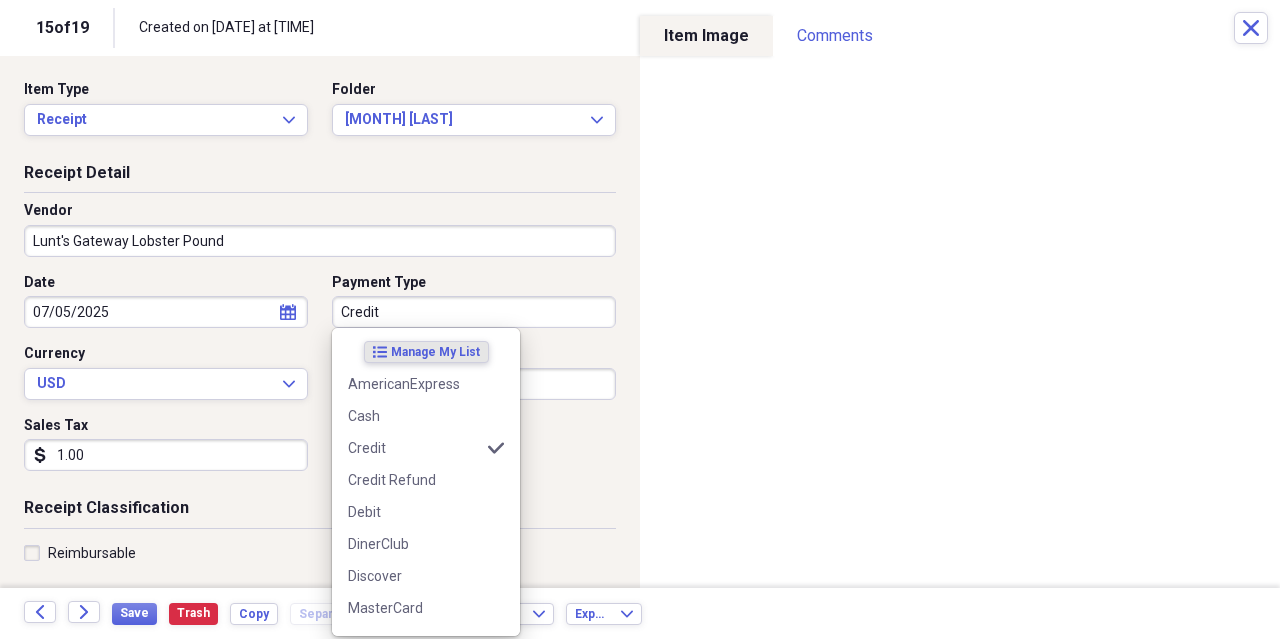 click on "Credit" at bounding box center [474, 312] 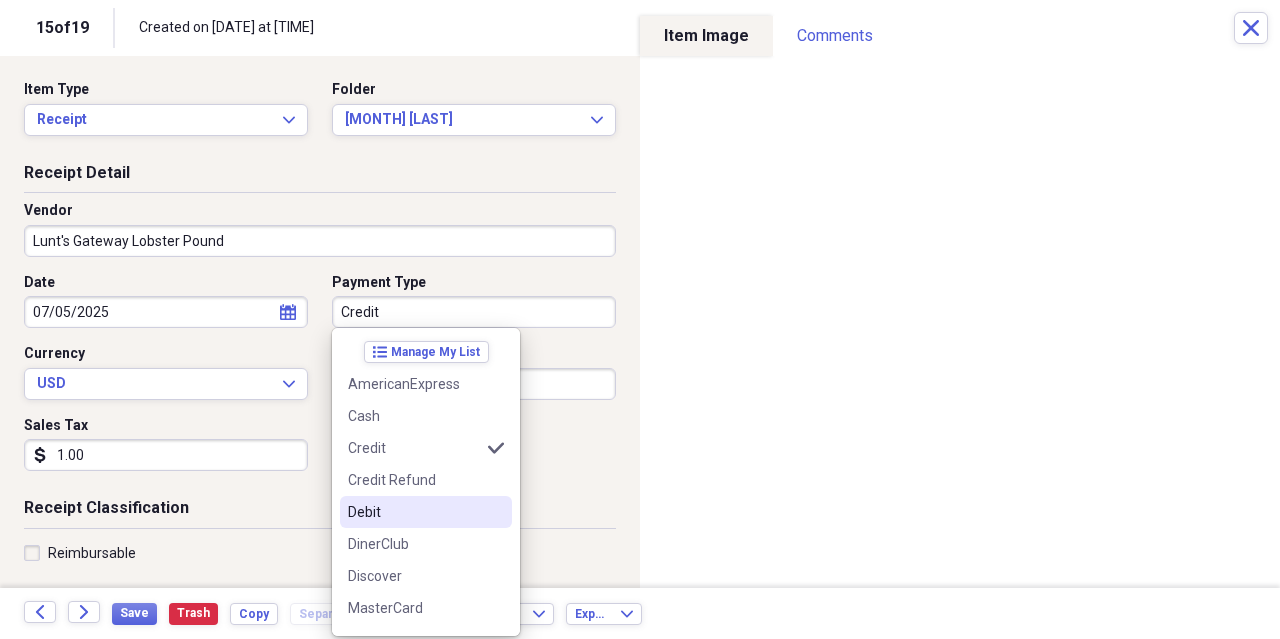 click on "Debit" at bounding box center [414, 512] 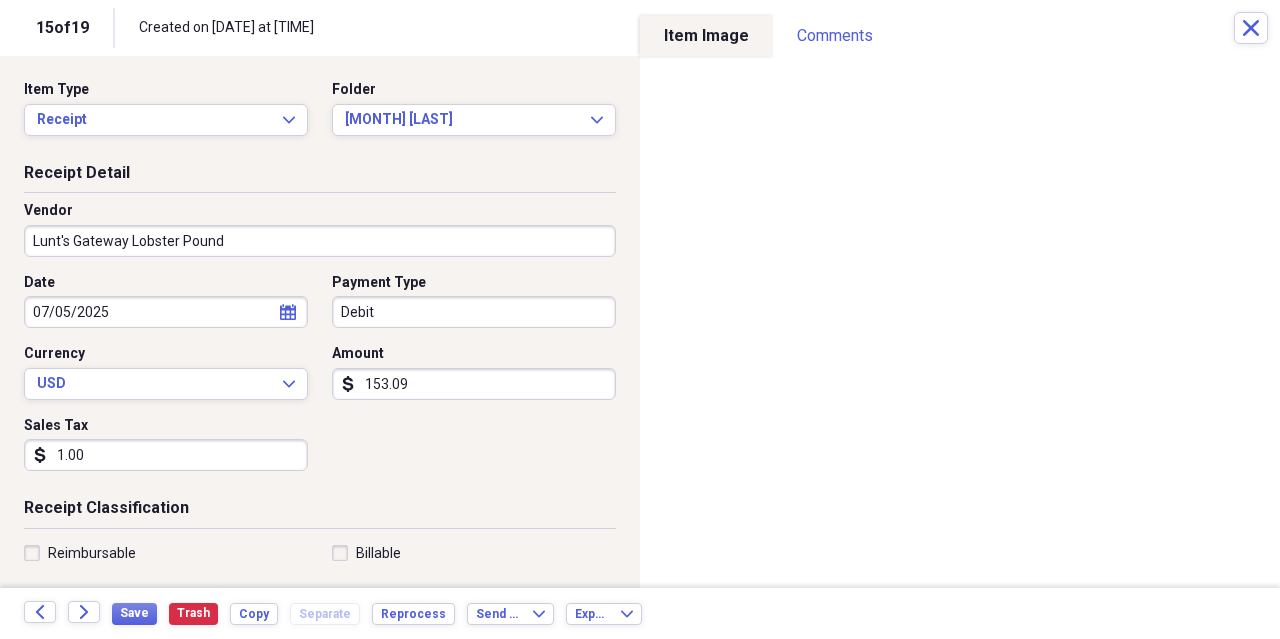 click on "1.00" at bounding box center (166, 455) 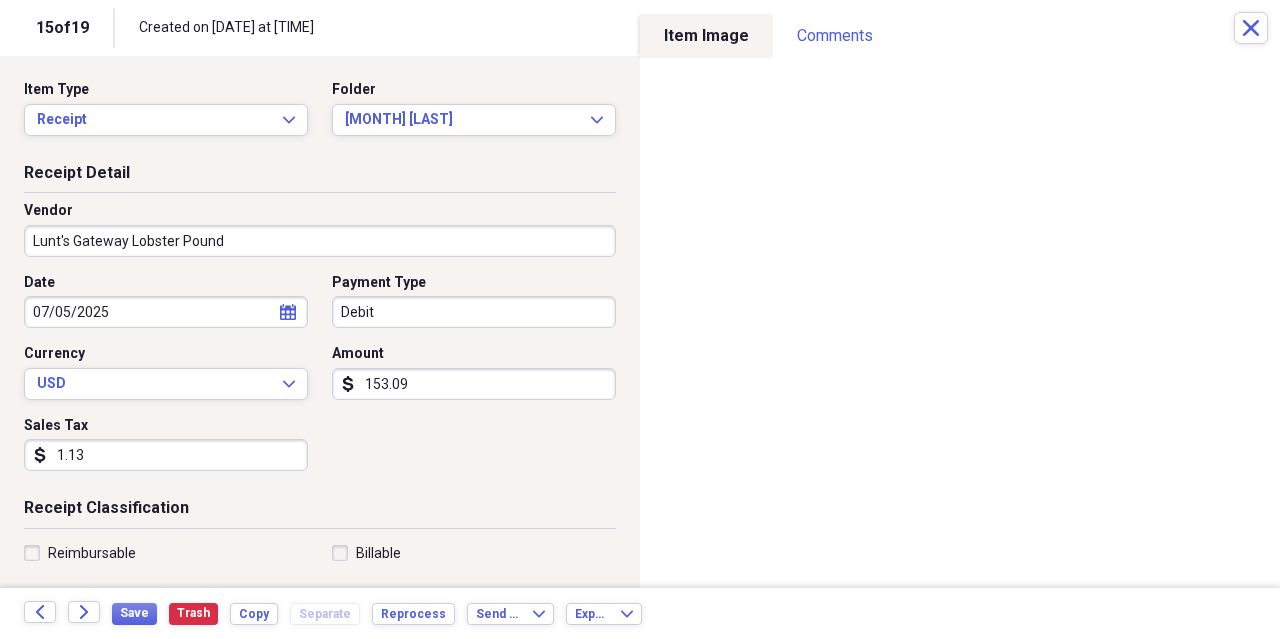 type on "11.34" 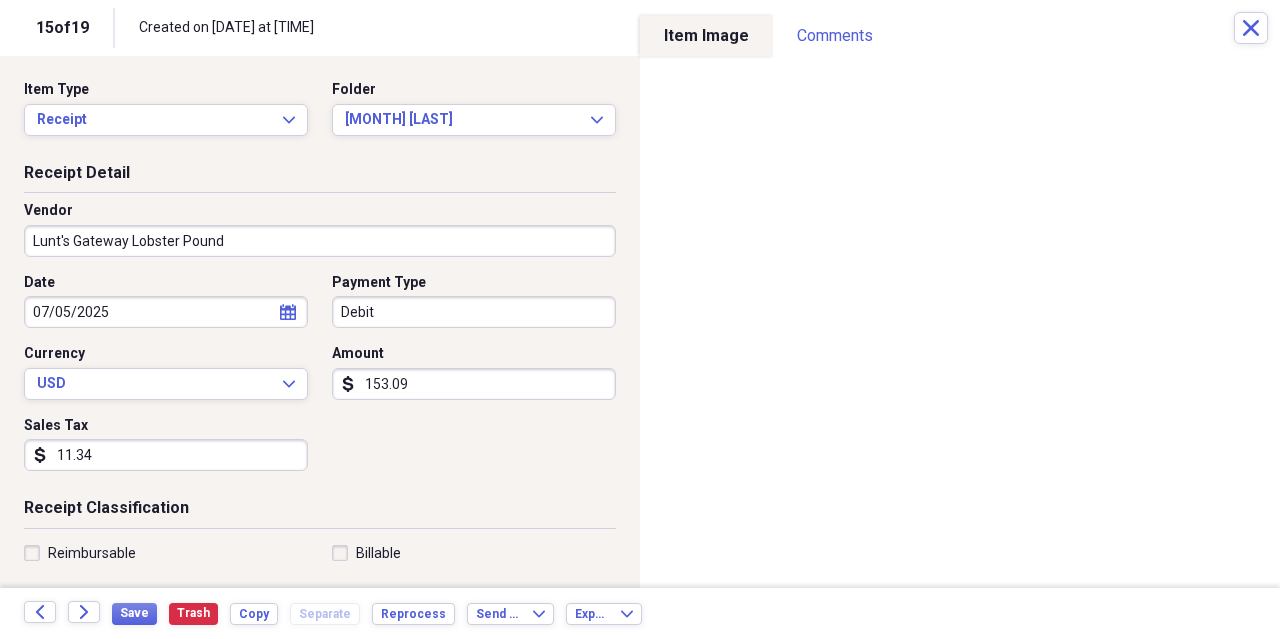 scroll, scrollTop: 116, scrollLeft: 0, axis: vertical 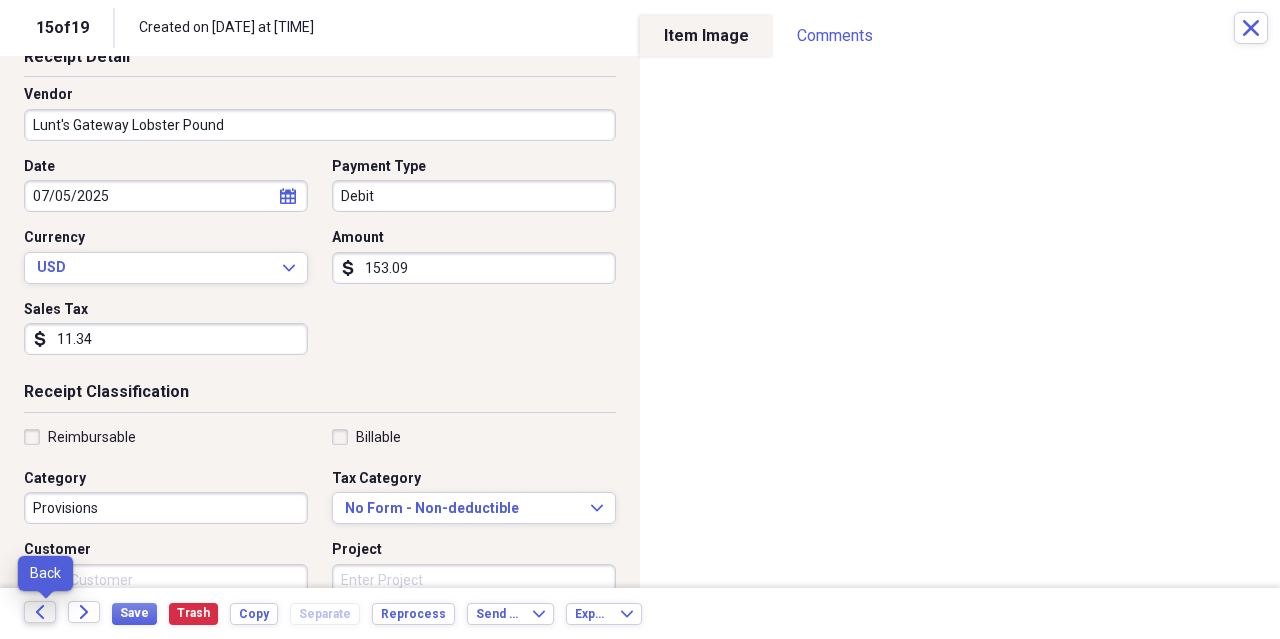 click on "Back" 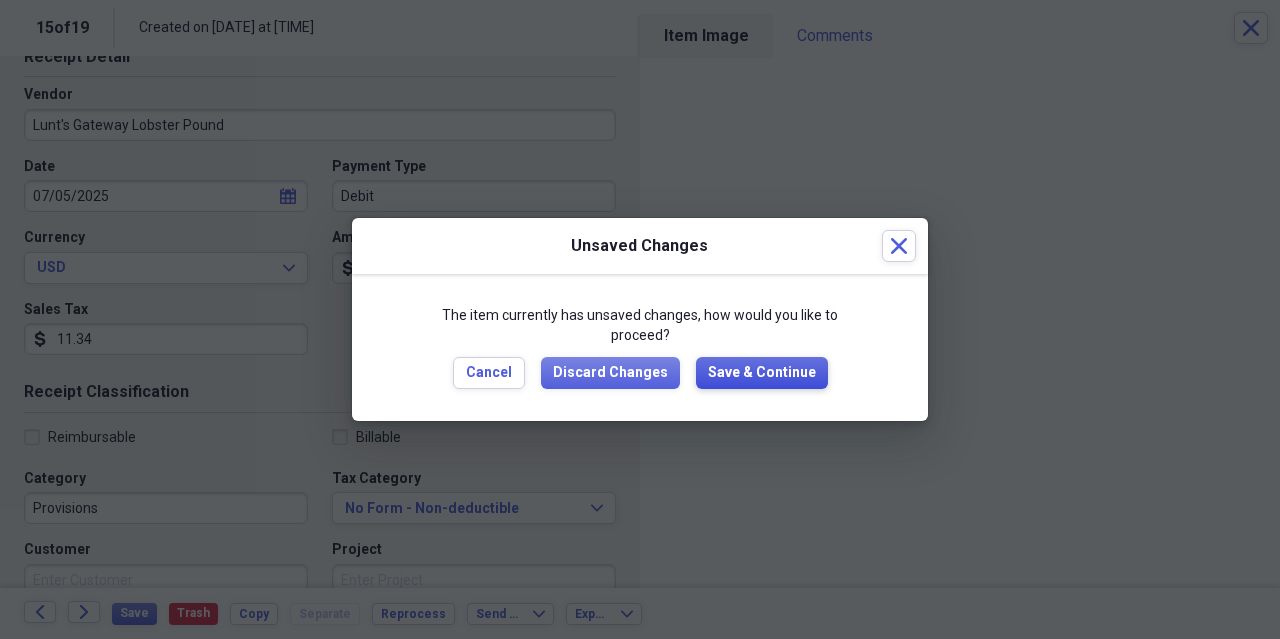 click on "Save & Continue" at bounding box center [762, 373] 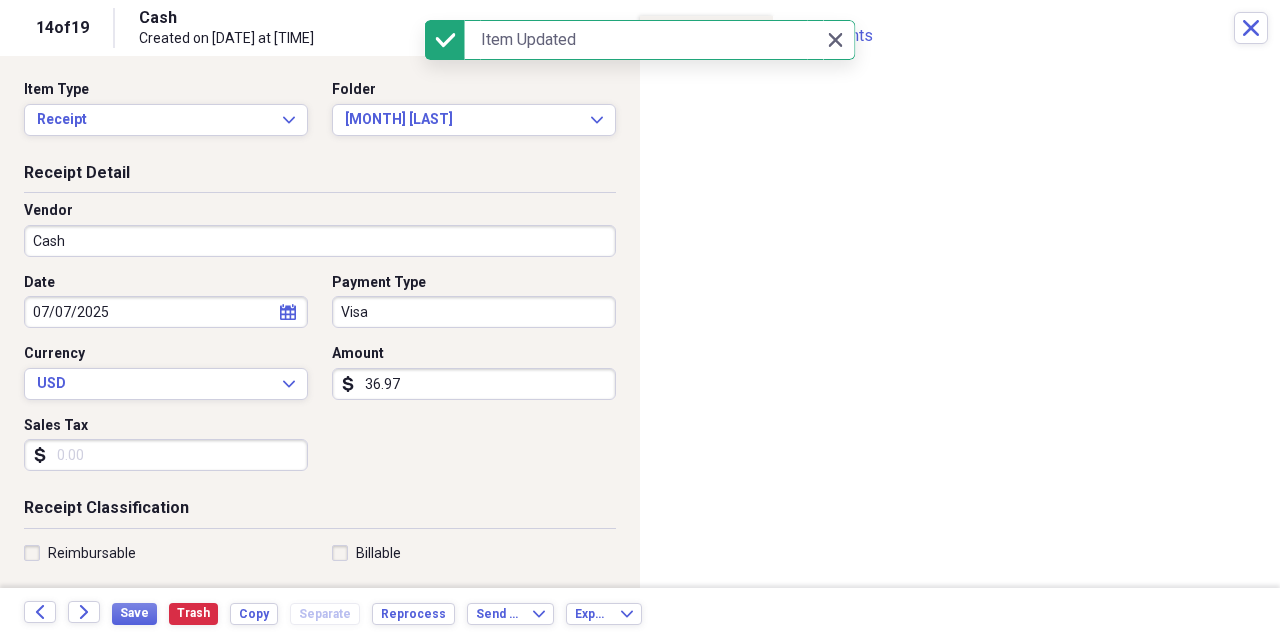 click on "Visa" at bounding box center [474, 312] 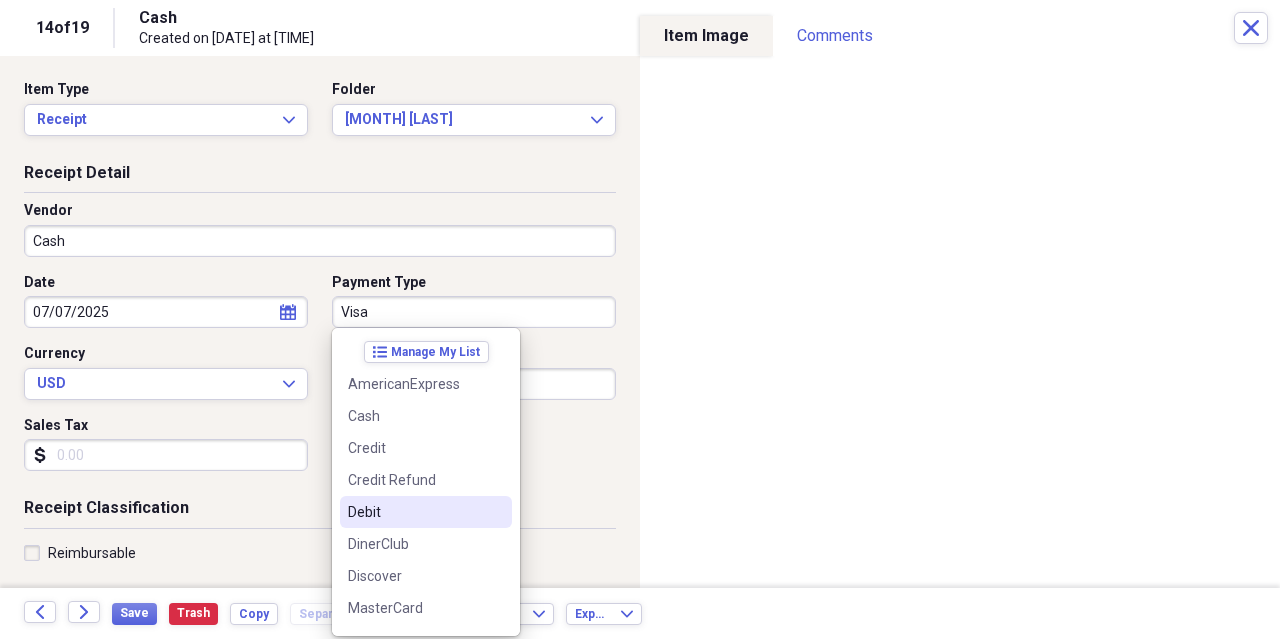 click on "Debit" at bounding box center [414, 512] 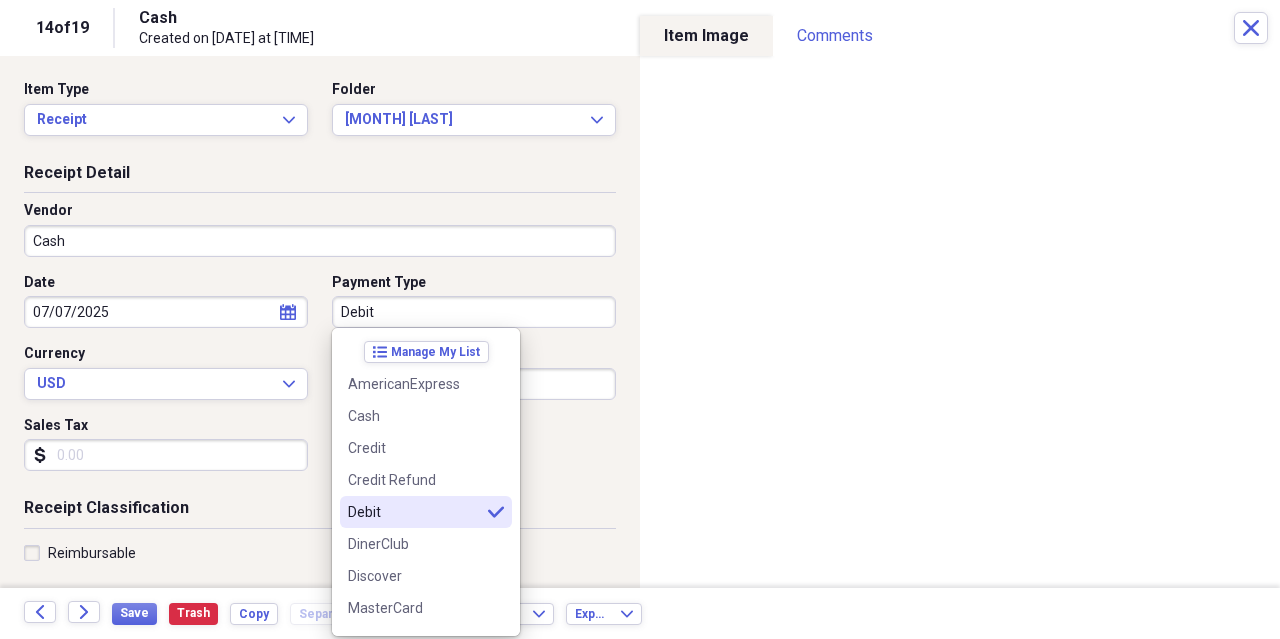 type on "Debit" 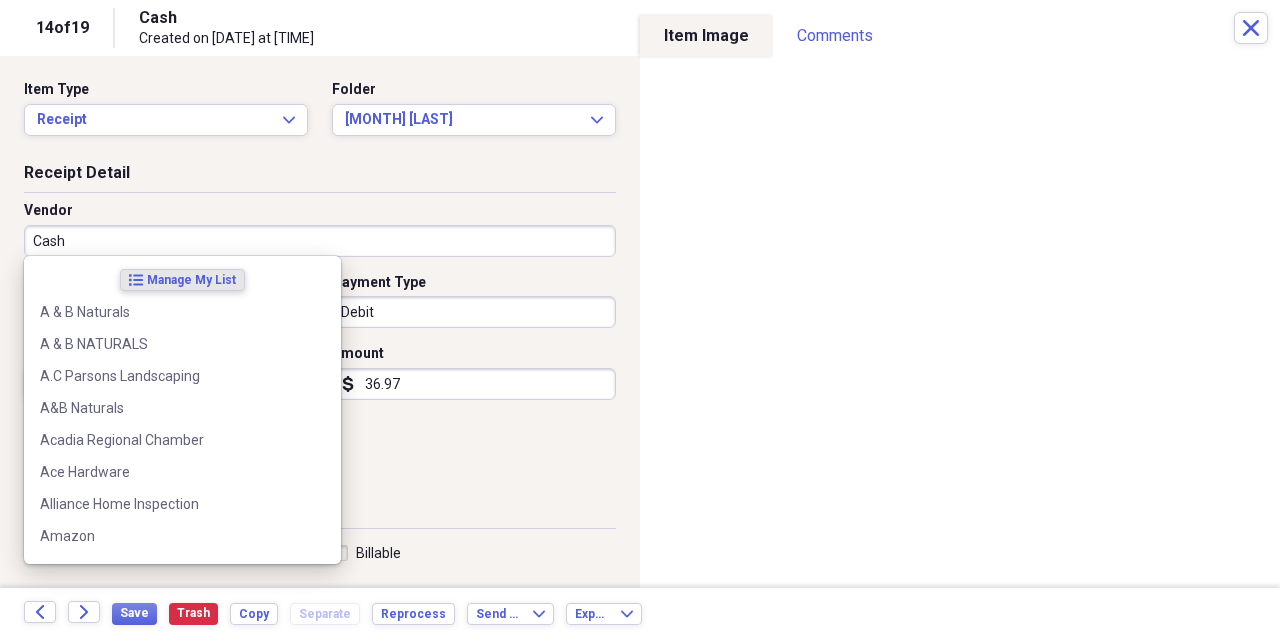 click on "Cash" at bounding box center [320, 241] 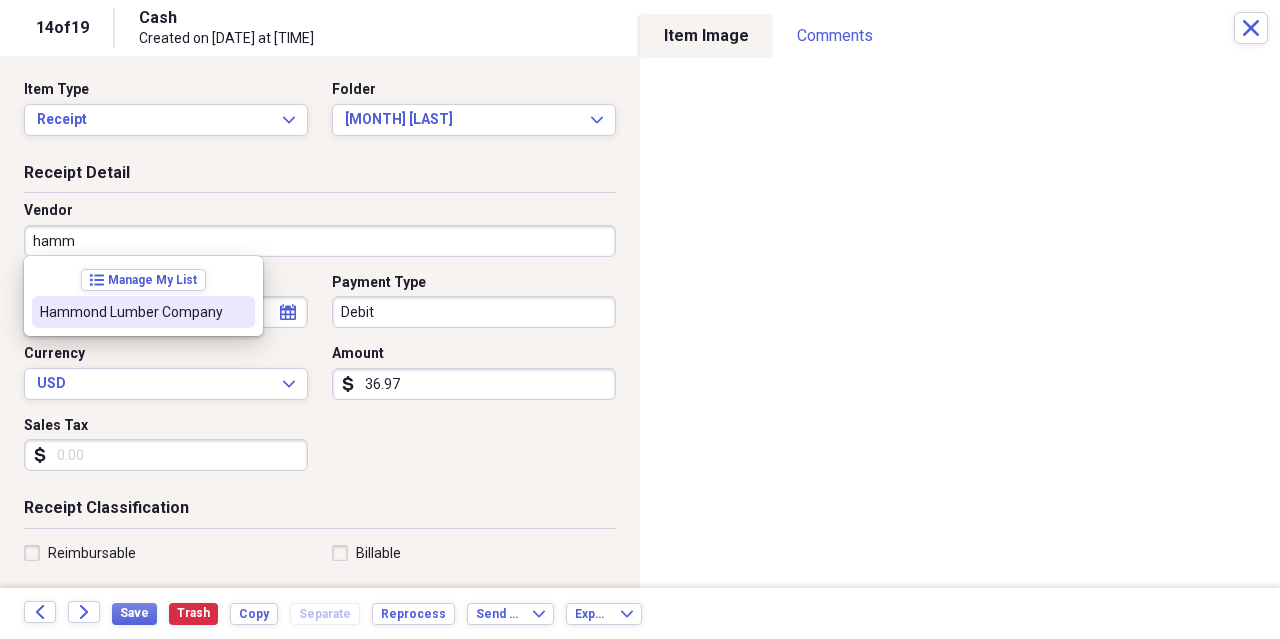 click on "Hammond Lumber Company" at bounding box center (131, 312) 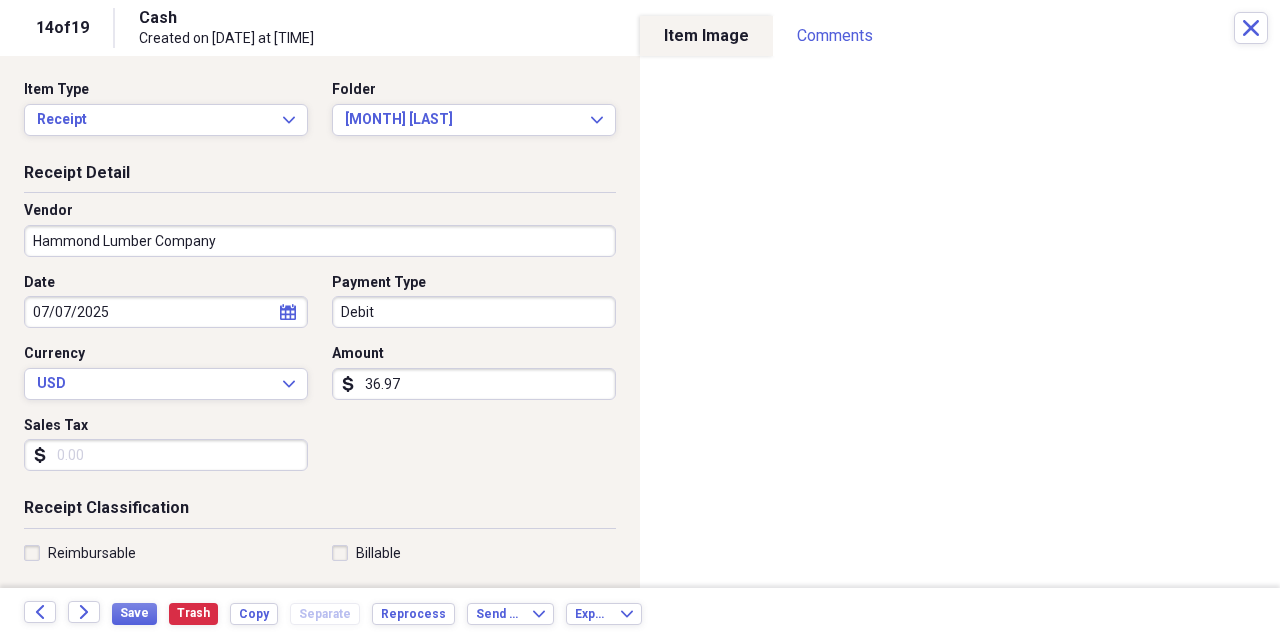 type on "Ground Maintenance" 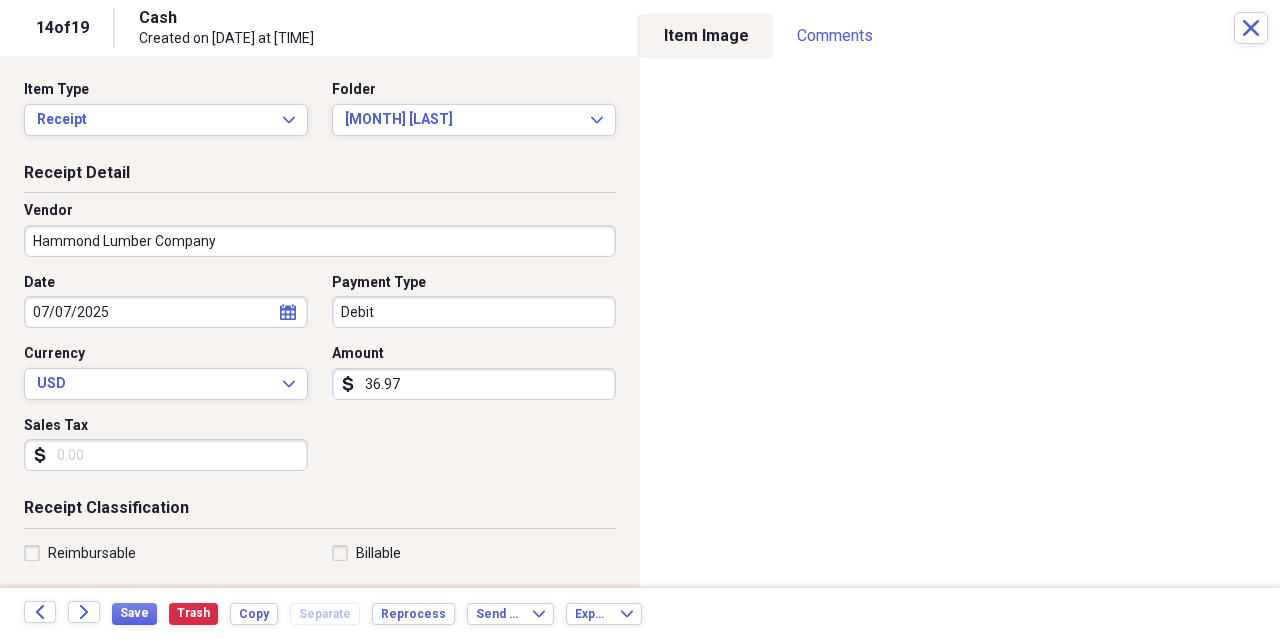 click on "36.97" at bounding box center [474, 384] 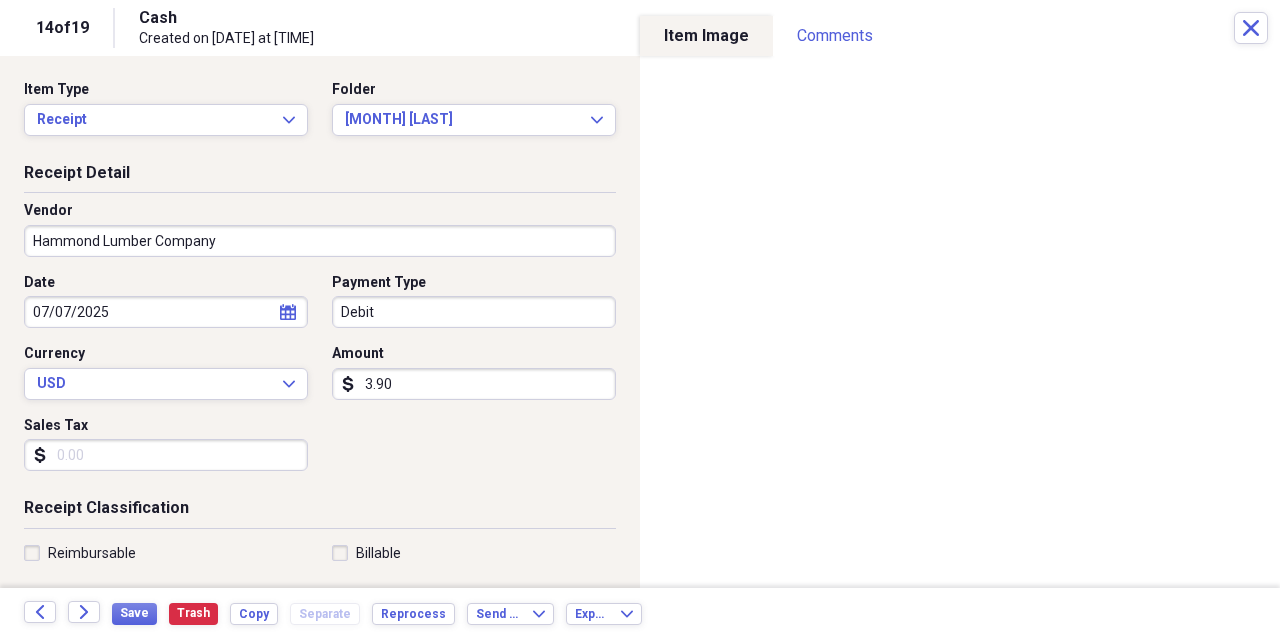 type on "39.00" 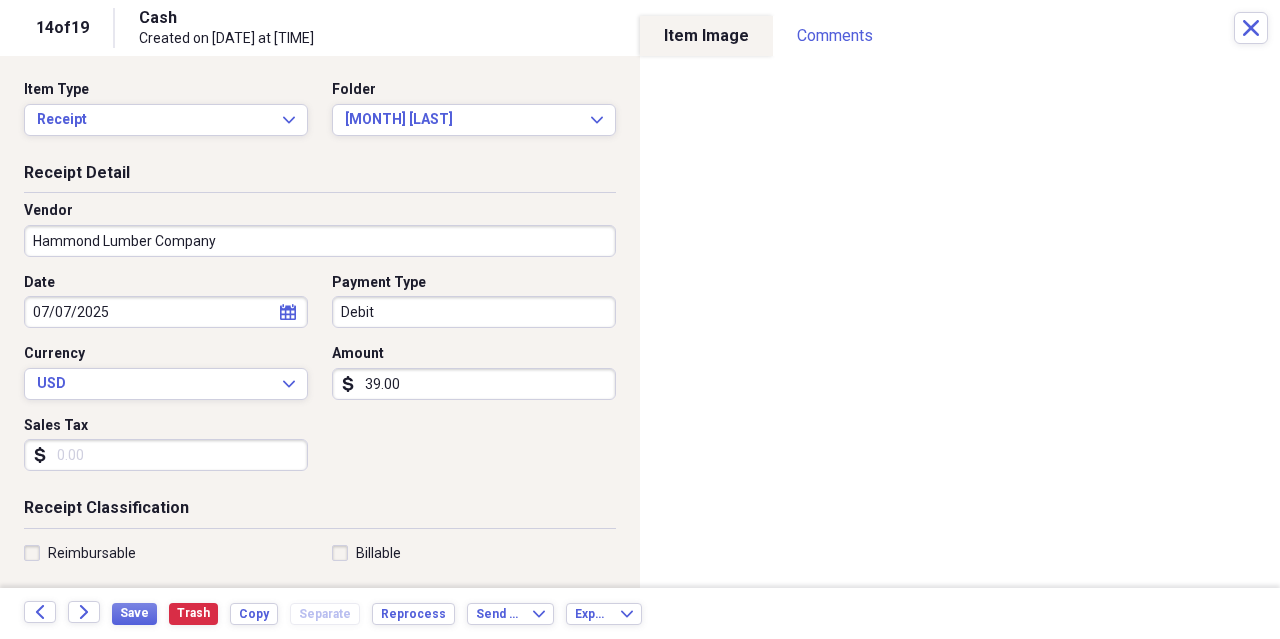click on "Sales Tax" at bounding box center (166, 455) 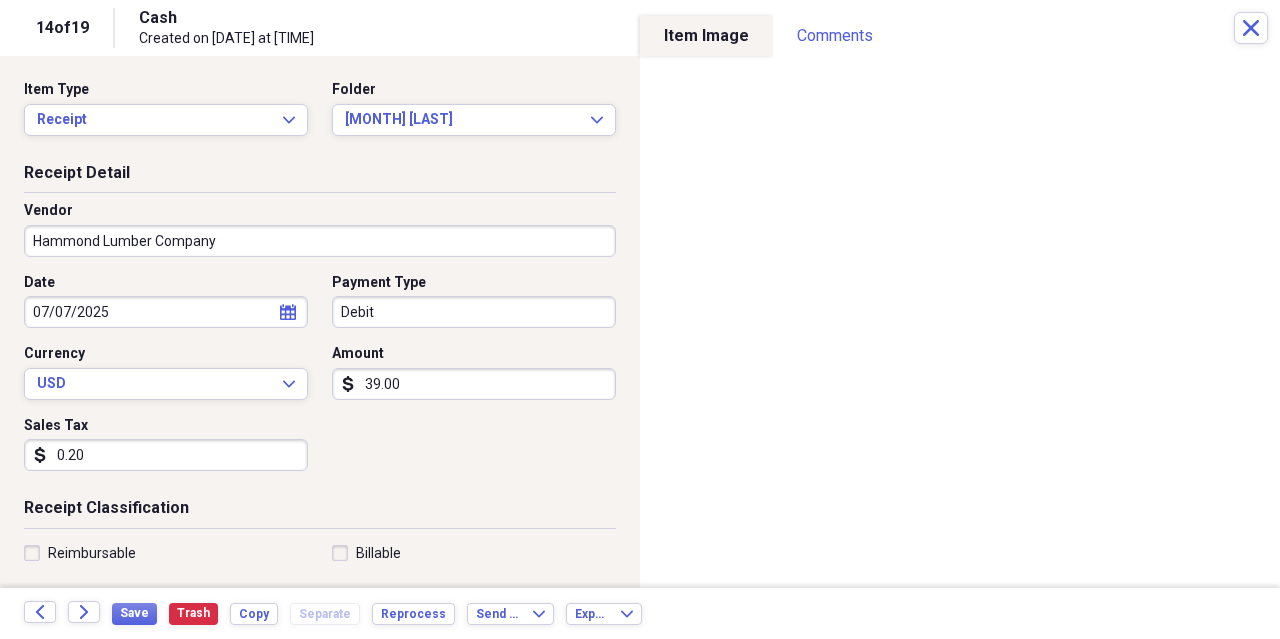 type on "2.03" 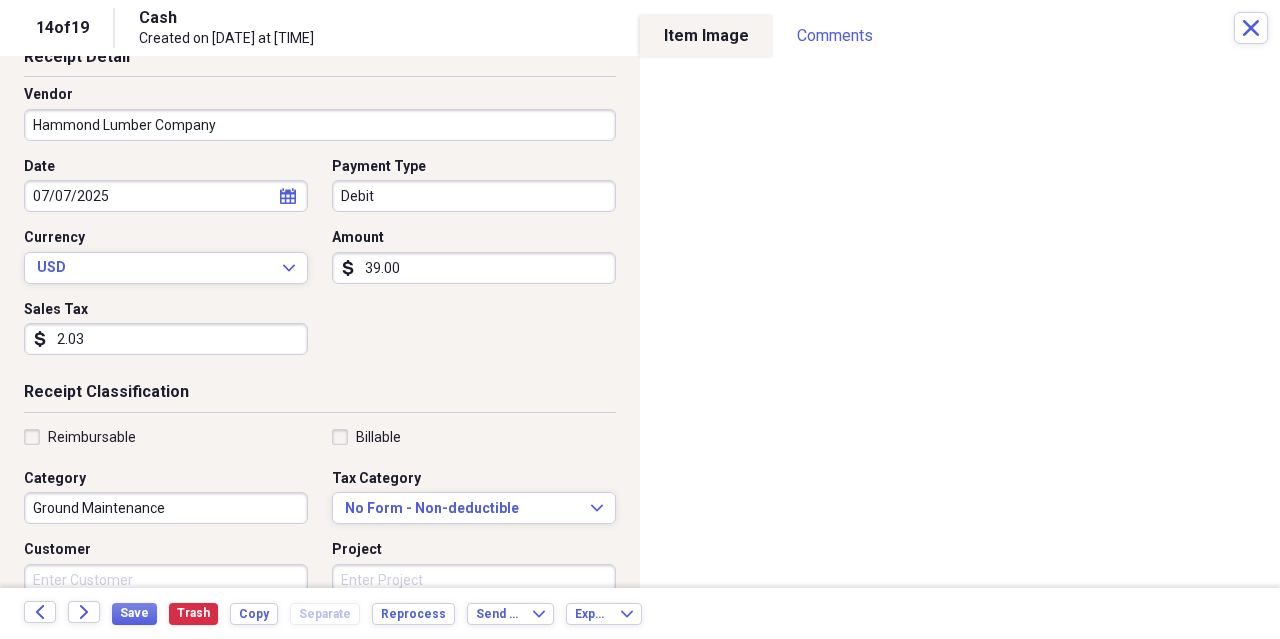 scroll, scrollTop: 232, scrollLeft: 0, axis: vertical 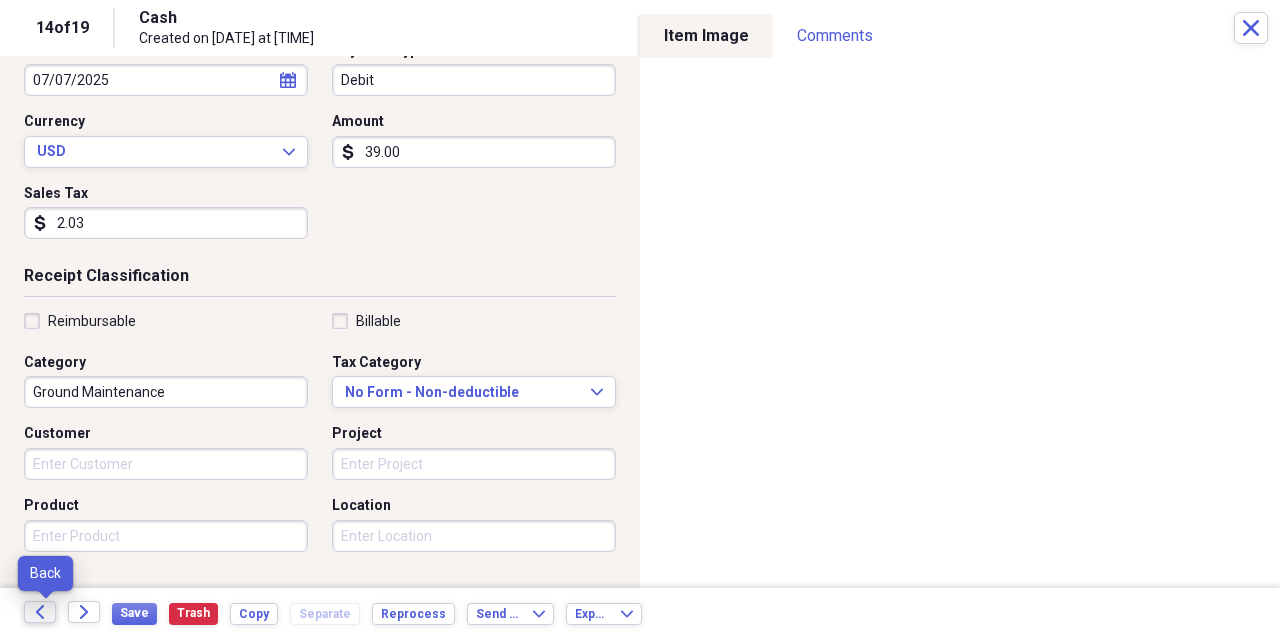 click 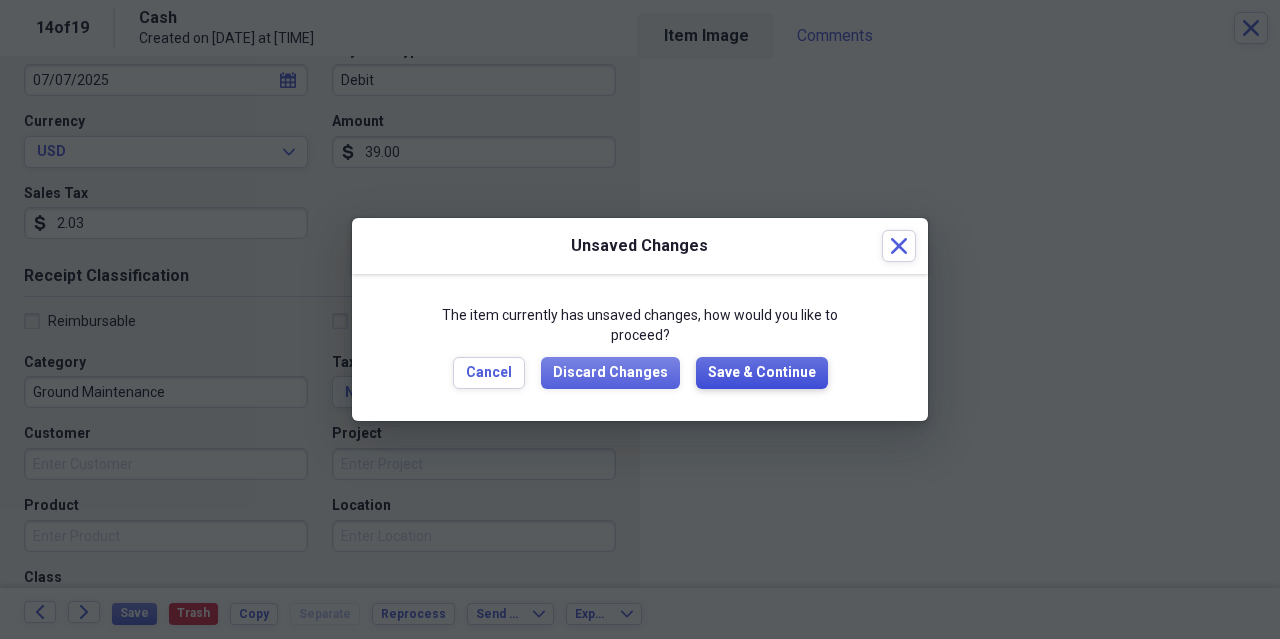 click on "Save & Continue" at bounding box center (762, 373) 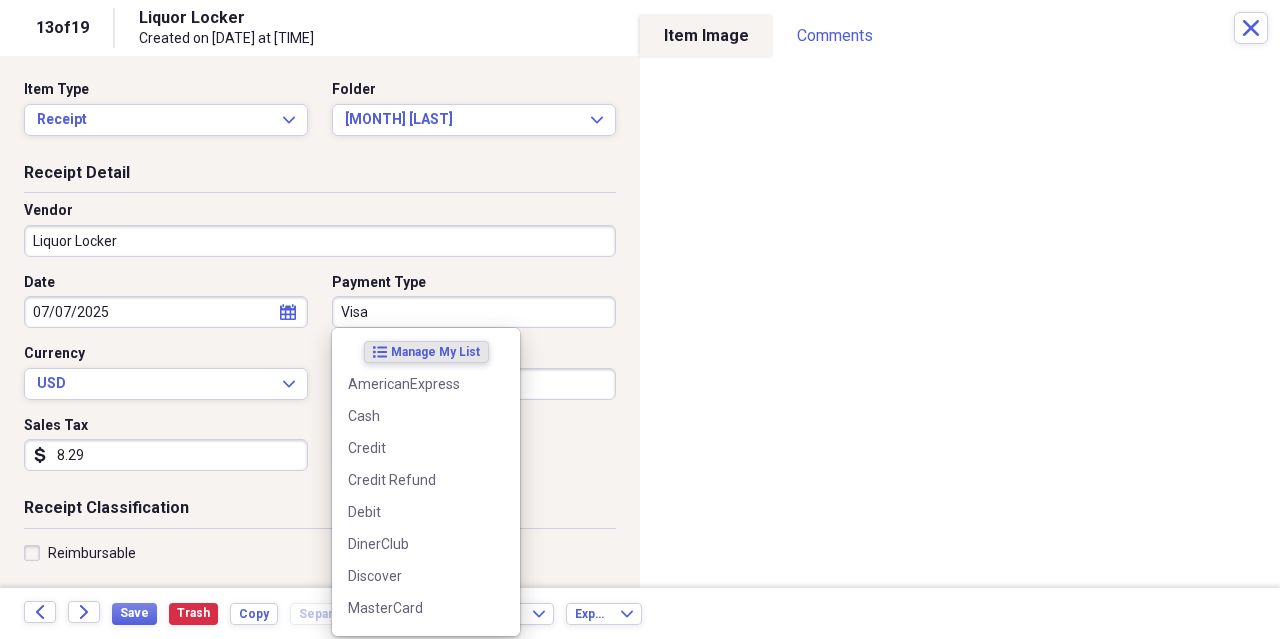 click on "Visa" at bounding box center (474, 312) 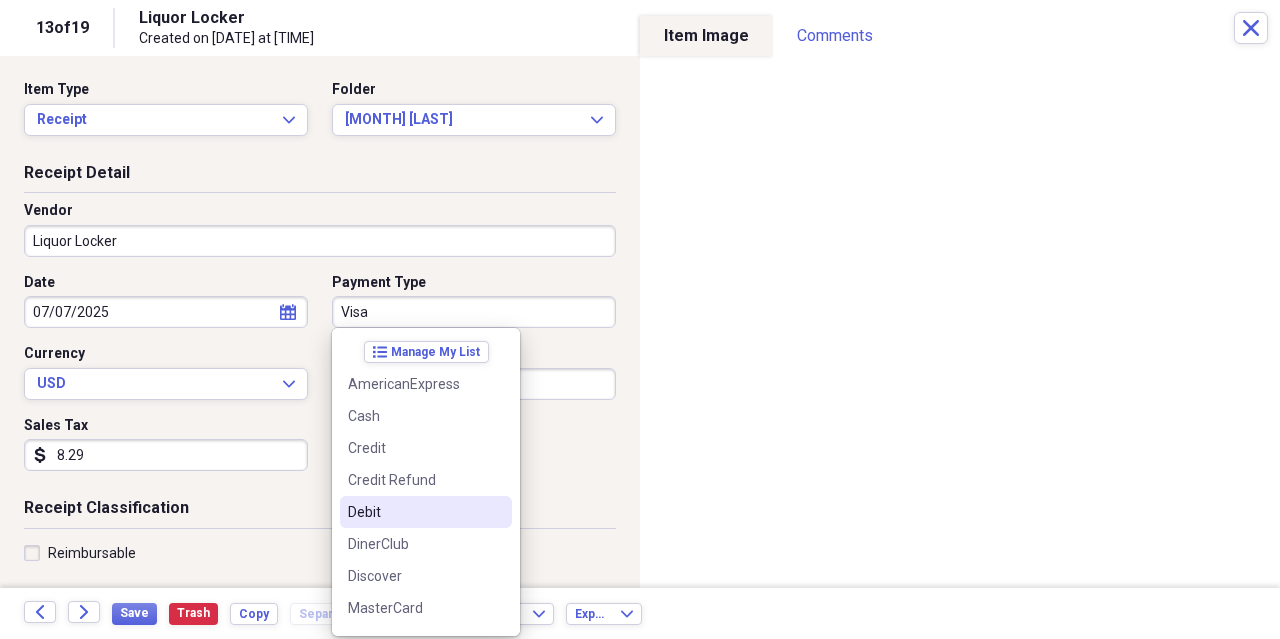 click on "Debit" at bounding box center (414, 512) 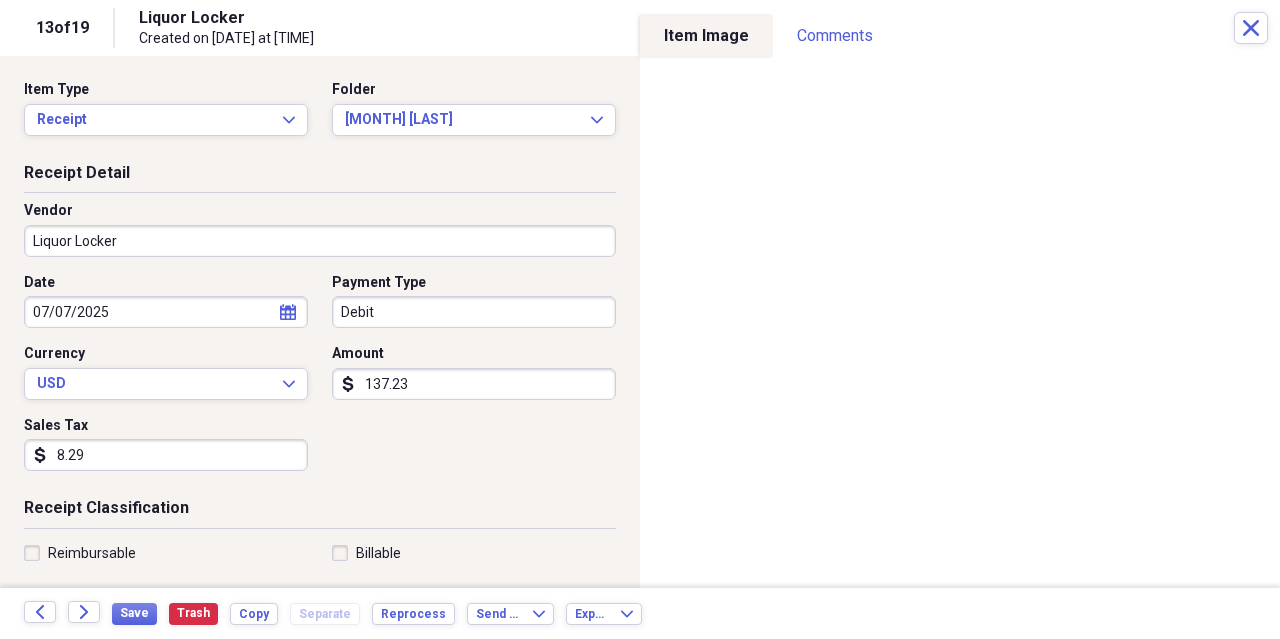 click on "8.29" at bounding box center (166, 455) 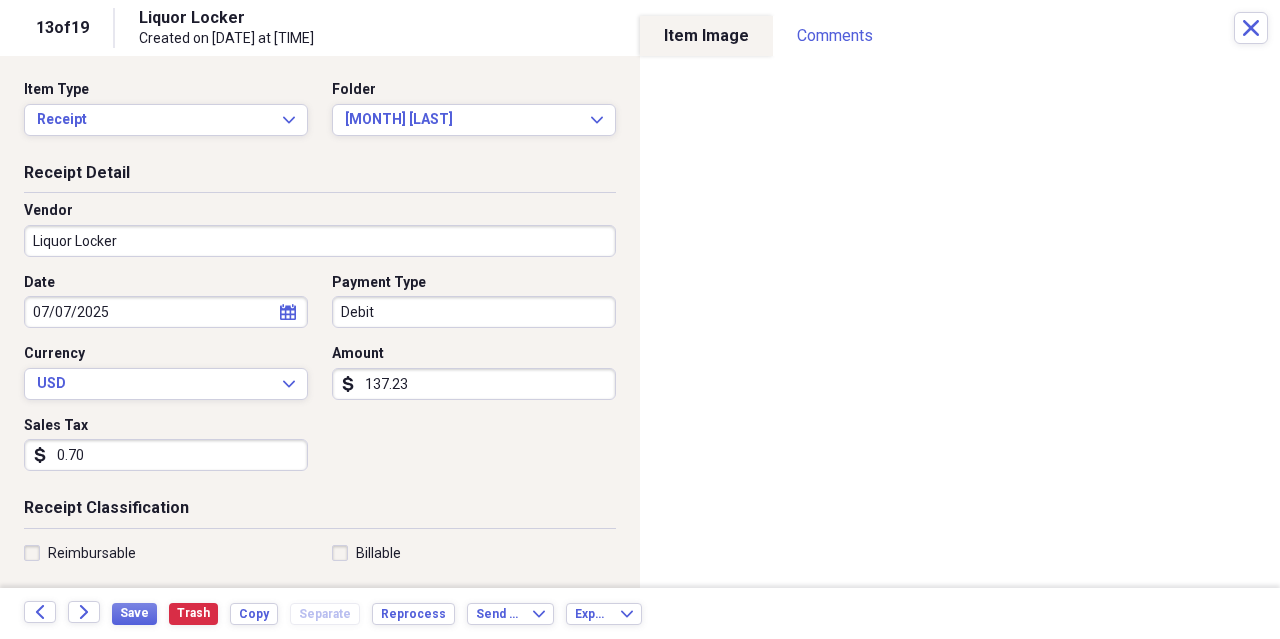 type on "7.09" 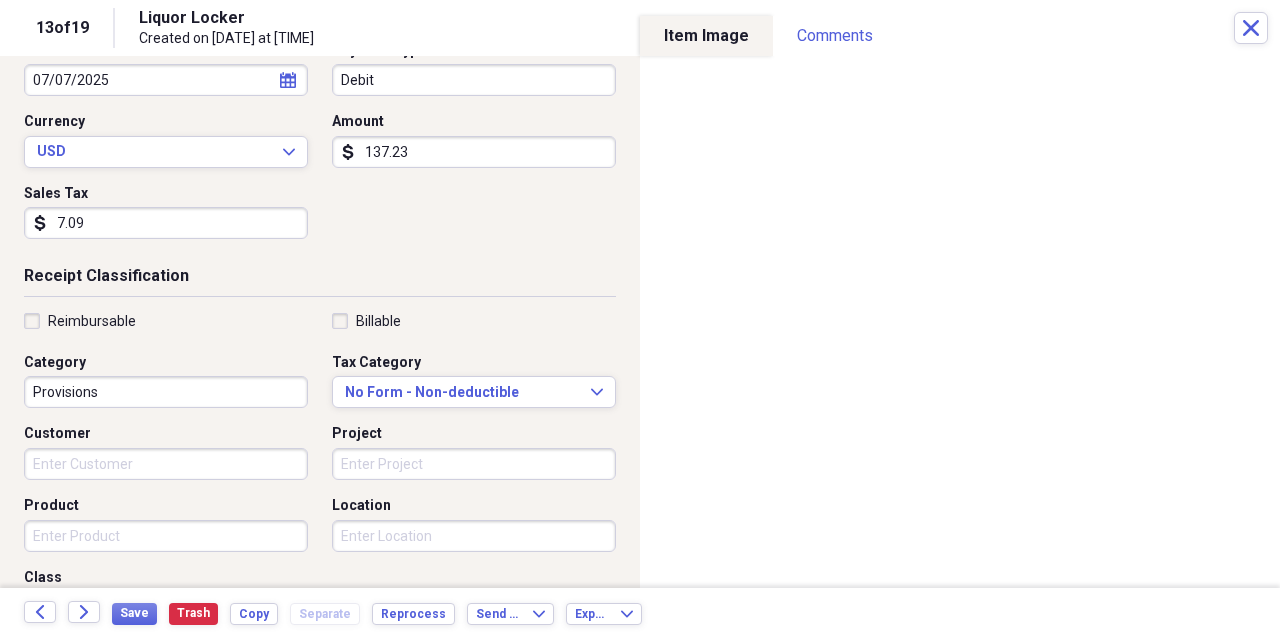scroll, scrollTop: 0, scrollLeft: 0, axis: both 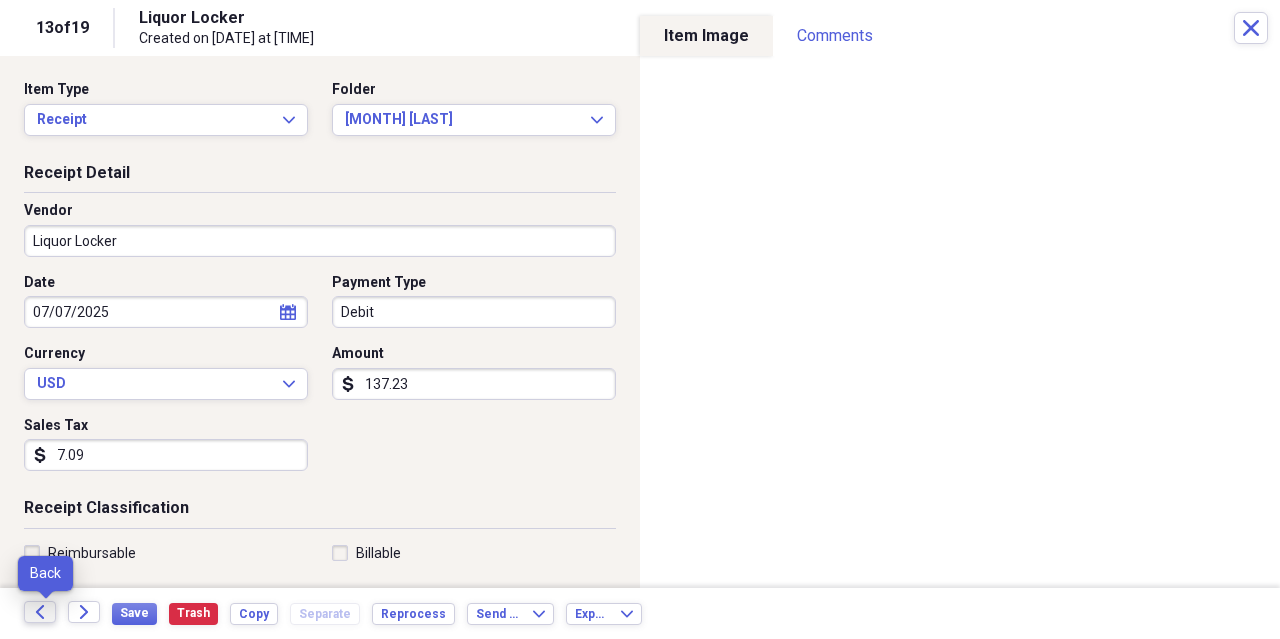 click on "Back" 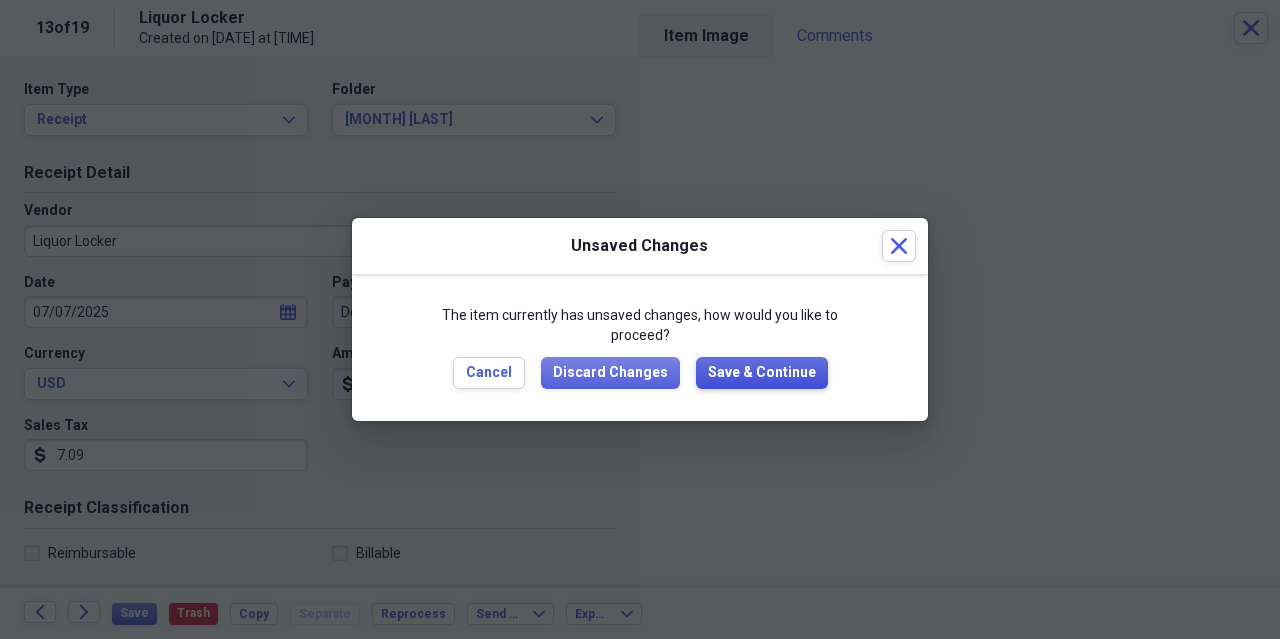 click on "Save & Continue" at bounding box center [762, 373] 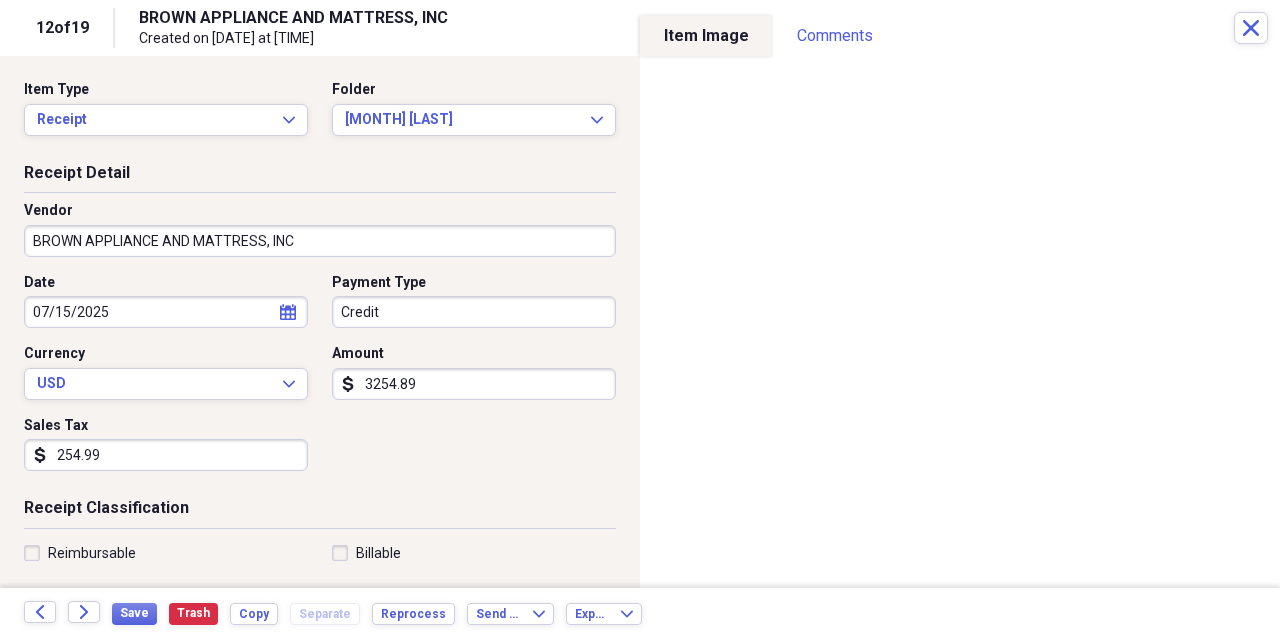 click on "Credit" at bounding box center [474, 312] 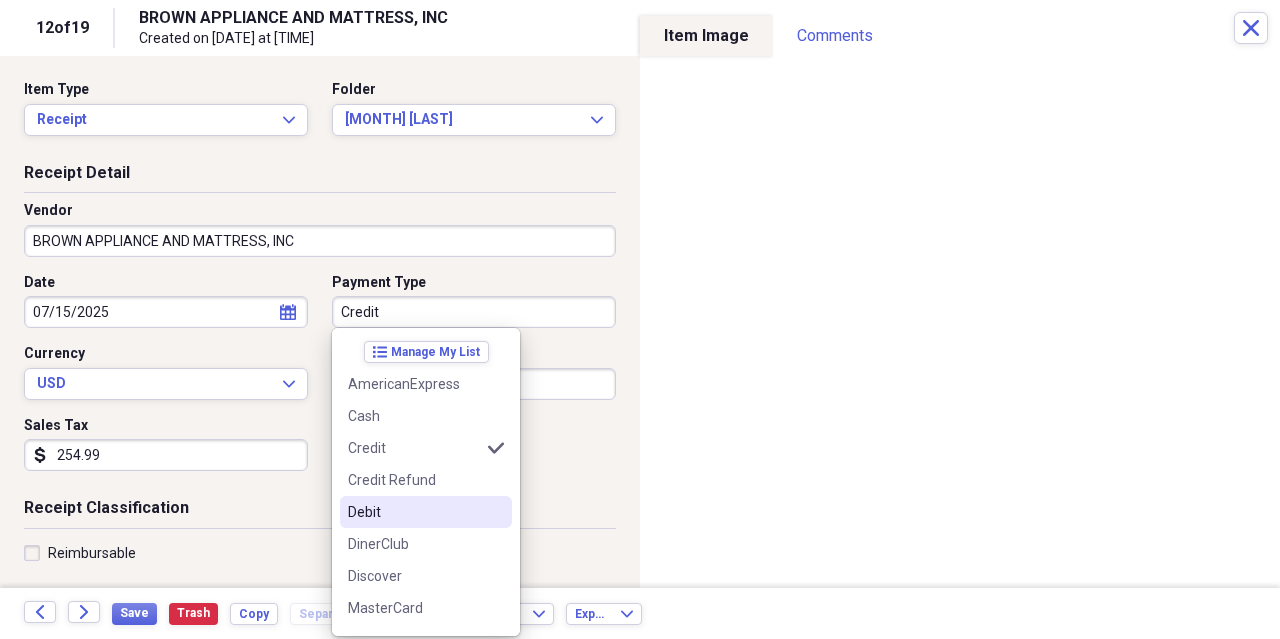 click on "Debit" at bounding box center (426, 512) 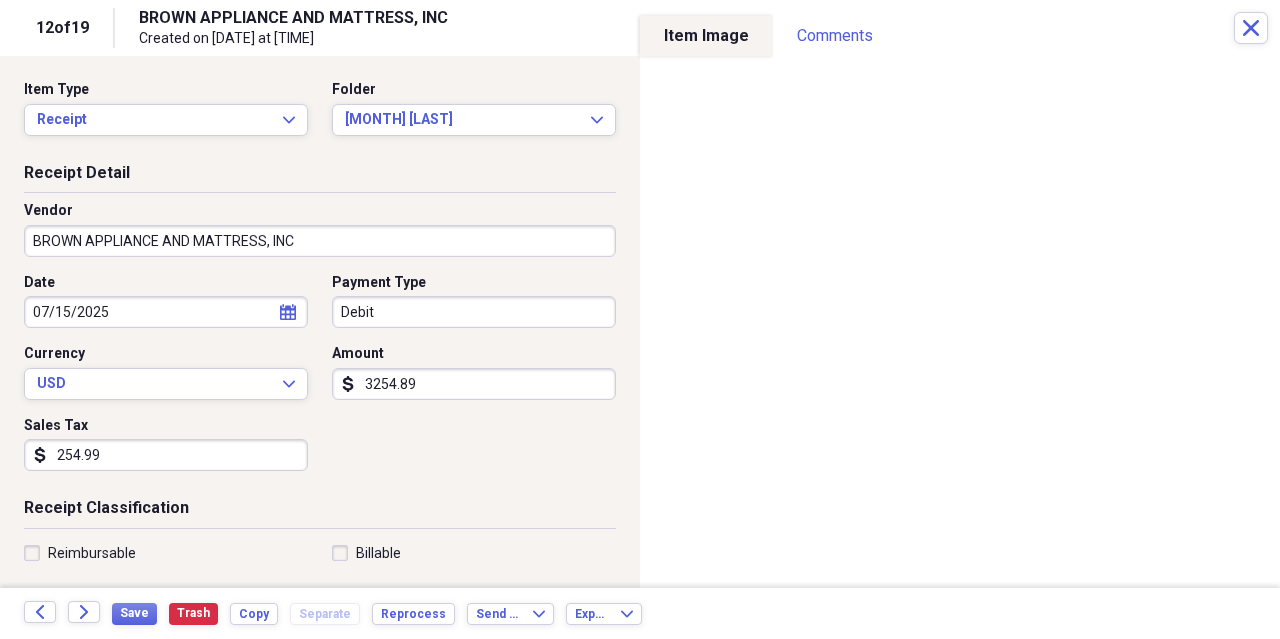 click on "254.99" at bounding box center (166, 455) 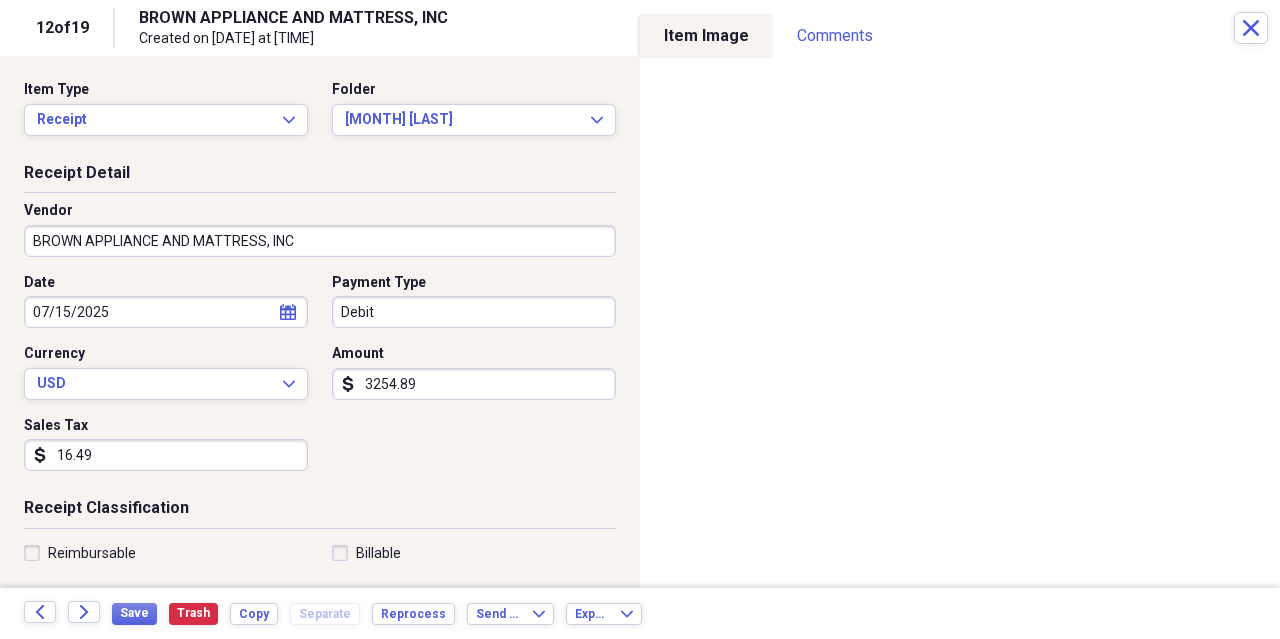 type on "164.99" 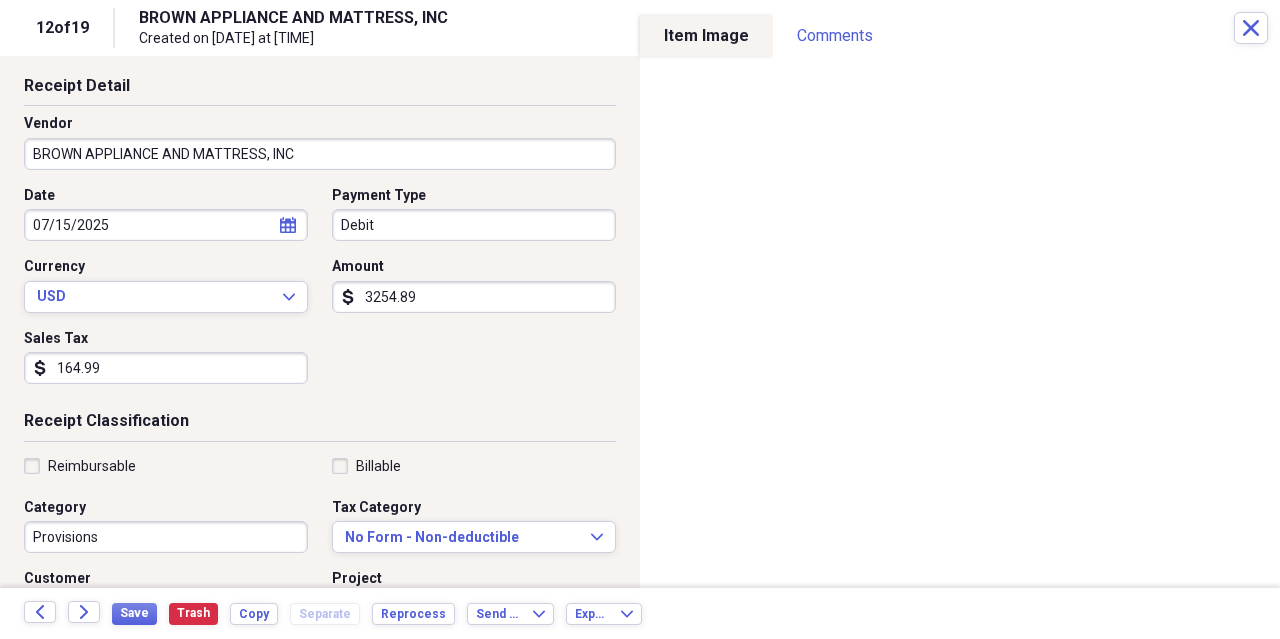 scroll, scrollTop: 116, scrollLeft: 0, axis: vertical 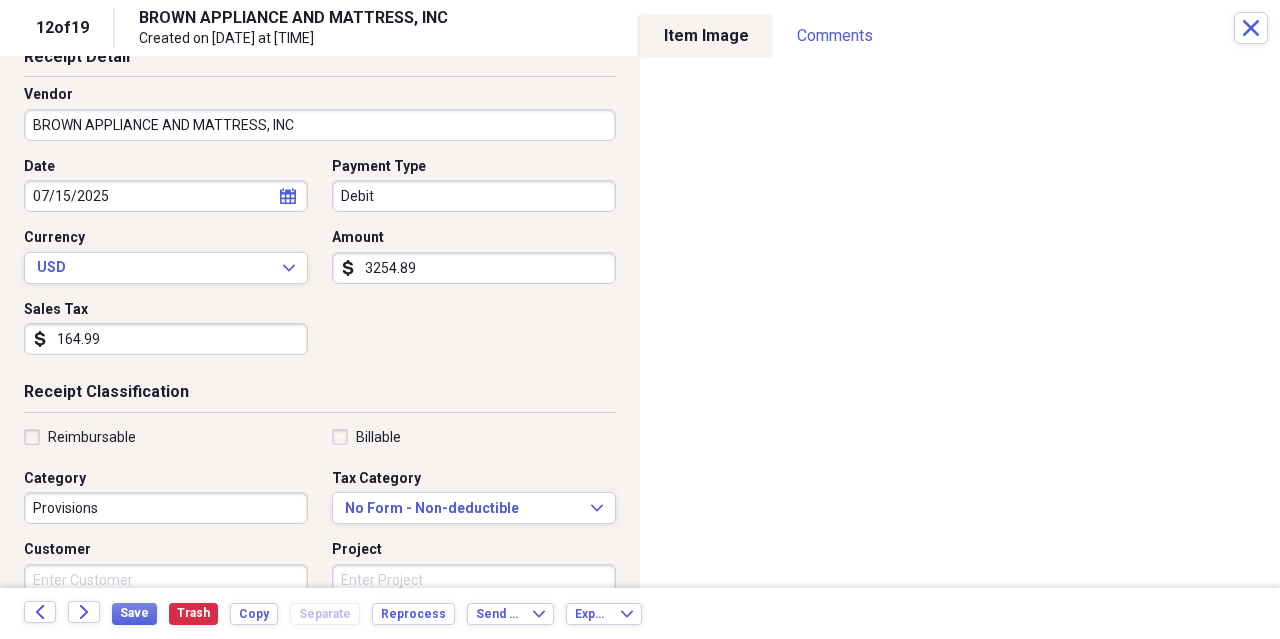 click on "Provisions" at bounding box center (166, 508) 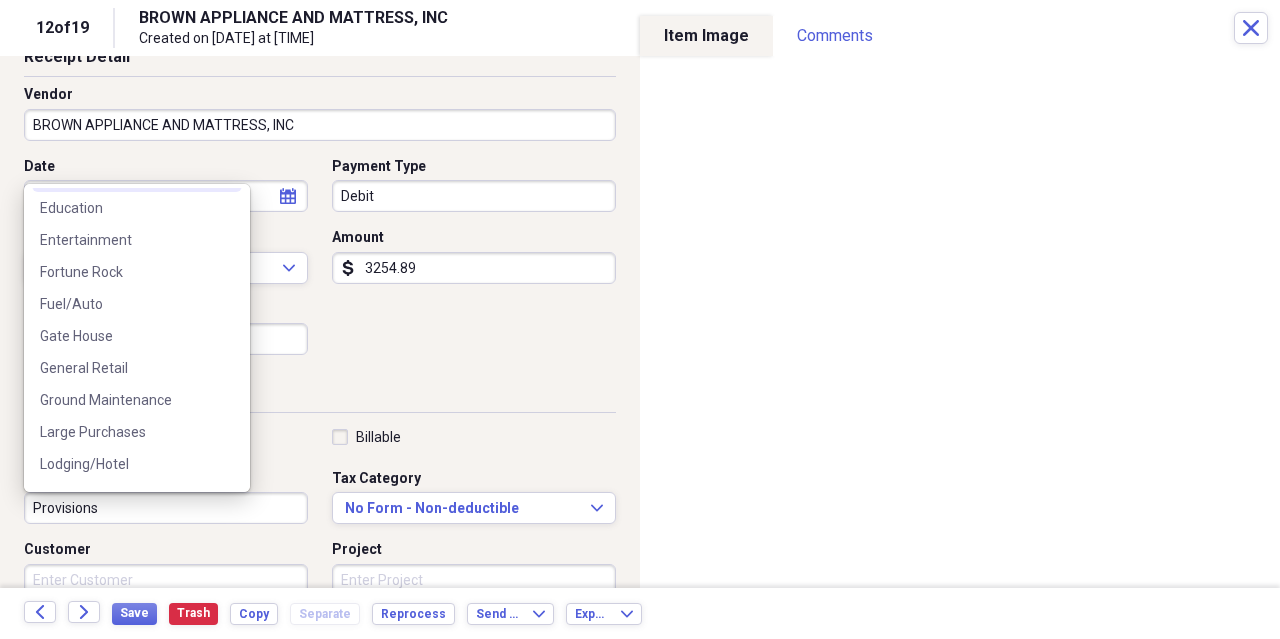 scroll, scrollTop: 232, scrollLeft: 0, axis: vertical 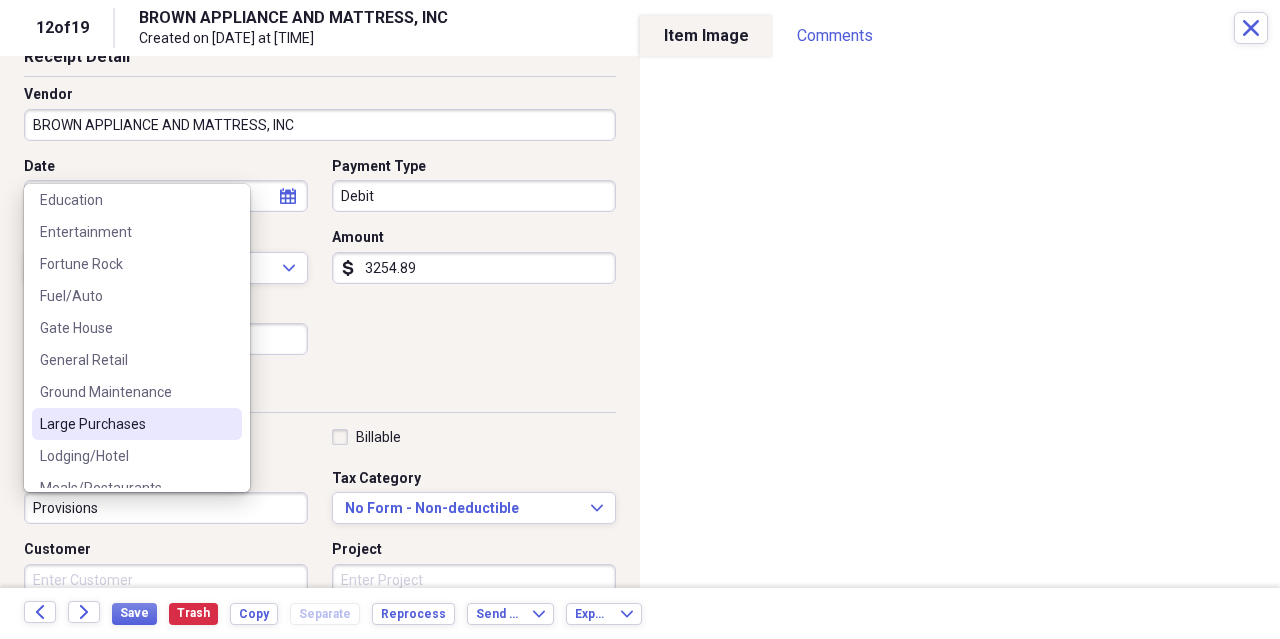 click on "Large Purchases" at bounding box center (125, 424) 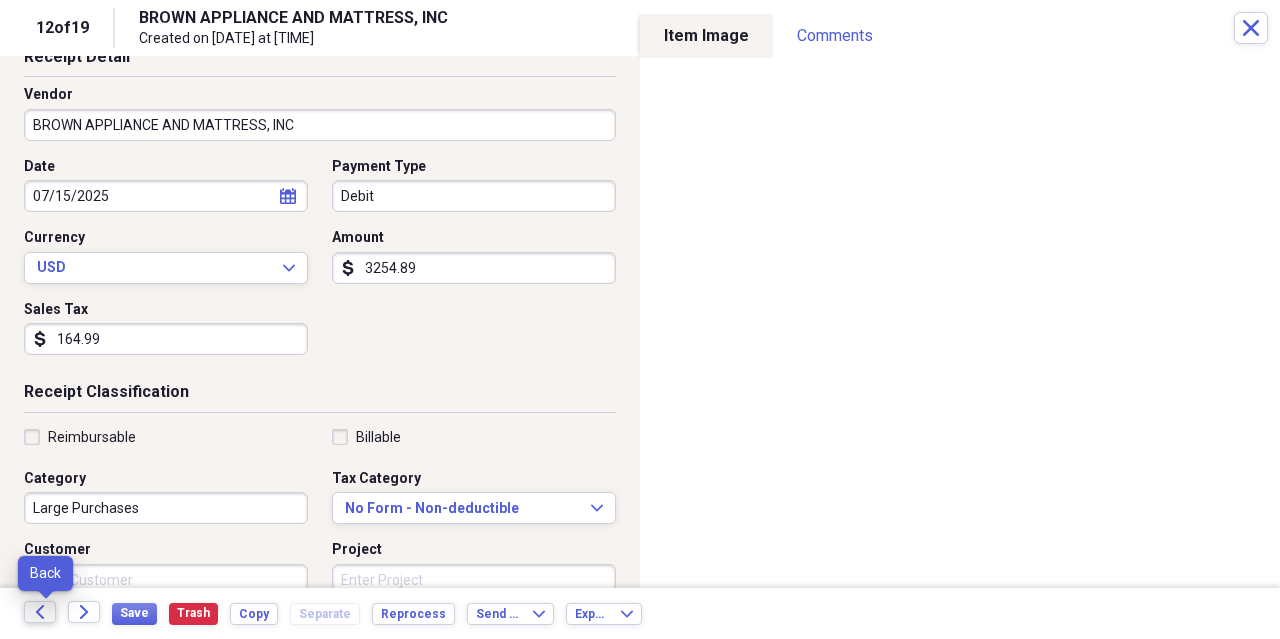 click 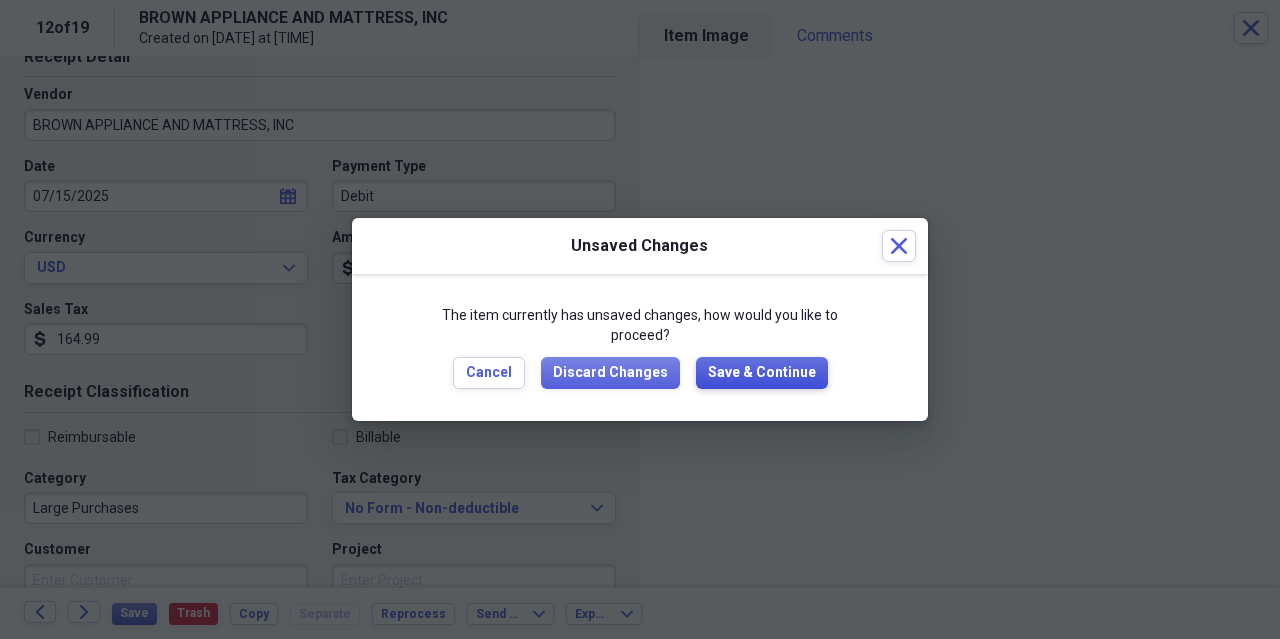 click on "Save & Continue" at bounding box center [762, 373] 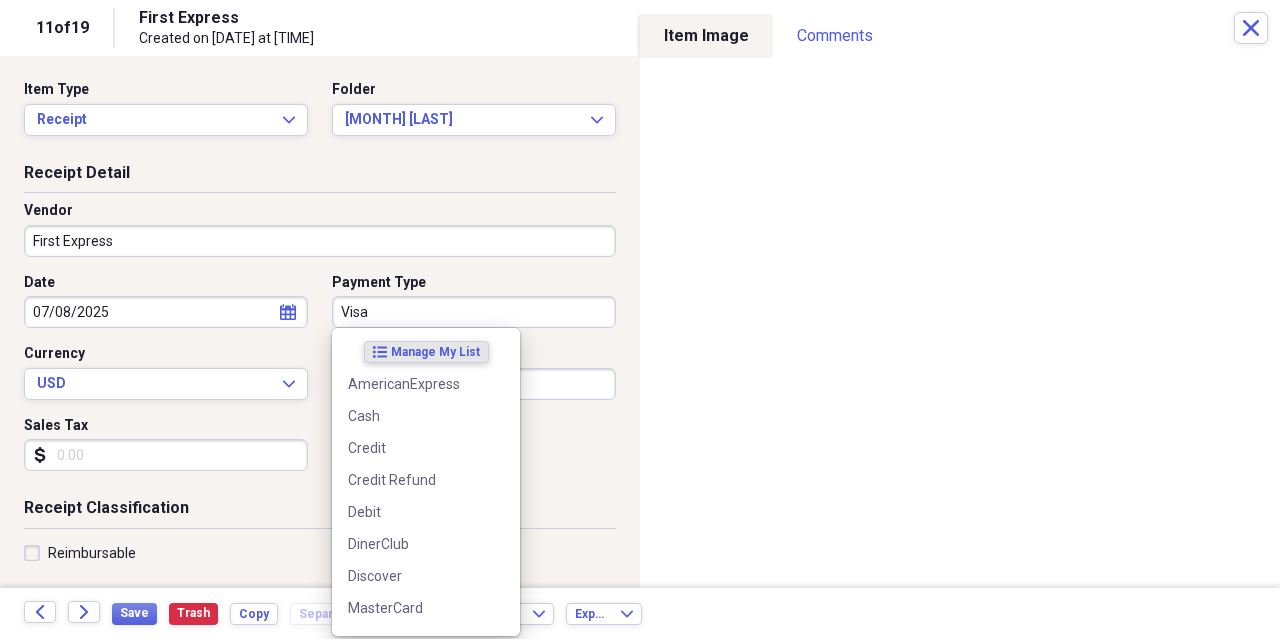 click on "Visa" at bounding box center (474, 312) 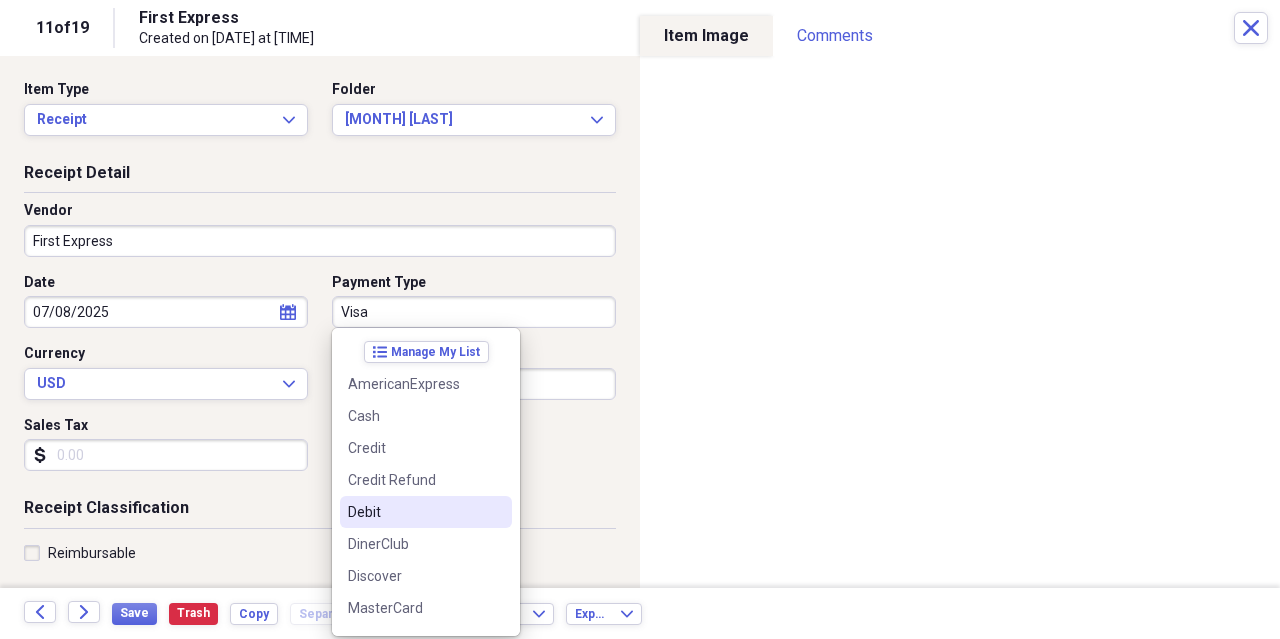 click on "Debit" at bounding box center [414, 512] 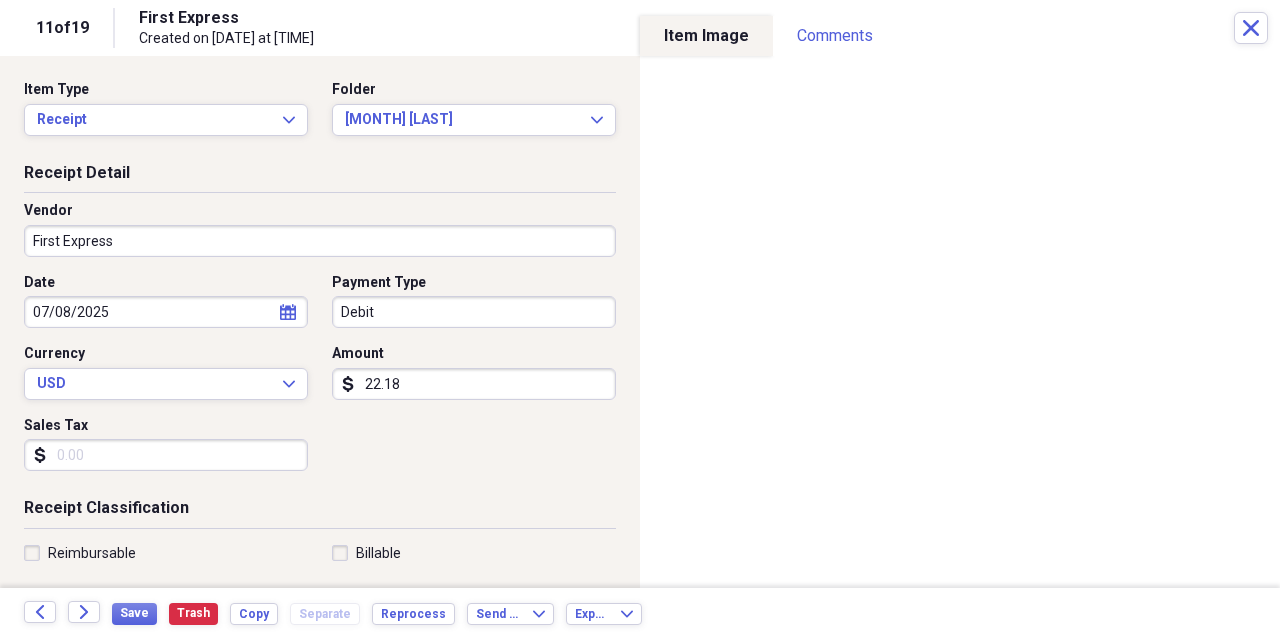 click on "22.18" at bounding box center [474, 384] 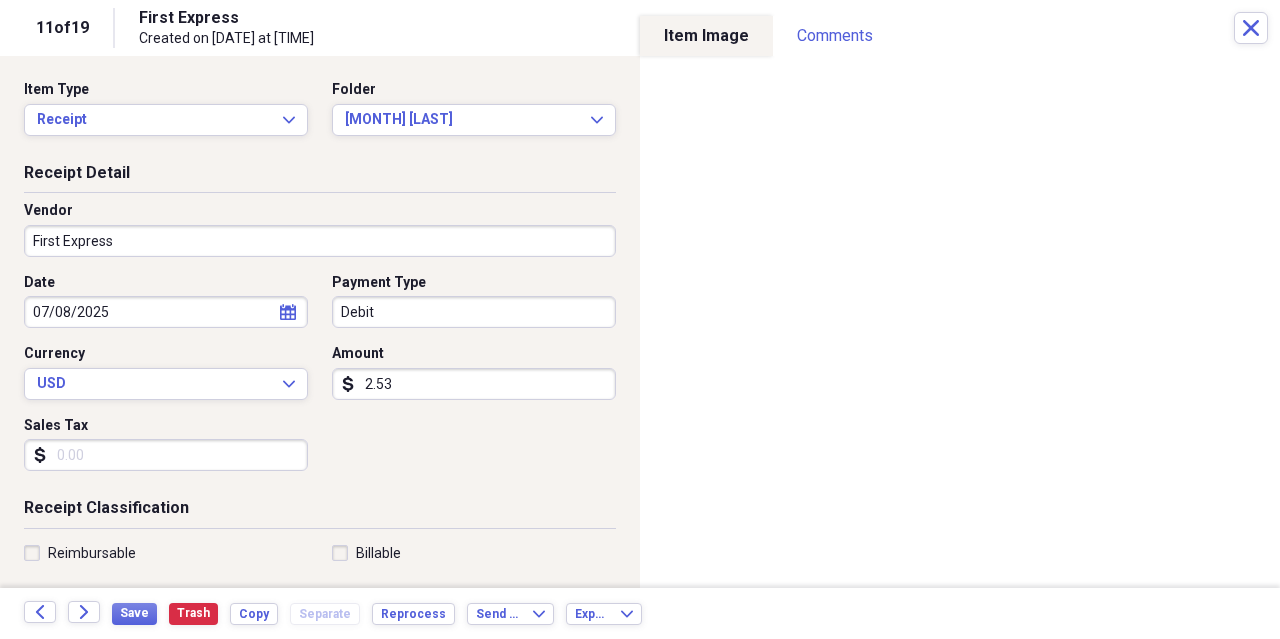 type on "25.33" 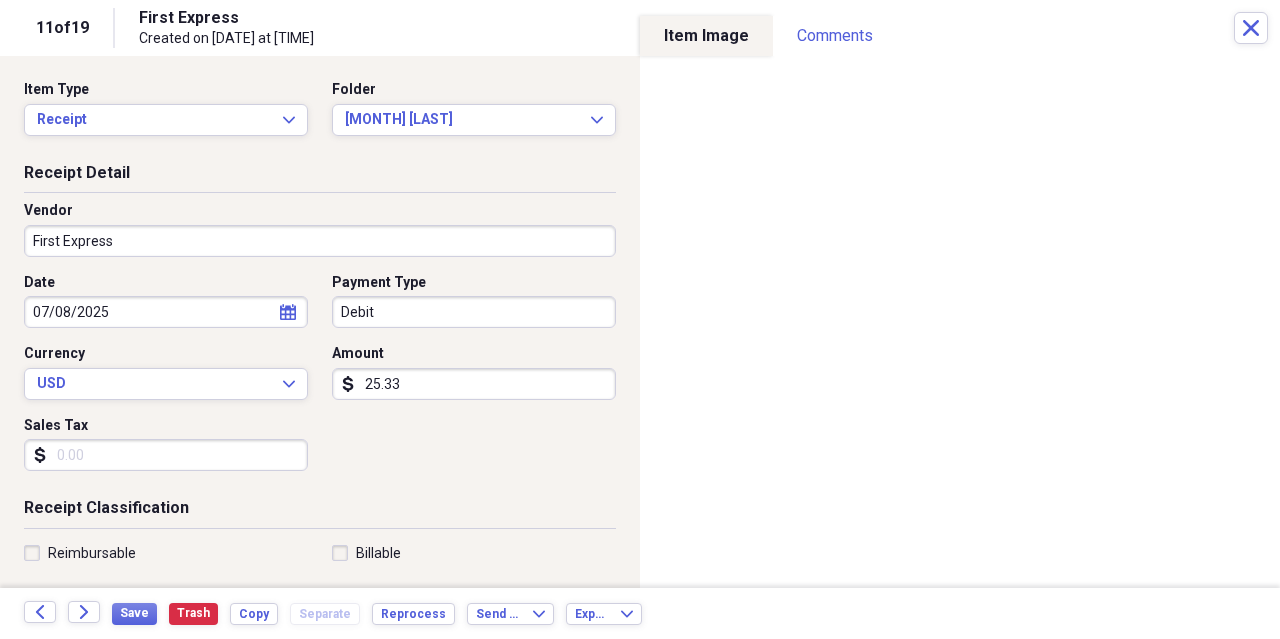 click on "Sales Tax" at bounding box center [166, 455] 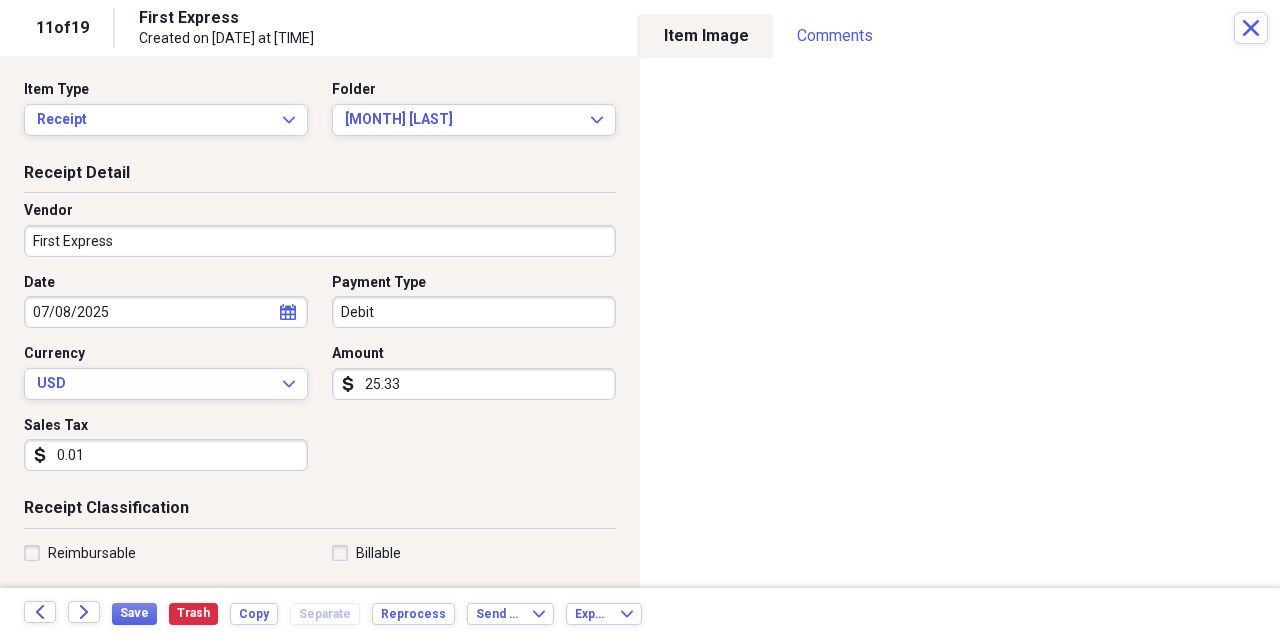 type on "0.17" 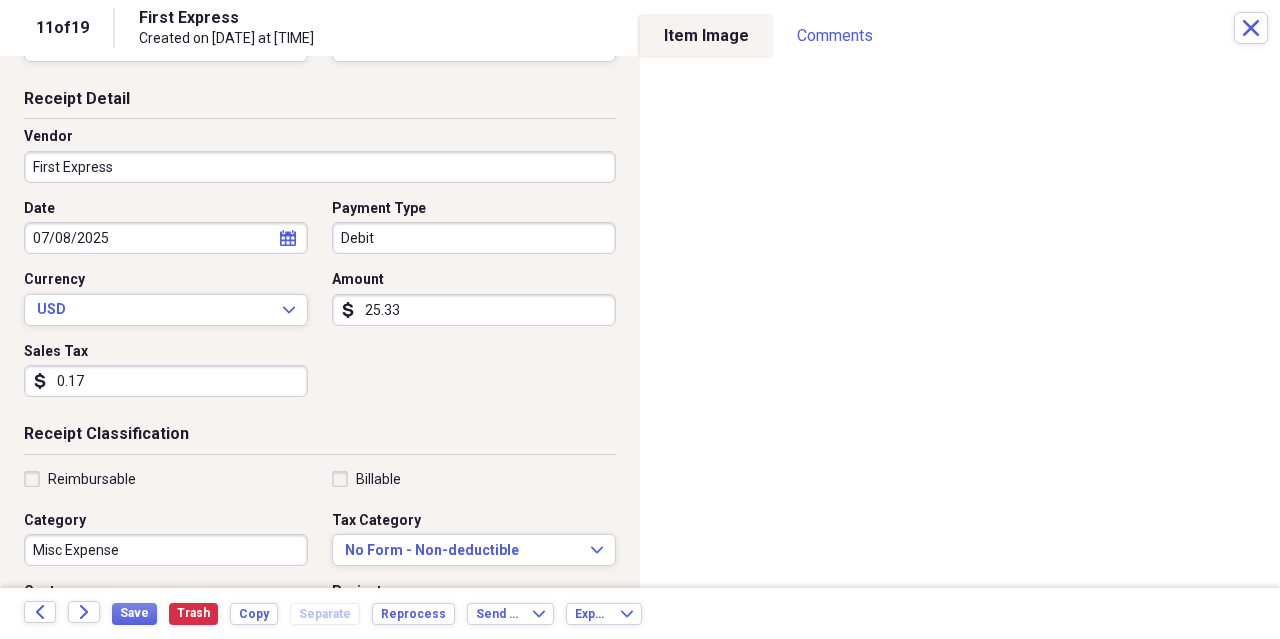 scroll, scrollTop: 116, scrollLeft: 0, axis: vertical 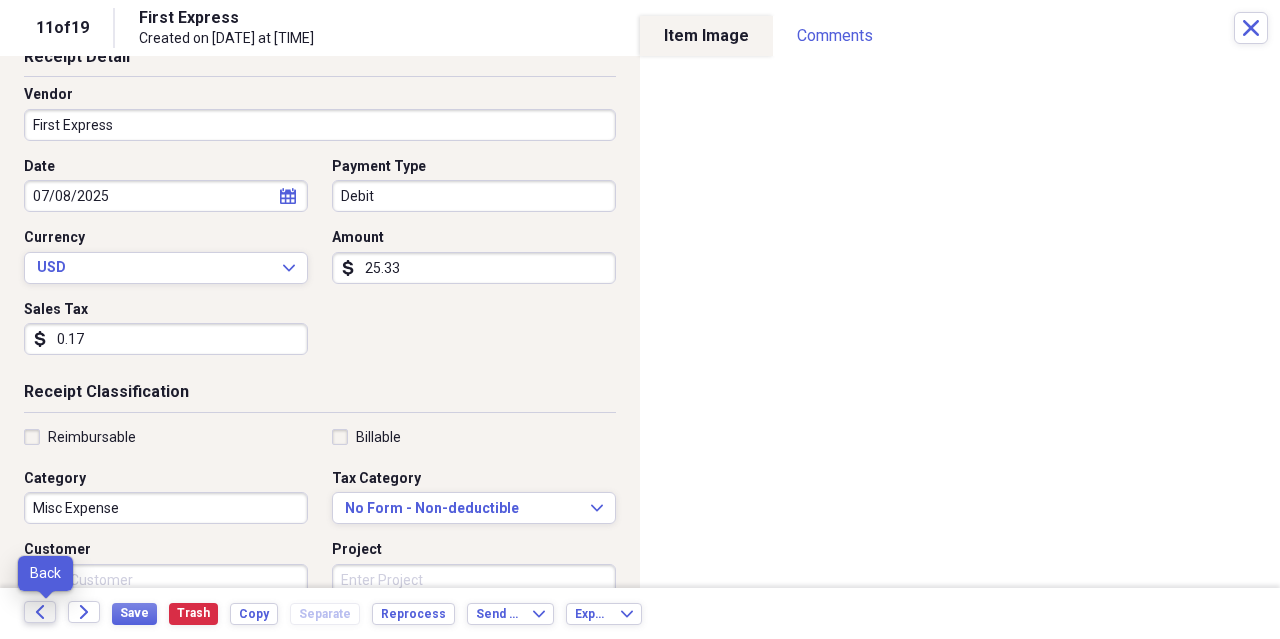 click on "Back" 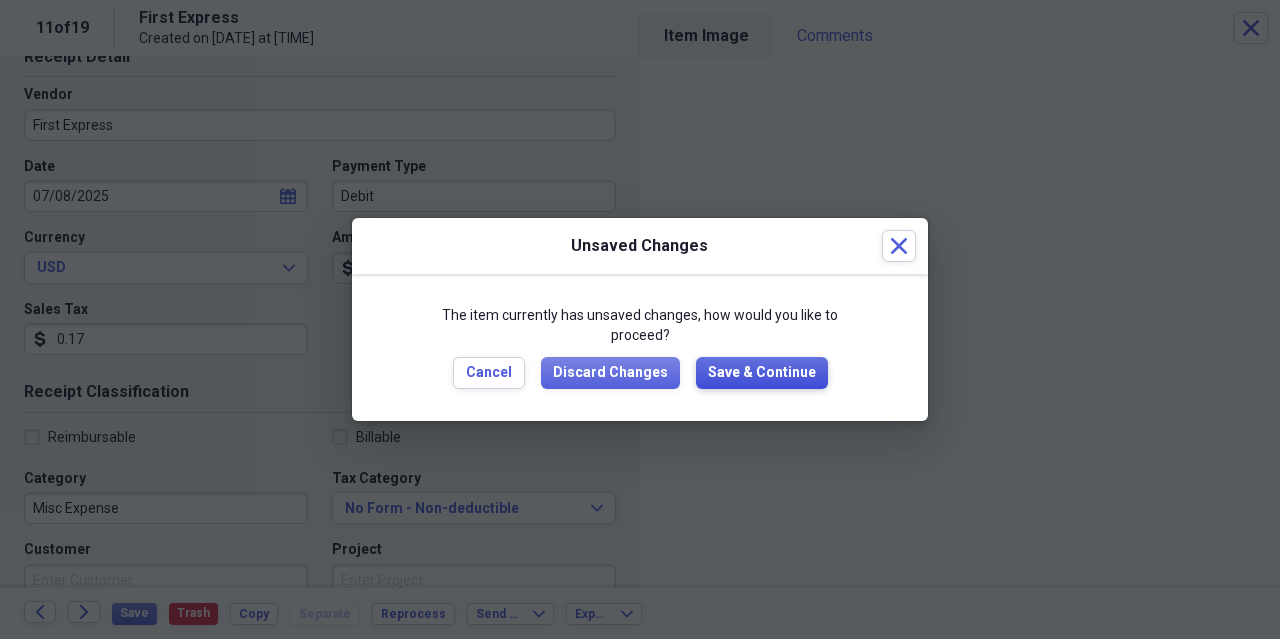 click on "Save & Continue" at bounding box center [762, 373] 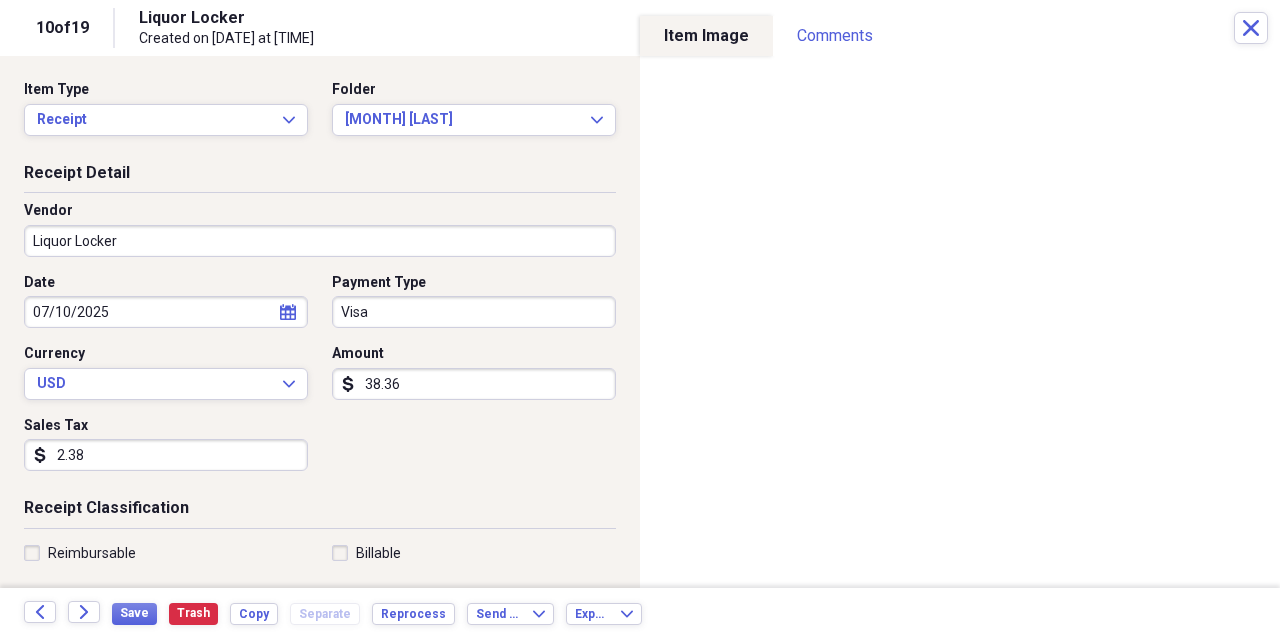 click on "Visa" at bounding box center (474, 312) 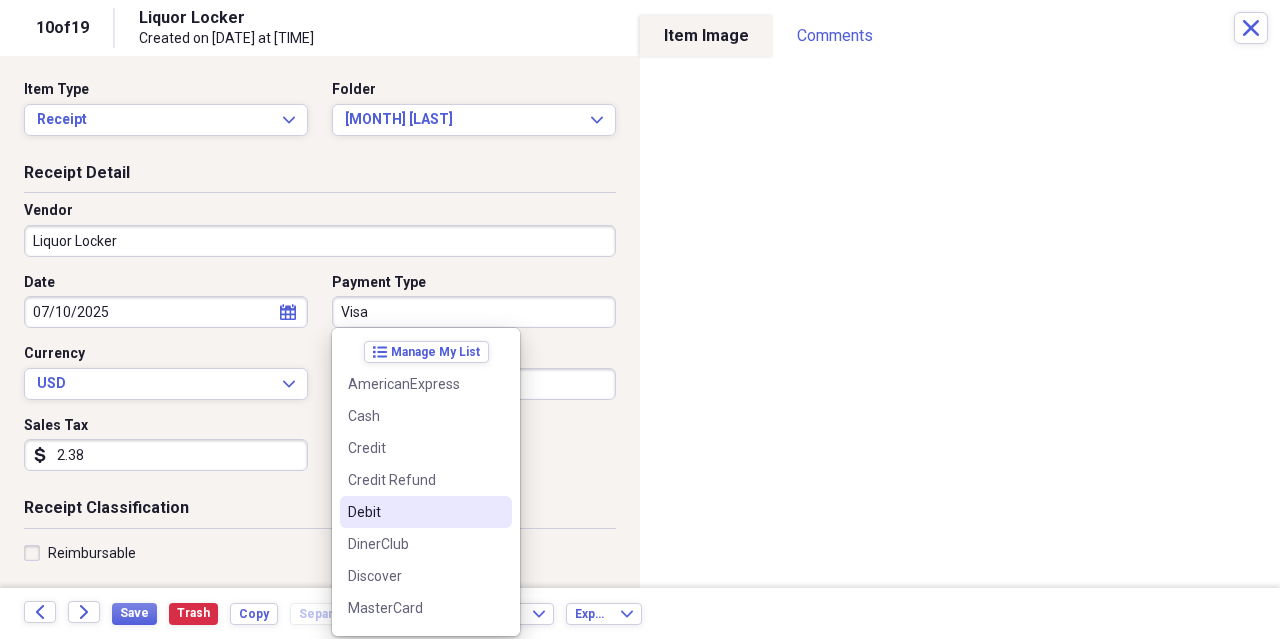 click on "Debit" at bounding box center [414, 512] 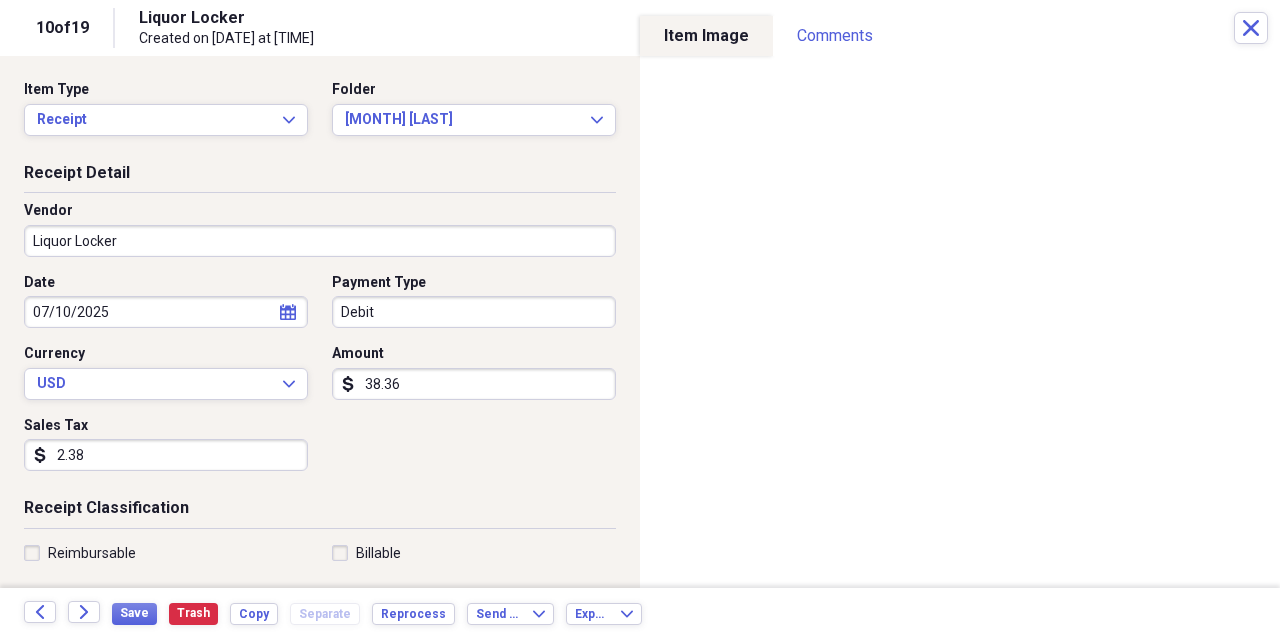 click on "2.38" at bounding box center [166, 455] 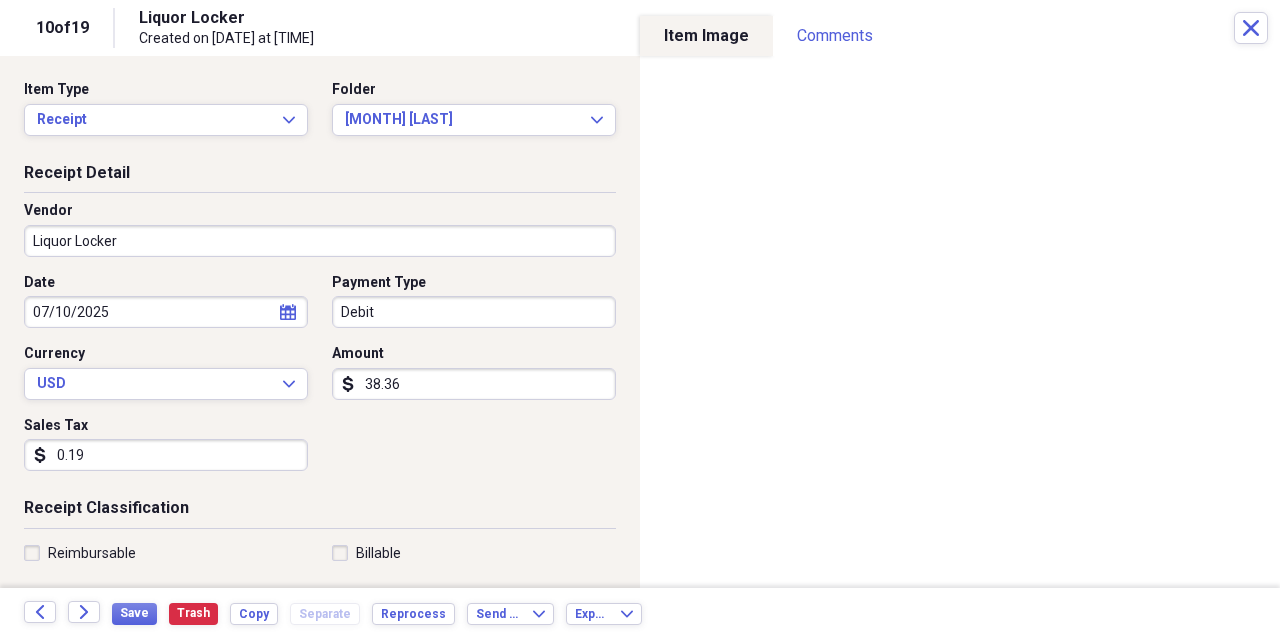 type on "1.98" 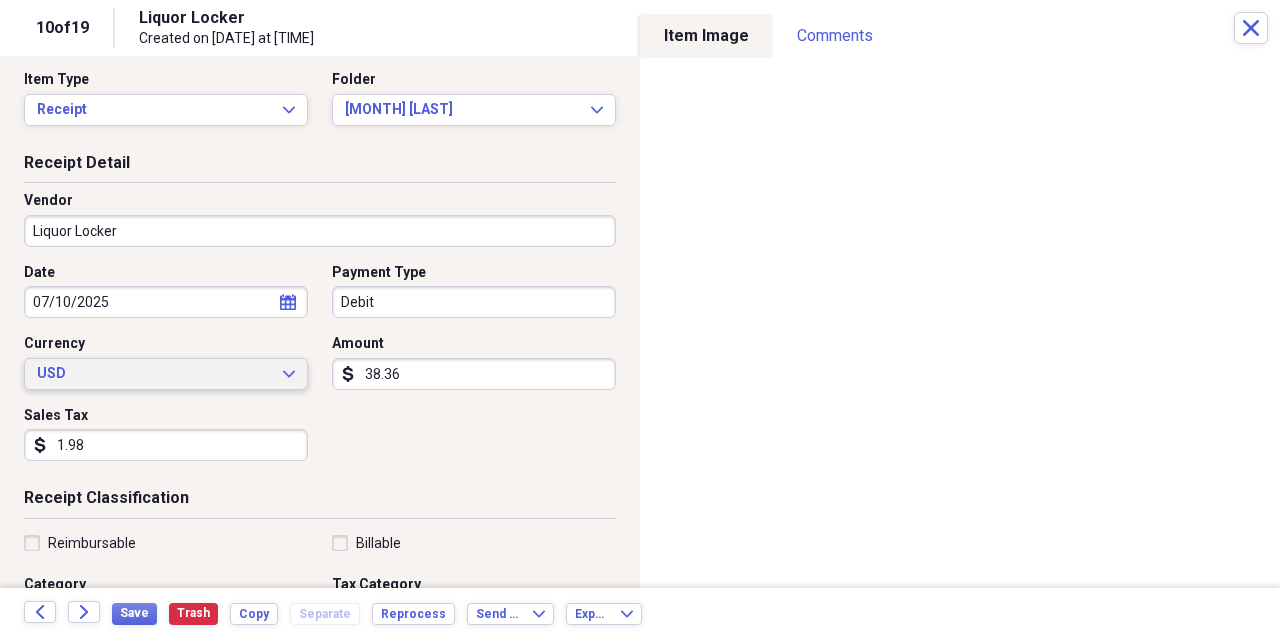 scroll, scrollTop: 0, scrollLeft: 0, axis: both 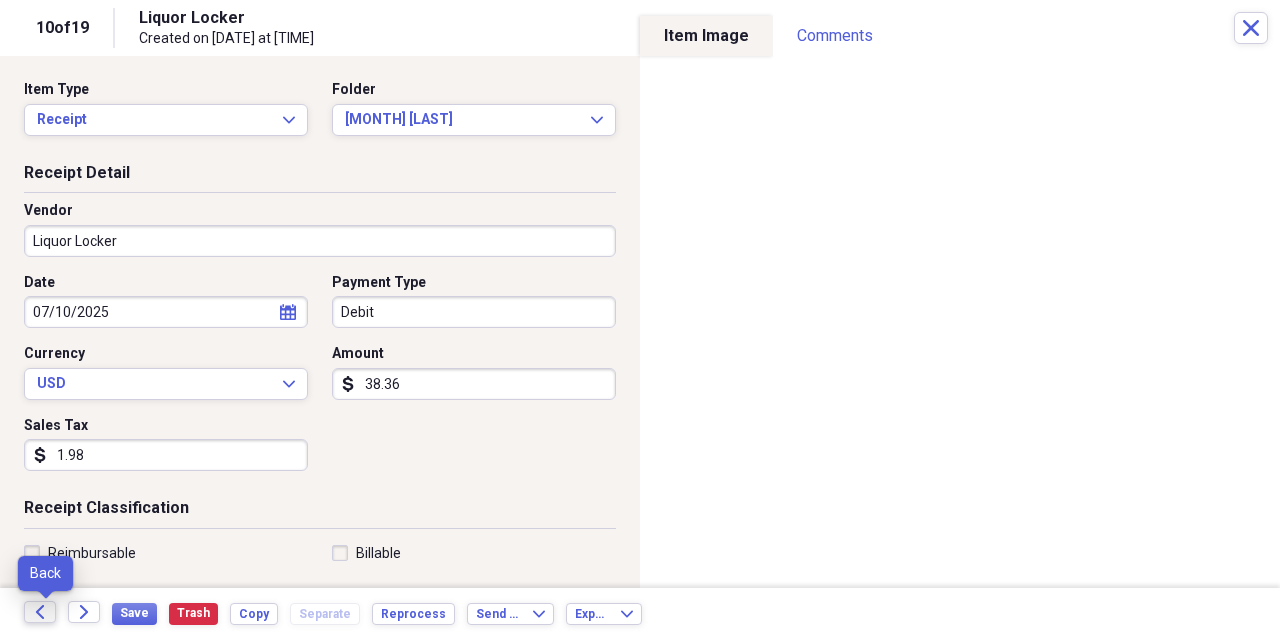click on "Back" 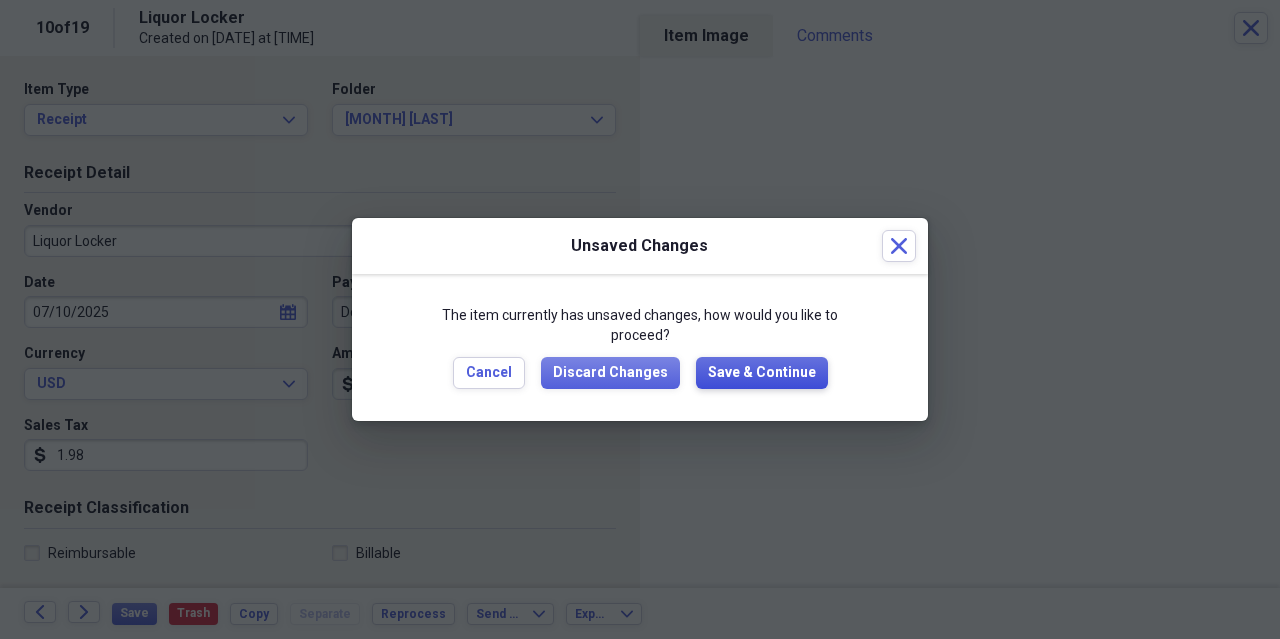 click on "Save & Continue" at bounding box center (762, 373) 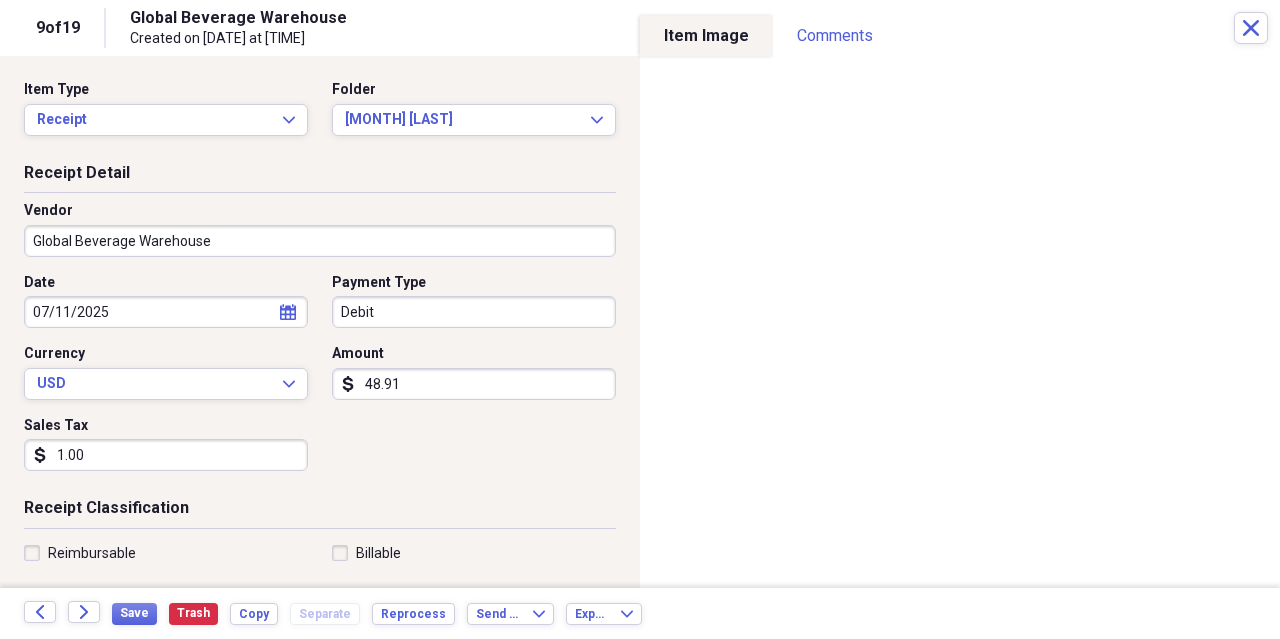 click on "1.00" at bounding box center [166, 455] 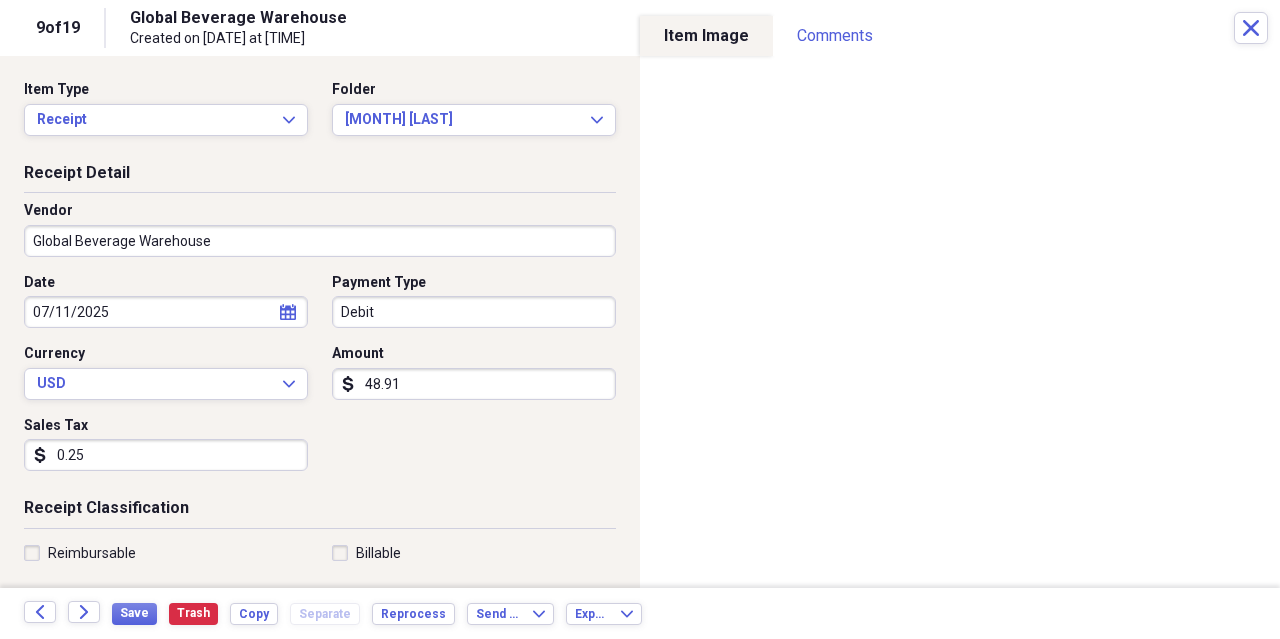 type on "2.53" 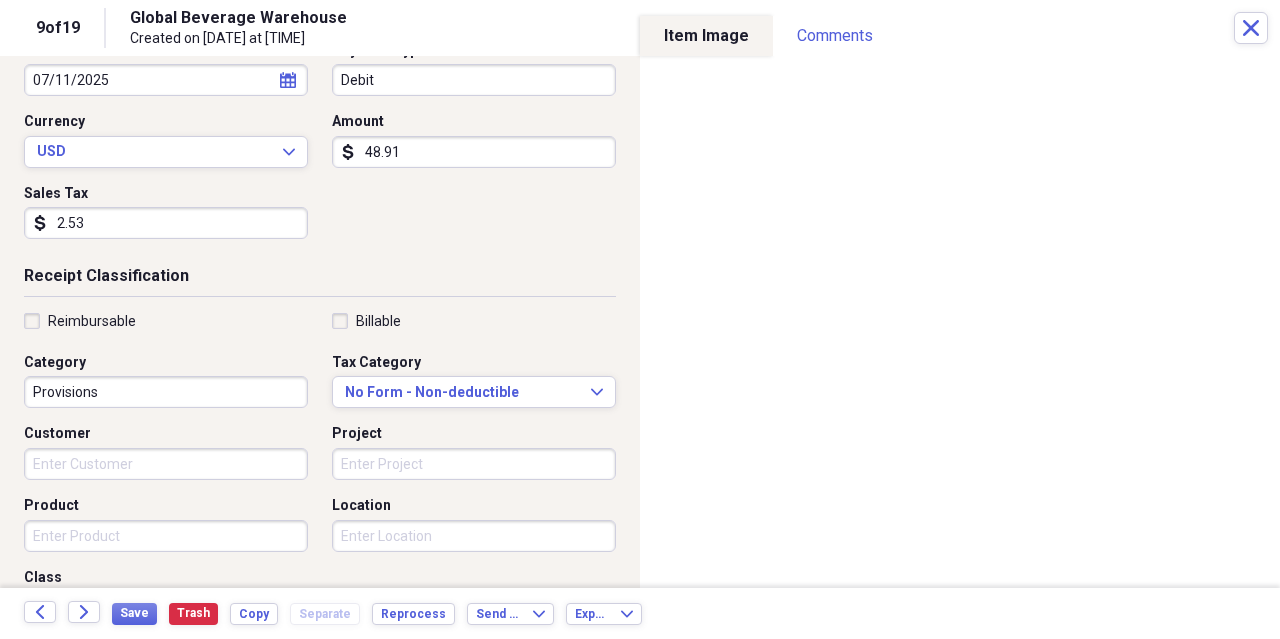 scroll, scrollTop: 0, scrollLeft: 0, axis: both 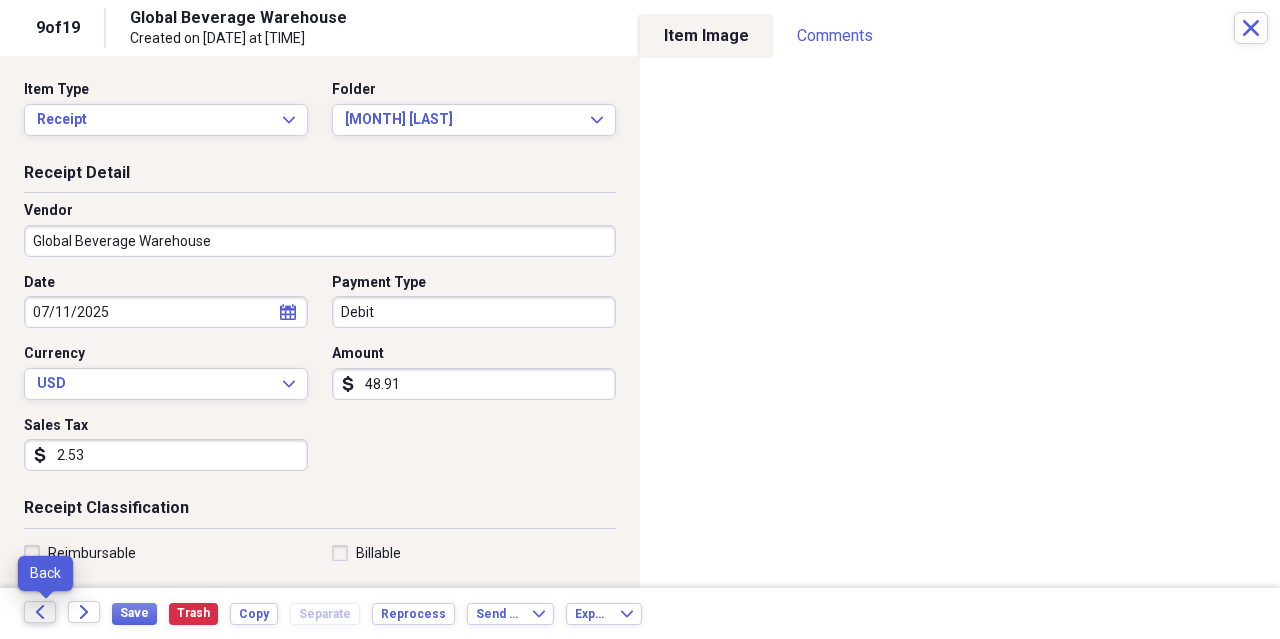 click 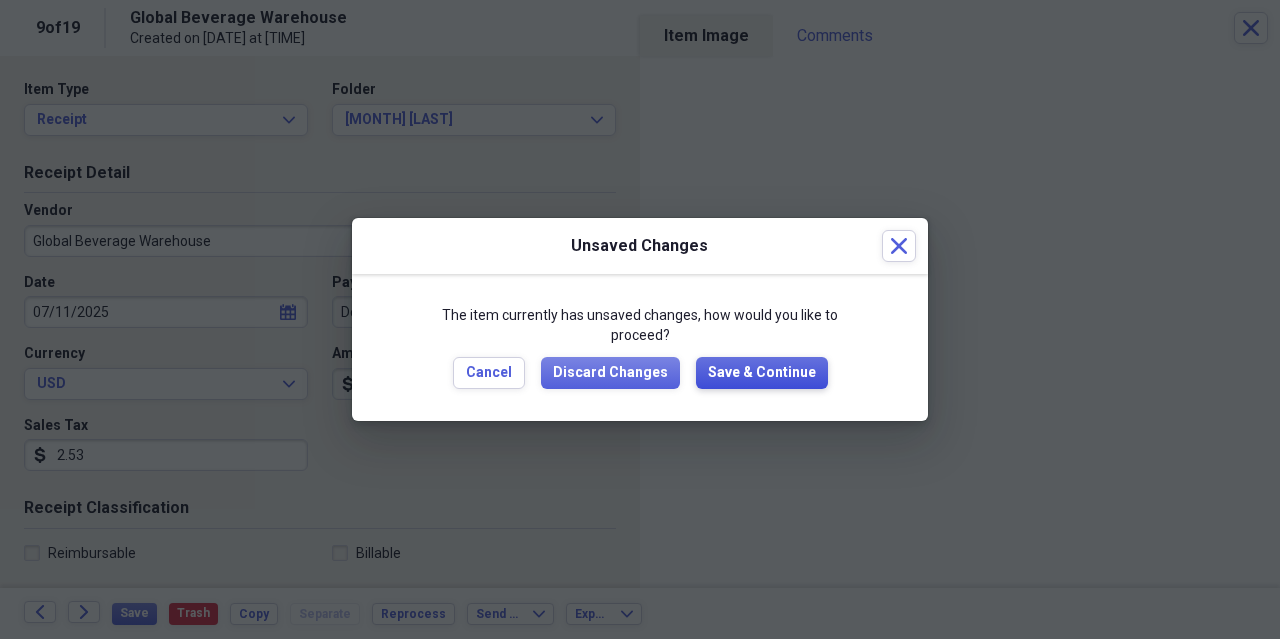 click on "Save & Continue" at bounding box center (762, 373) 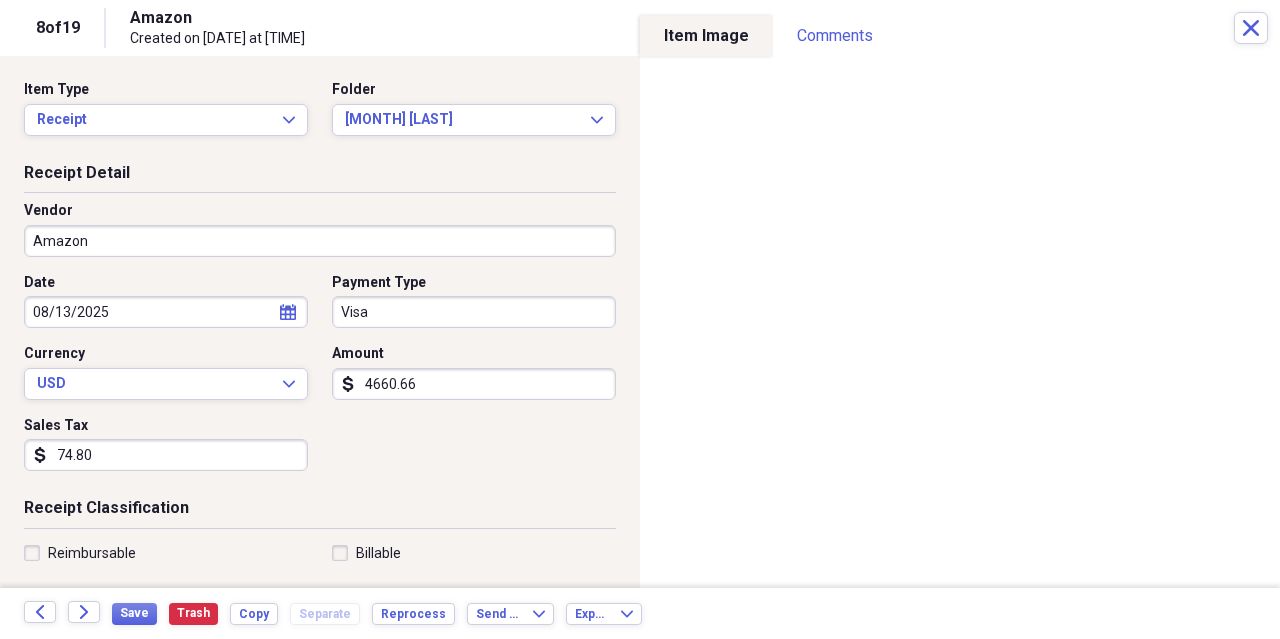 select on "7" 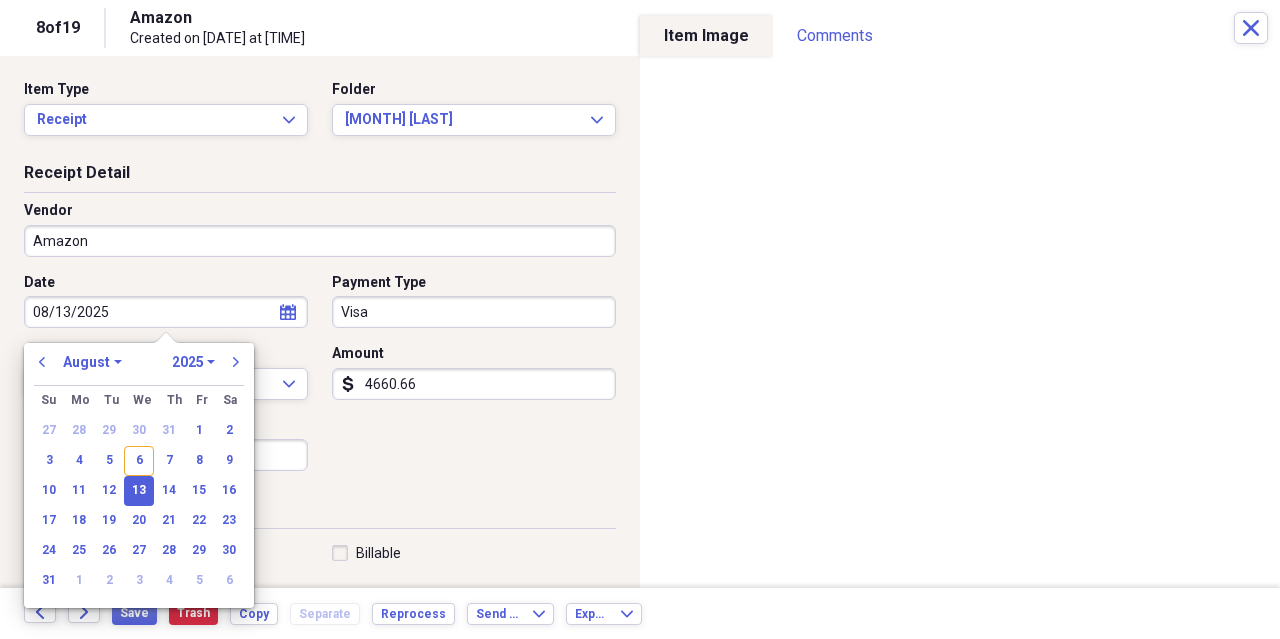 click on "08/13/2025" at bounding box center (166, 312) 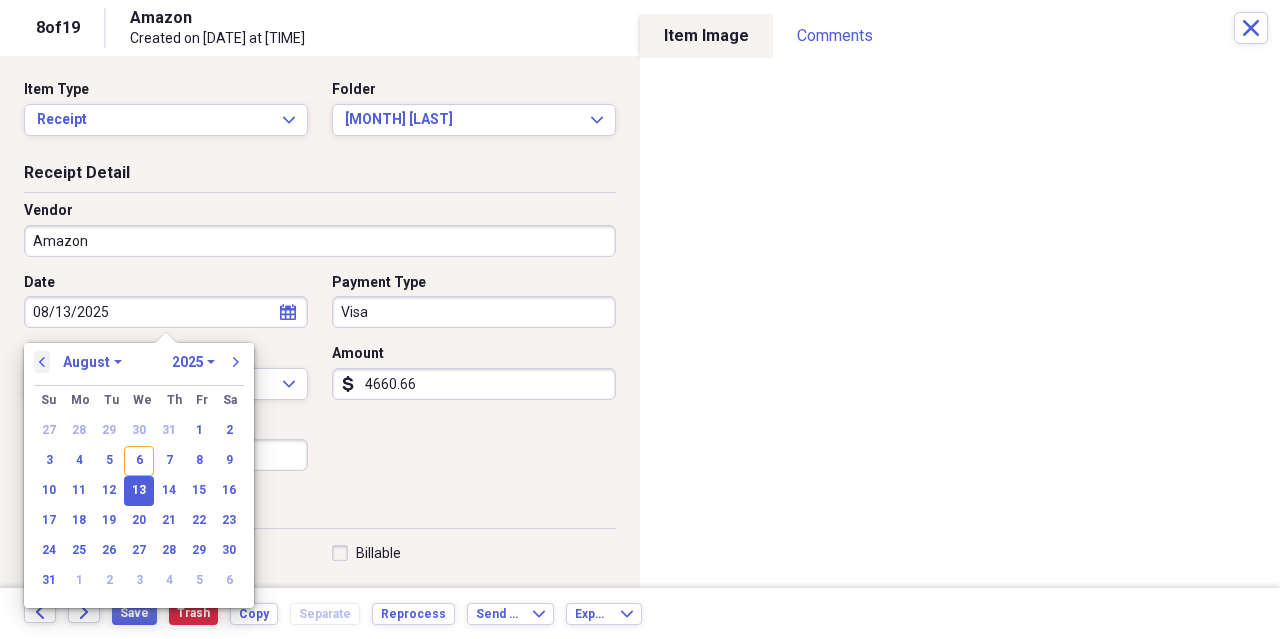 click on "previous" at bounding box center (42, 362) 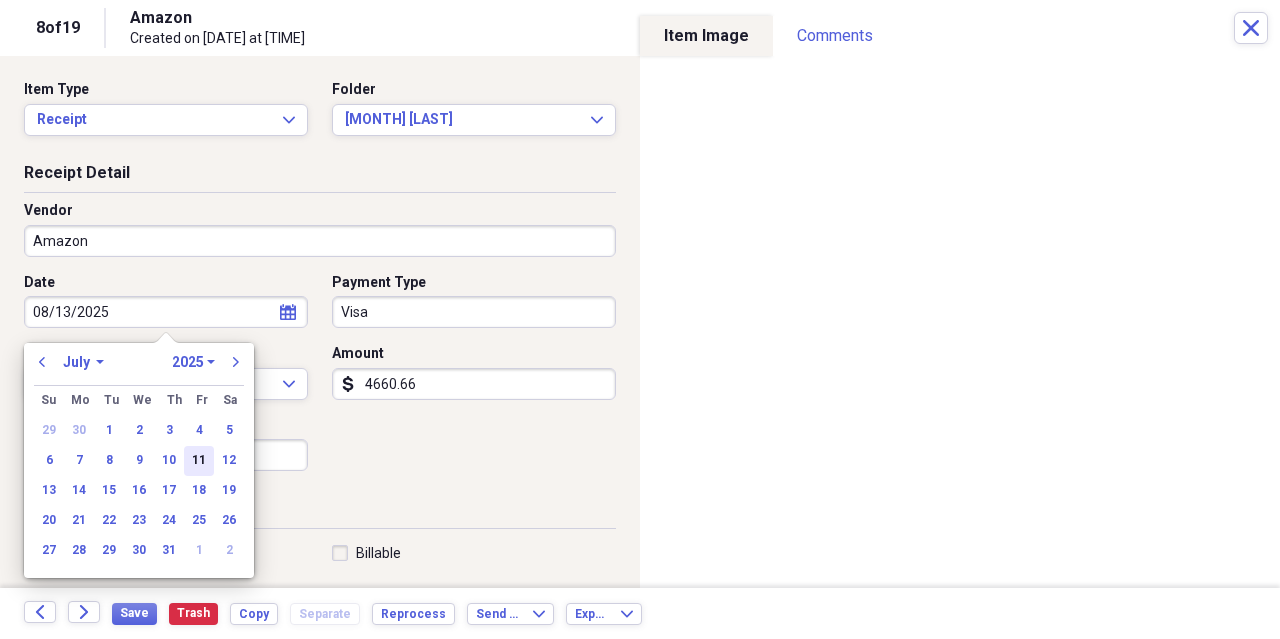 click on "11" at bounding box center (199, 461) 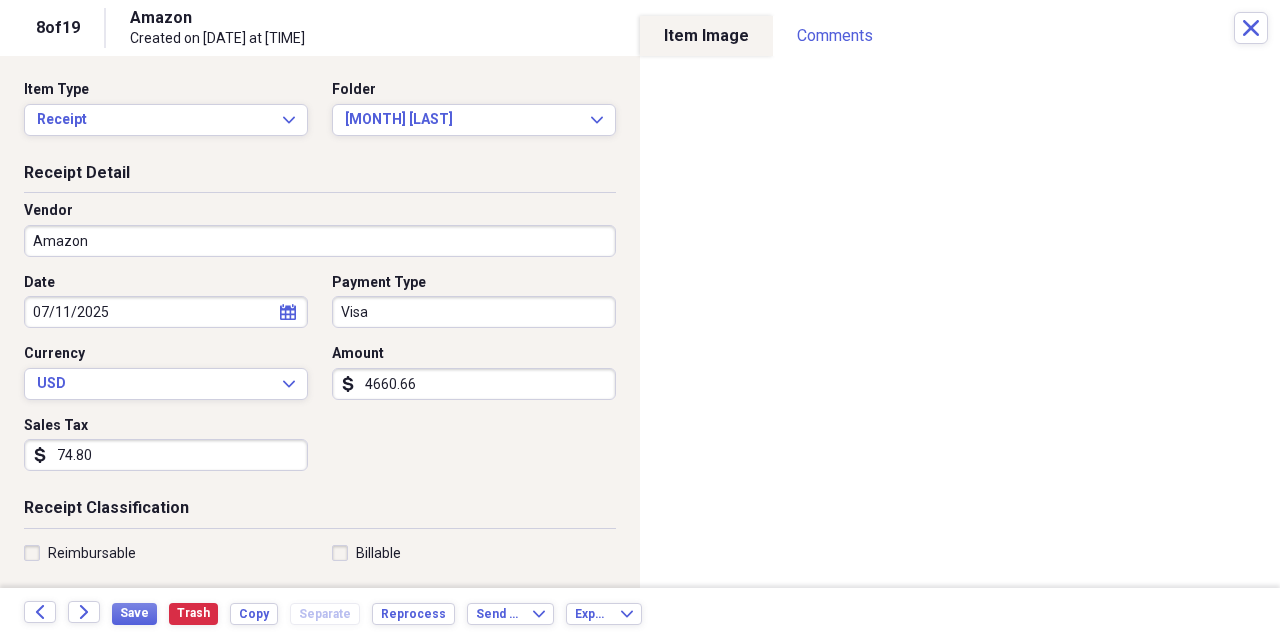 click on "4660.66" at bounding box center [474, 384] 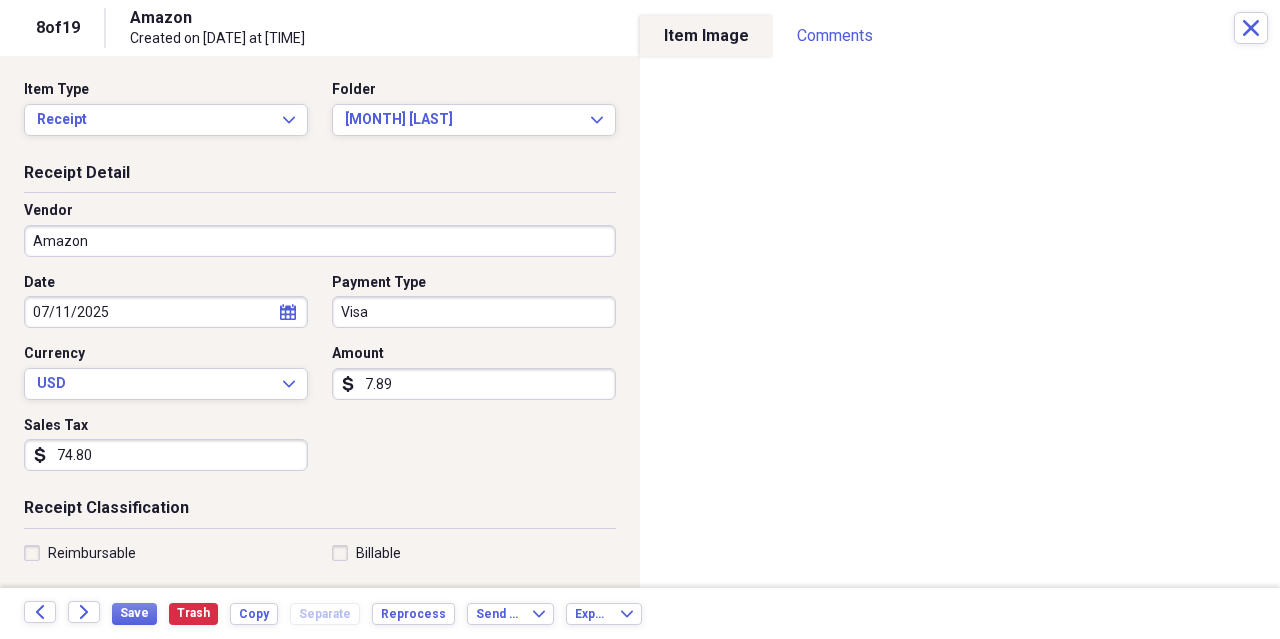 type on "78.92" 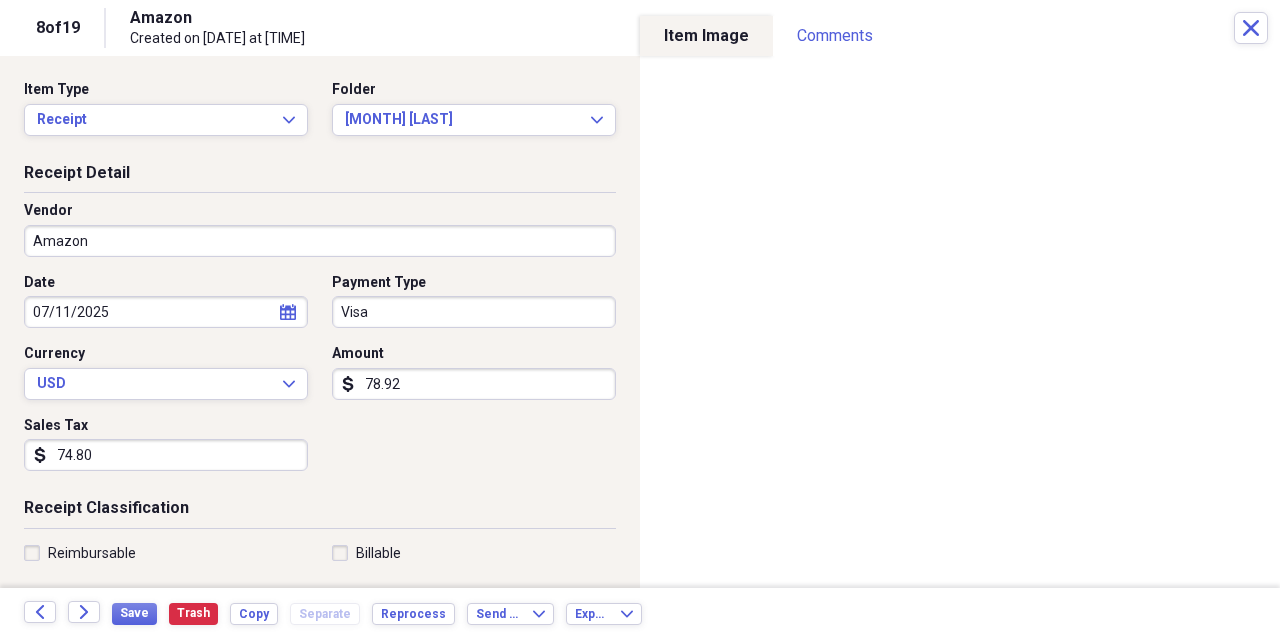 click on "74.80" at bounding box center [166, 455] 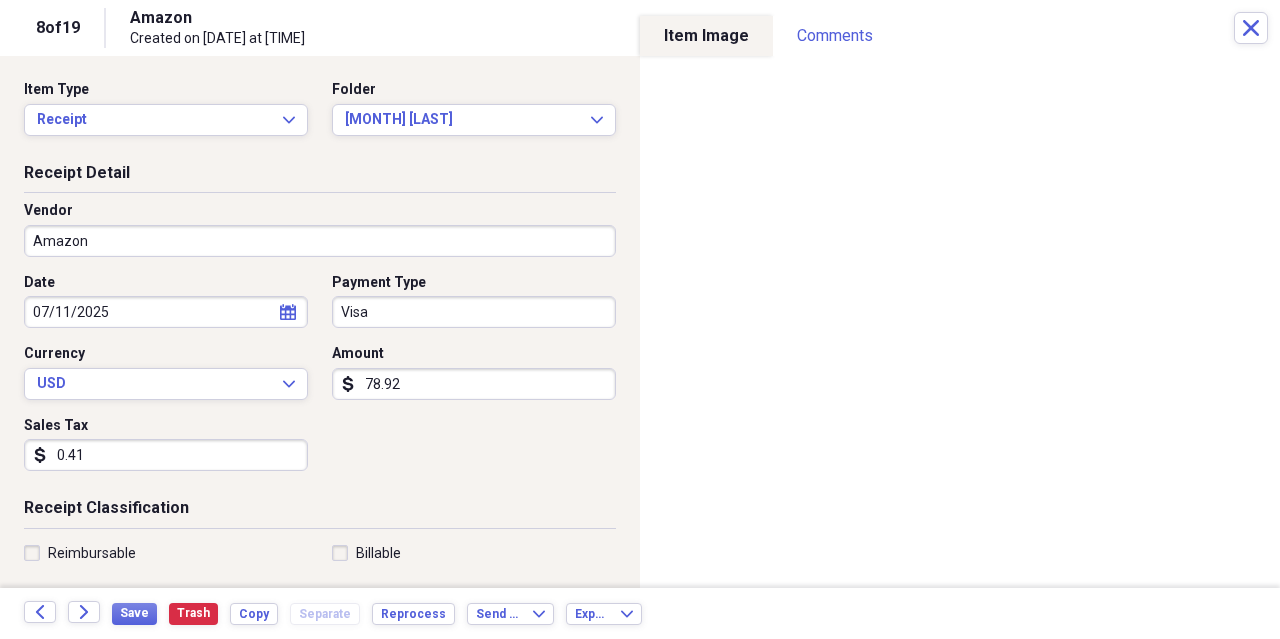 type on "4.12" 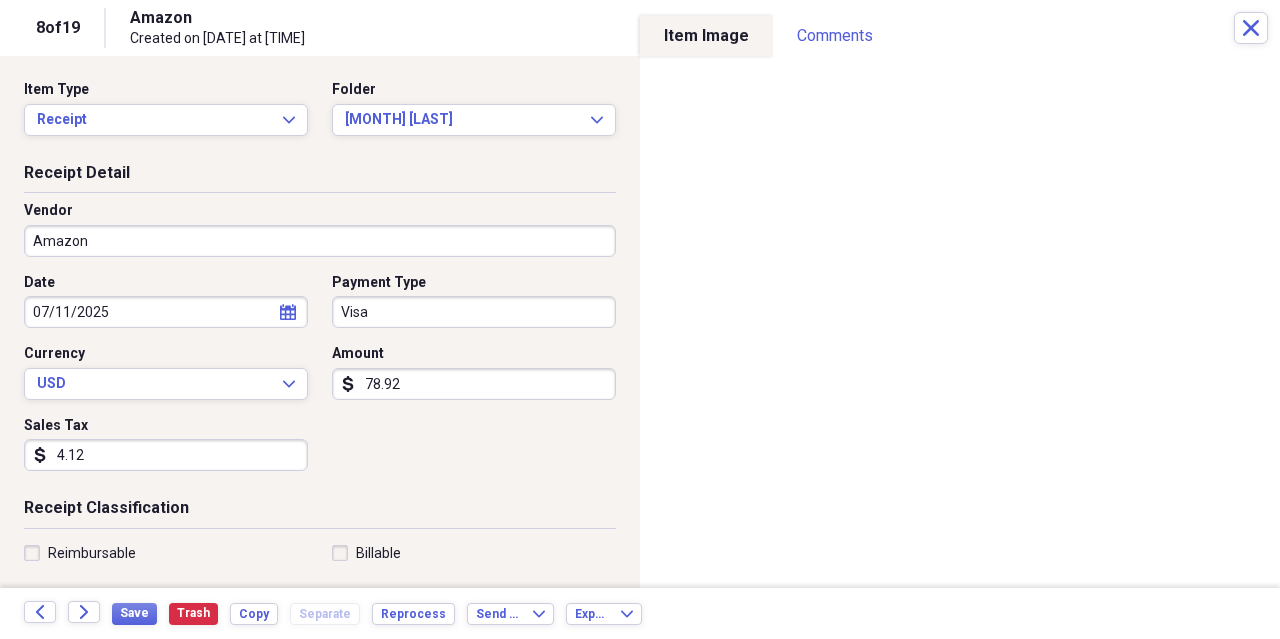 click on "Visa" at bounding box center (474, 312) 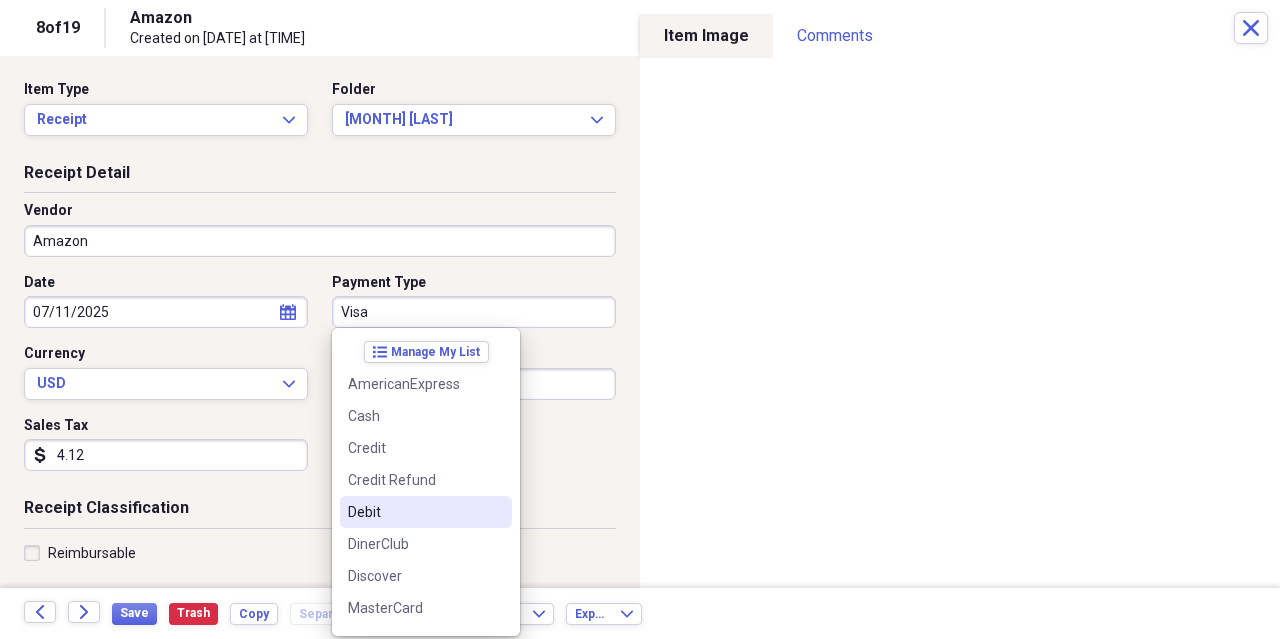 click on "Debit" at bounding box center [414, 512] 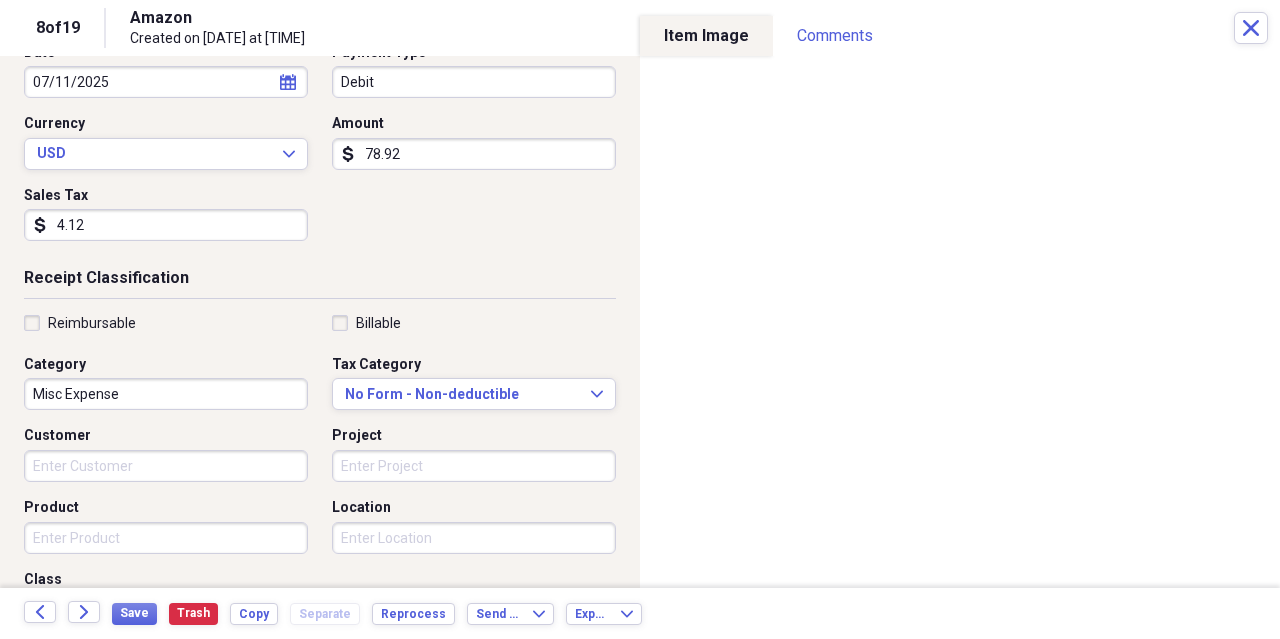 scroll, scrollTop: 232, scrollLeft: 0, axis: vertical 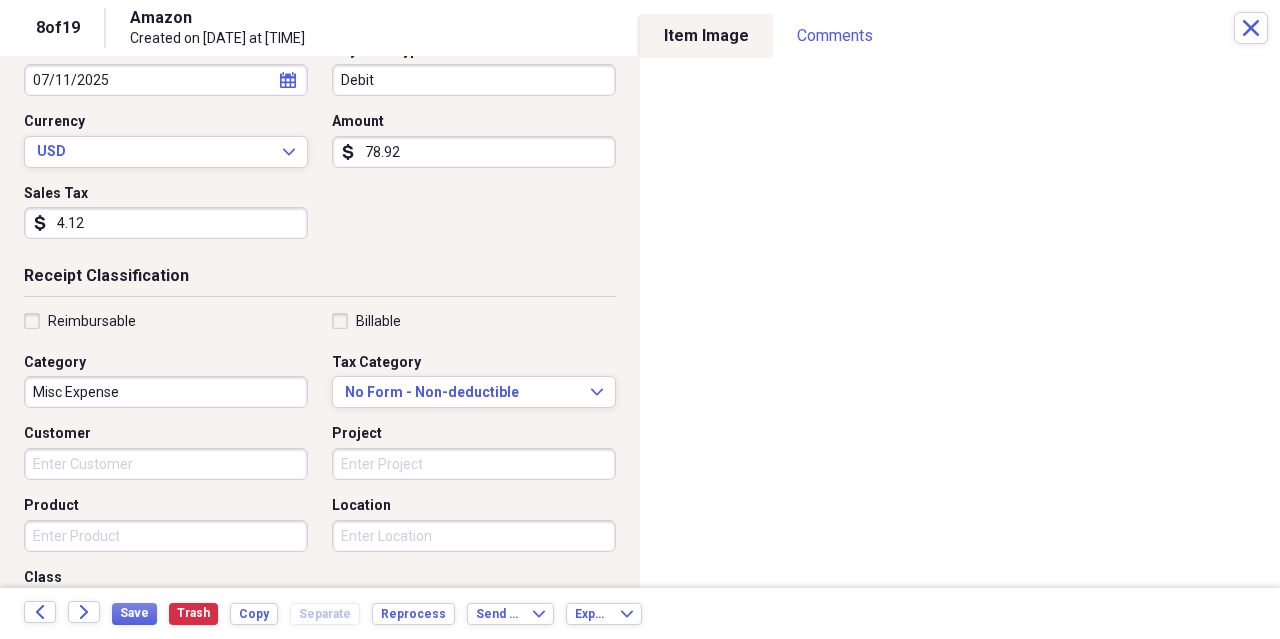 click on "Misc Expense" at bounding box center (166, 392) 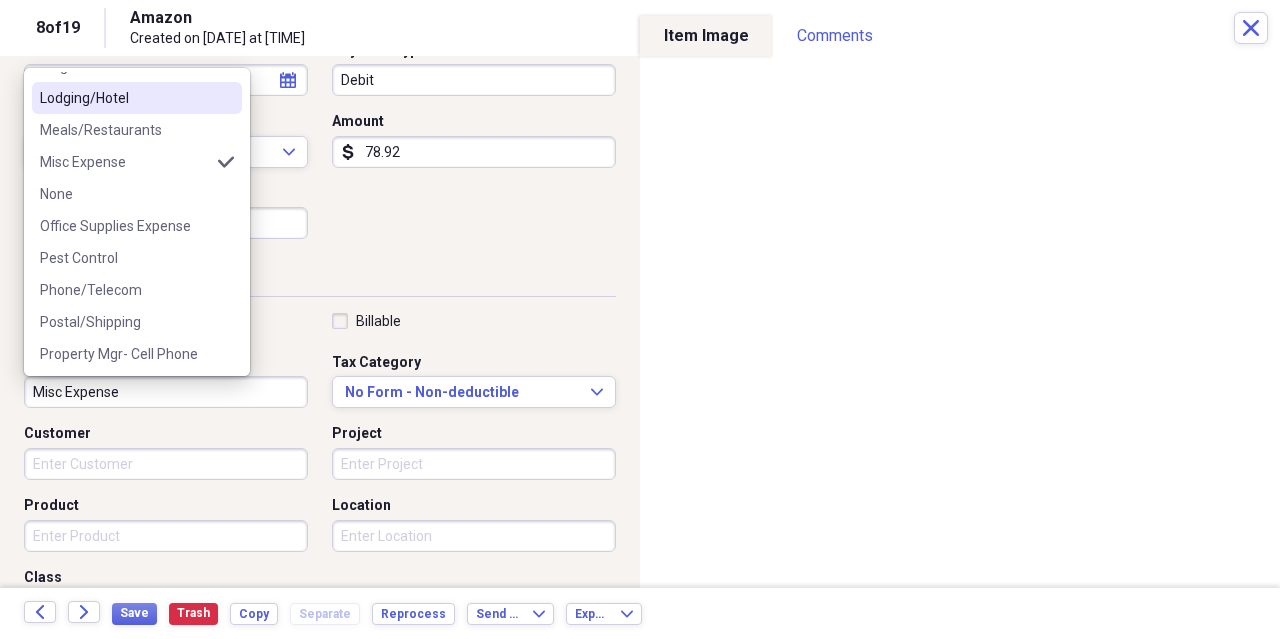 scroll, scrollTop: 580, scrollLeft: 0, axis: vertical 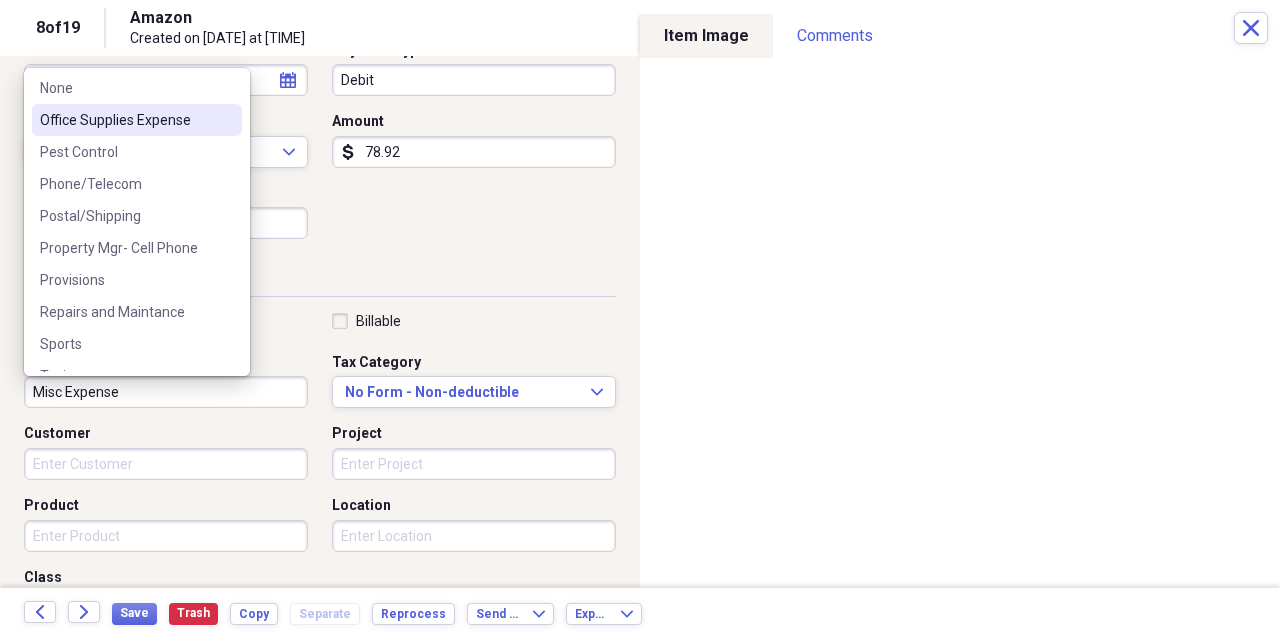 click on "Office Supplies Expense" at bounding box center [125, 120] 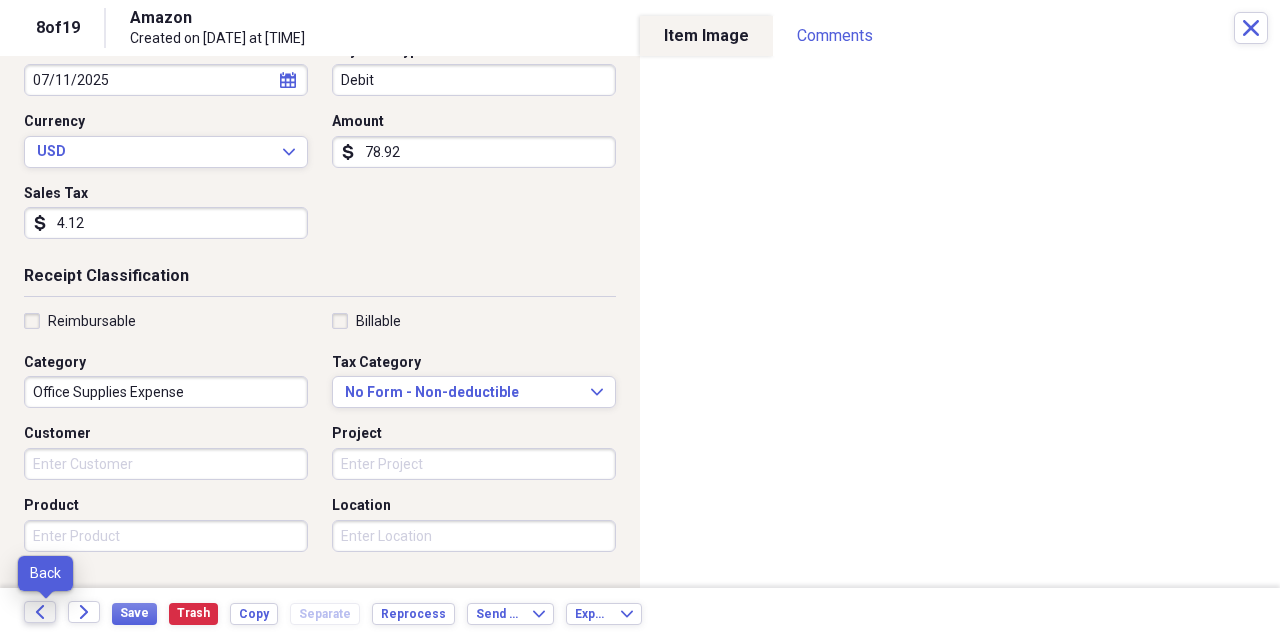 click on "Back" 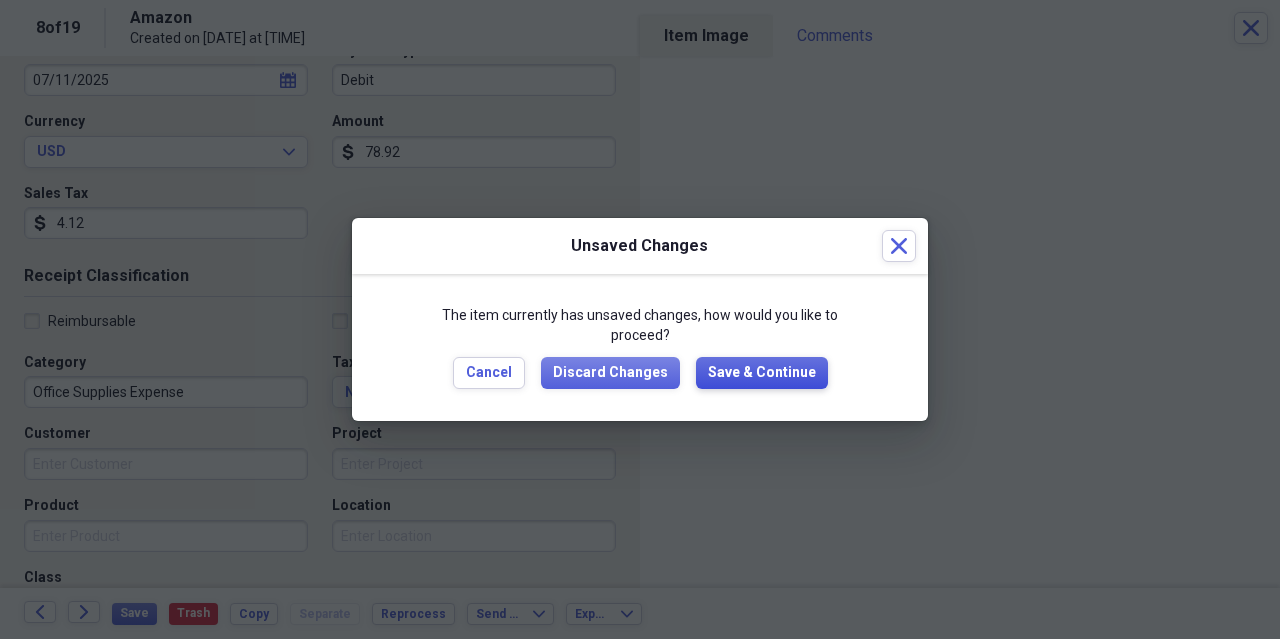 click on "Save & Continue" at bounding box center (762, 373) 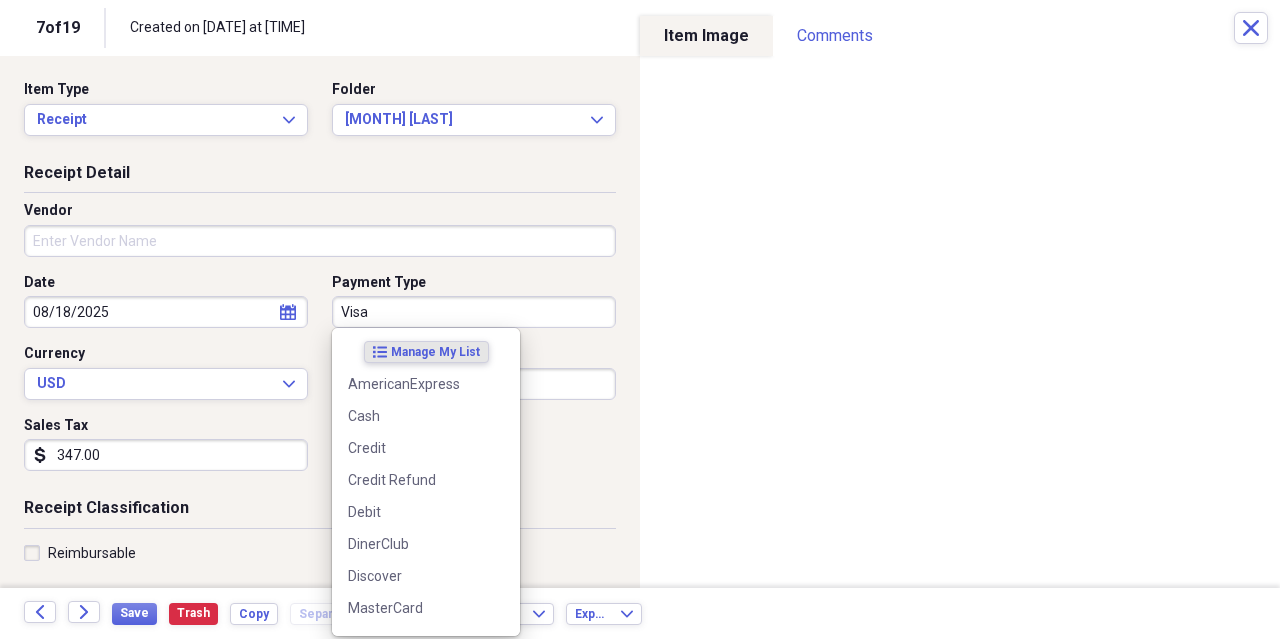 click on "Visa" at bounding box center (474, 312) 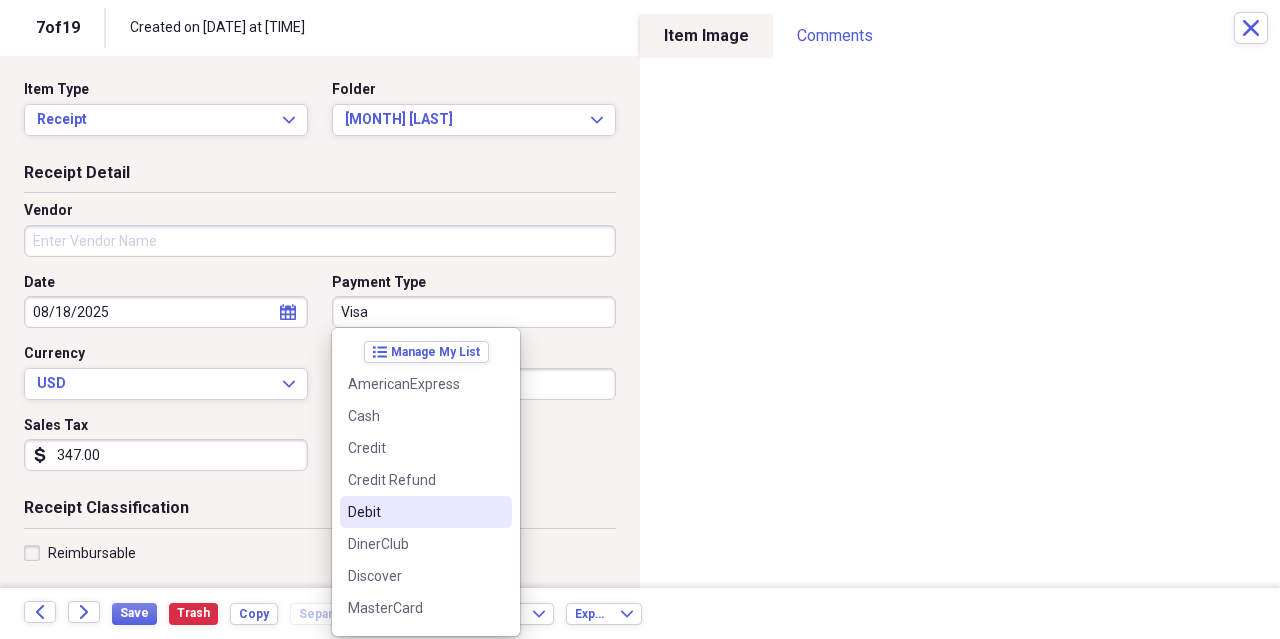 click on "Debit" at bounding box center (414, 512) 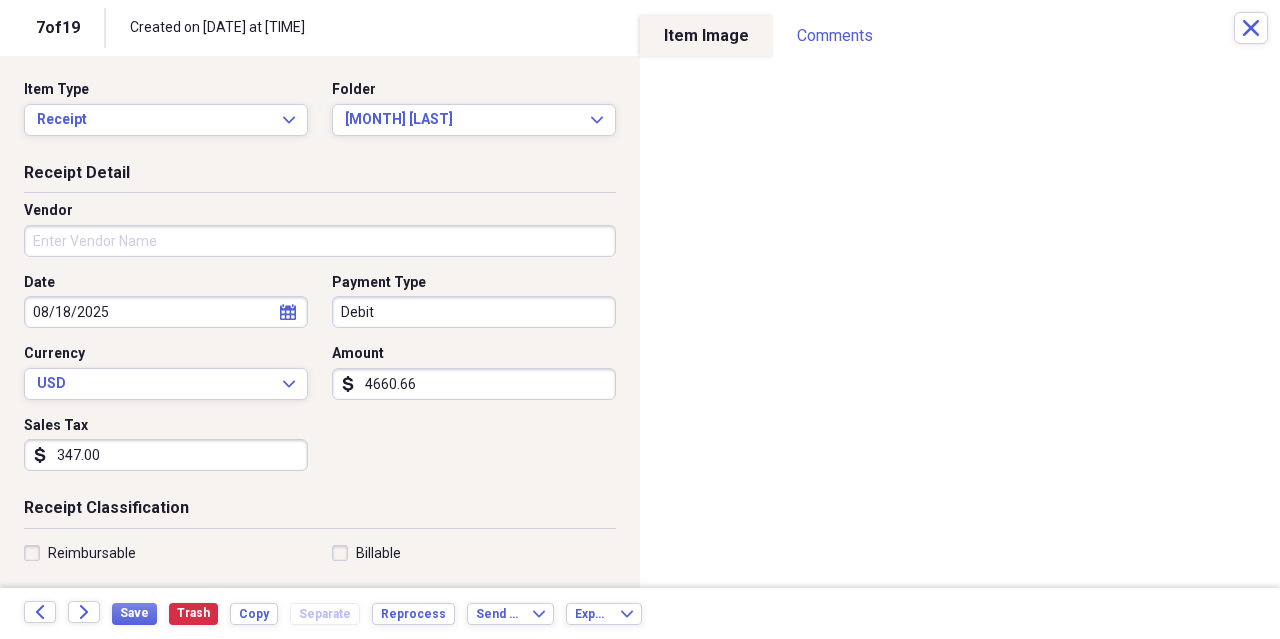 click on "08/18/2025" at bounding box center (166, 312) 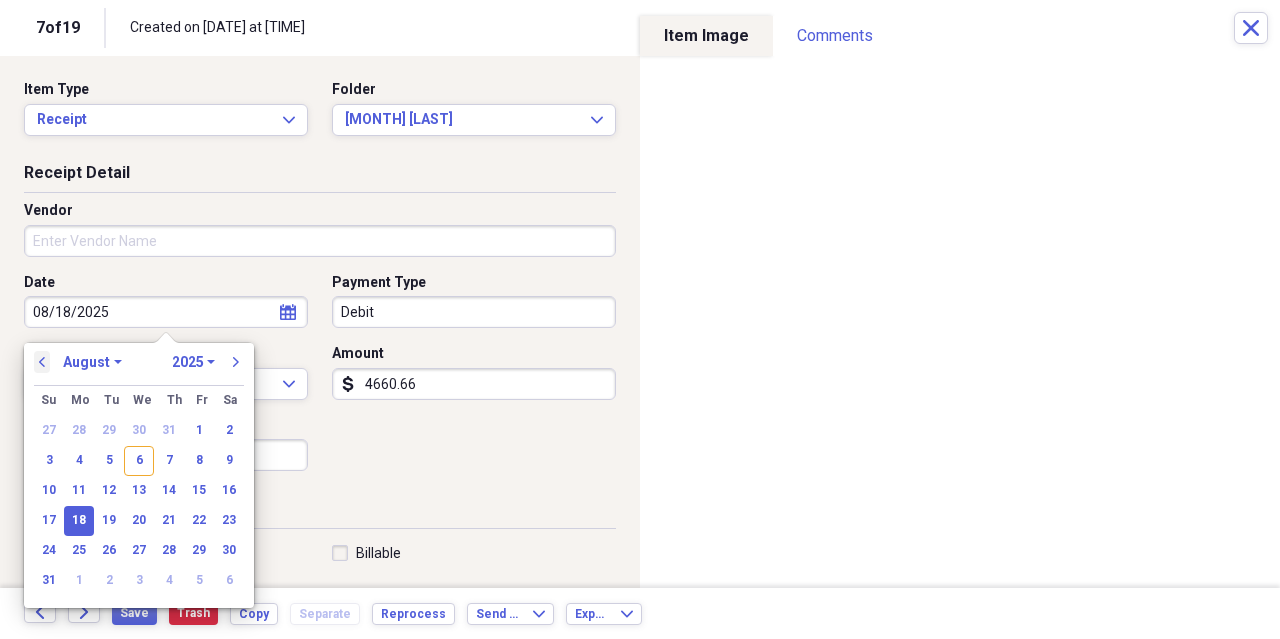 click on "previous" at bounding box center (42, 362) 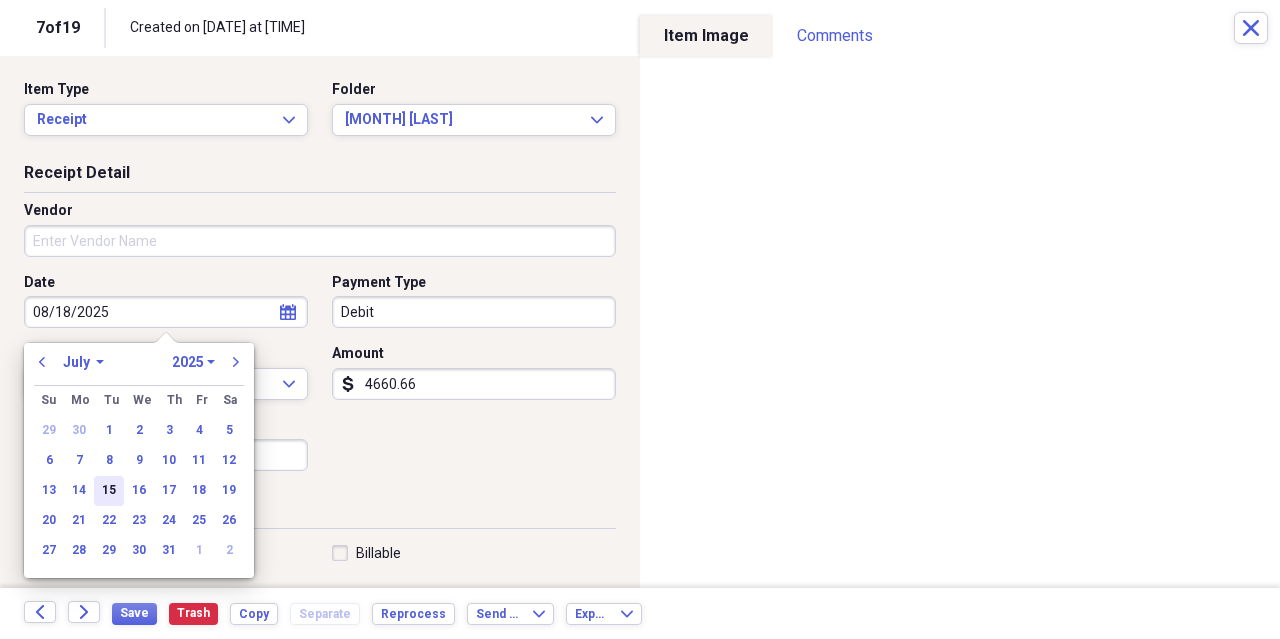 click on "15" at bounding box center [109, 491] 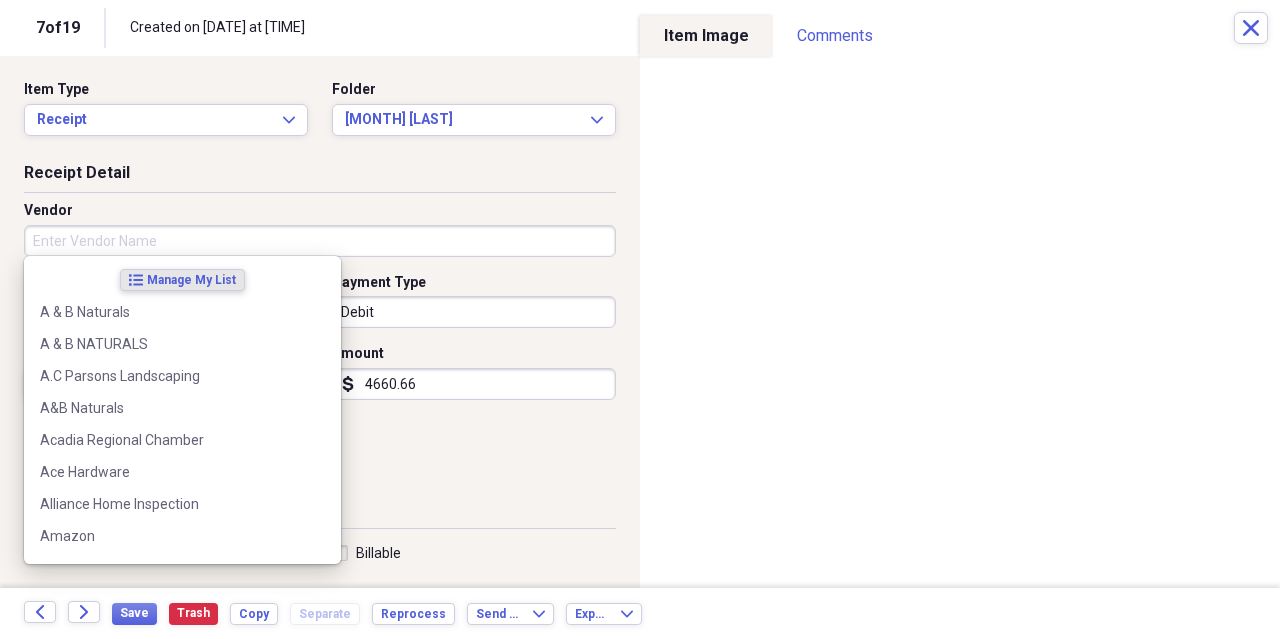 click on "Vendor" at bounding box center (320, 241) 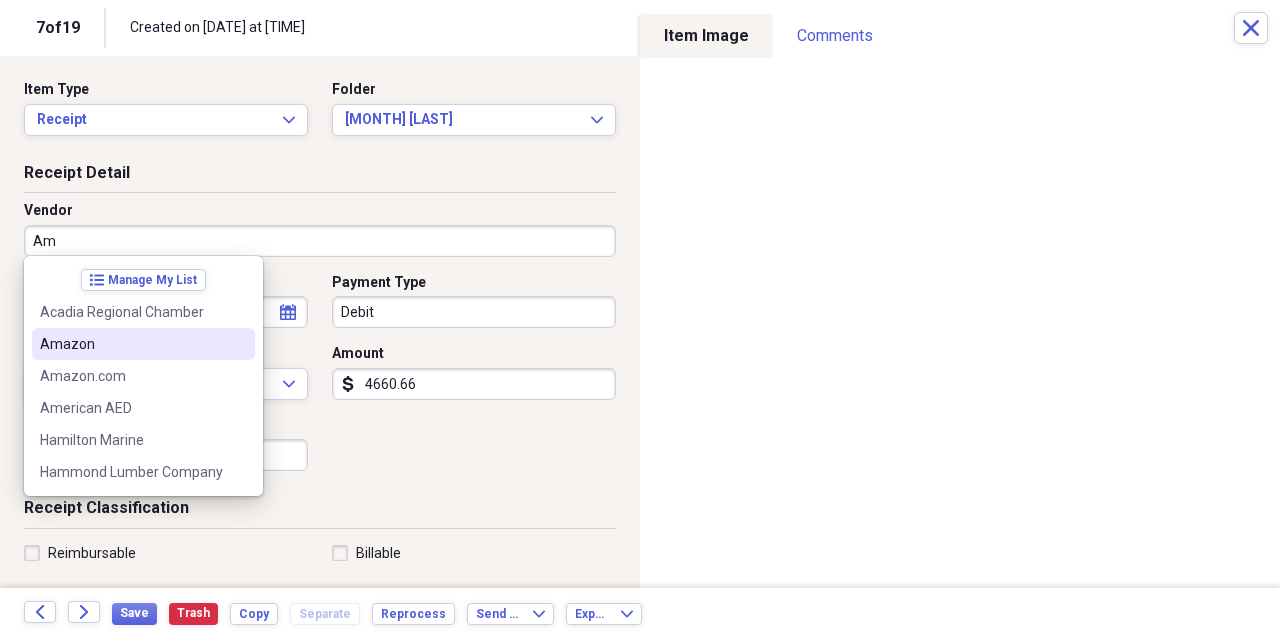 click on "Amazon" at bounding box center [131, 344] 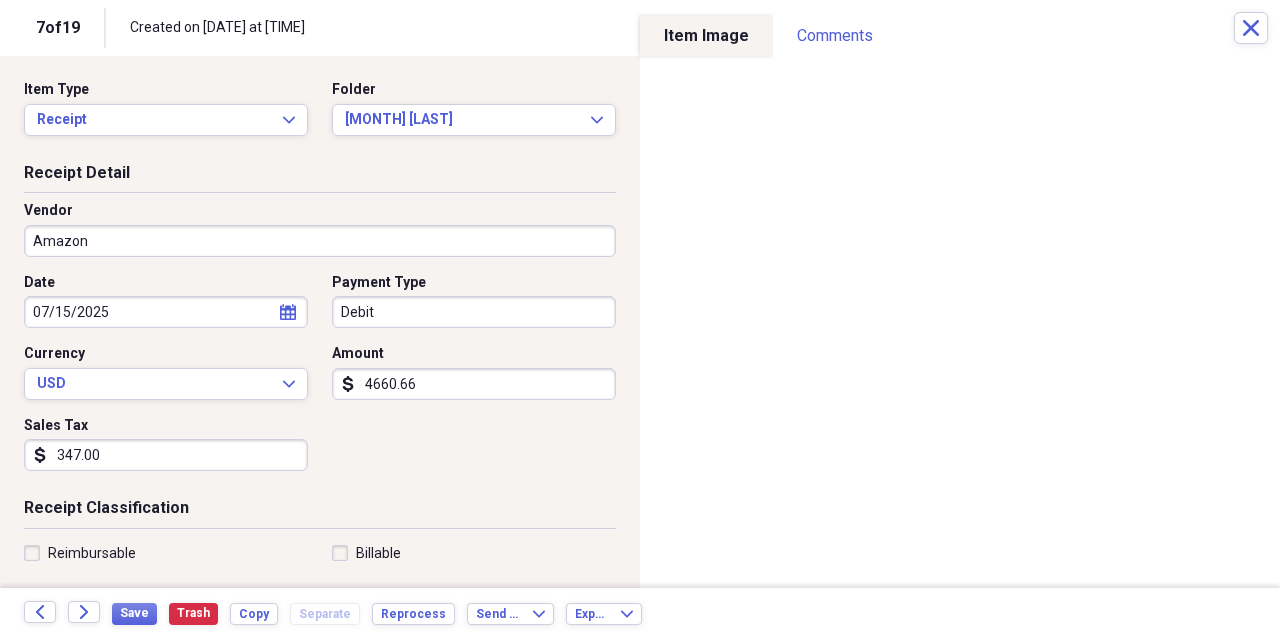 type on "Misc Expense" 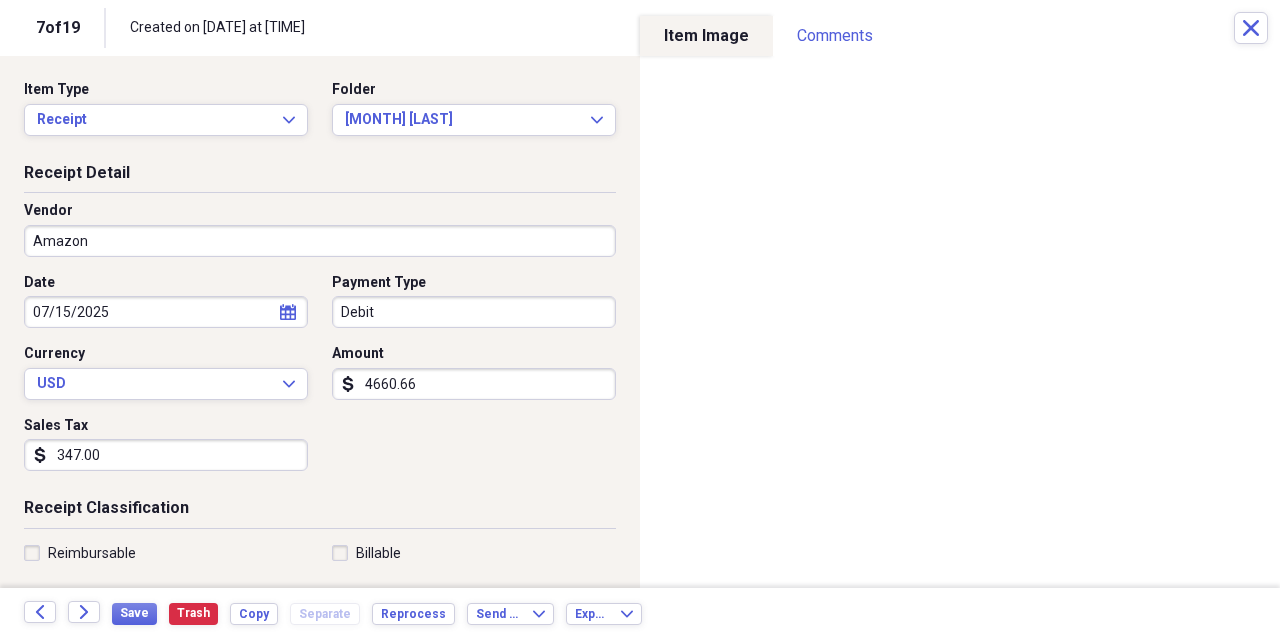 click on "4660.66" at bounding box center [474, 384] 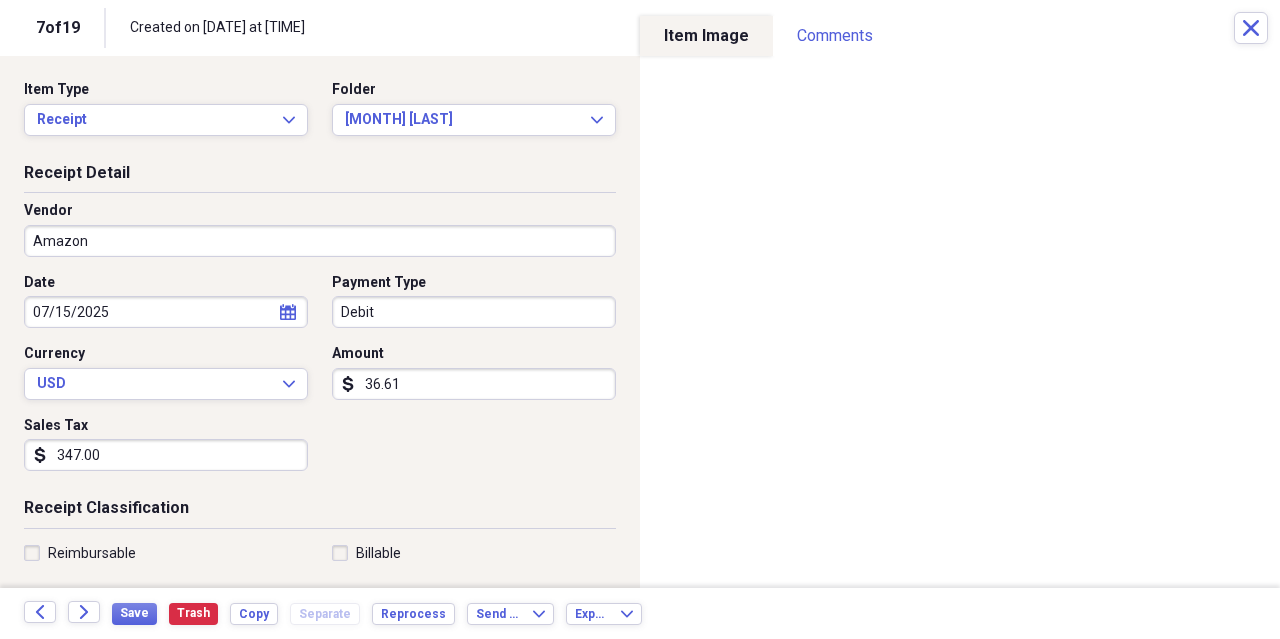 type on "366.10" 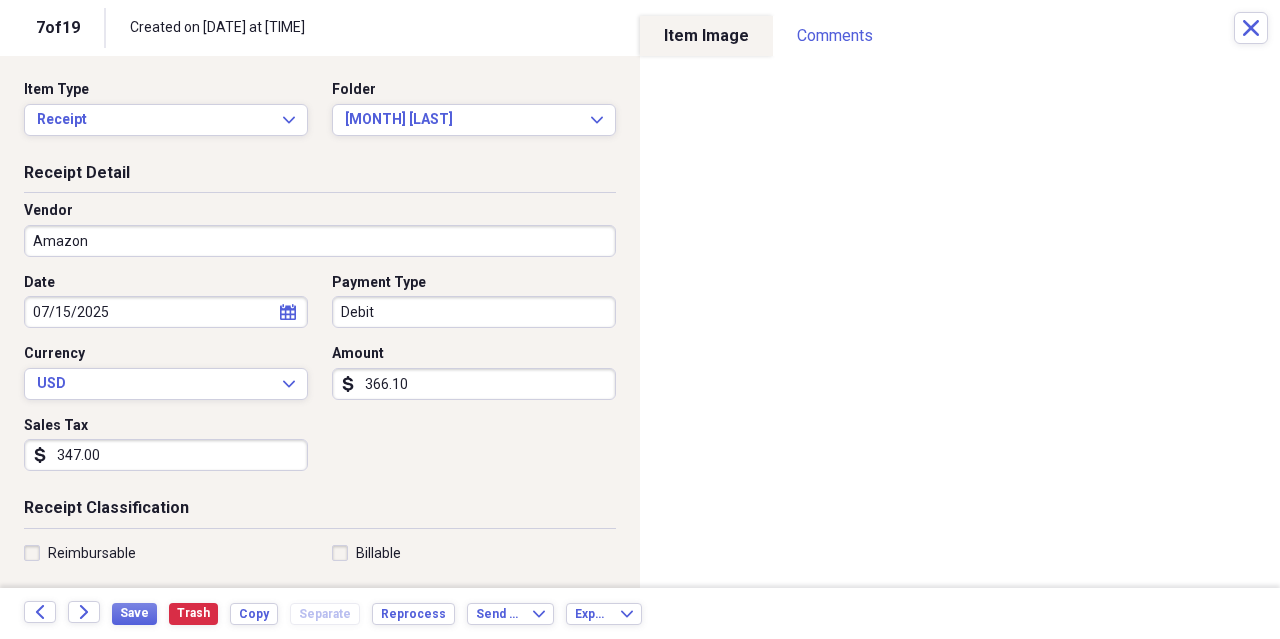 click on "347.00" at bounding box center (166, 455) 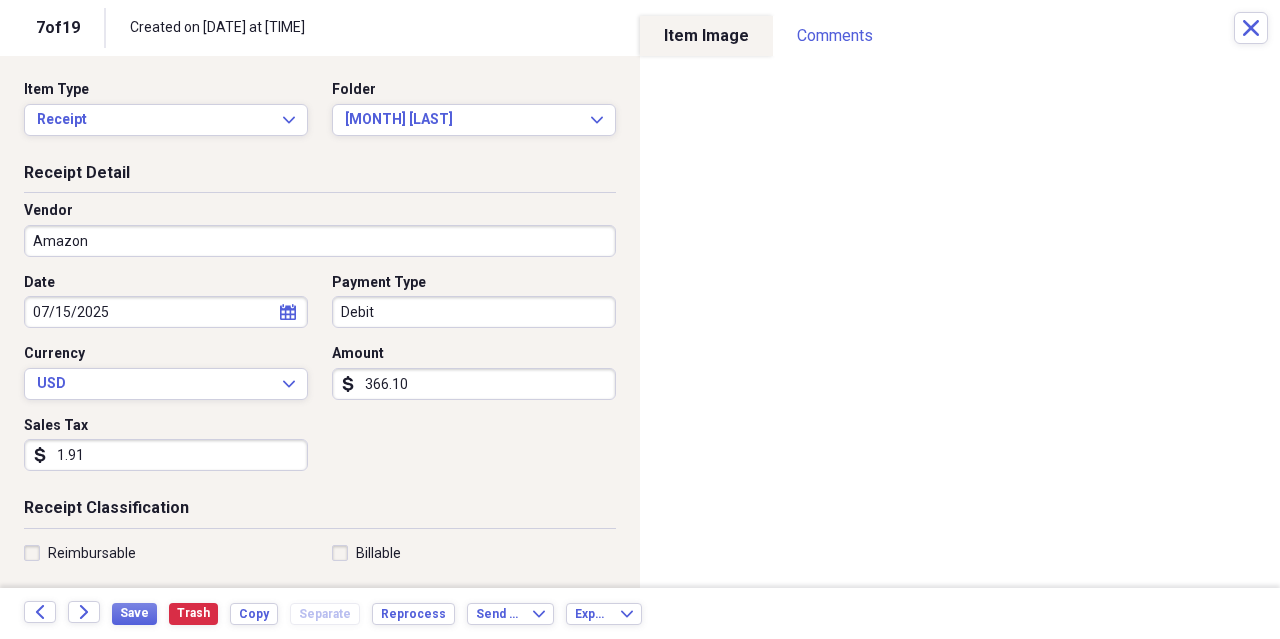 type on "19.10" 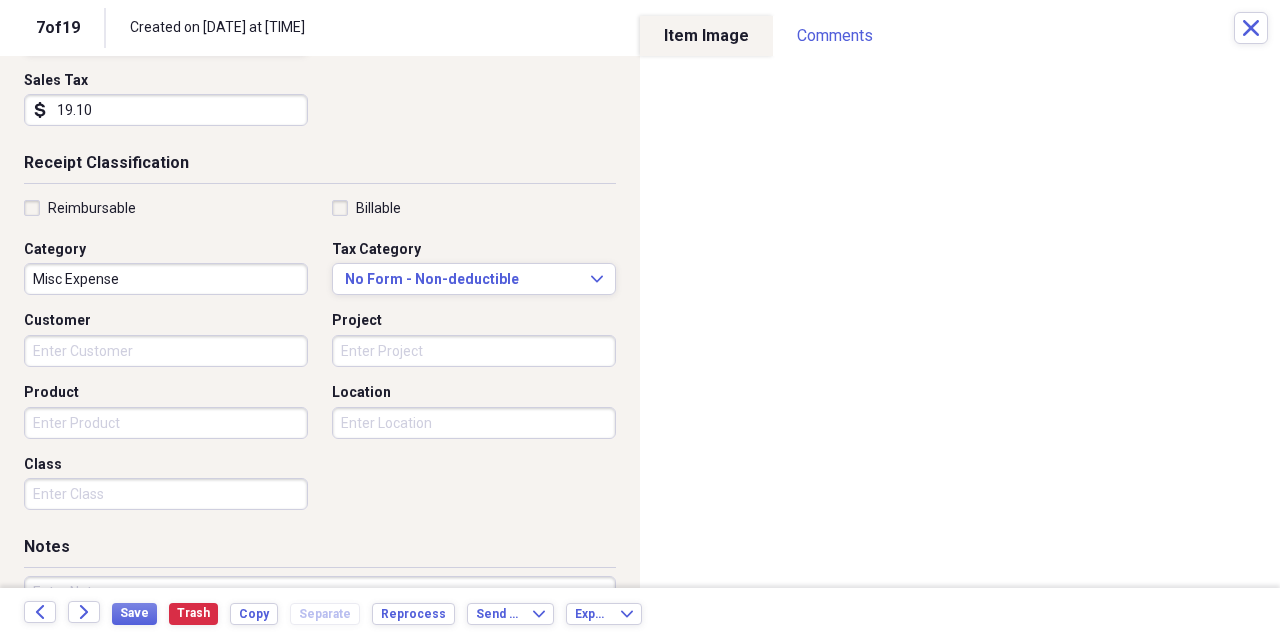 scroll, scrollTop: 348, scrollLeft: 0, axis: vertical 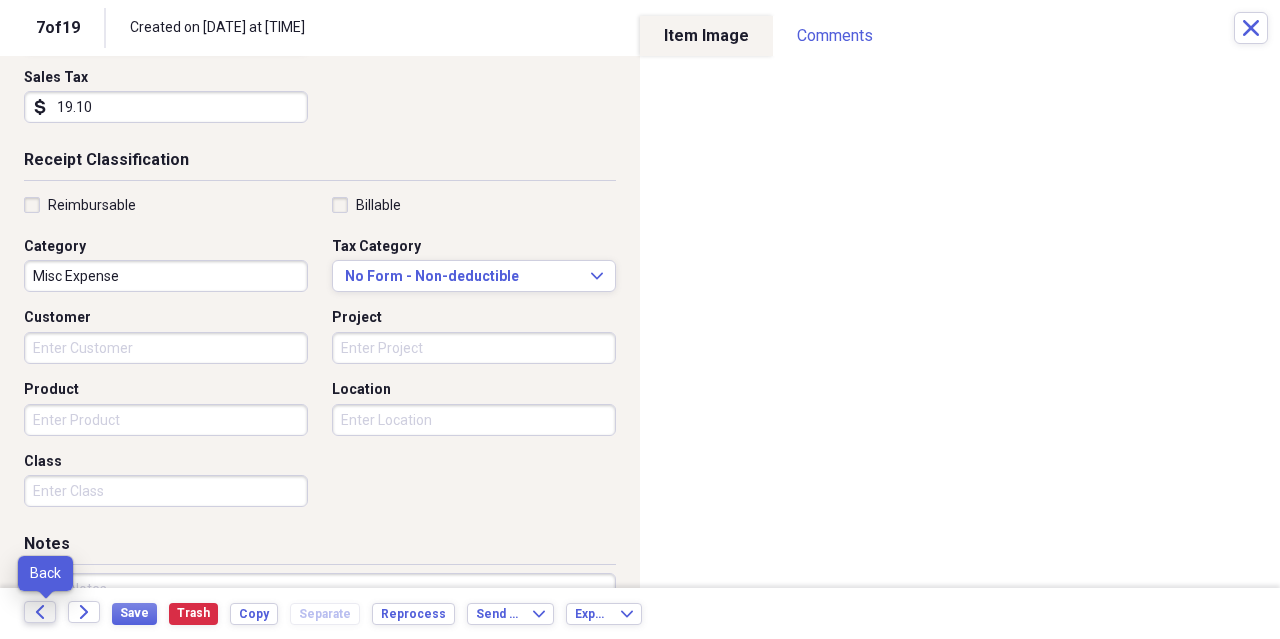click on "Back" at bounding box center (40, 612) 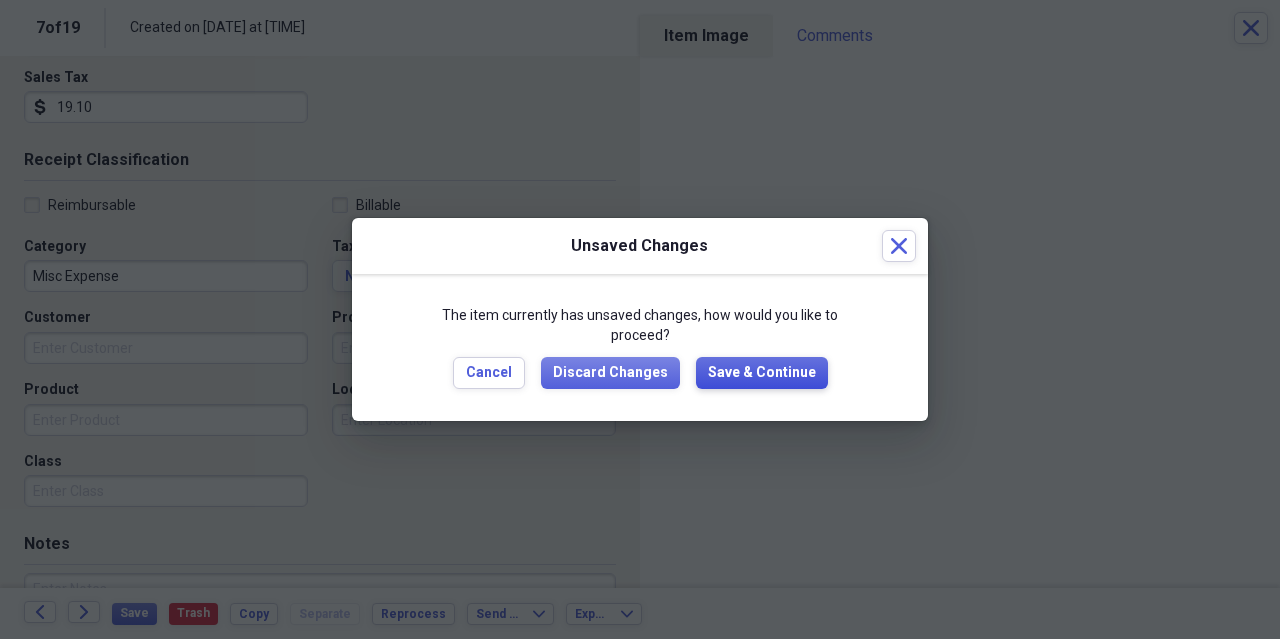 click on "Save & Continue" at bounding box center (762, 373) 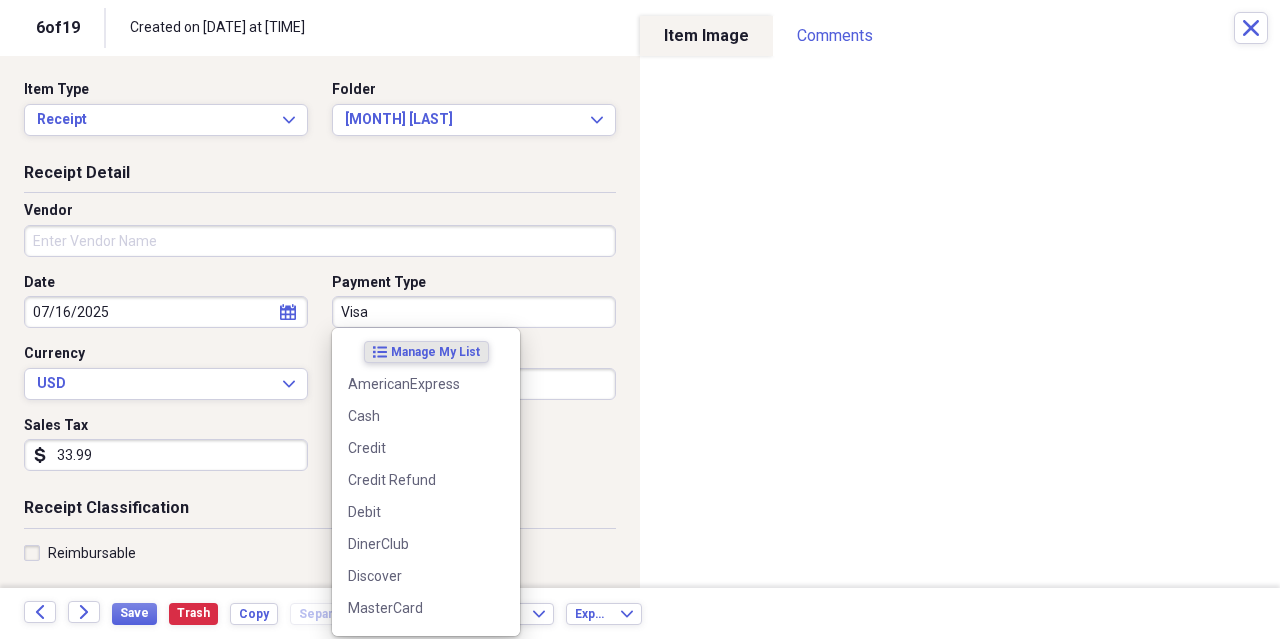 click on "Visa" at bounding box center (474, 312) 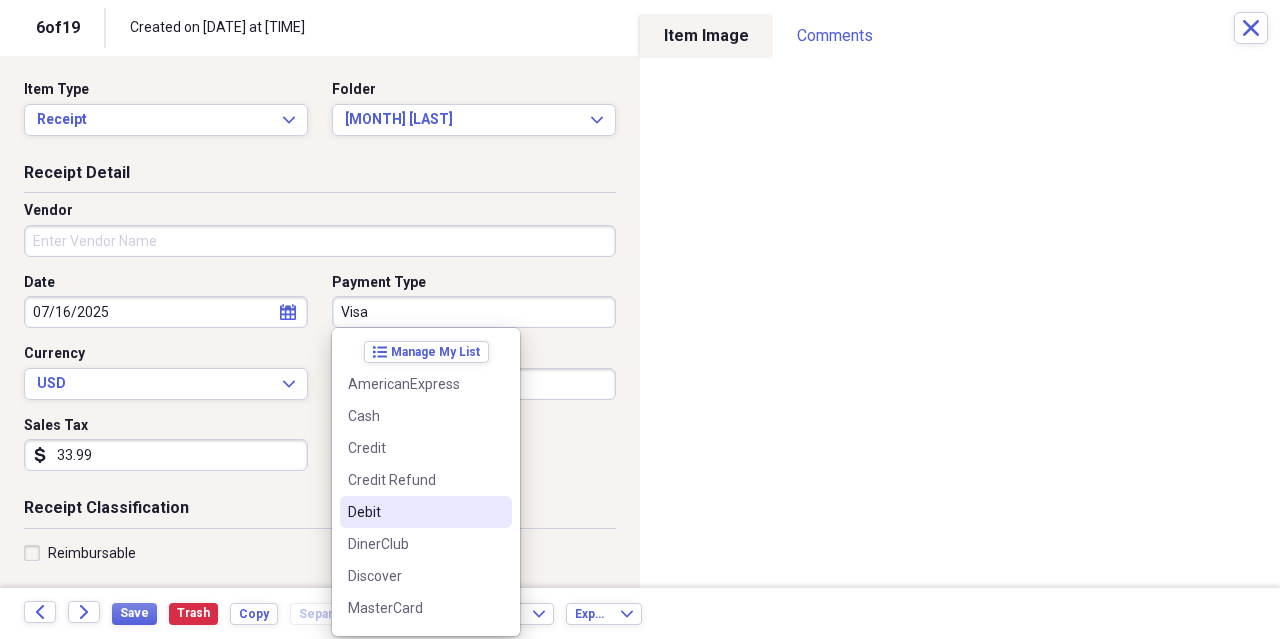 click on "Debit" at bounding box center (414, 512) 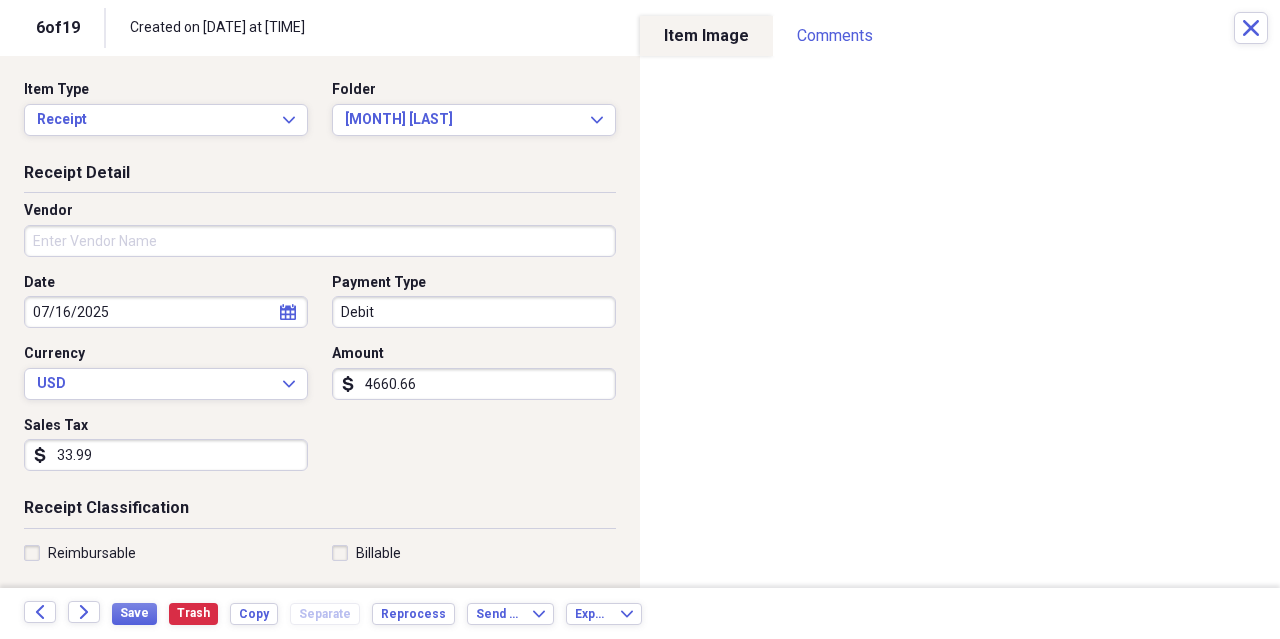 click on "4660.66" at bounding box center [474, 384] 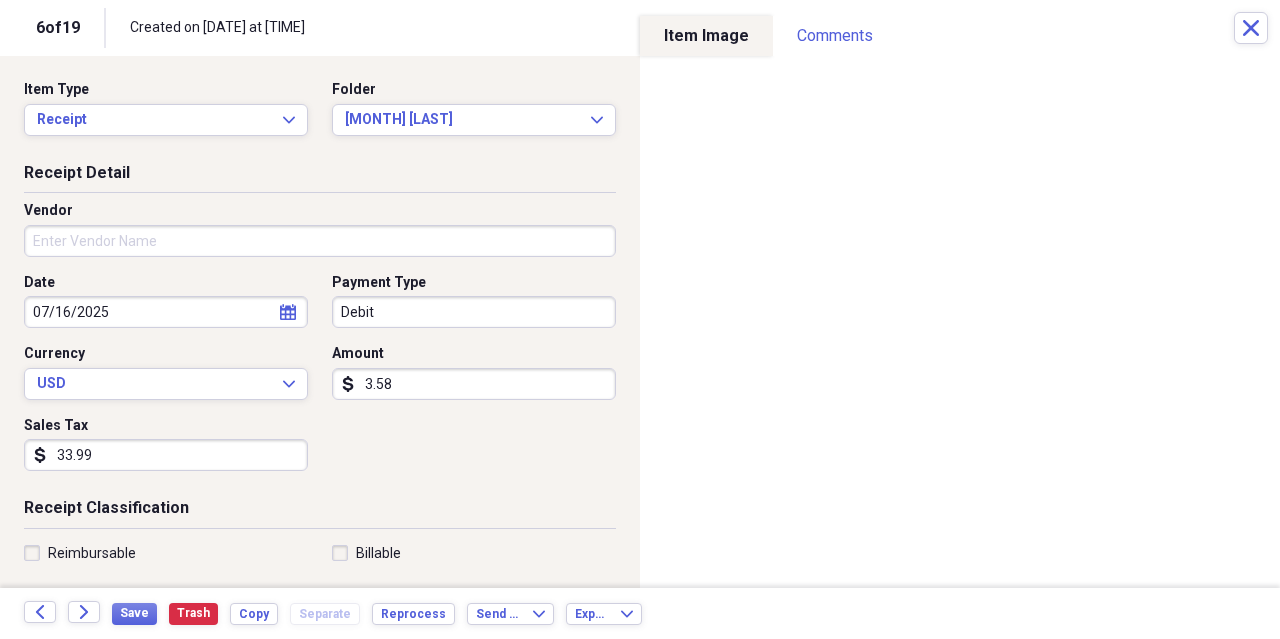 type on "35.86" 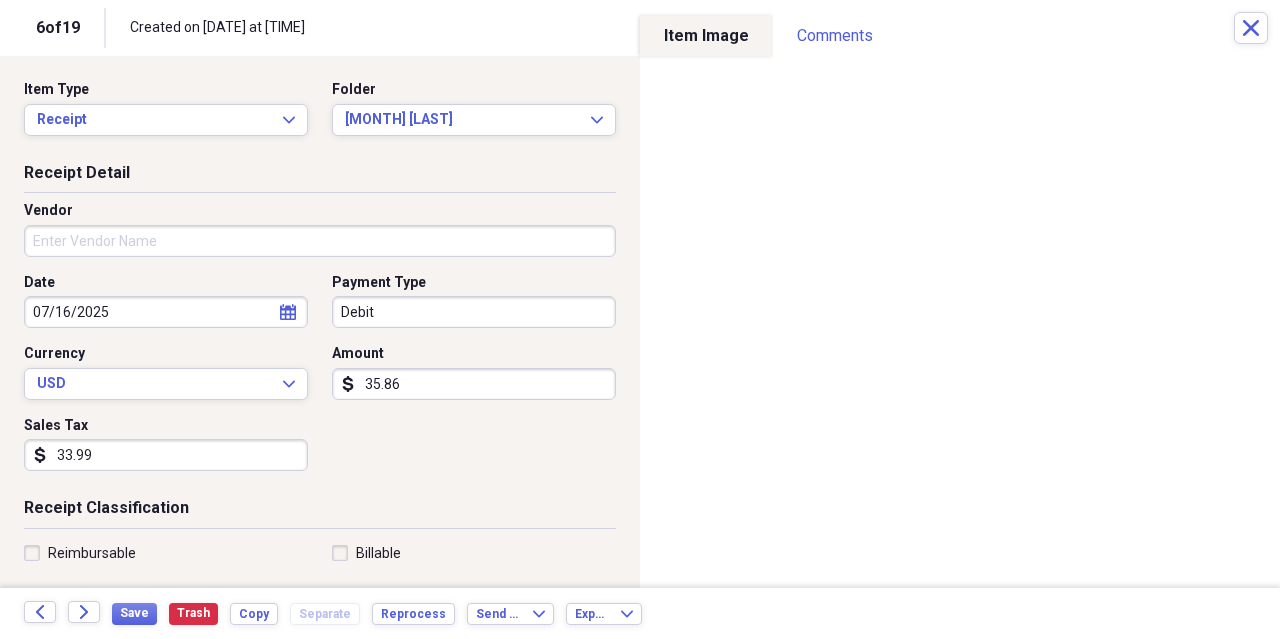 click on "33.99" at bounding box center [166, 455] 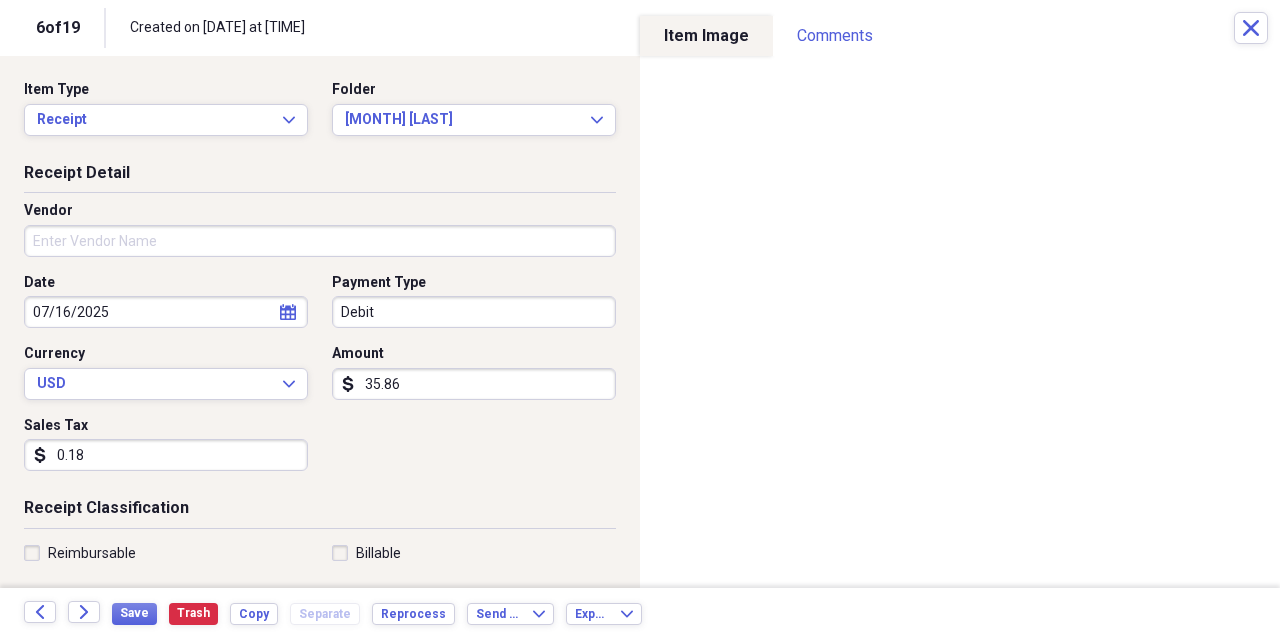type on "1.87" 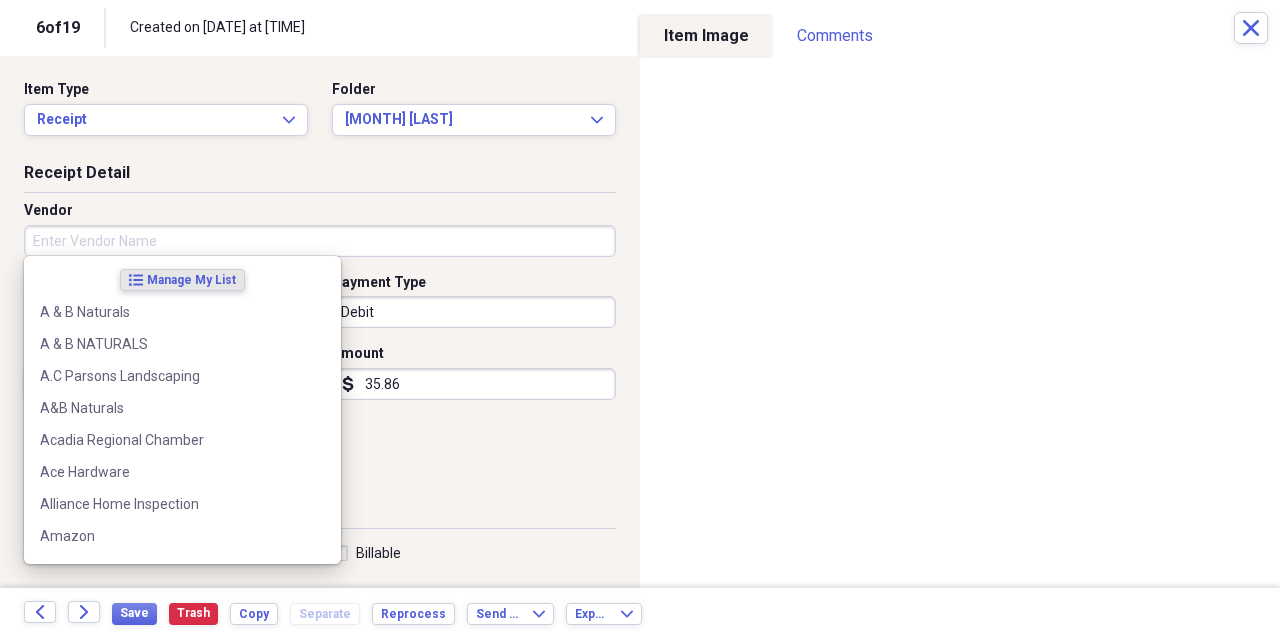 click on "Vendor" at bounding box center [320, 241] 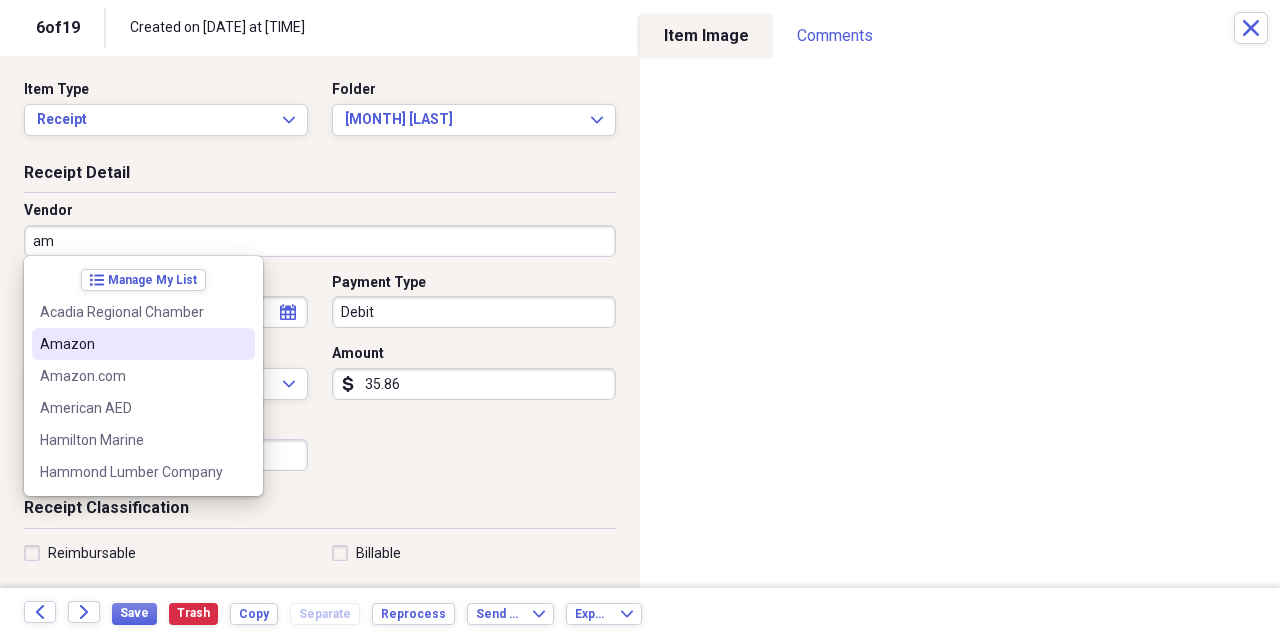 click on "Amazon" at bounding box center [131, 344] 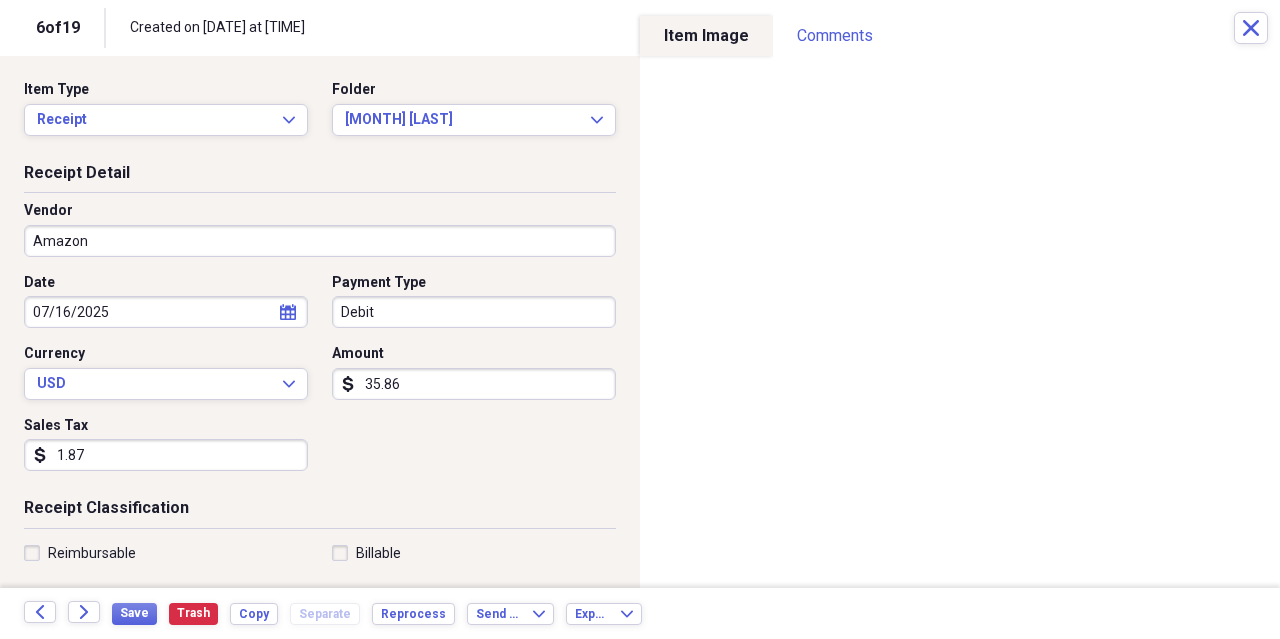 type on "Misc Expense" 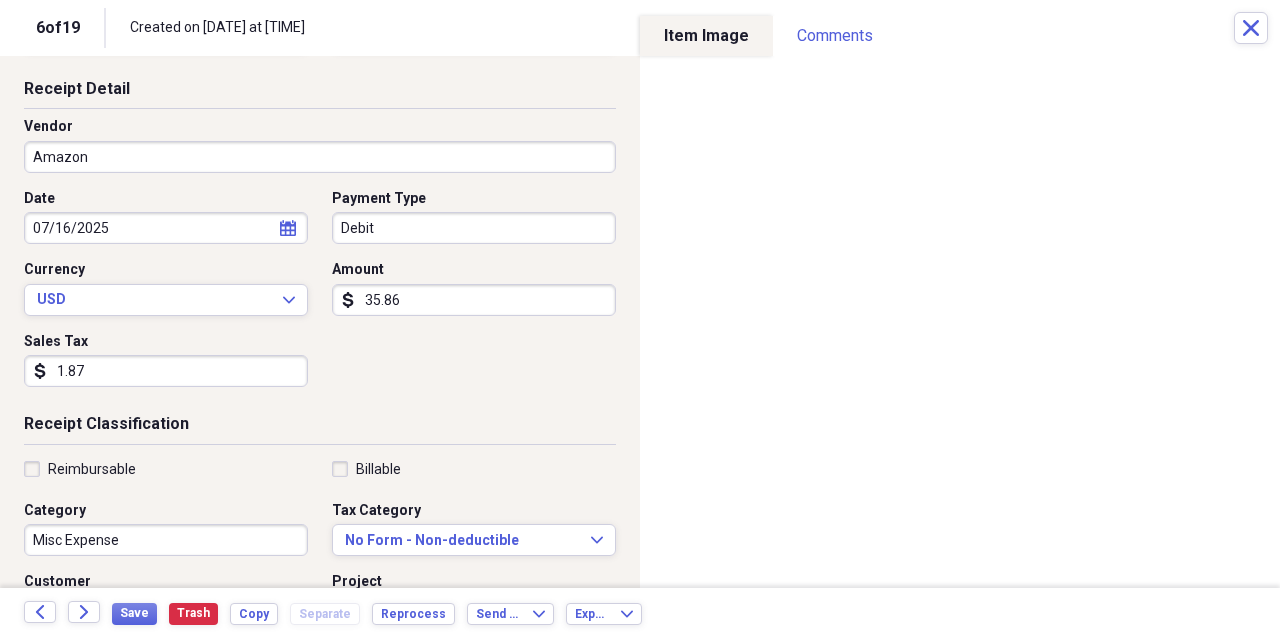 scroll, scrollTop: 116, scrollLeft: 0, axis: vertical 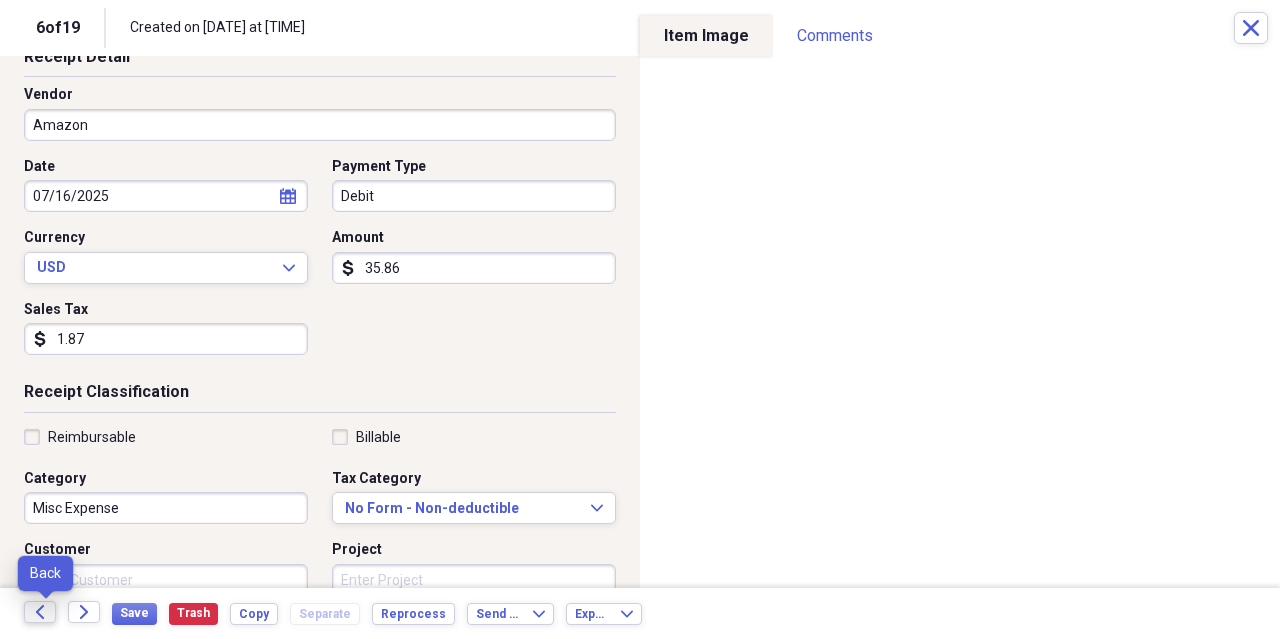 click 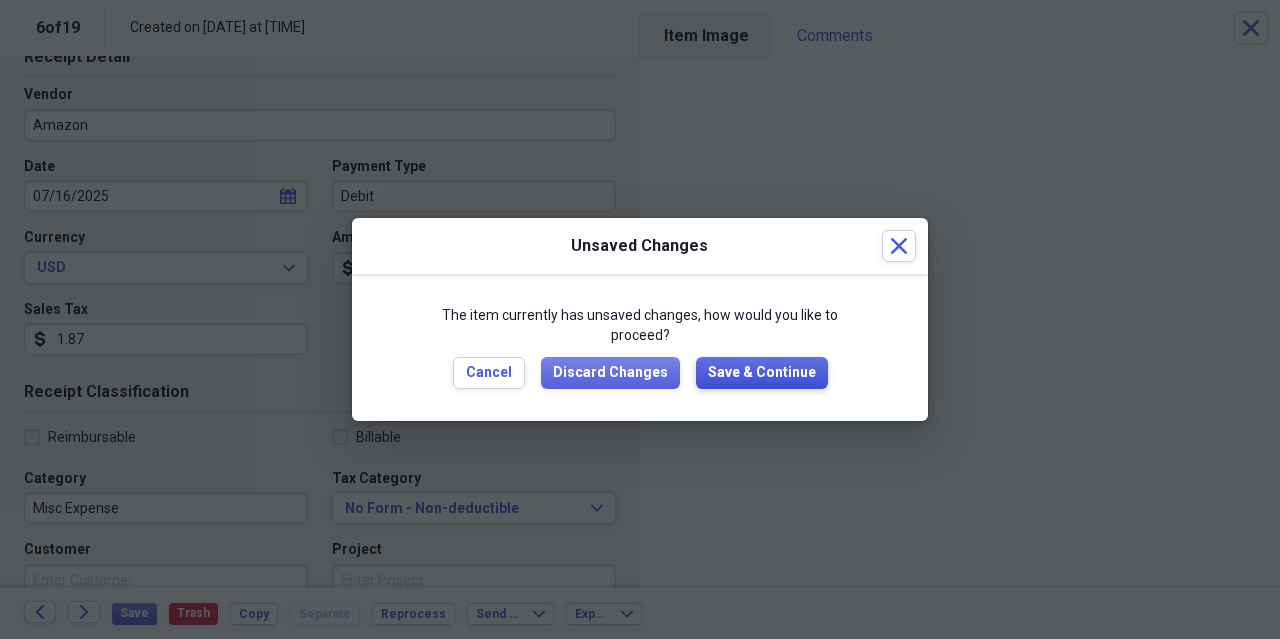 click on "Save & Continue" at bounding box center (762, 373) 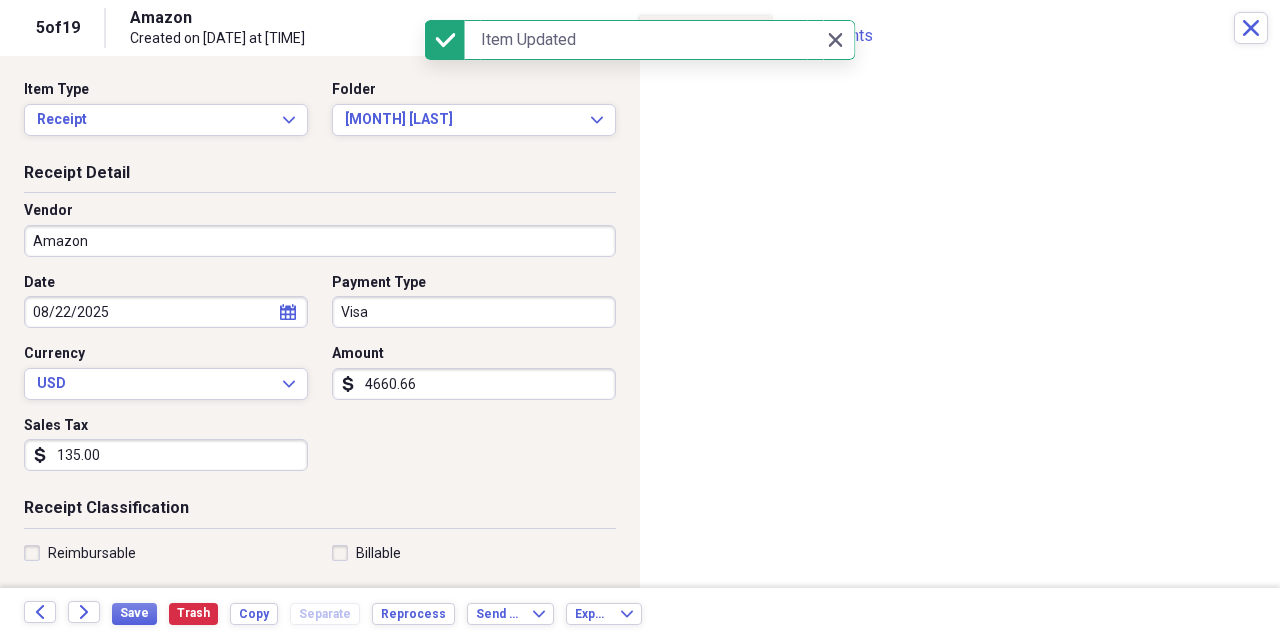 click on "4660.66" at bounding box center (474, 384) 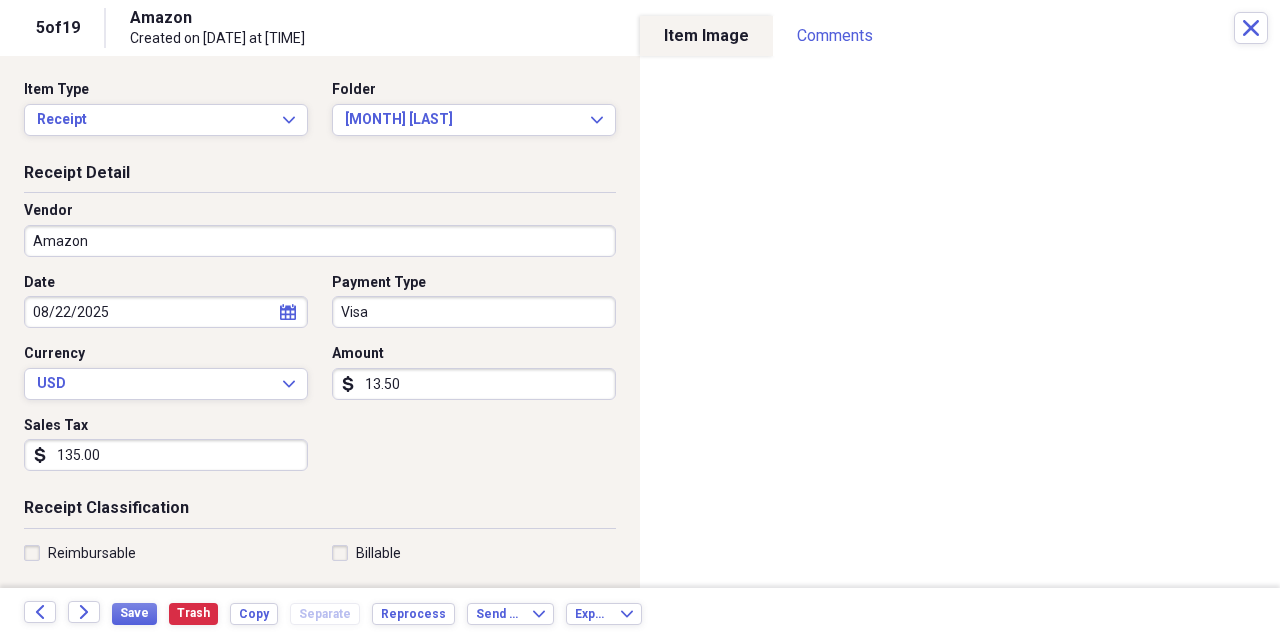type on "135.00" 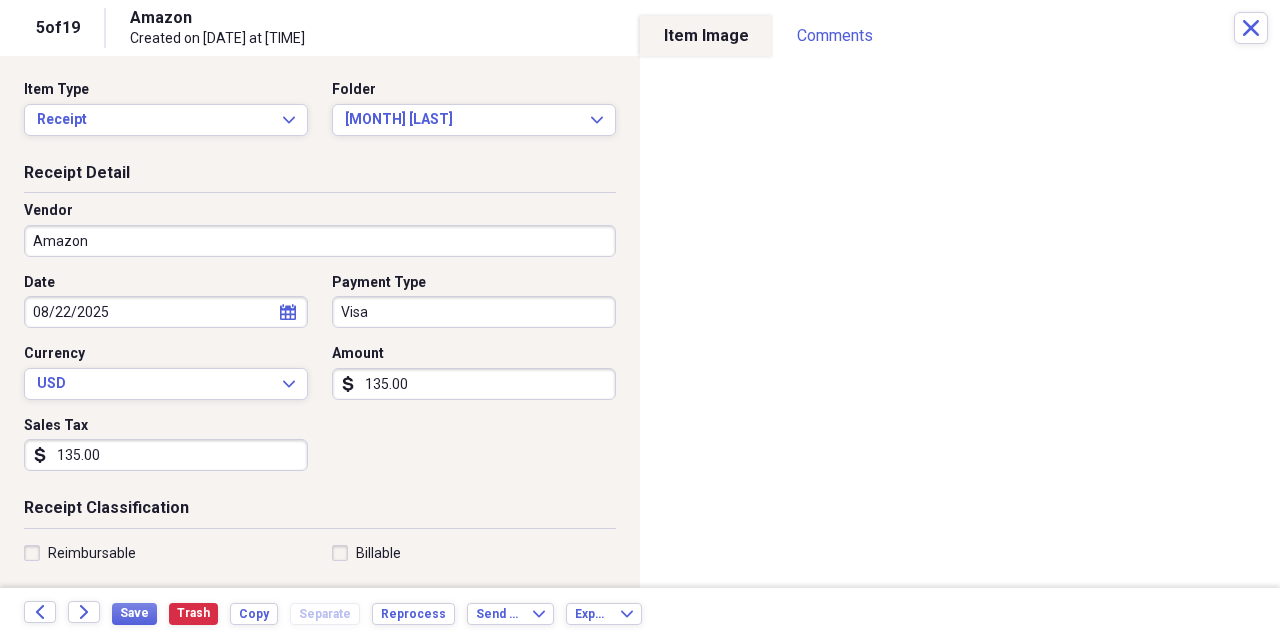 click on "135.00" at bounding box center (166, 455) 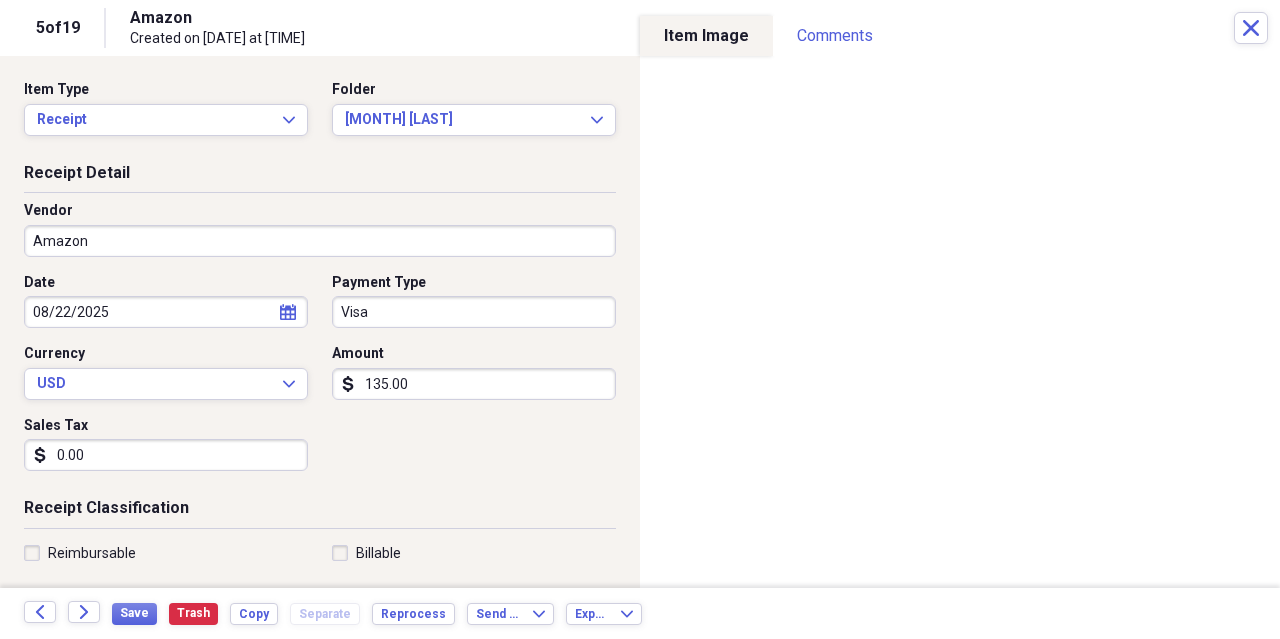 click on "Payment Type Visa" at bounding box center [468, 301] 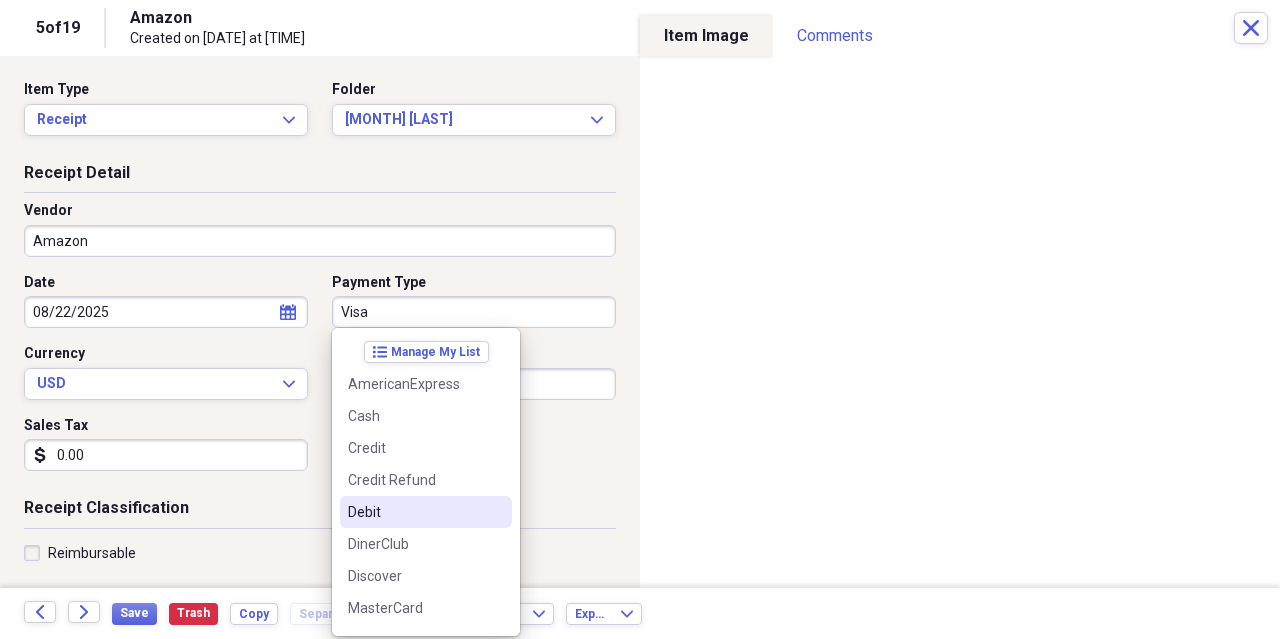 click on "Debit" at bounding box center [414, 512] 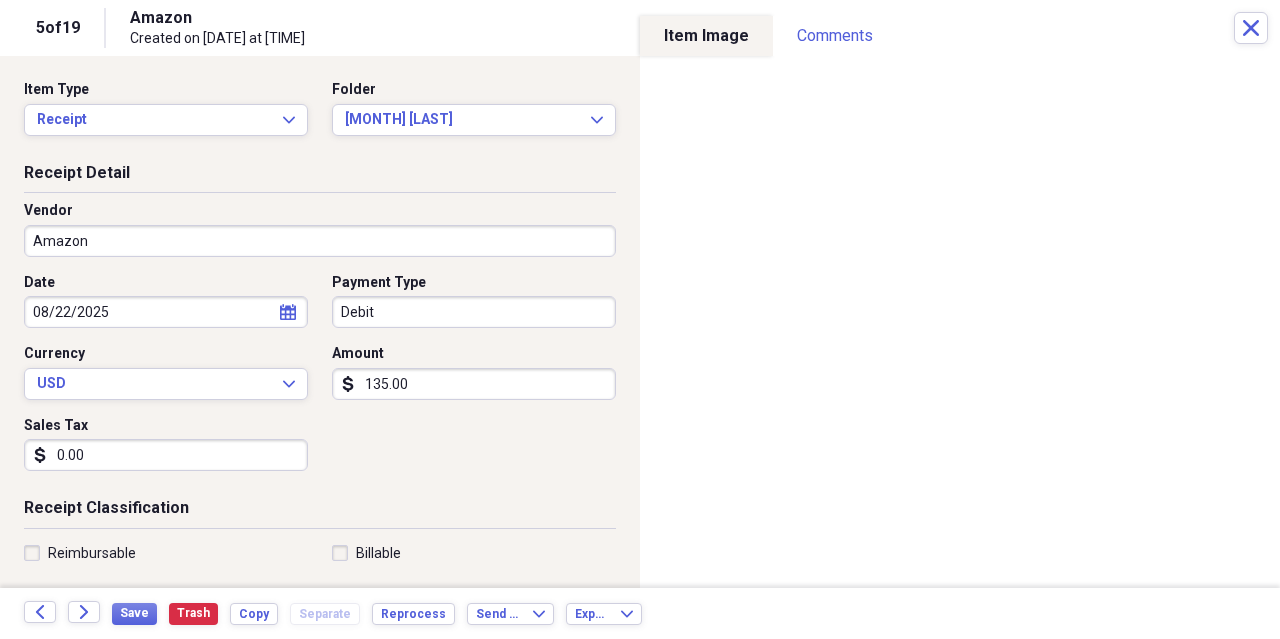 select on "7" 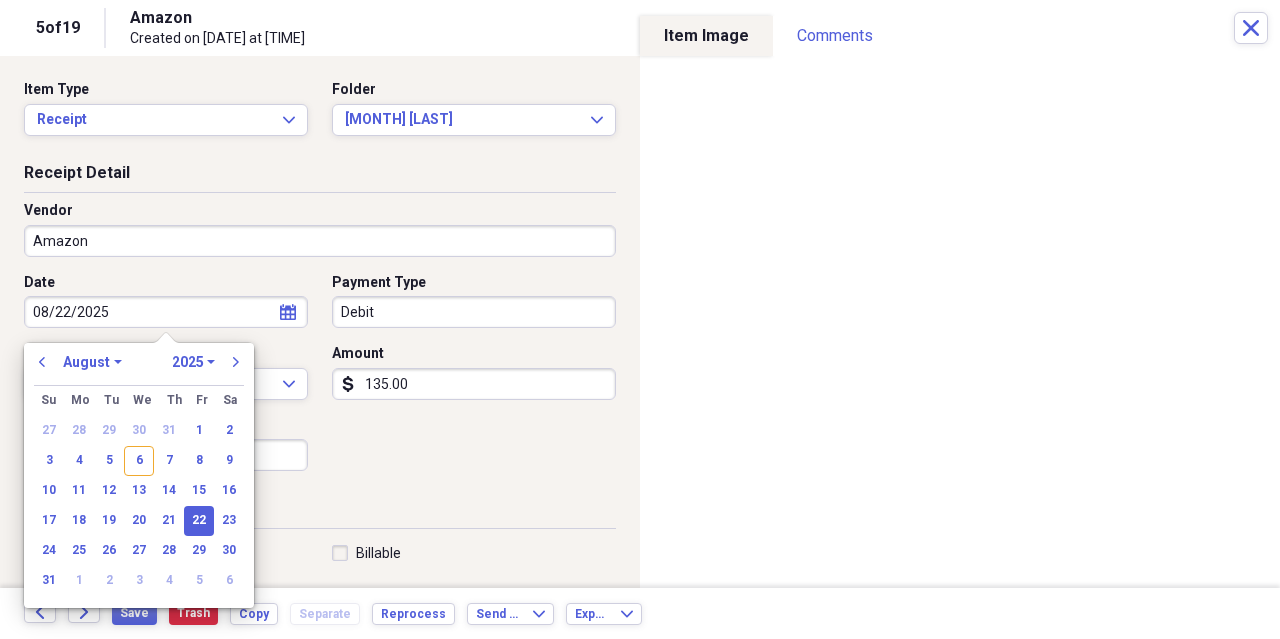 click on "08/22/2025" at bounding box center [166, 312] 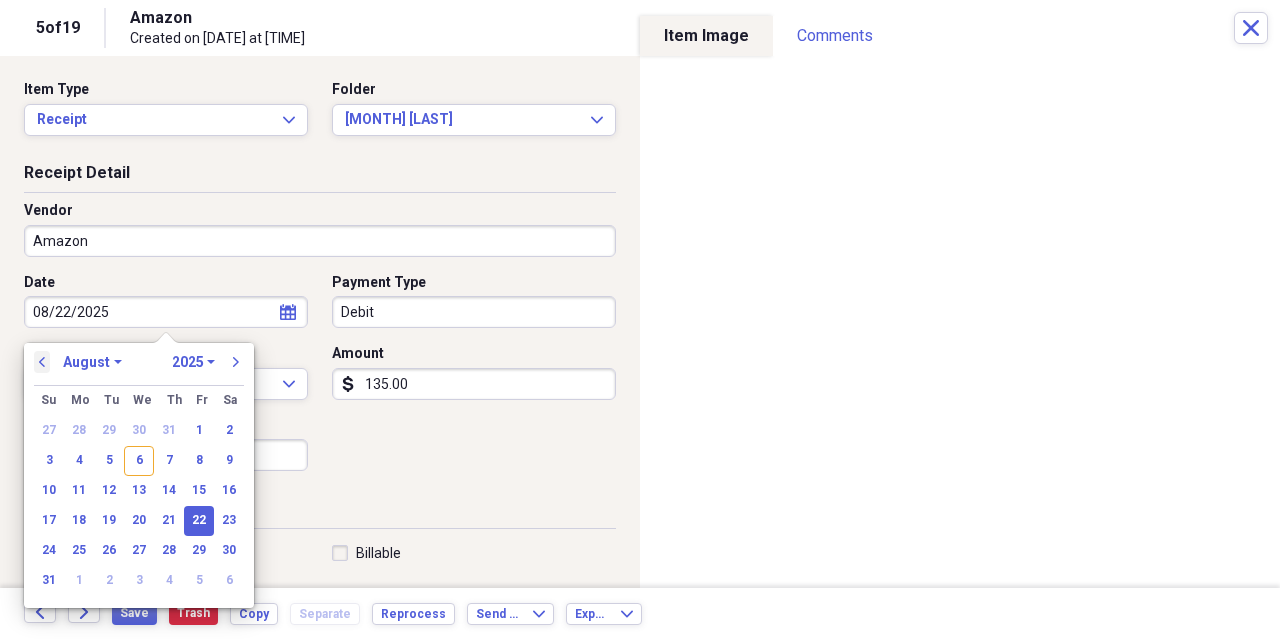 click on "previous" at bounding box center (42, 362) 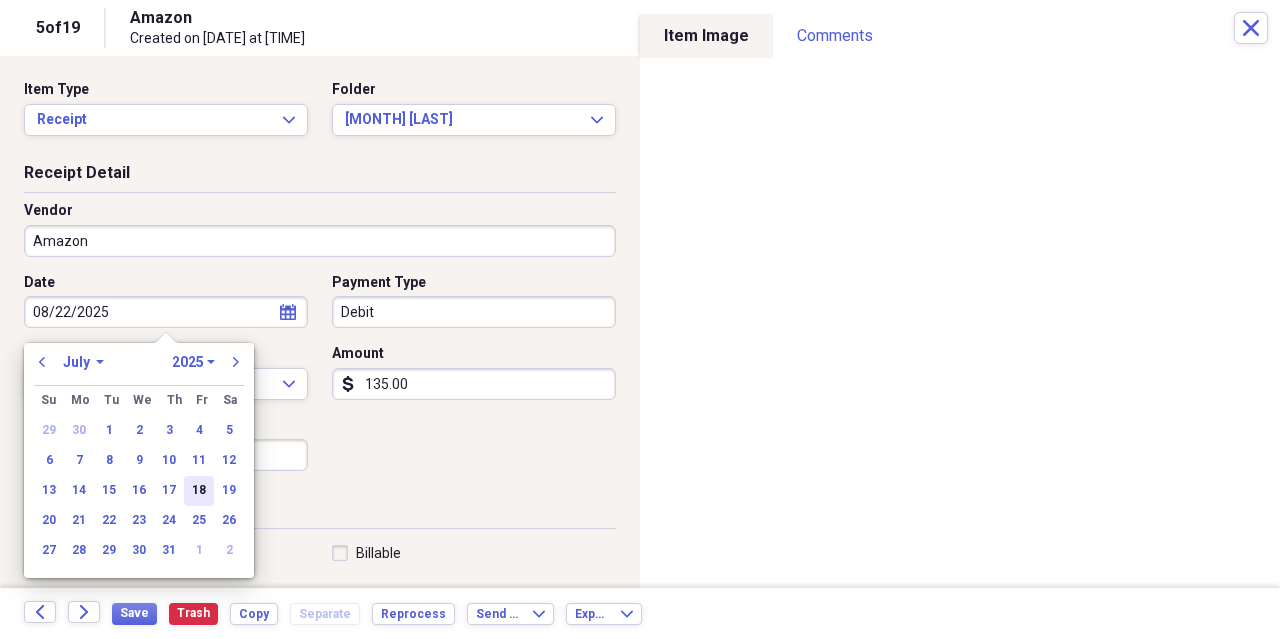 click on "18" at bounding box center [199, 491] 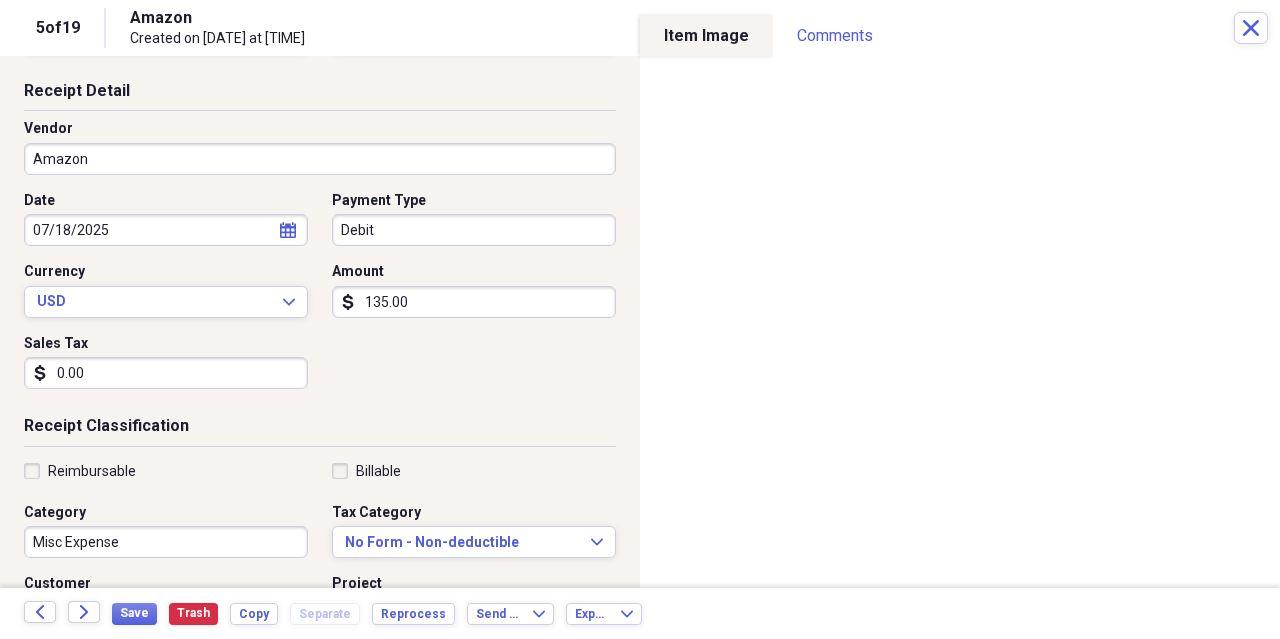 scroll, scrollTop: 116, scrollLeft: 0, axis: vertical 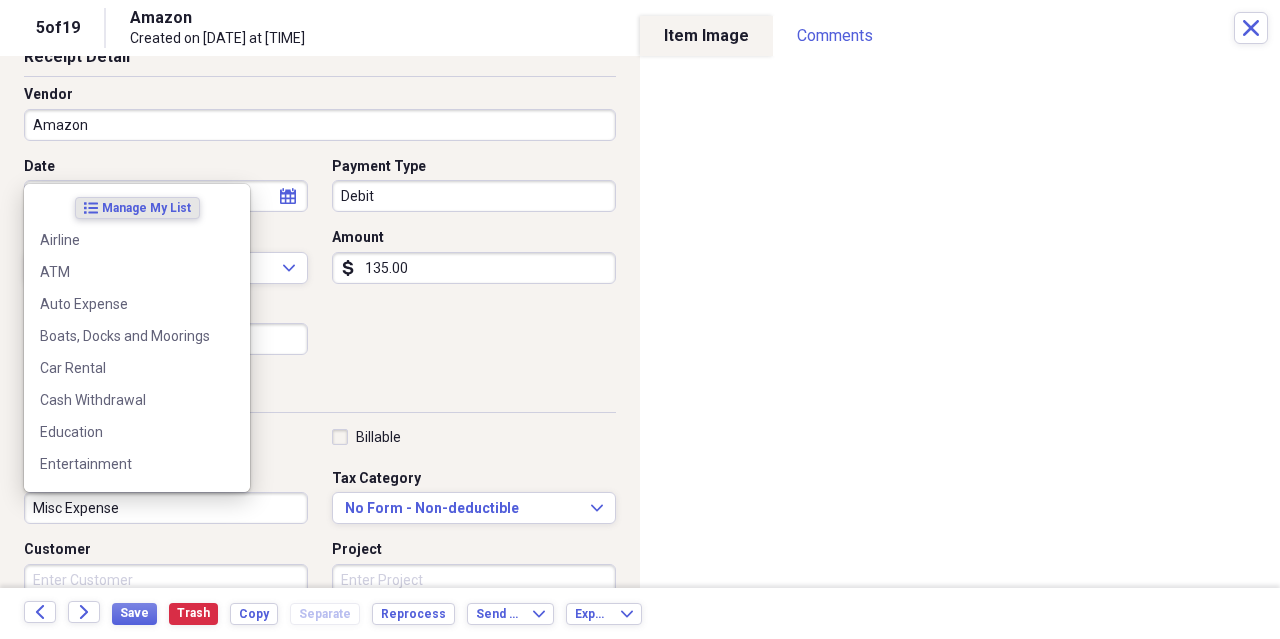 click on "Misc Expense" at bounding box center [166, 508] 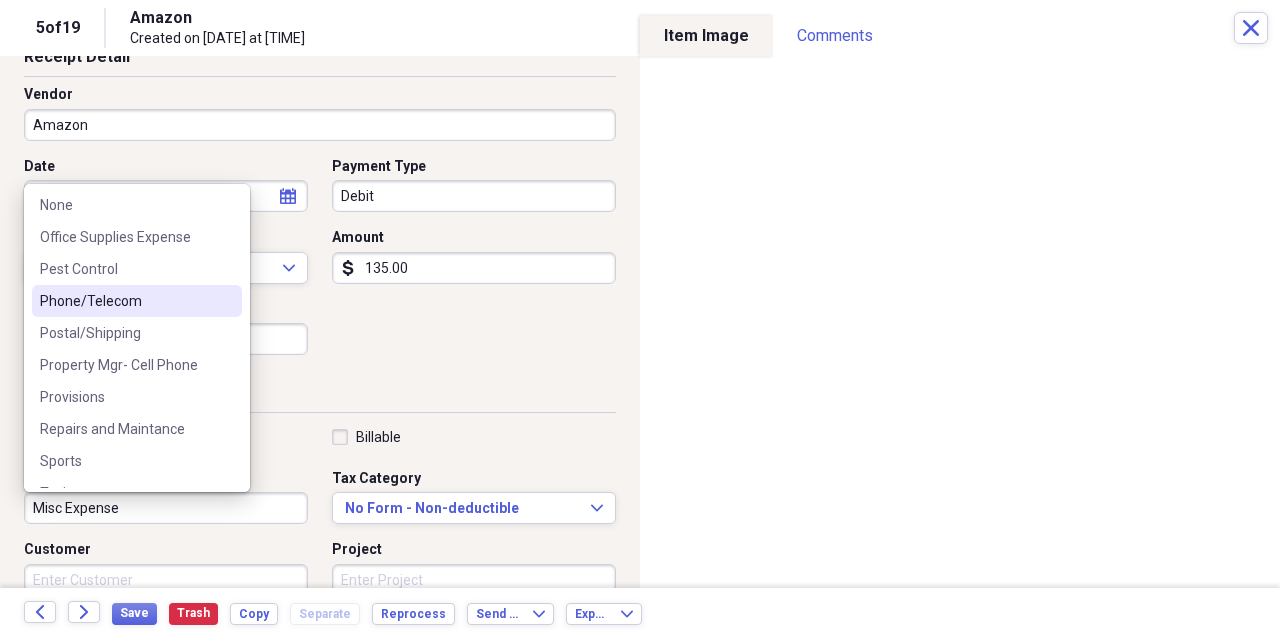 scroll, scrollTop: 580, scrollLeft: 0, axis: vertical 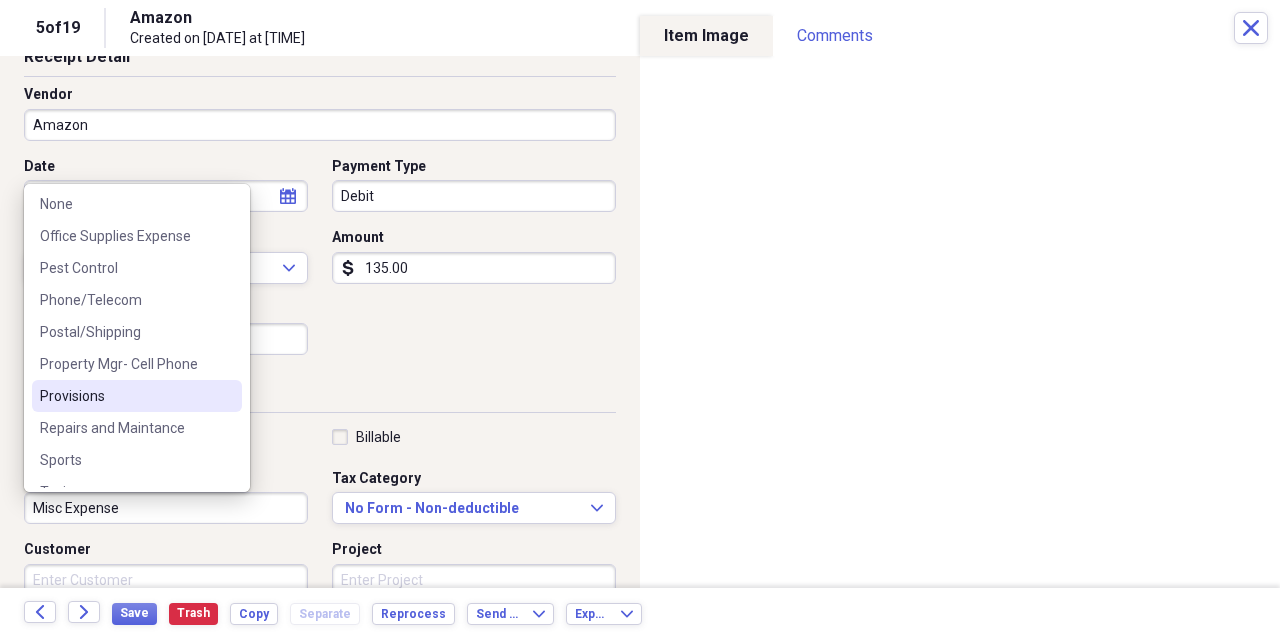 click on "Provisions" at bounding box center [125, 396] 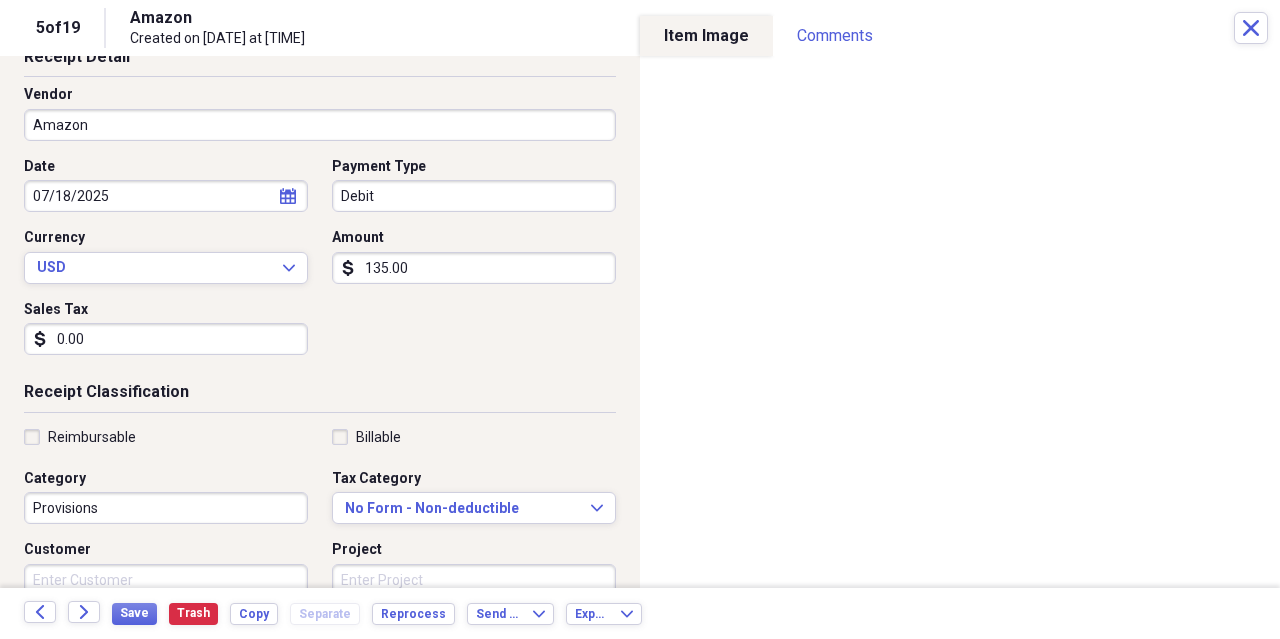 scroll, scrollTop: 0, scrollLeft: 0, axis: both 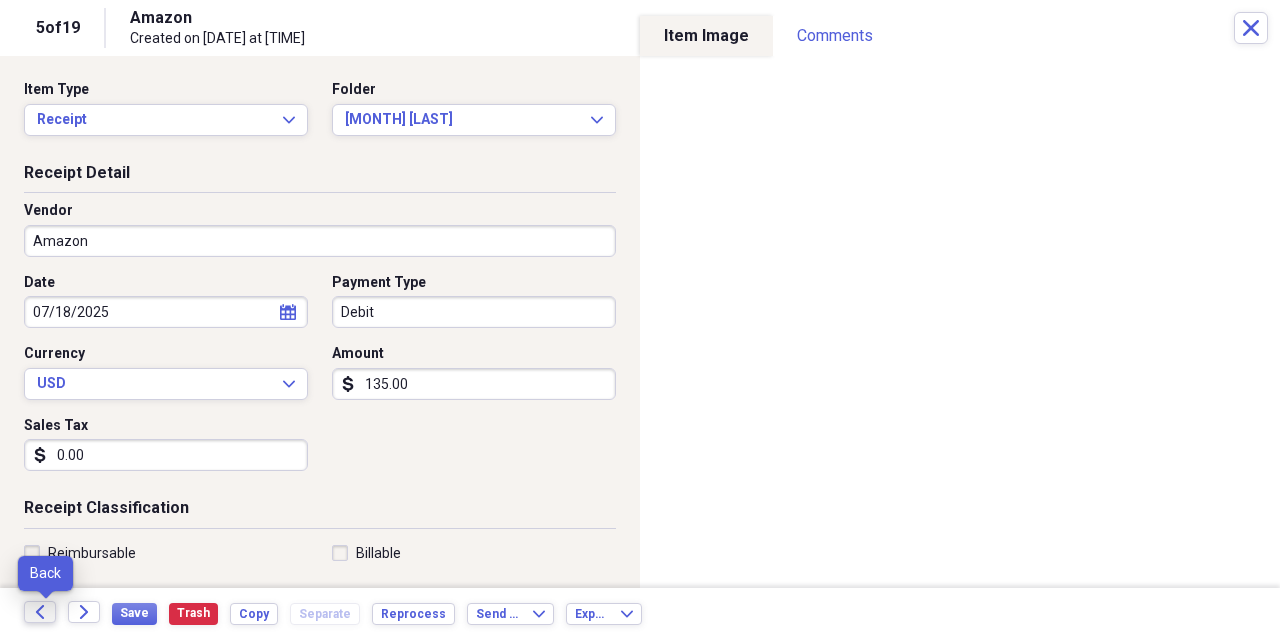 click on "Back" 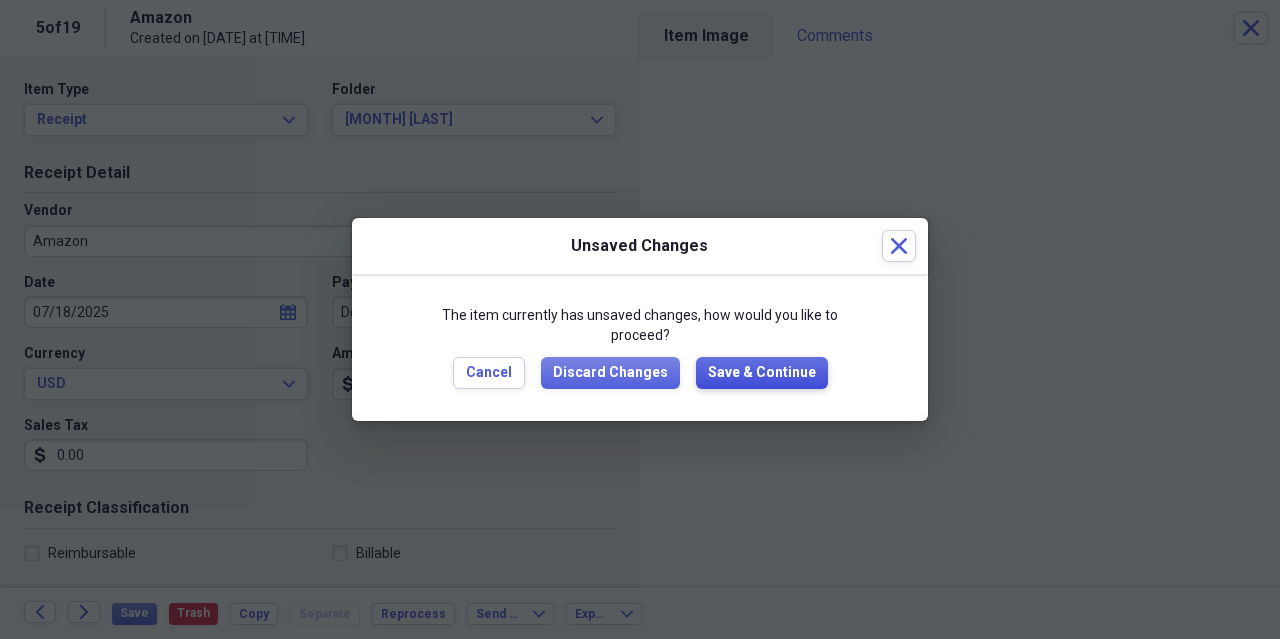 click on "Save & Continue" at bounding box center (762, 373) 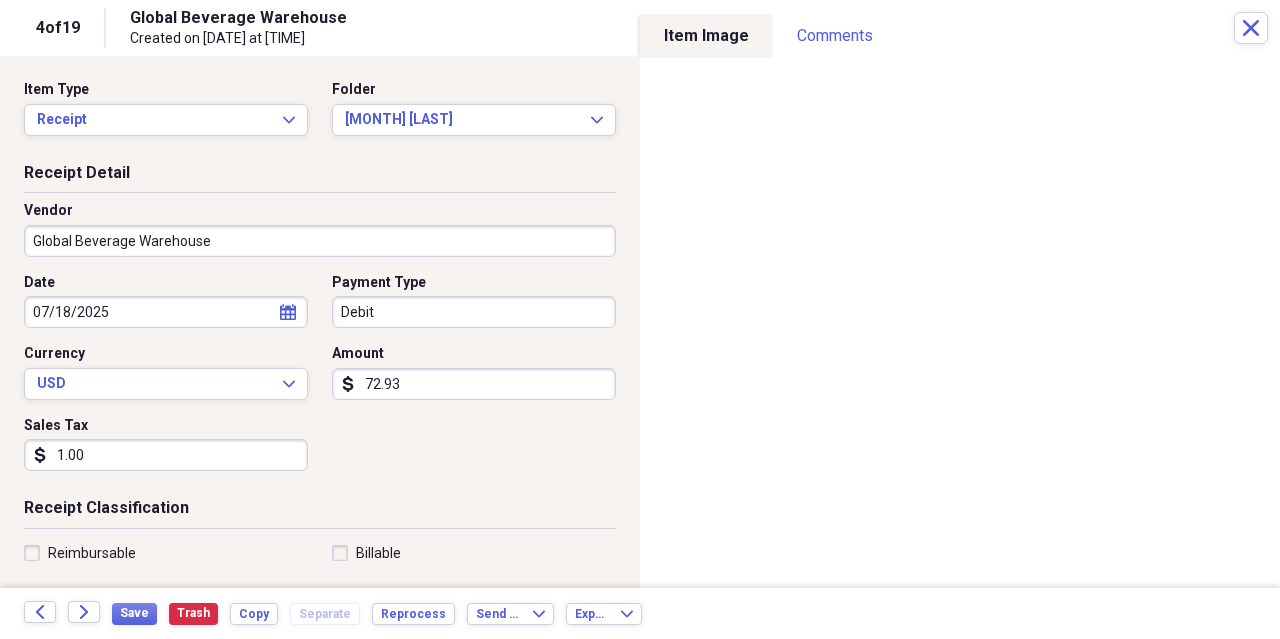 click on "1.00" at bounding box center (166, 455) 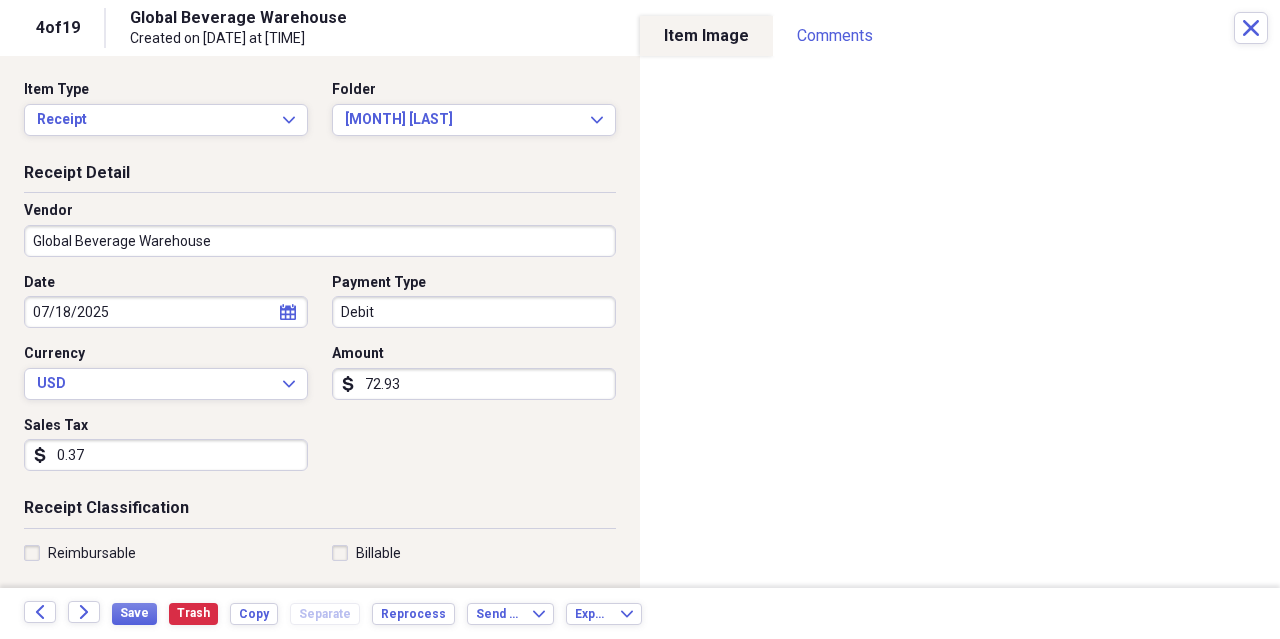 type on "3.79" 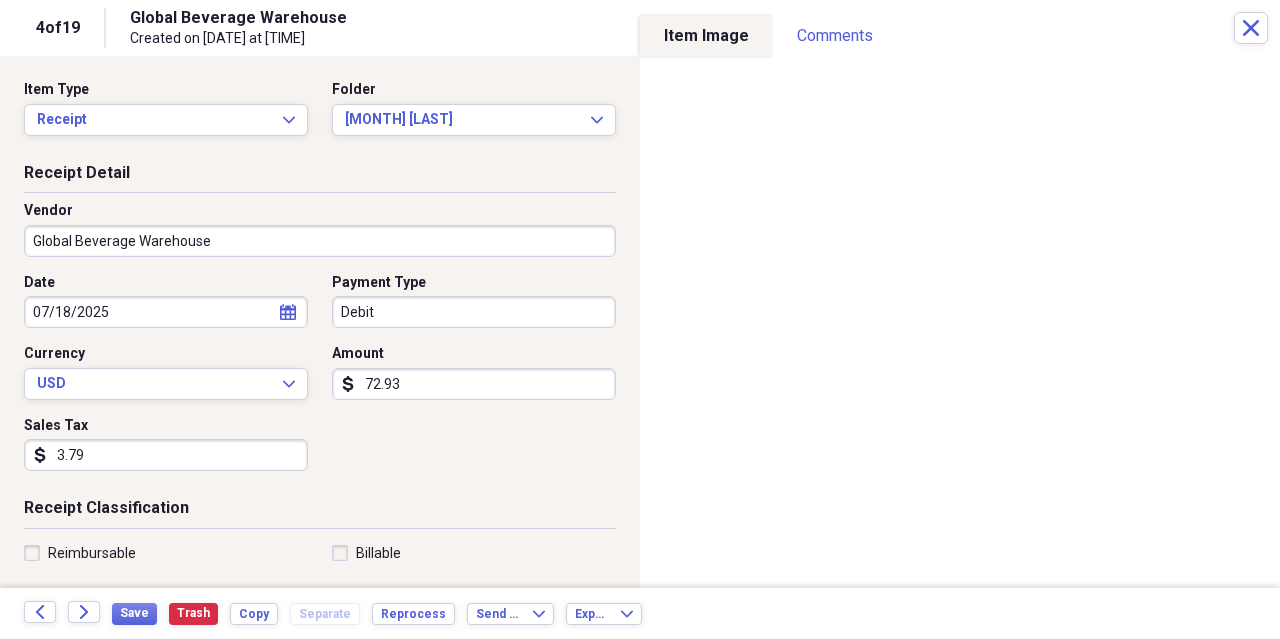 scroll, scrollTop: 232, scrollLeft: 0, axis: vertical 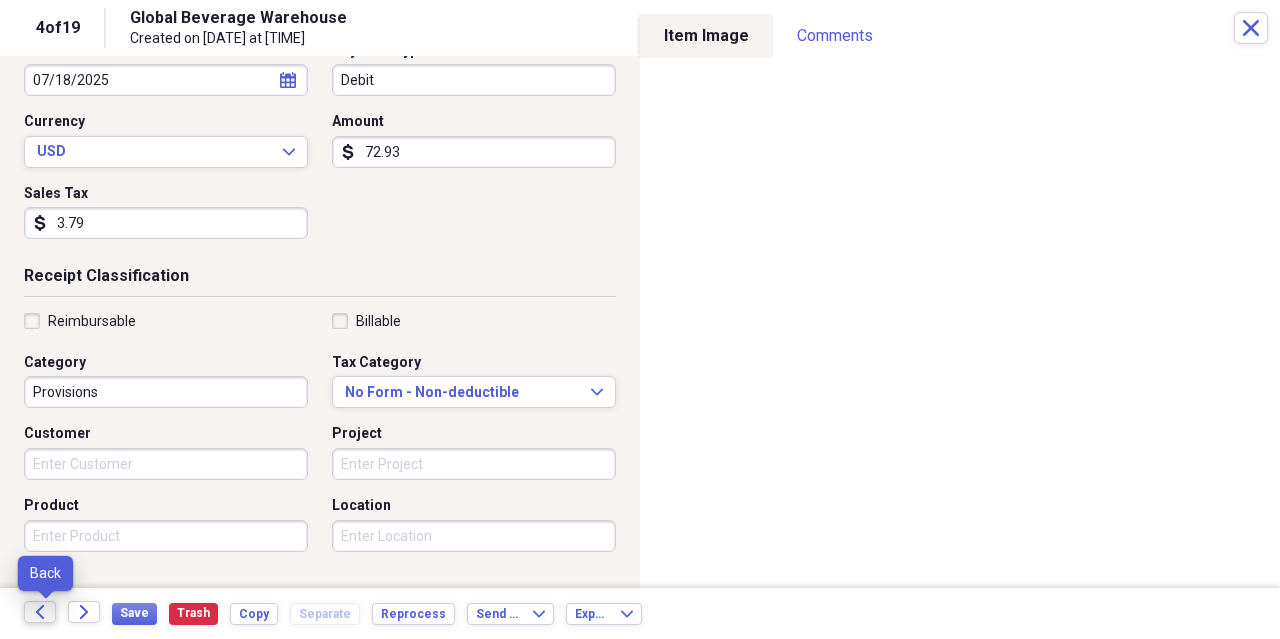 click on "Back" 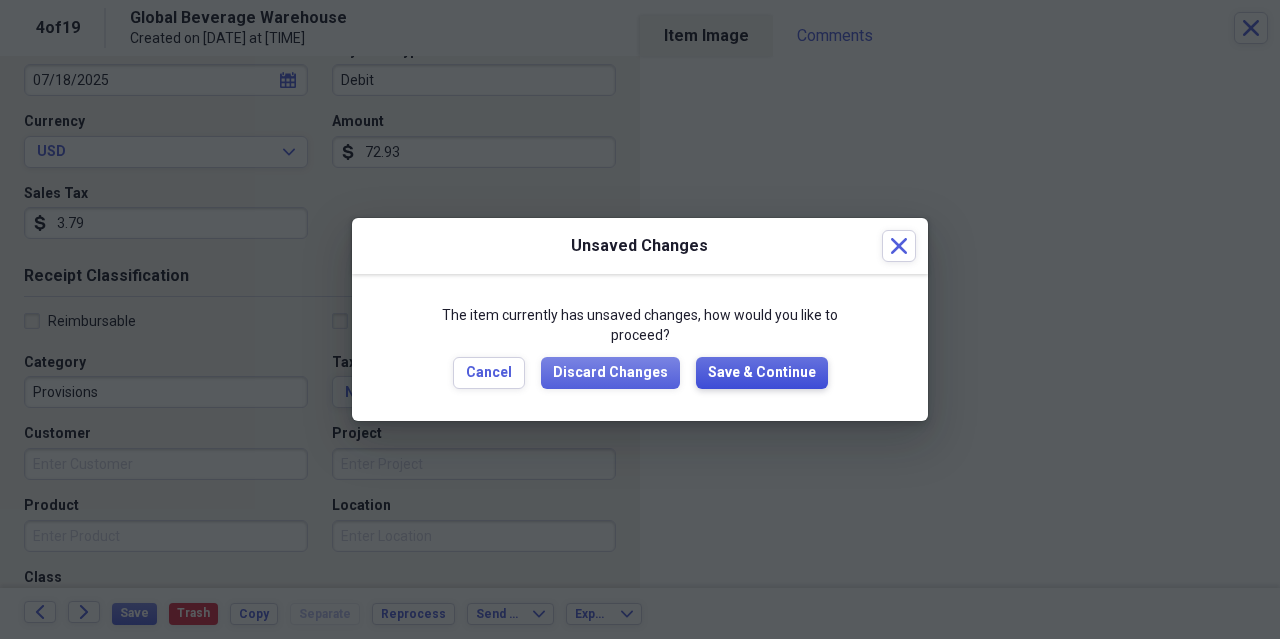 click on "Save & Continue" at bounding box center [762, 373] 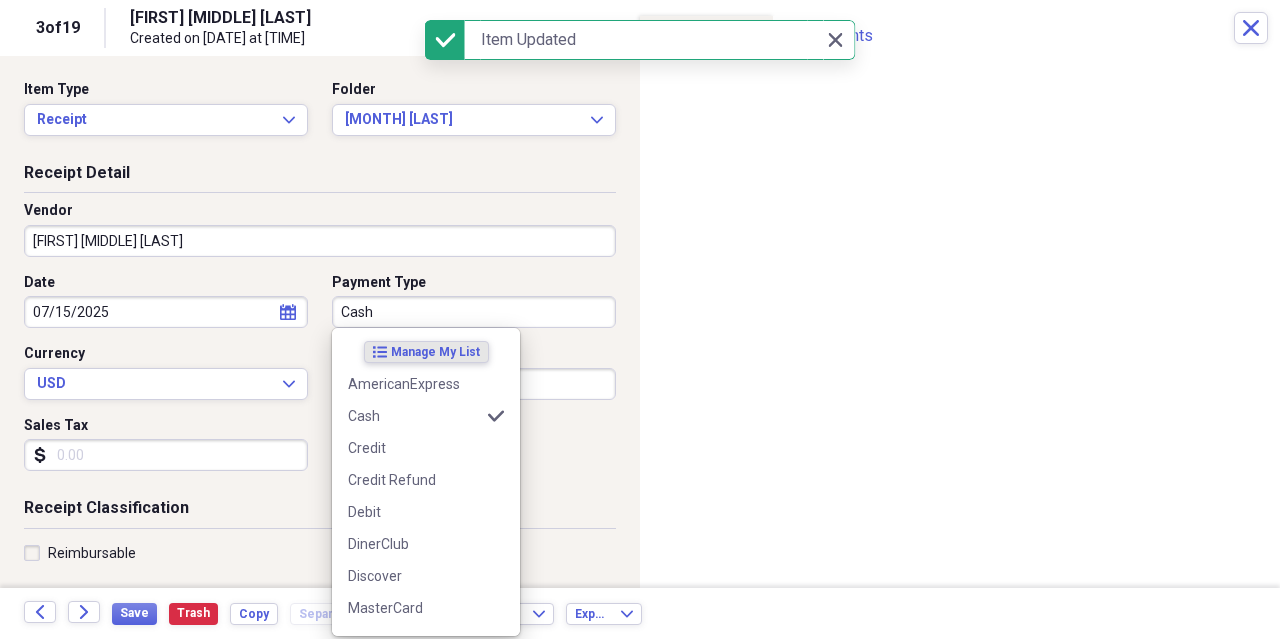click on "Cash" at bounding box center [474, 312] 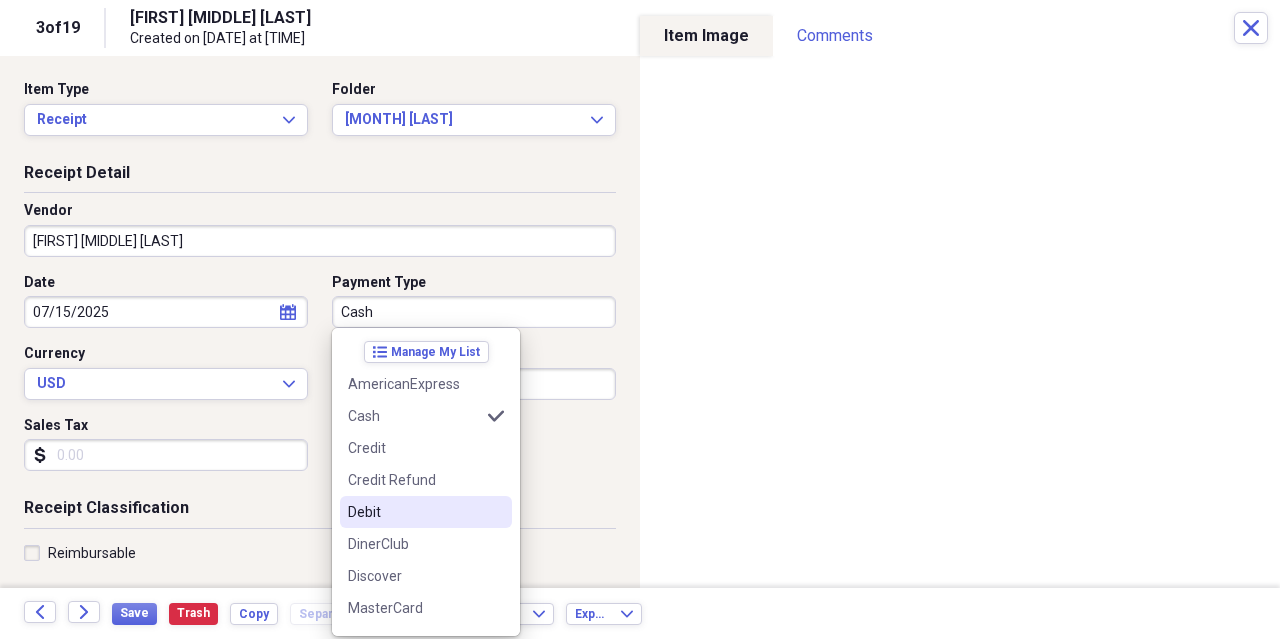 click on "Debit" at bounding box center (414, 512) 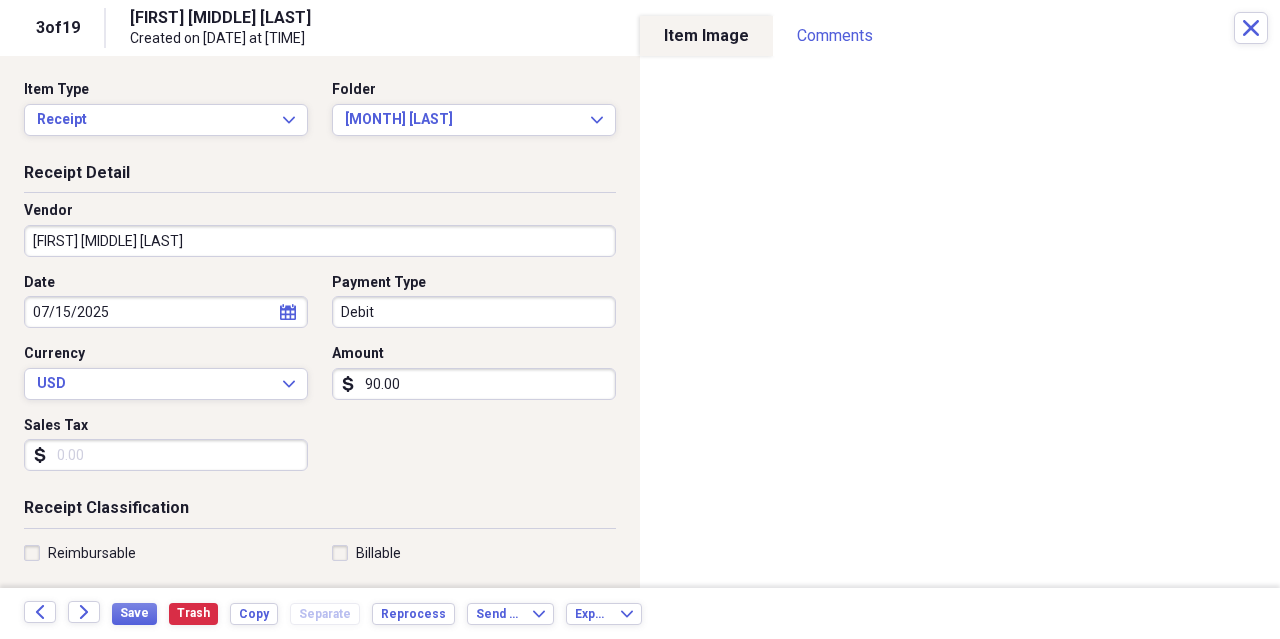 click on "07/15/2025" at bounding box center (166, 312) 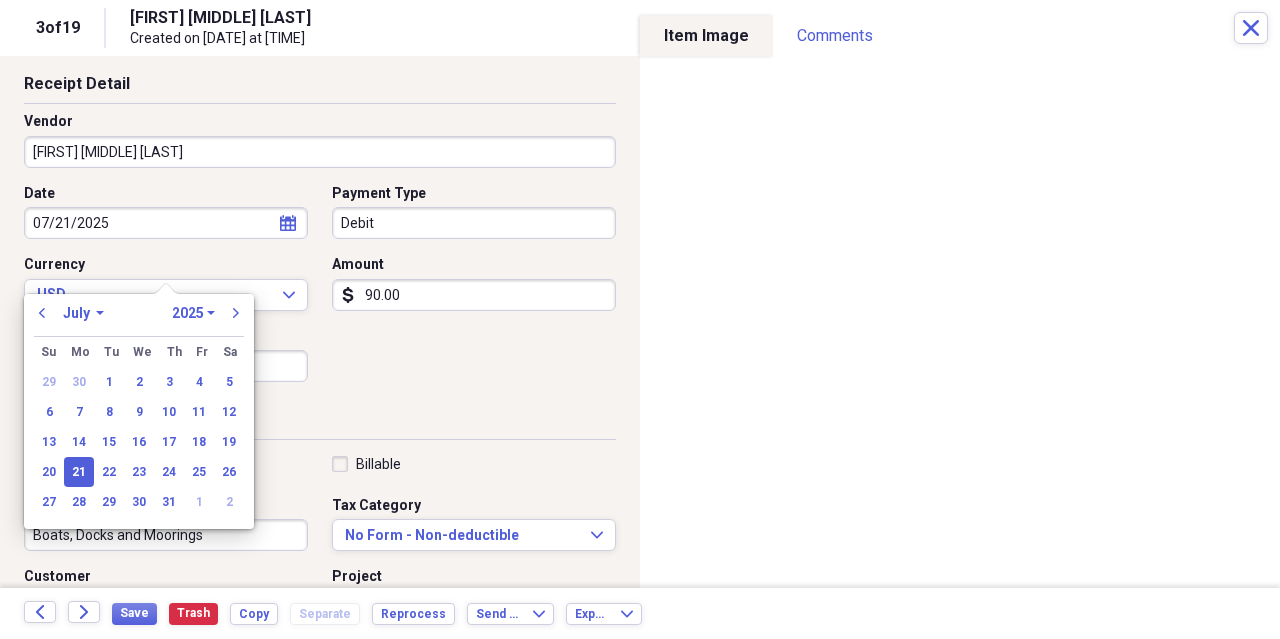 scroll, scrollTop: 116, scrollLeft: 0, axis: vertical 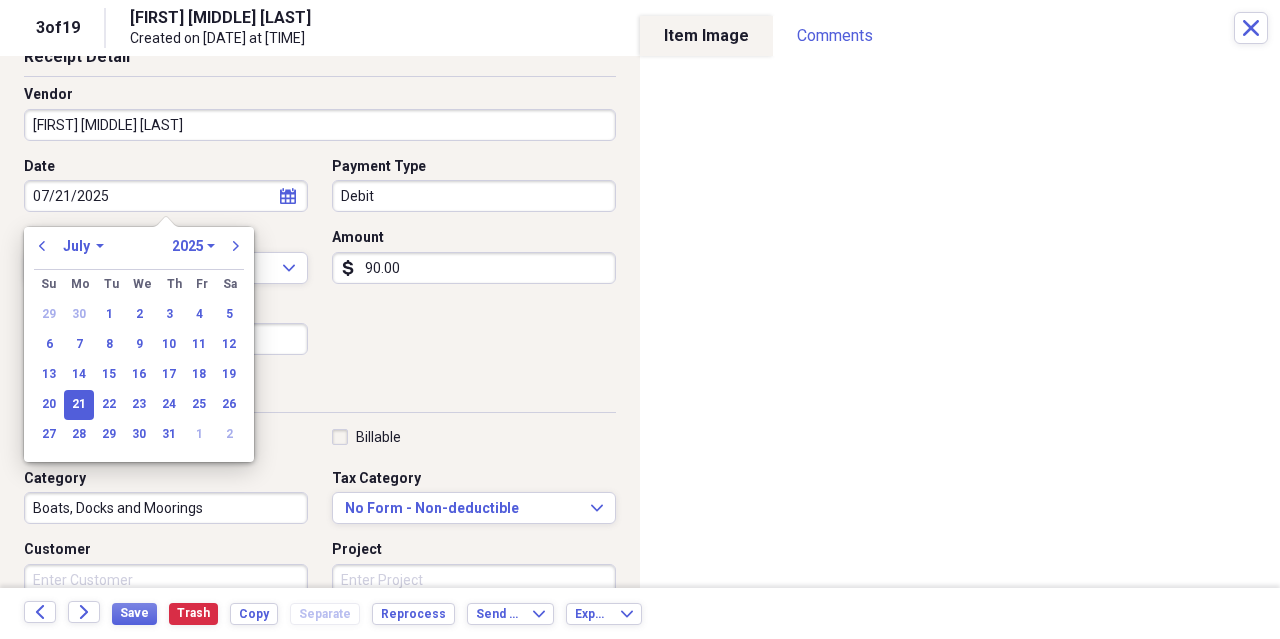 type on "07/21/2025" 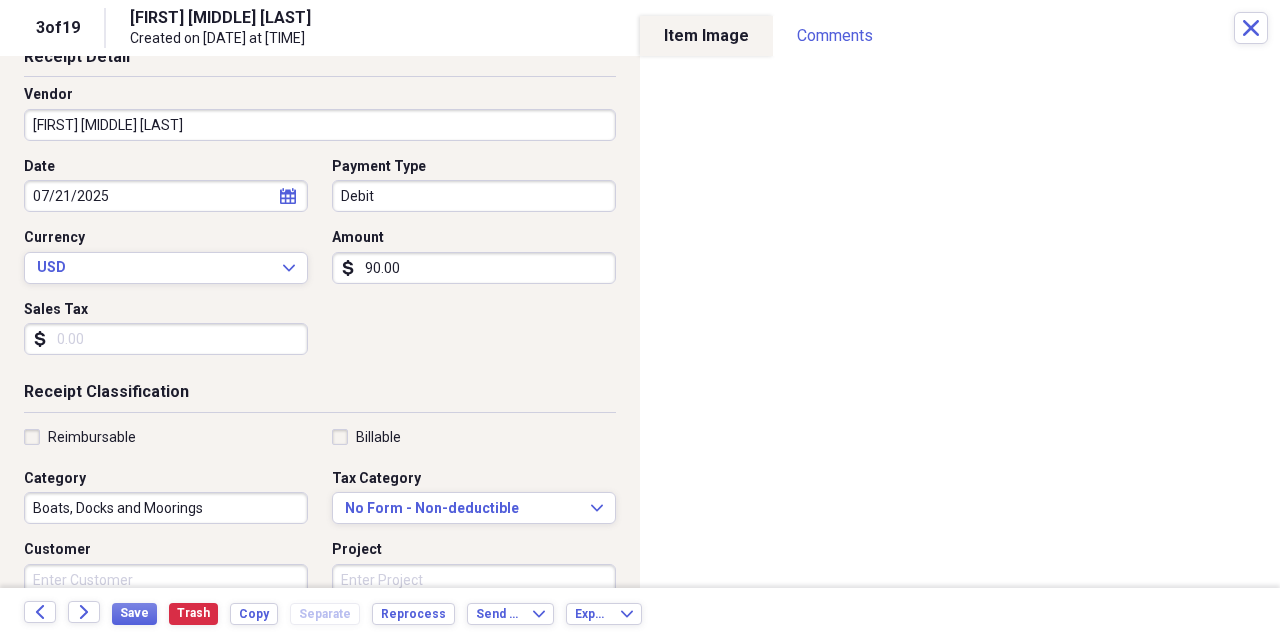click on "90.00" at bounding box center [474, 268] 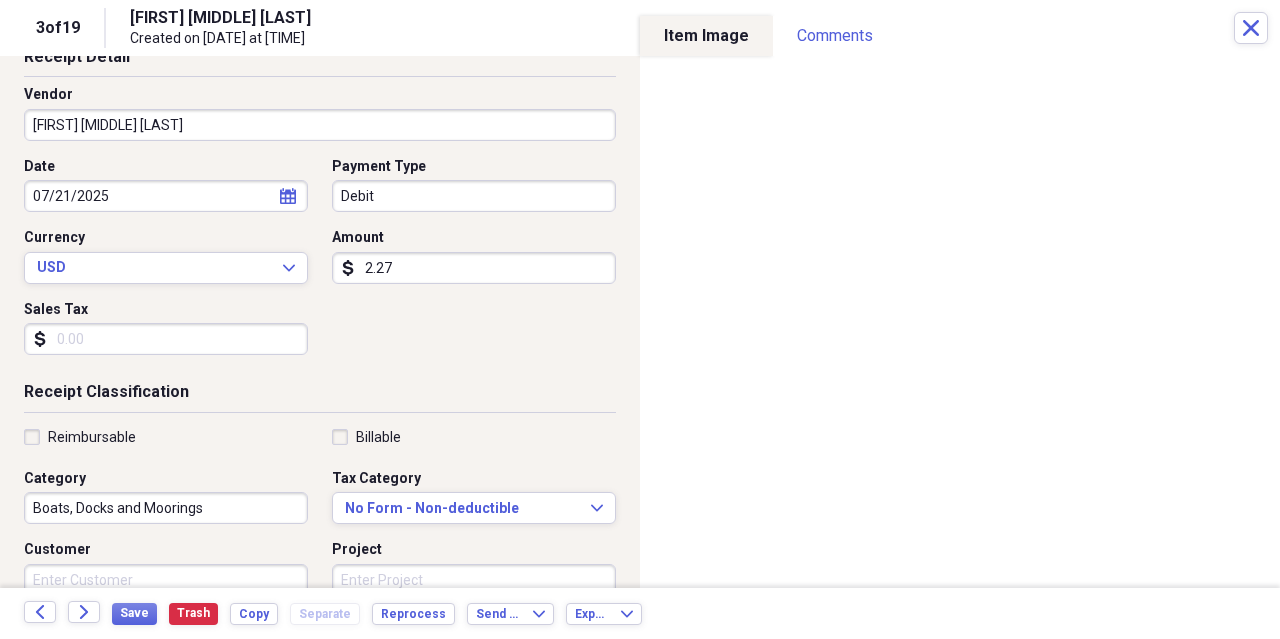 type on "22.74" 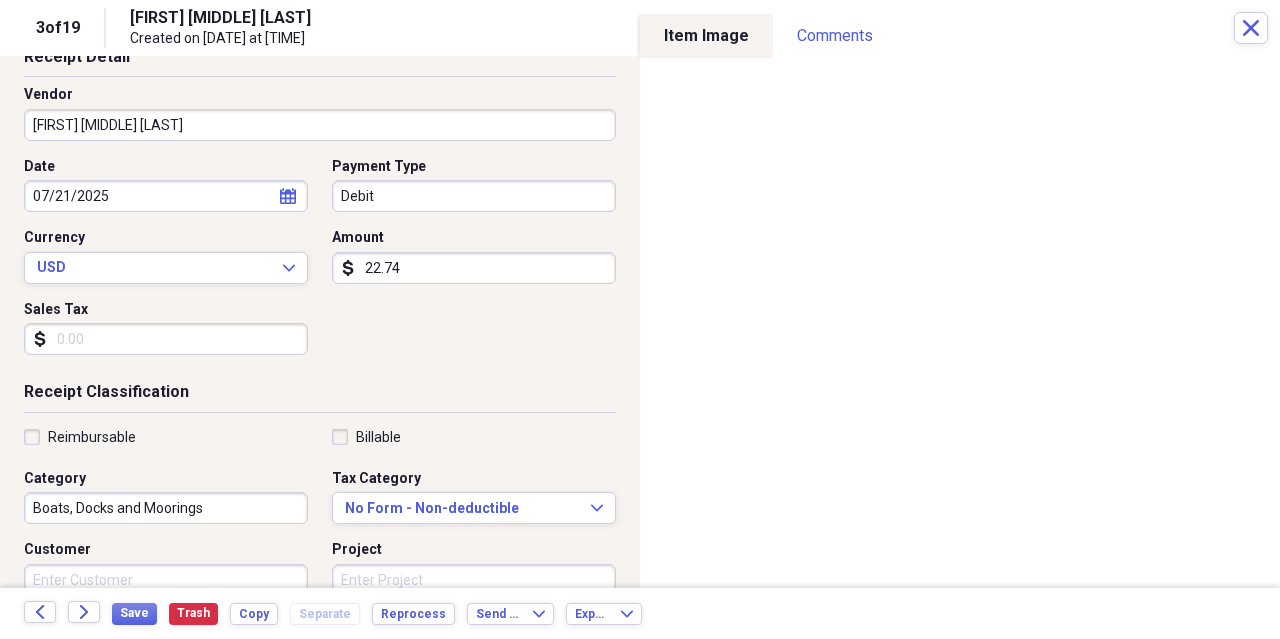 click on "Sales Tax" at bounding box center (166, 339) 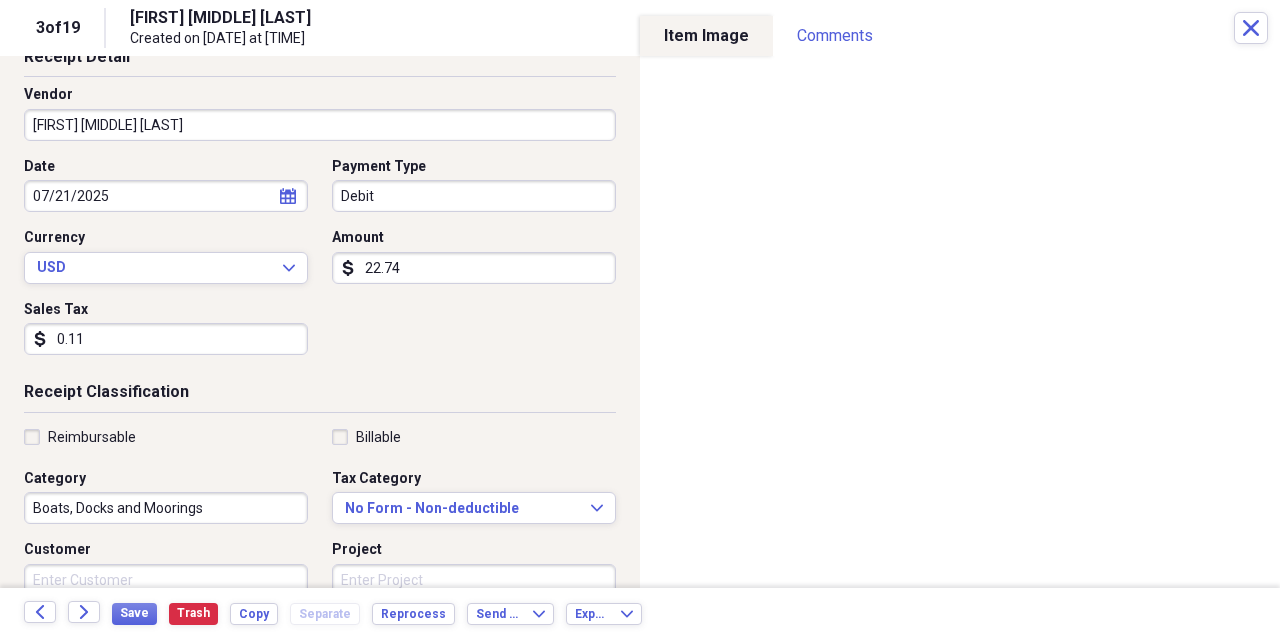 type on "1.15" 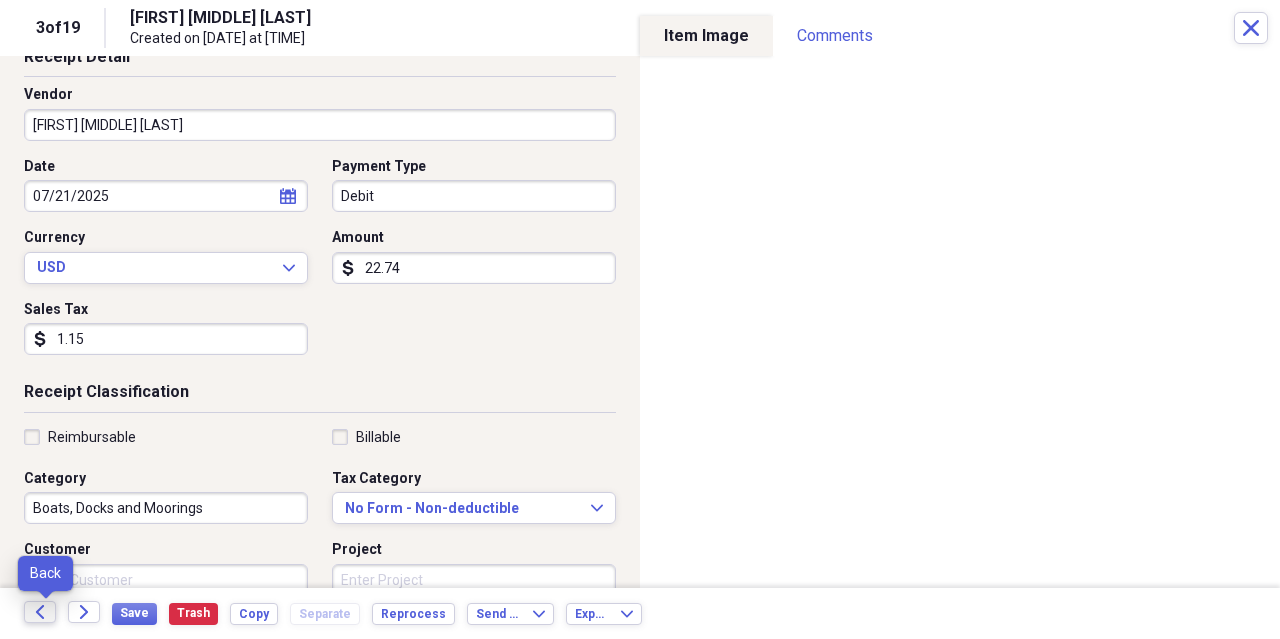 click on "Back" 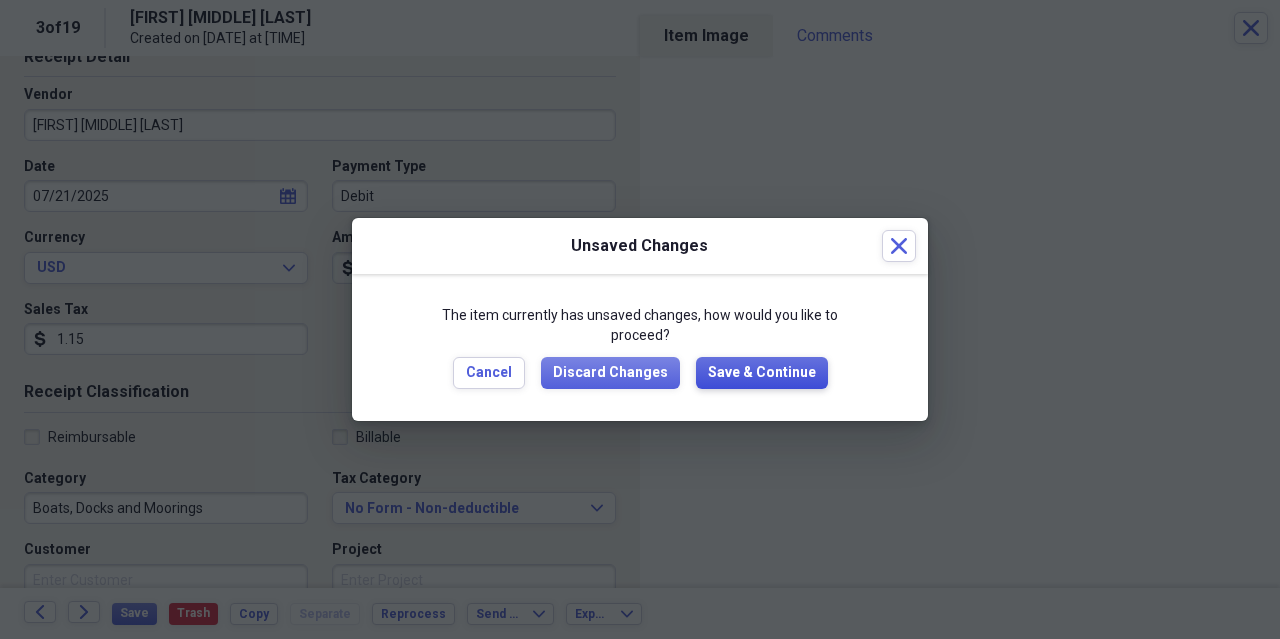 click on "Save & Continue" at bounding box center (762, 373) 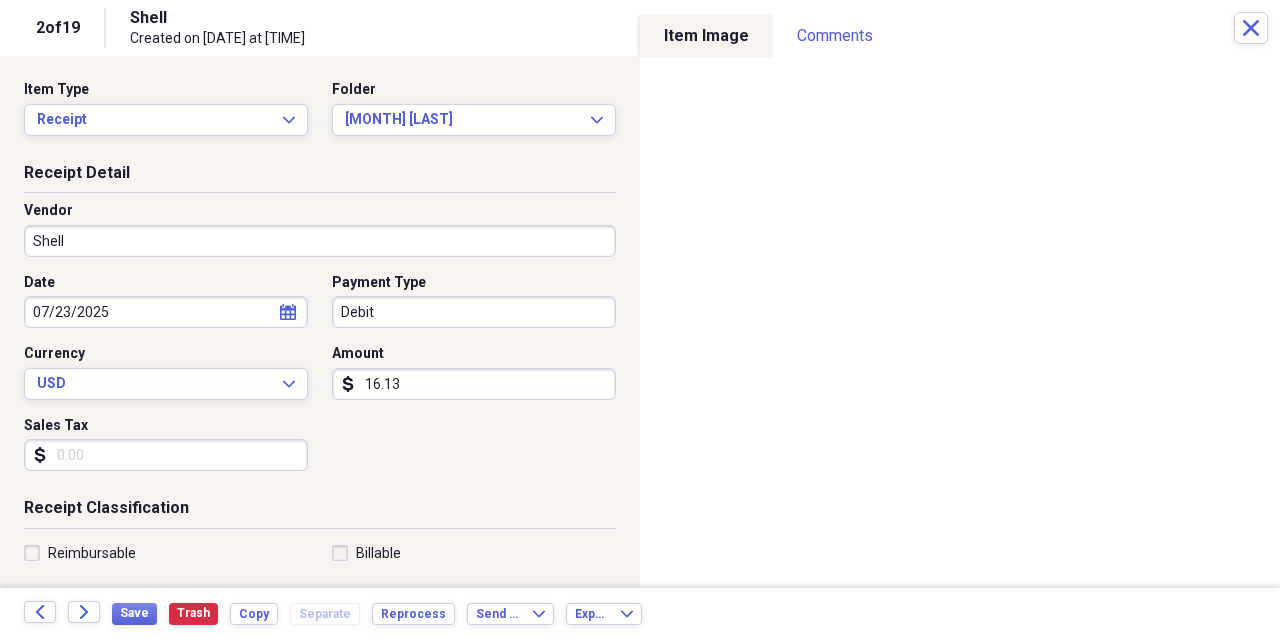 click on "Shell" at bounding box center [320, 241] 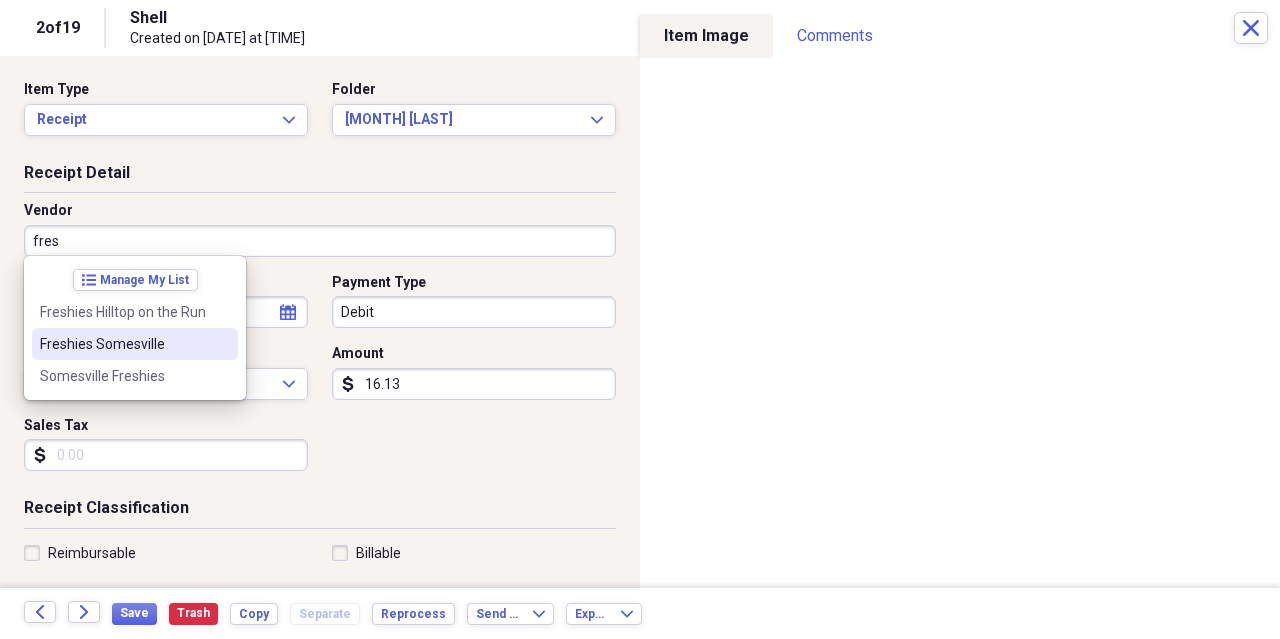 click on "Freshies Somesville" at bounding box center (123, 344) 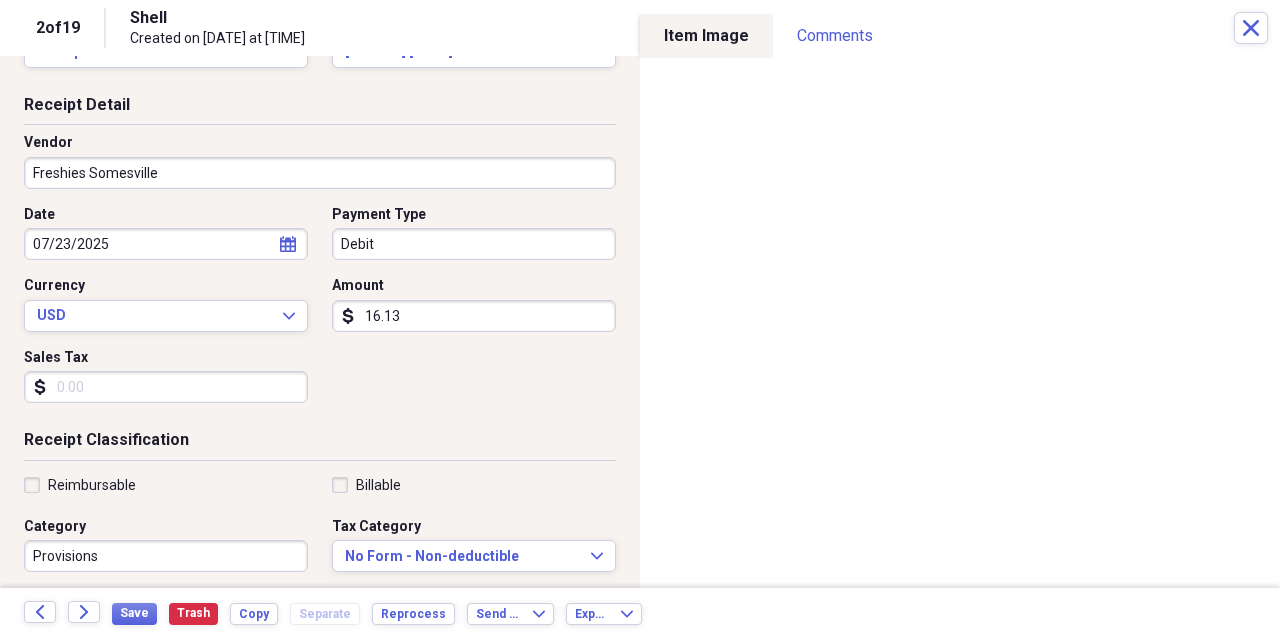 scroll, scrollTop: 116, scrollLeft: 0, axis: vertical 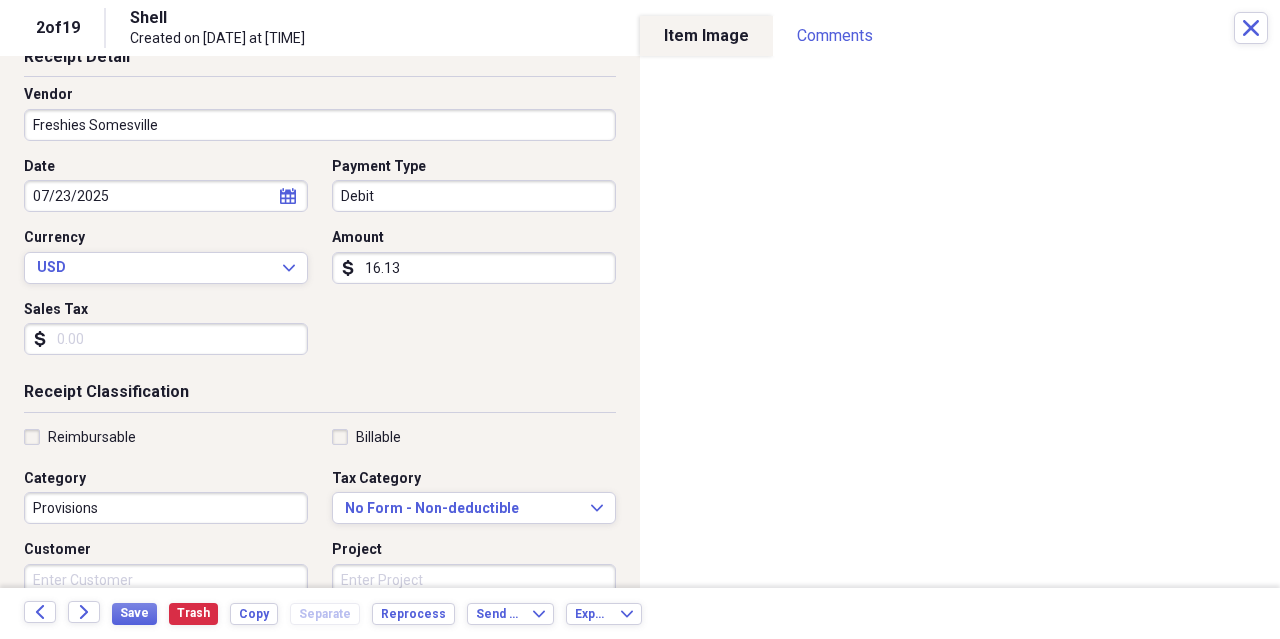 click on "Provisions" at bounding box center (166, 508) 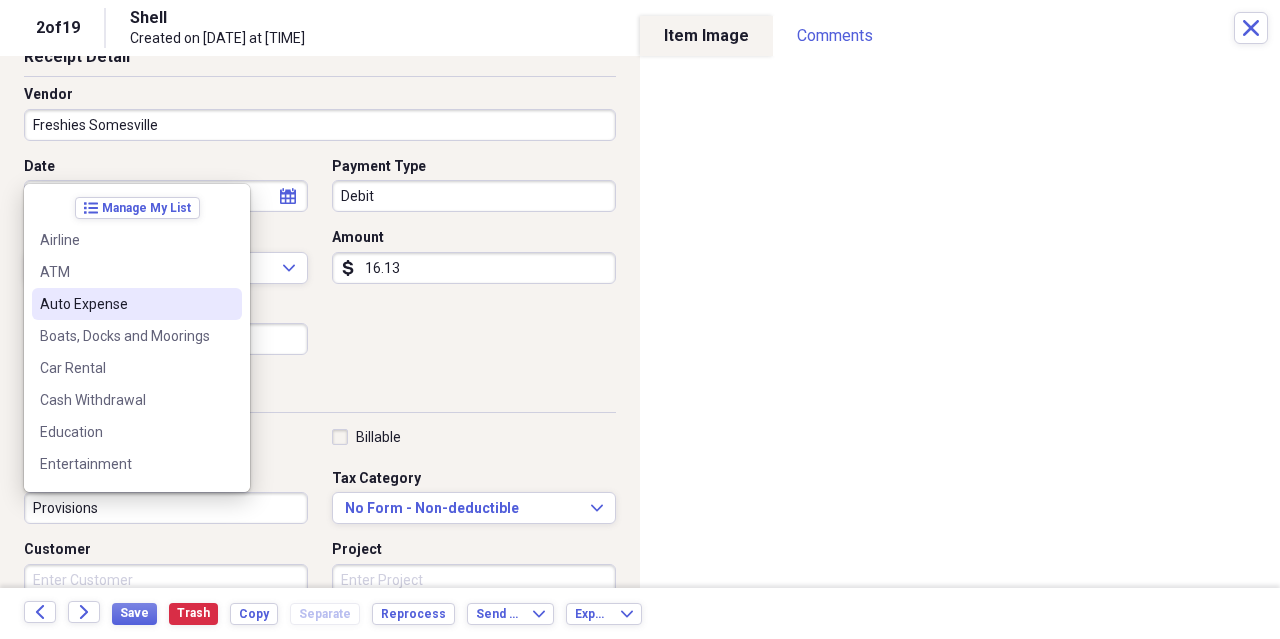 click on "Auto Expense" at bounding box center (125, 304) 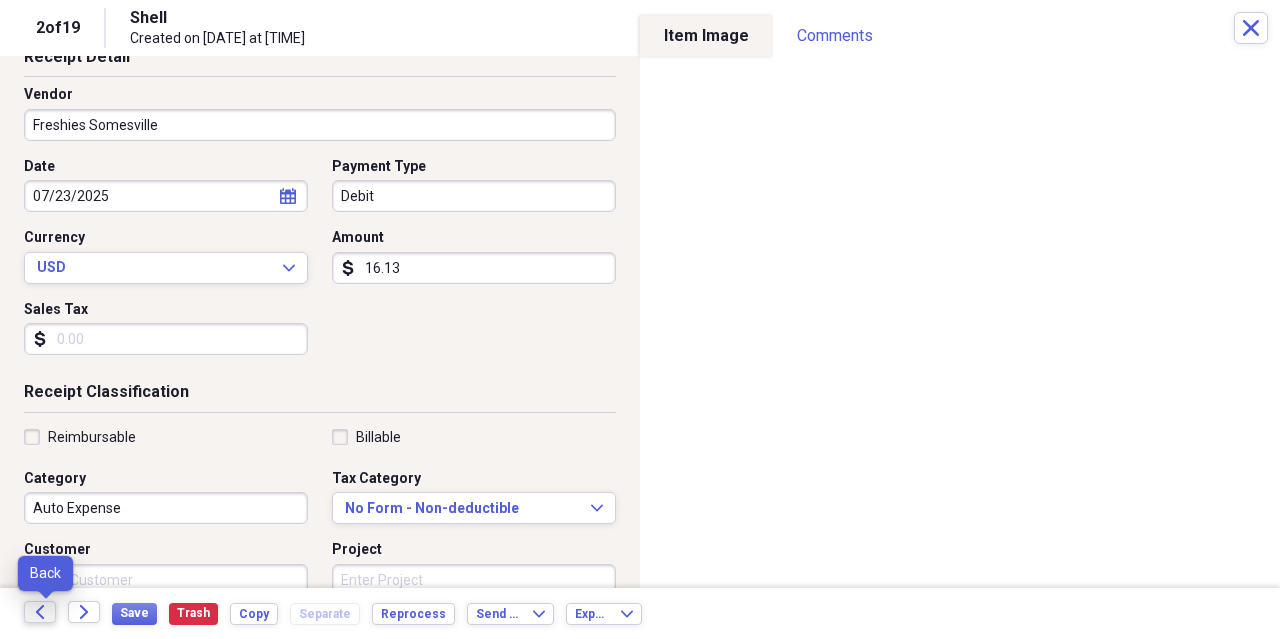 click on "Back" 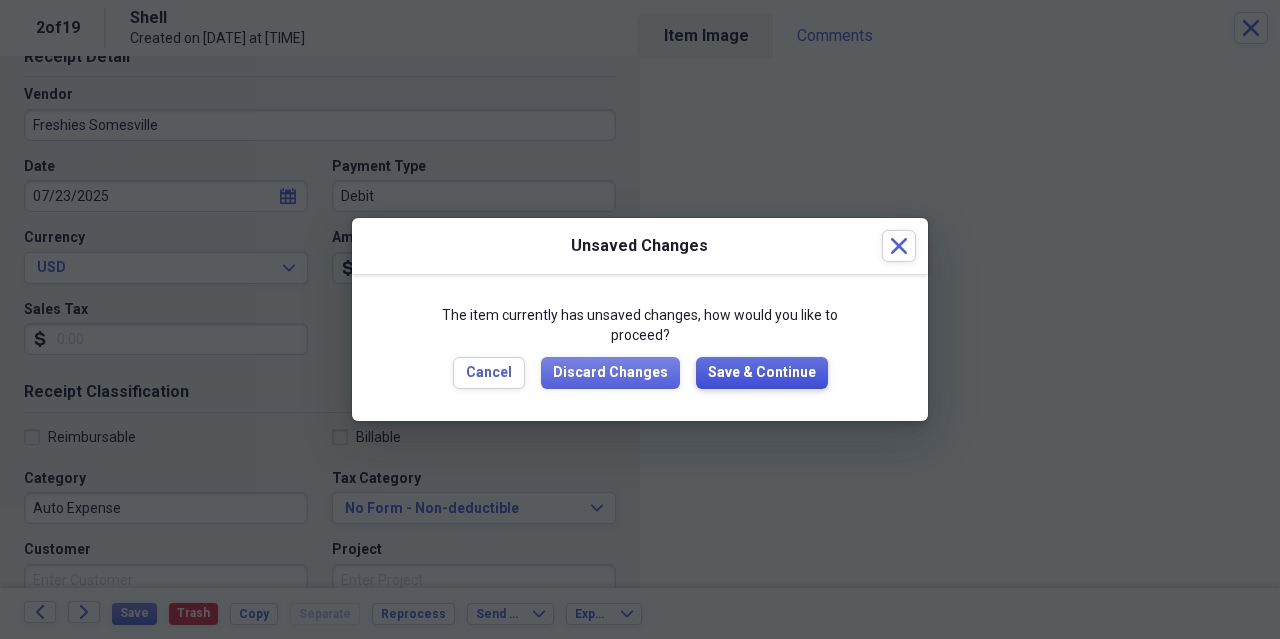 click on "Save & Continue" at bounding box center [762, 373] 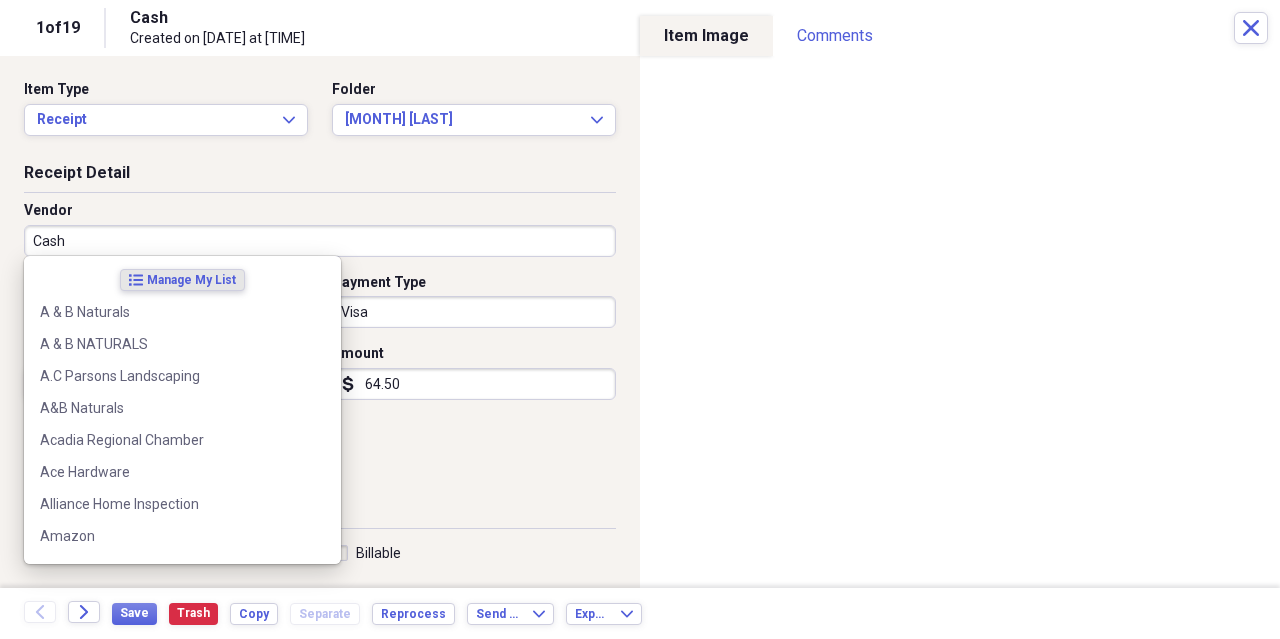 click on "Cash" at bounding box center [320, 241] 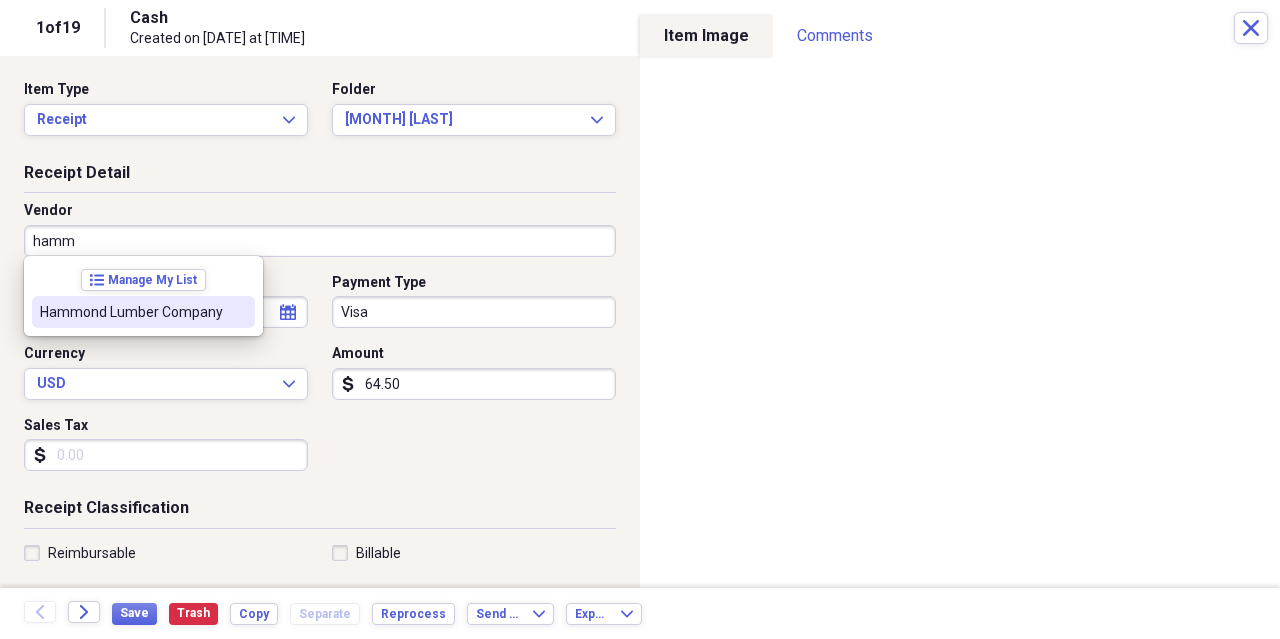 click on "Hammond Lumber Company" at bounding box center [143, 312] 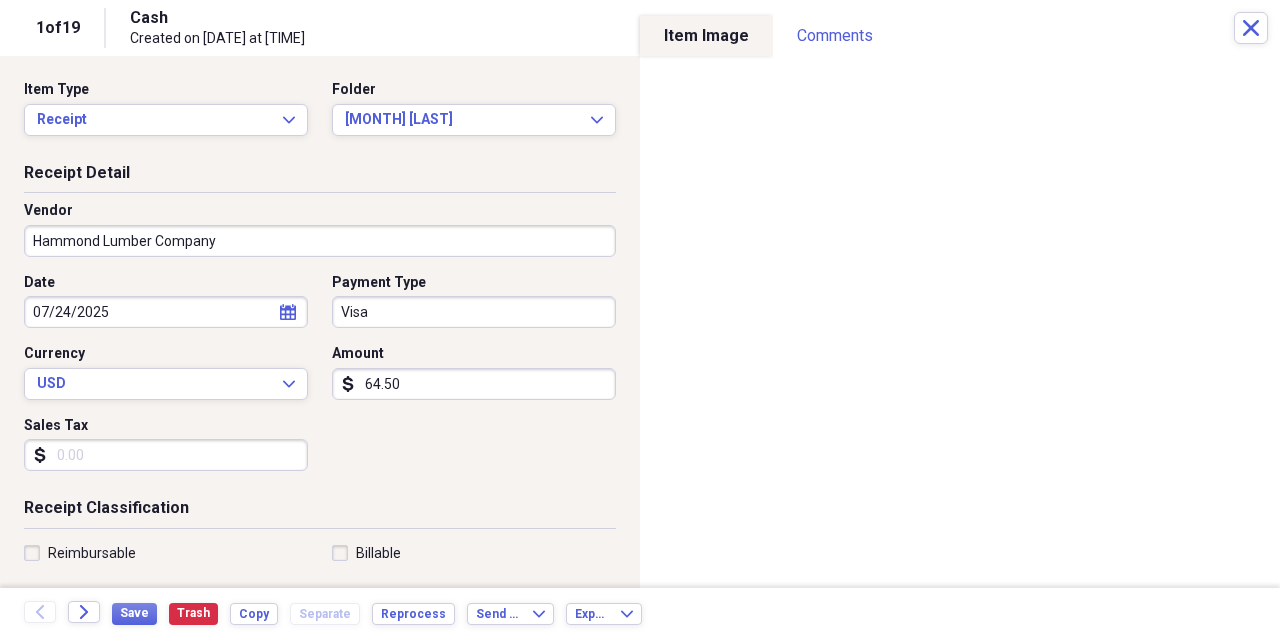 type on "Ground Maintenance" 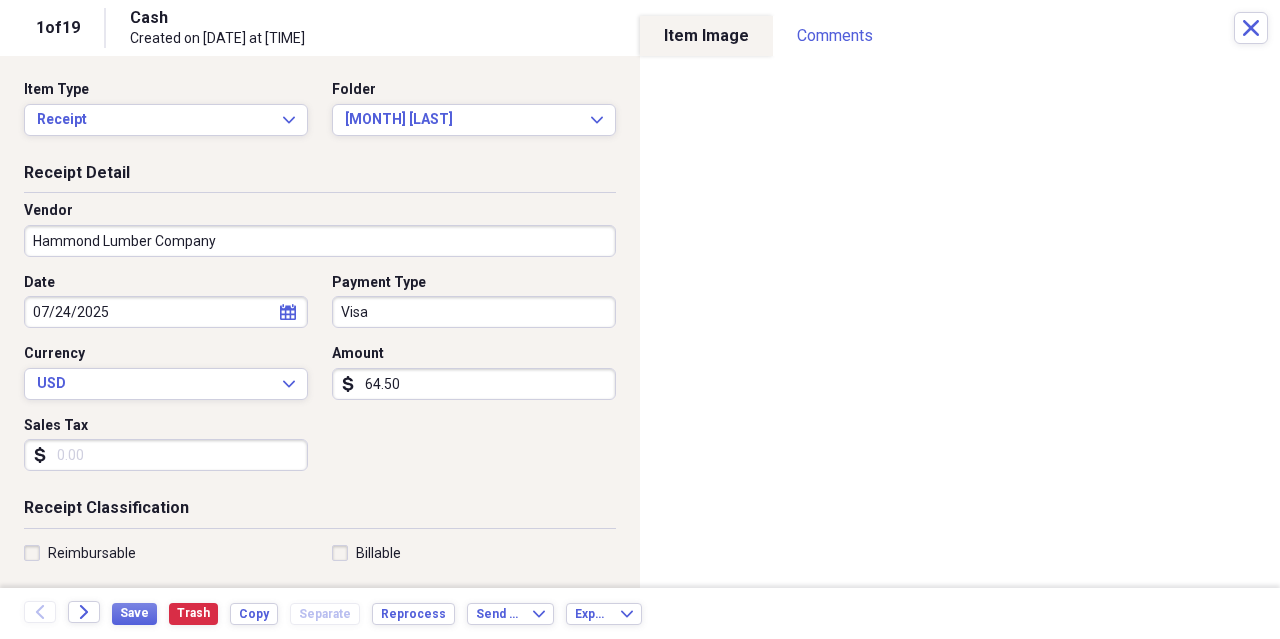 click on "Visa" at bounding box center [474, 312] 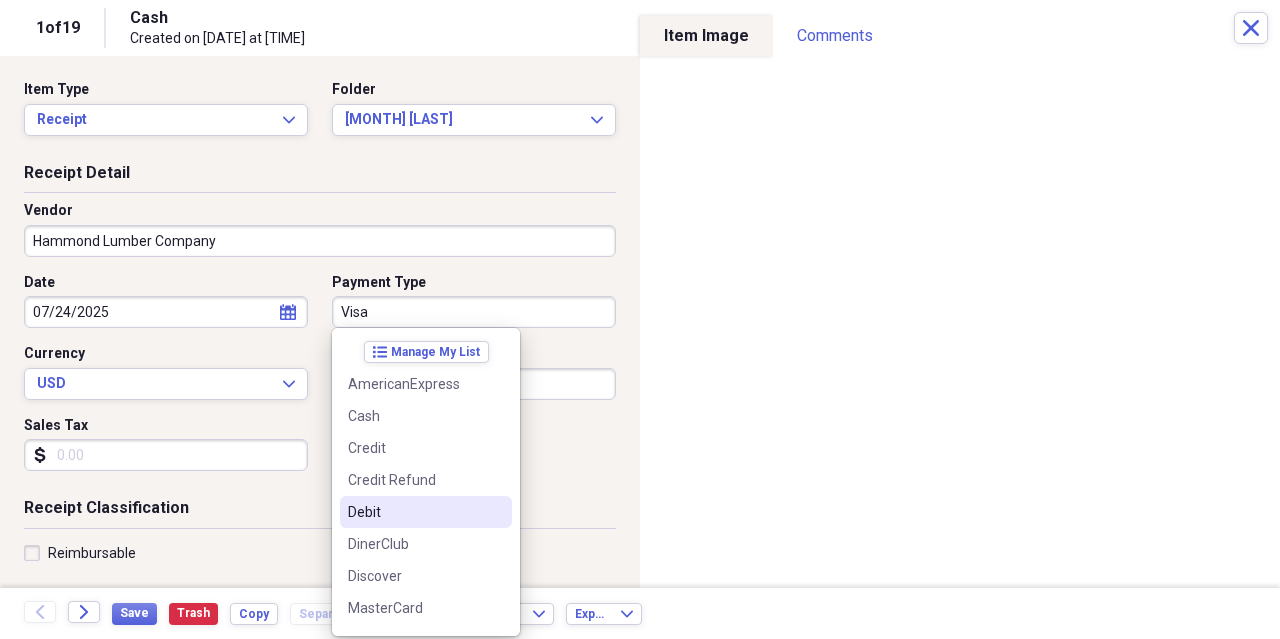click on "Debit" at bounding box center (414, 512) 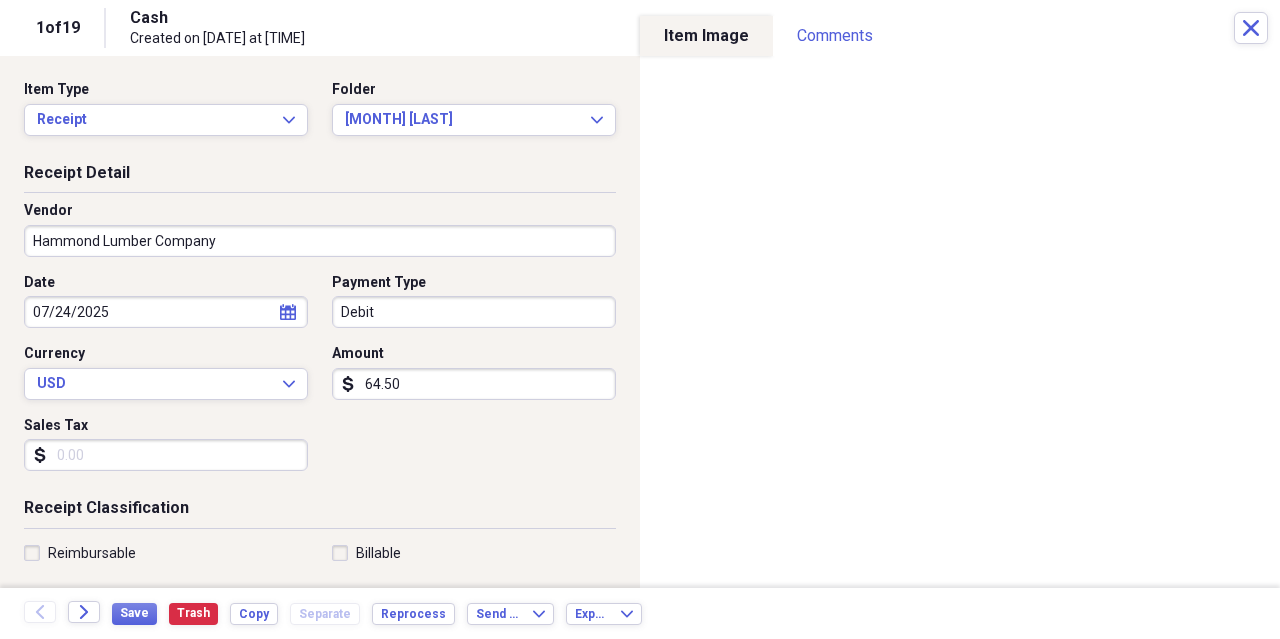 click on "Sales Tax" at bounding box center (166, 455) 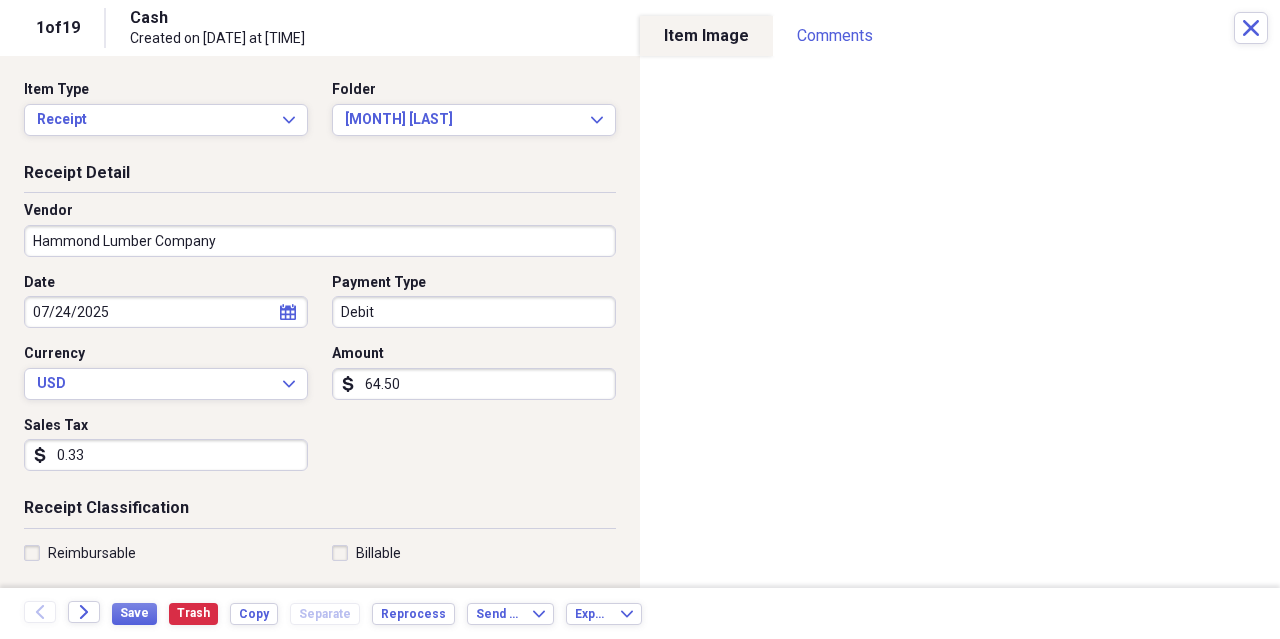 type on "3.36" 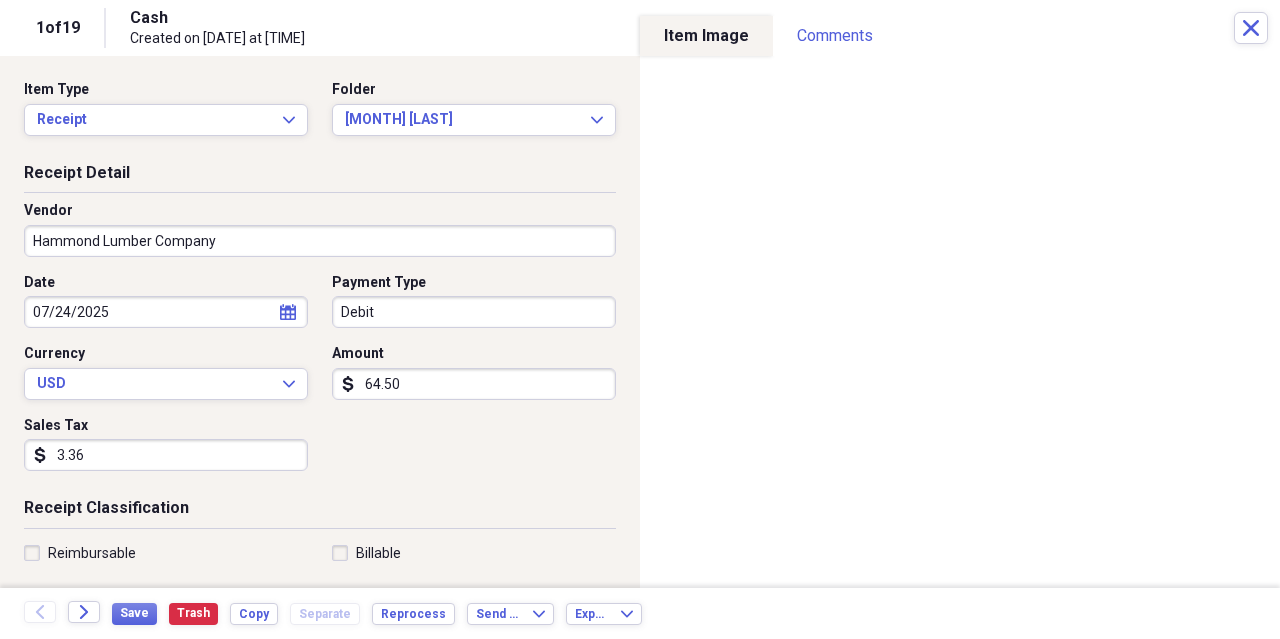 scroll, scrollTop: 116, scrollLeft: 0, axis: vertical 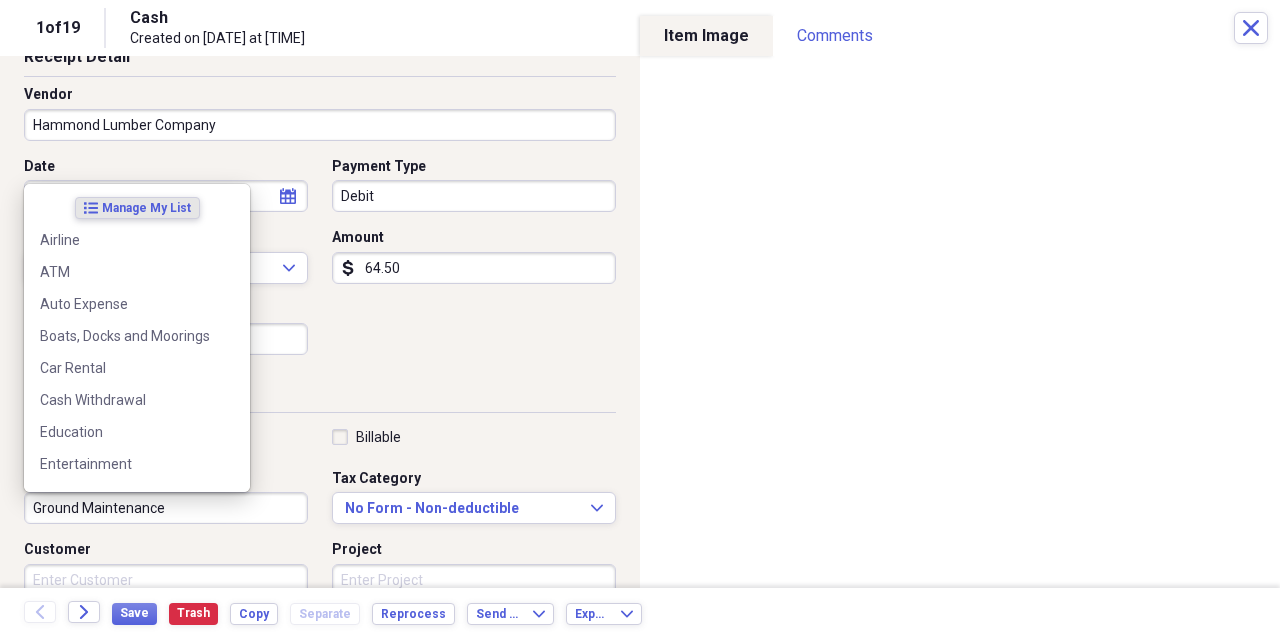 click on "Ground Maintenance" at bounding box center [166, 508] 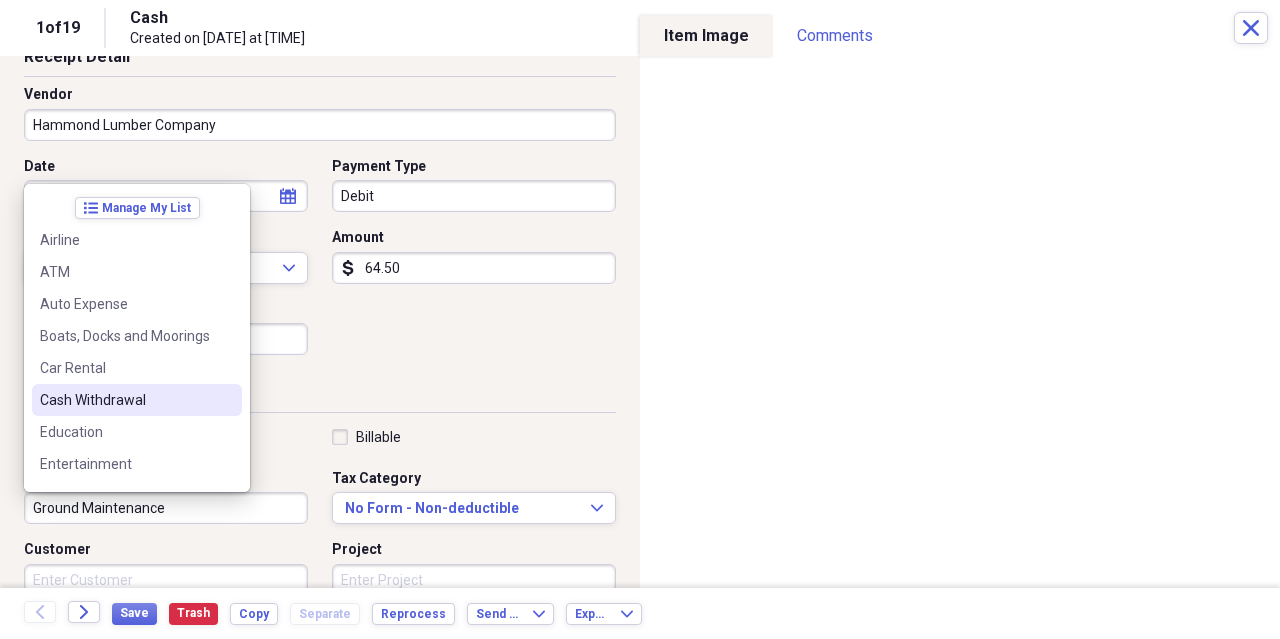 scroll, scrollTop: 700, scrollLeft: 0, axis: vertical 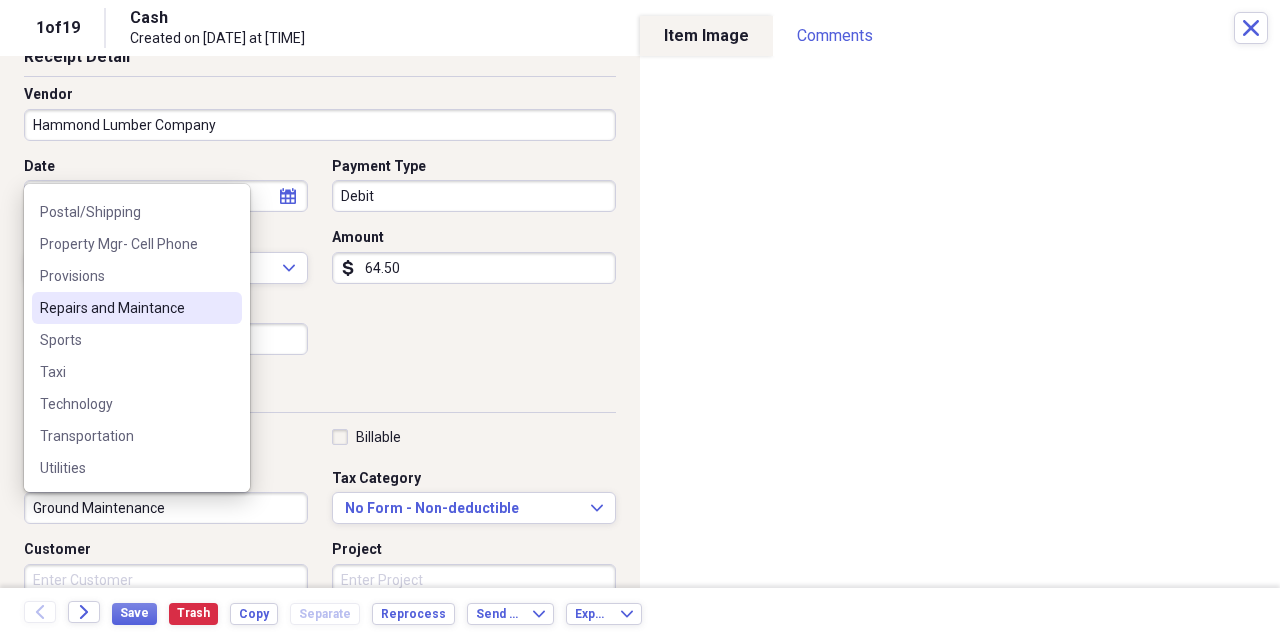 click on "Repairs and Maintance" at bounding box center (125, 308) 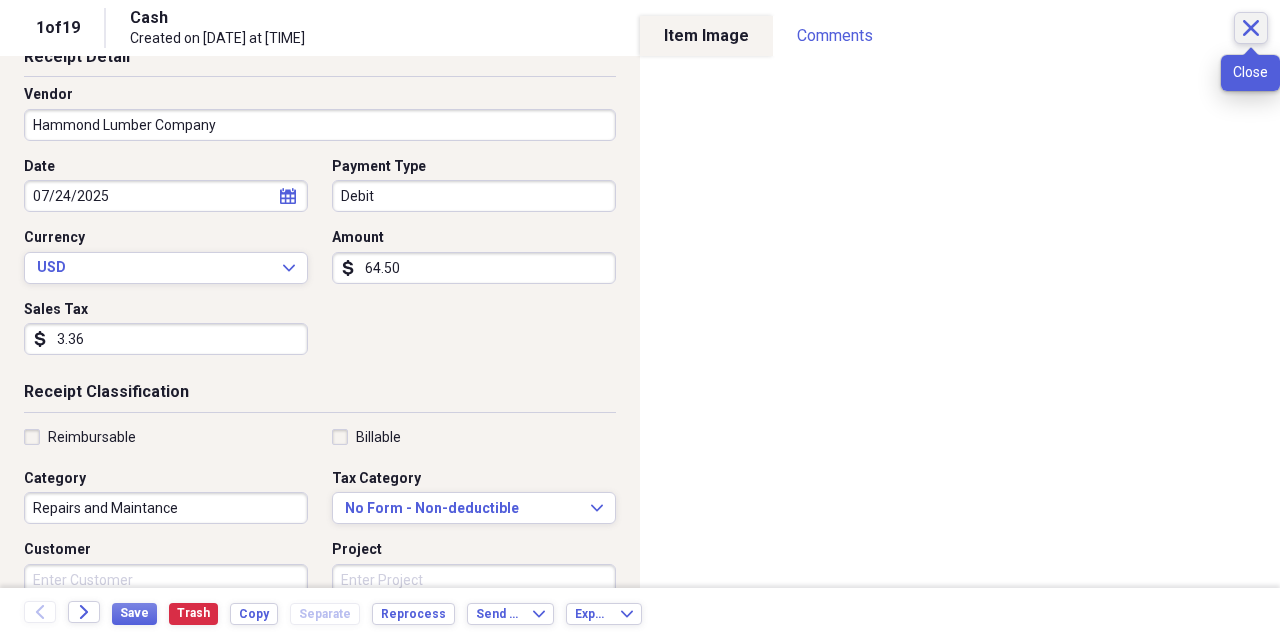 click on "Close" 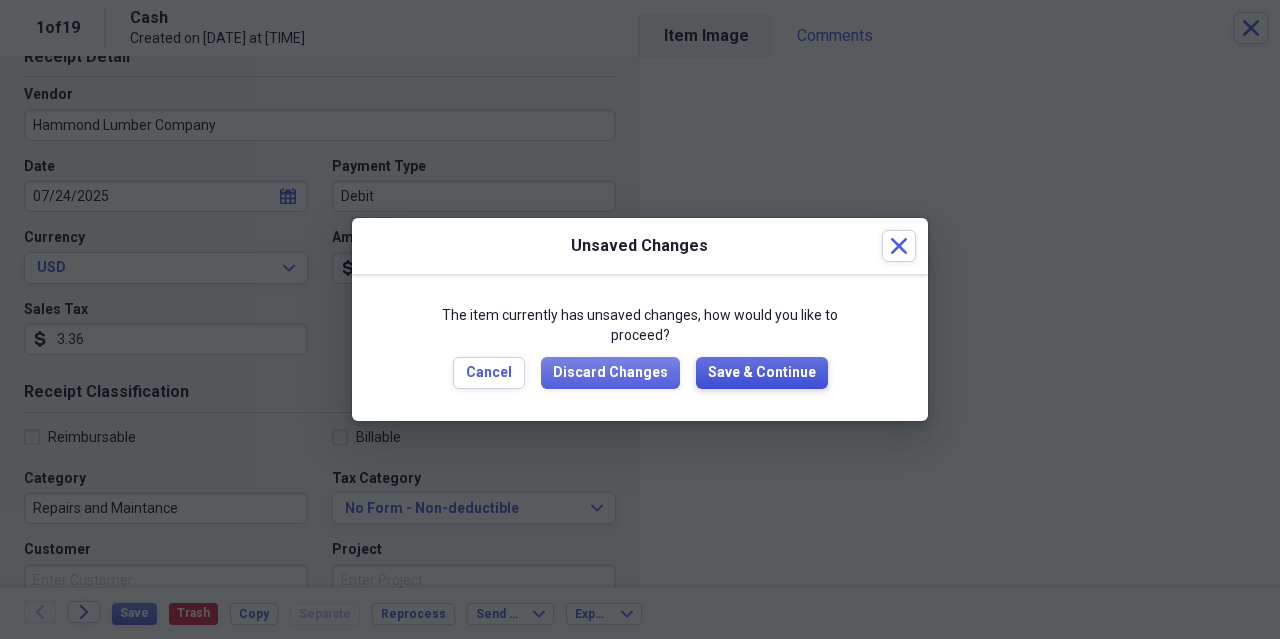 click on "Save & Continue" at bounding box center (762, 373) 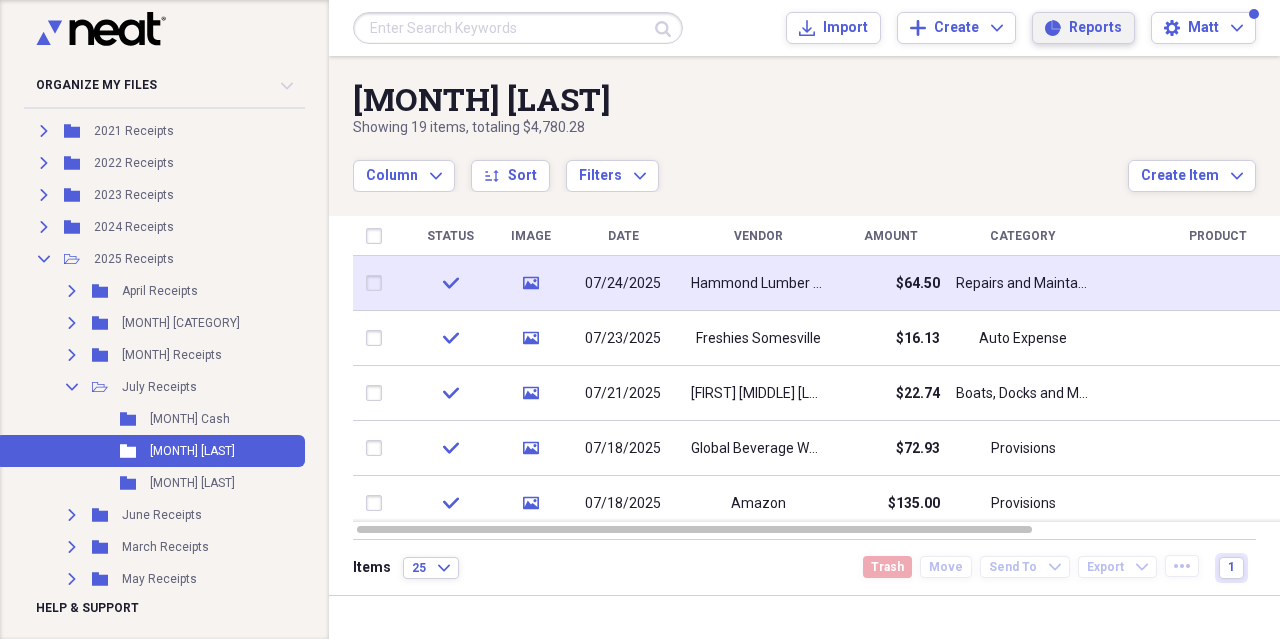 click on "Reports" at bounding box center [1095, 28] 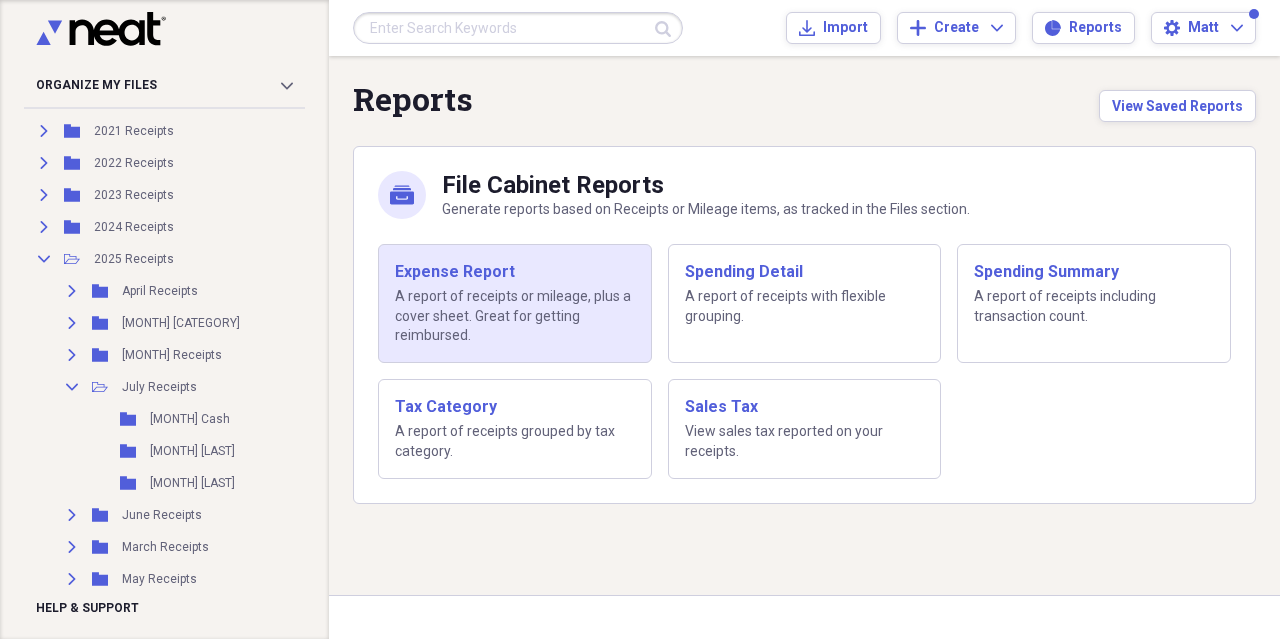 click on "A report of receipts or mileage, plus a cover sheet. Great for getting reimbursed." at bounding box center (515, 316) 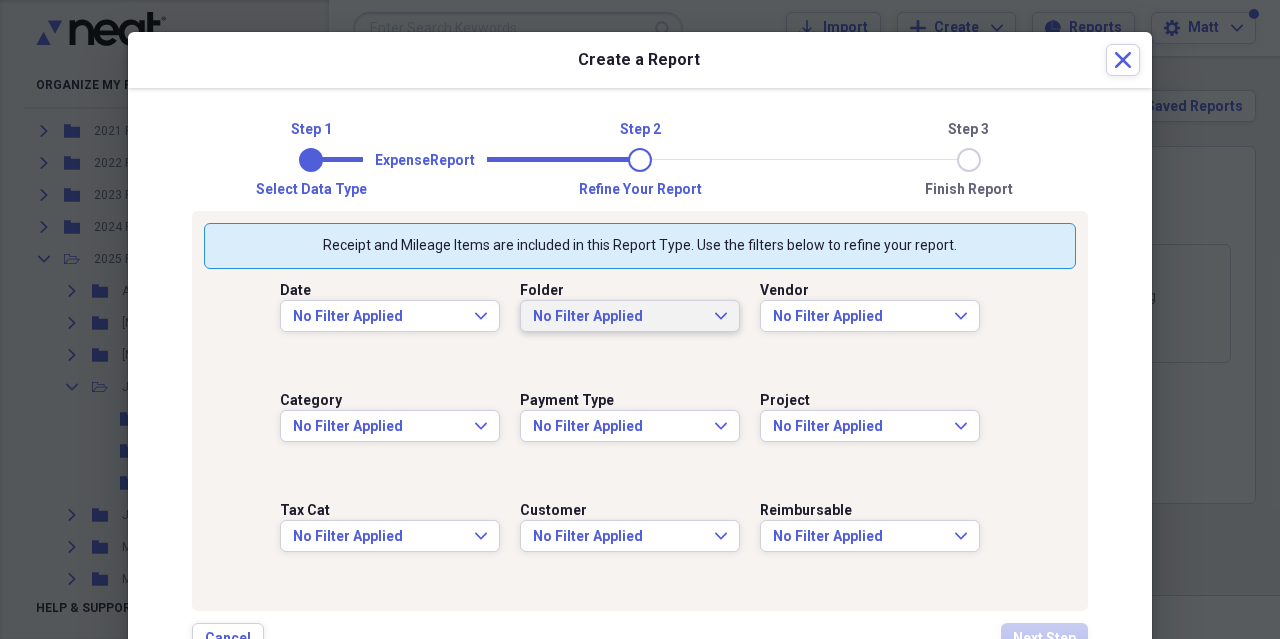 click on "No Filter Applied Expand" at bounding box center [630, 316] 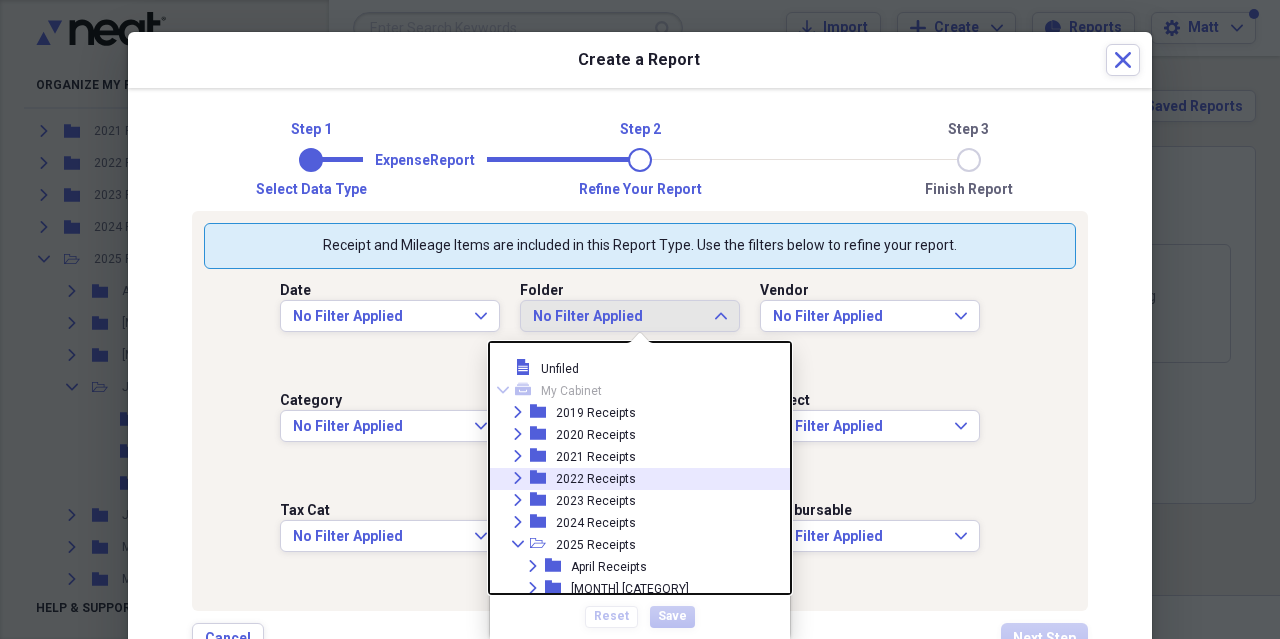 scroll, scrollTop: 337, scrollLeft: 0, axis: vertical 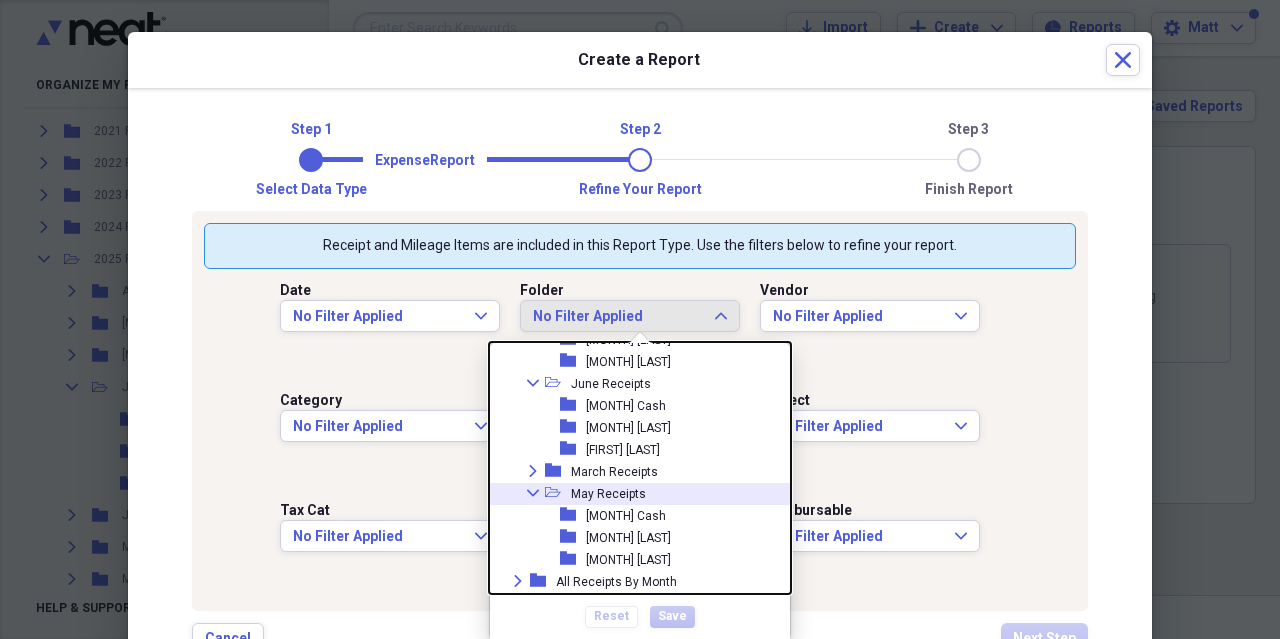 click on "Collapse" 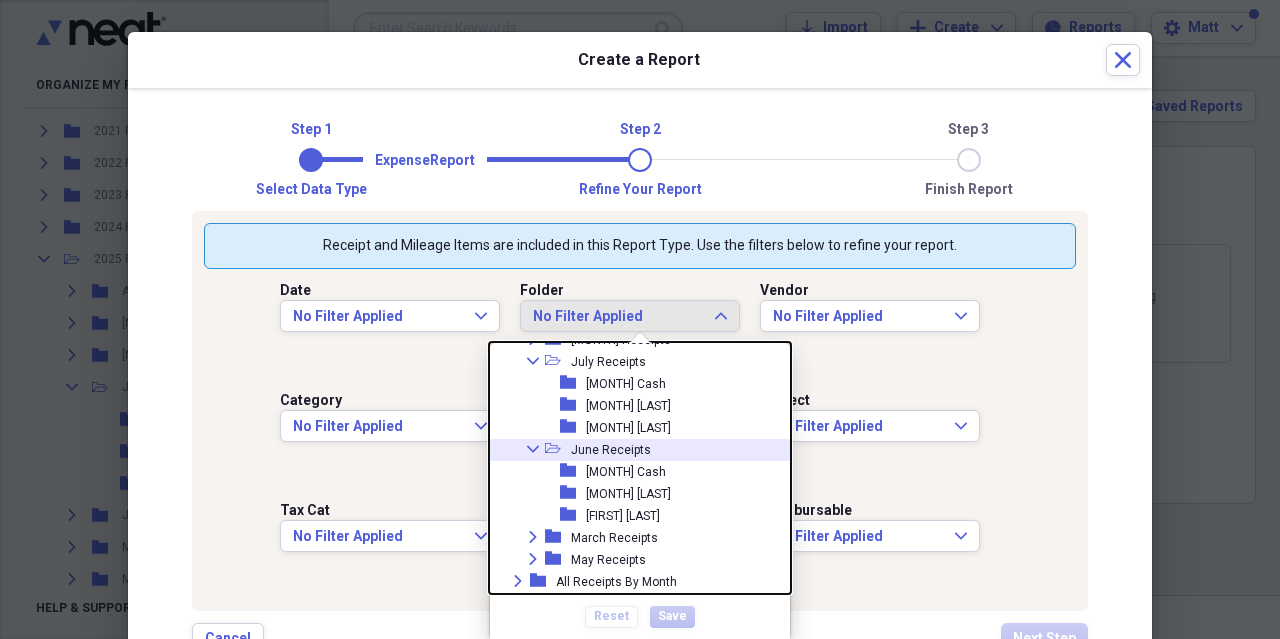 click on "Collapse" 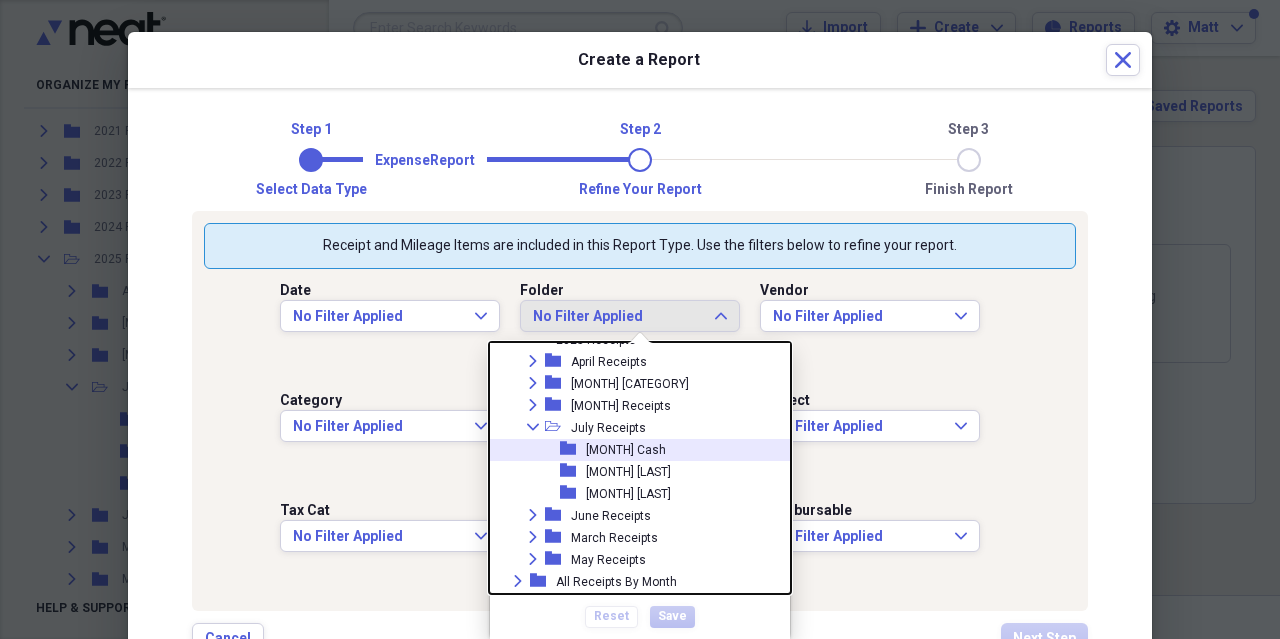 click on "folder [MONTH] Cash" at bounding box center (632, 450) 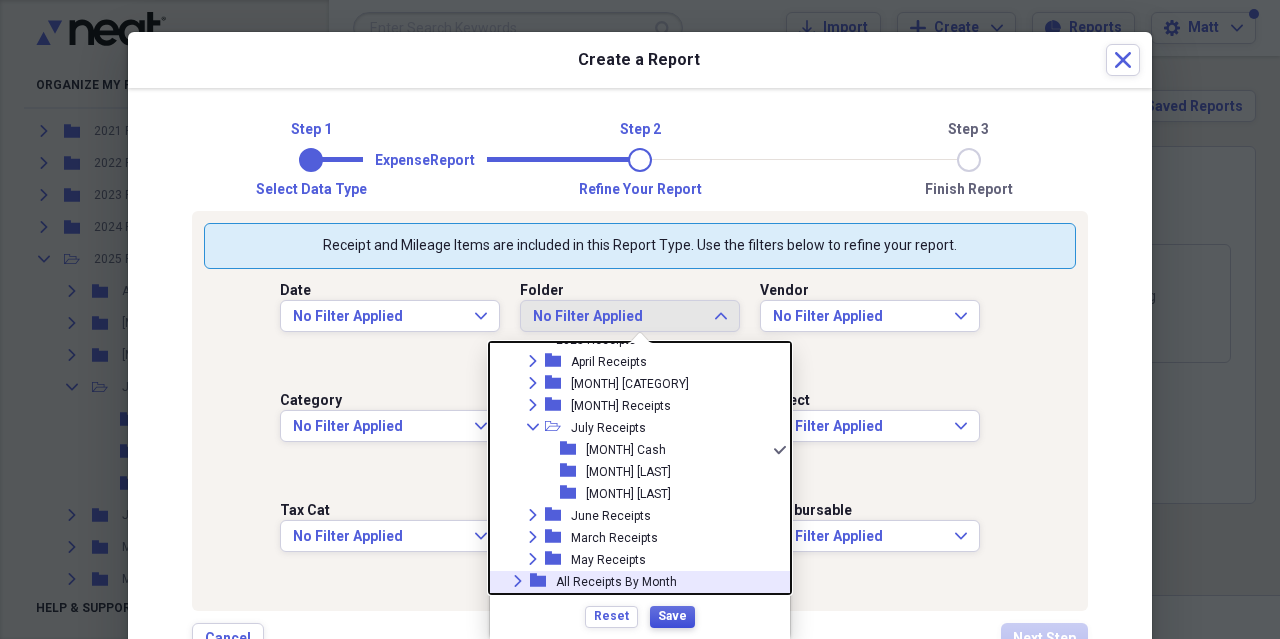 click on "Save" at bounding box center (672, 616) 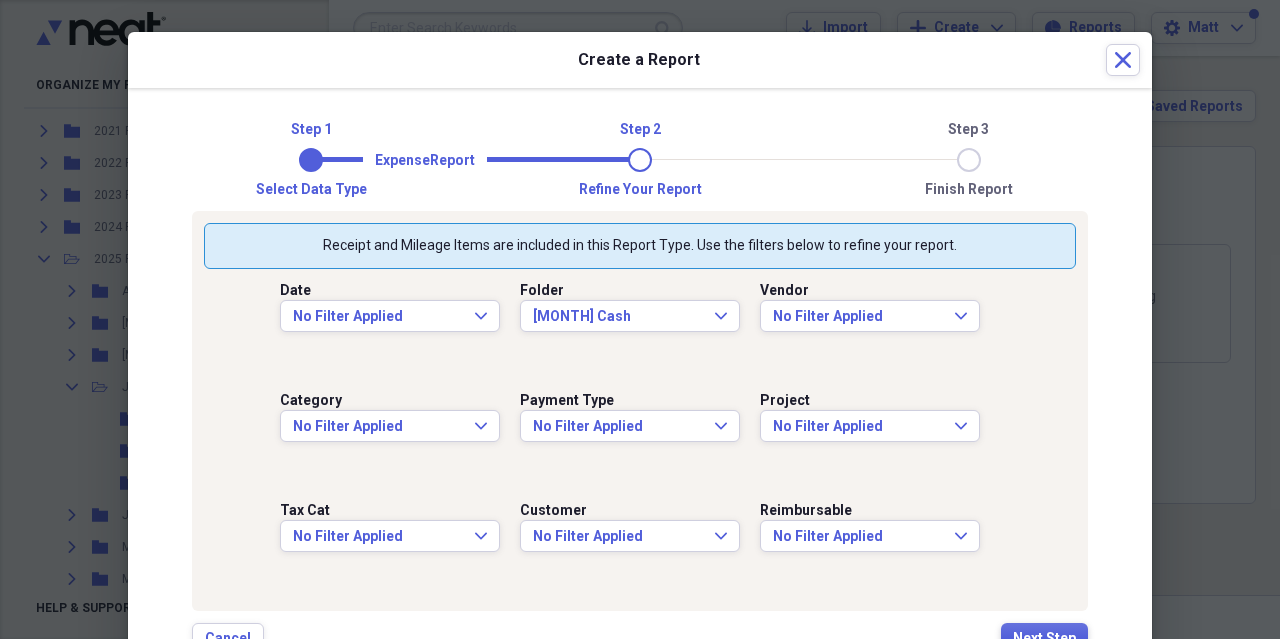 click on "Next Step" at bounding box center (1044, 639) 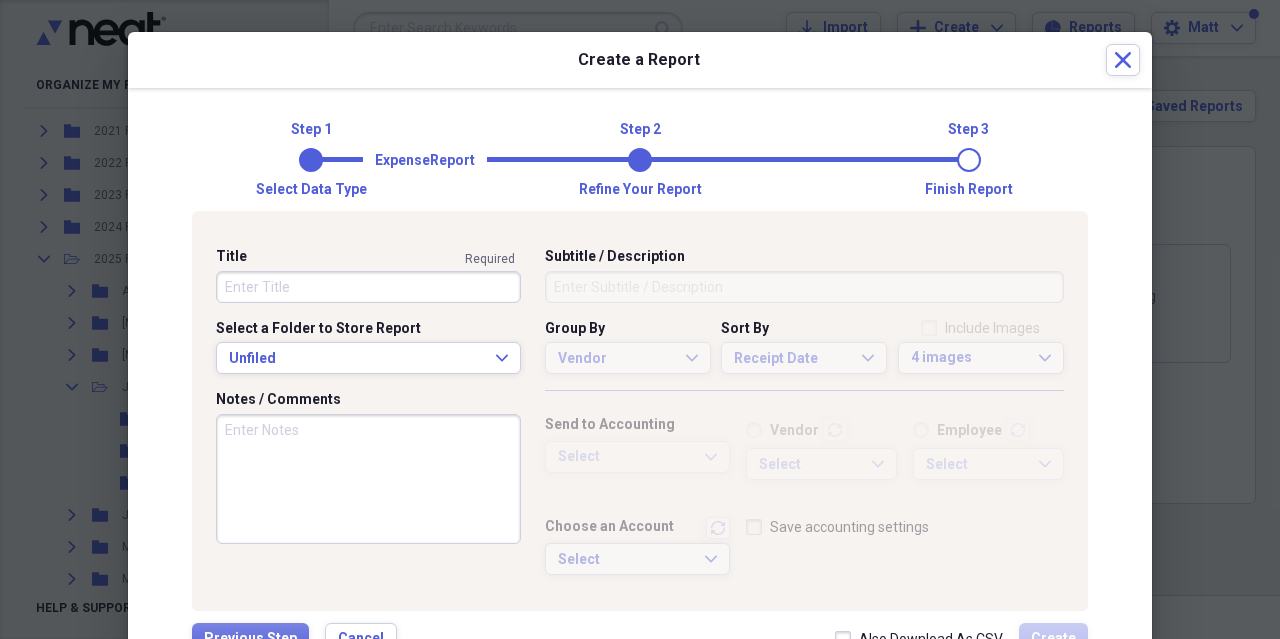click on "Title" at bounding box center [368, 287] 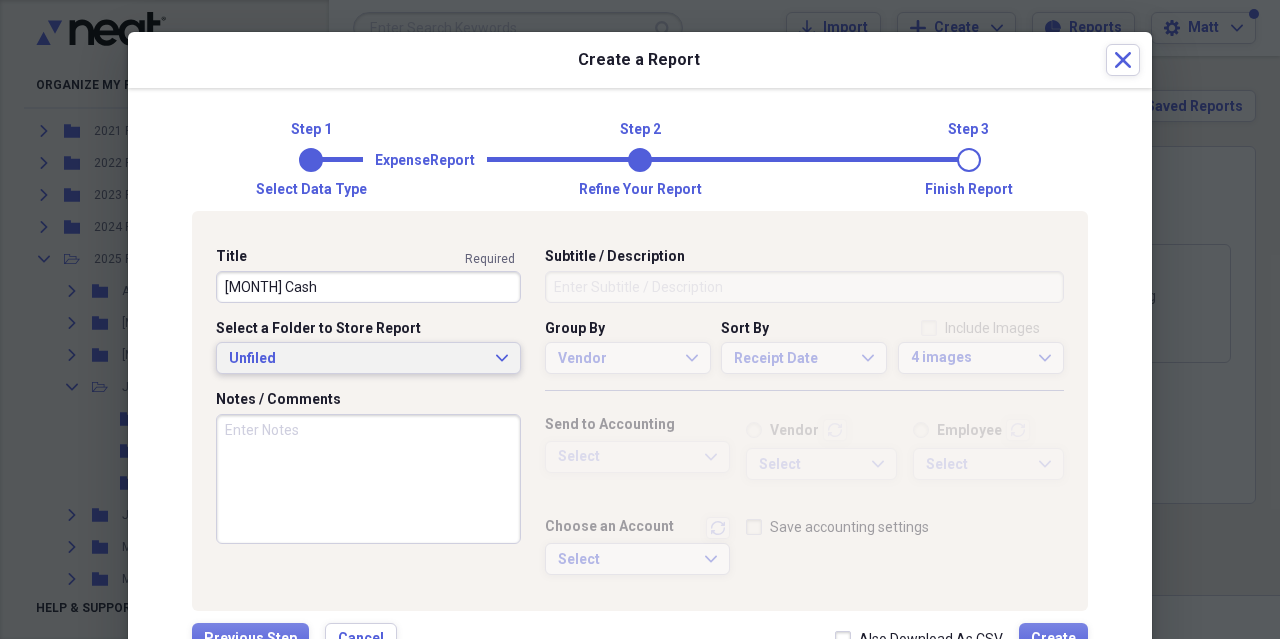 type on "[MONTH] Cash" 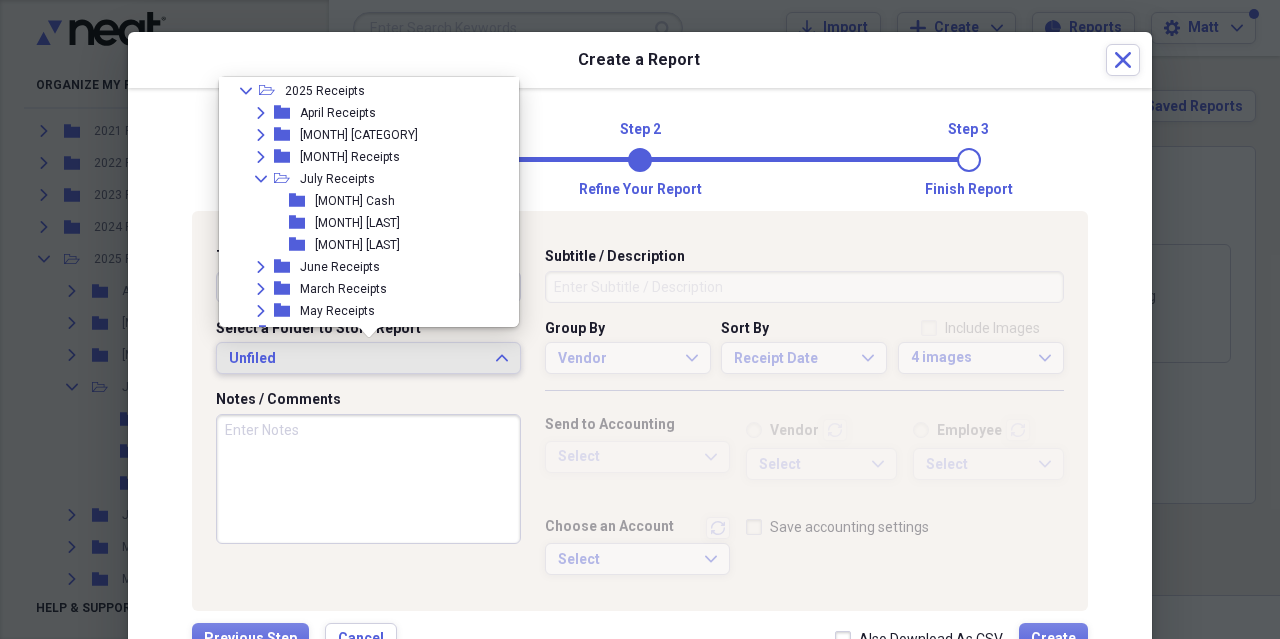 scroll, scrollTop: 205, scrollLeft: 0, axis: vertical 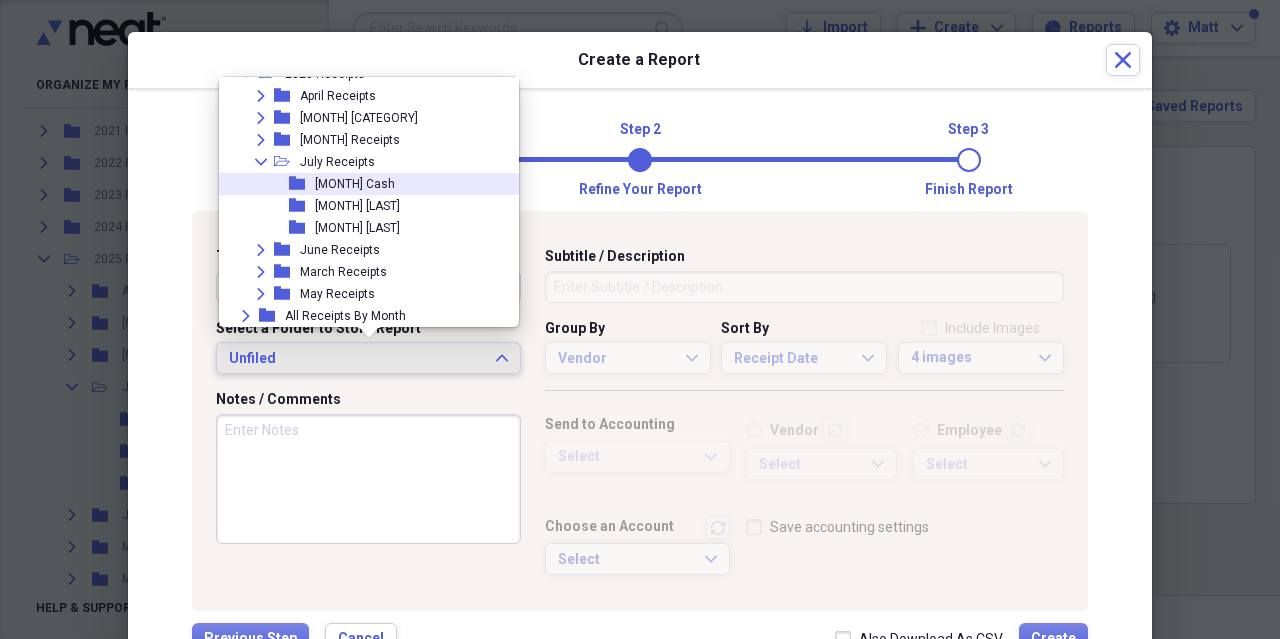 click on "[MONTH] Cash" at bounding box center [355, 184] 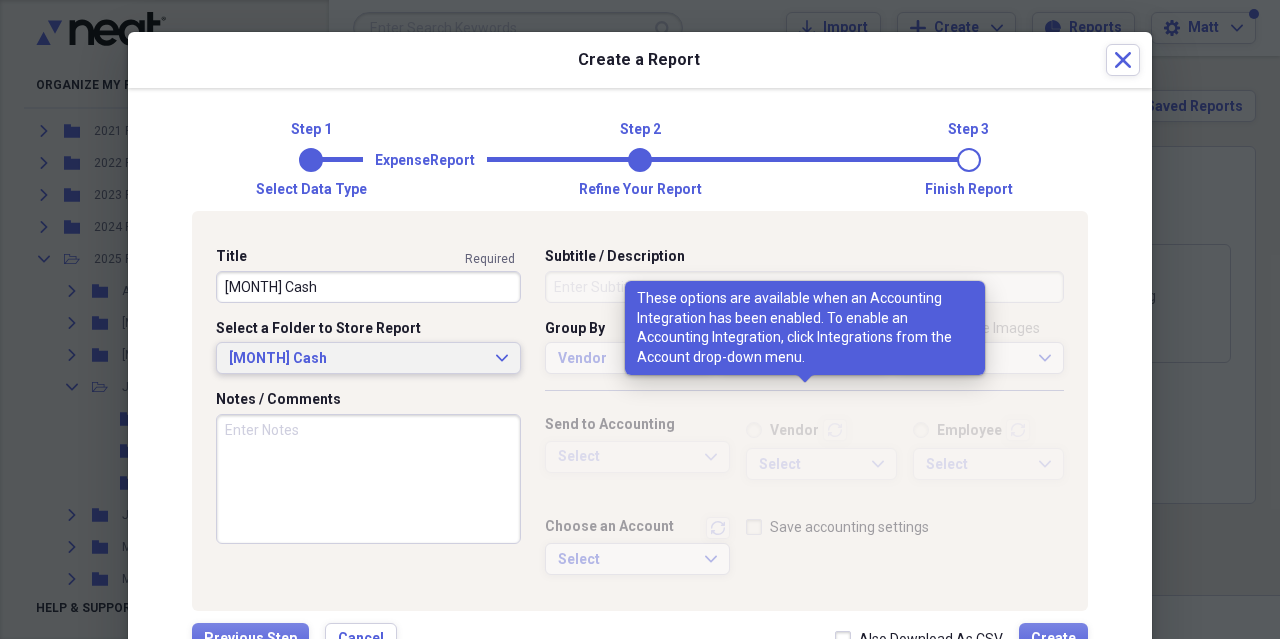 scroll, scrollTop: 80, scrollLeft: 0, axis: vertical 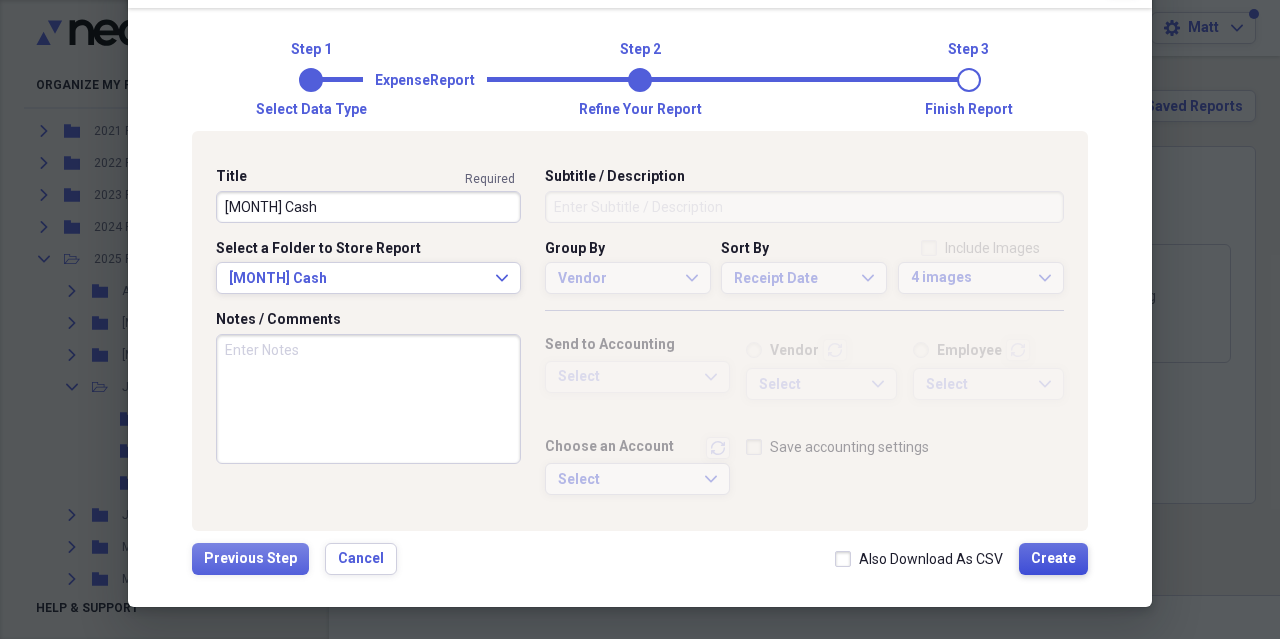 click on "Create" at bounding box center [1053, 559] 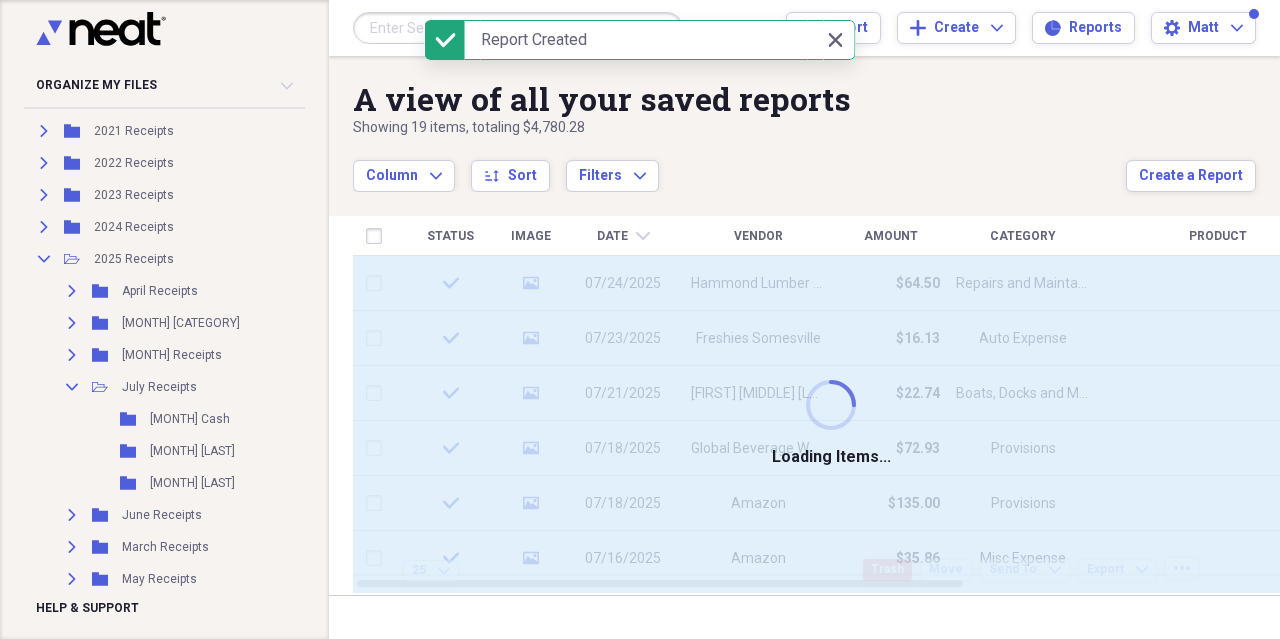 type 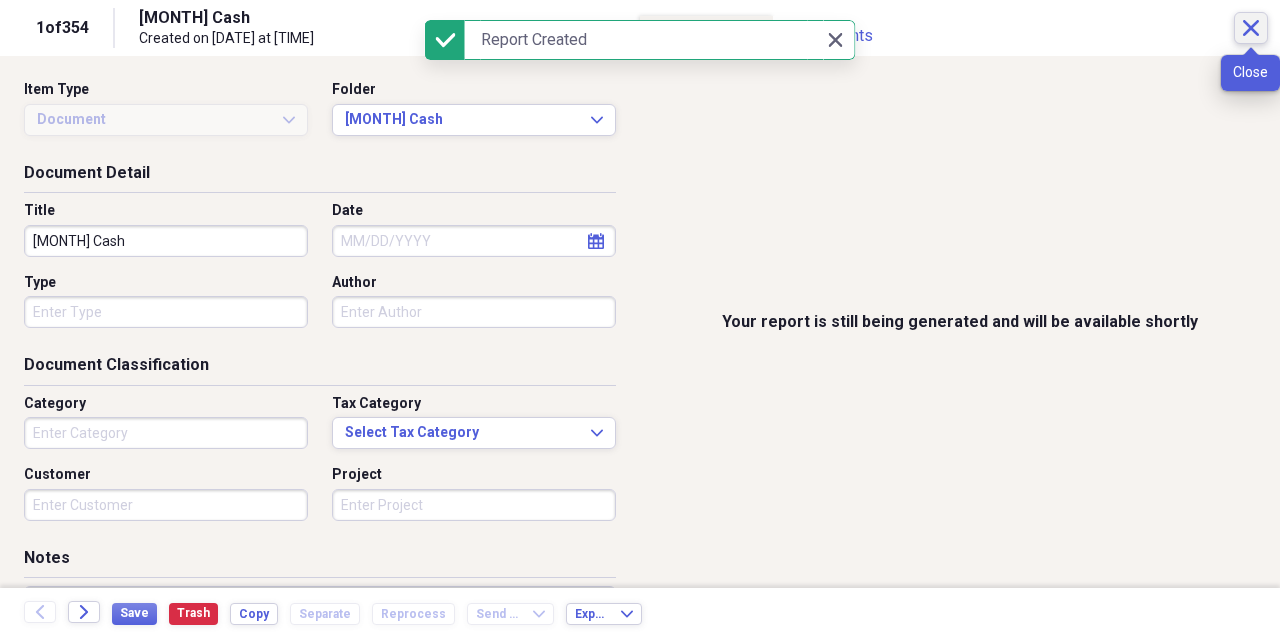 click on "Close" 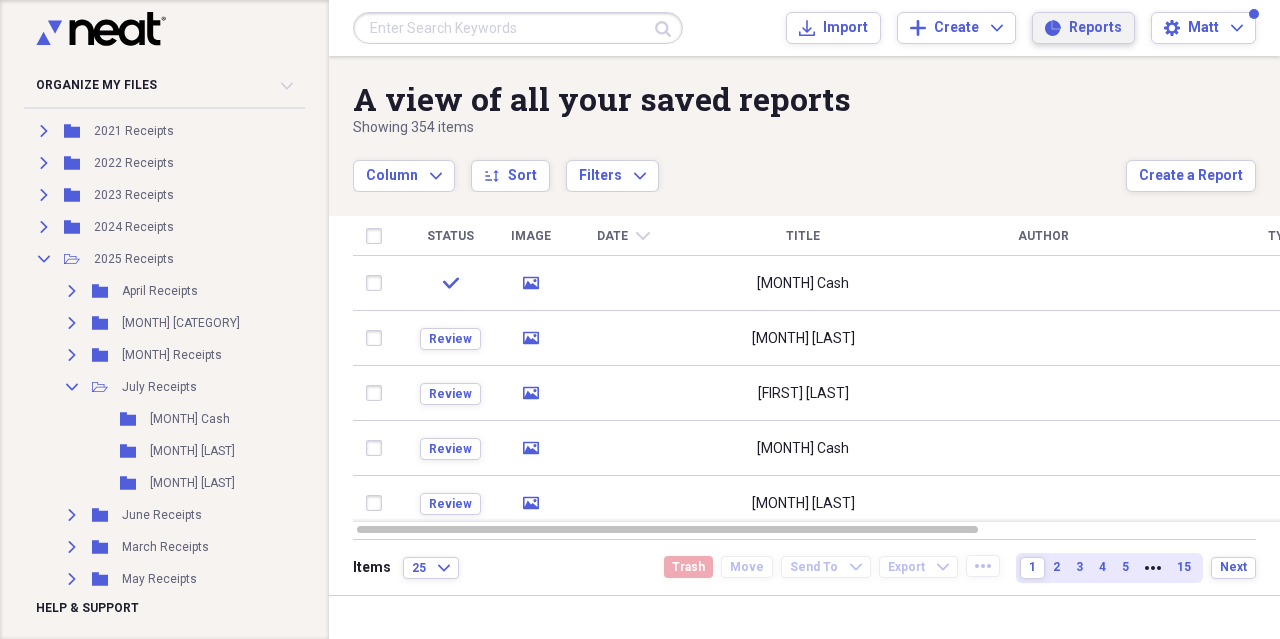 click on "Reports" at bounding box center [1095, 28] 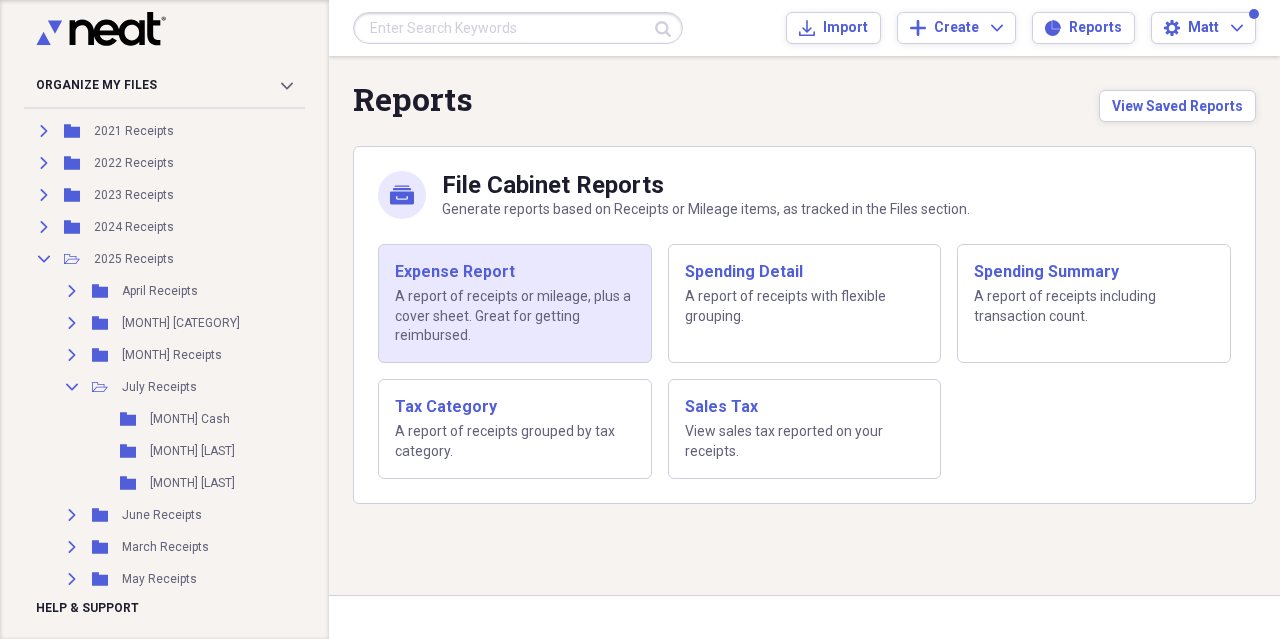click on "Expense Report" at bounding box center [515, 272] 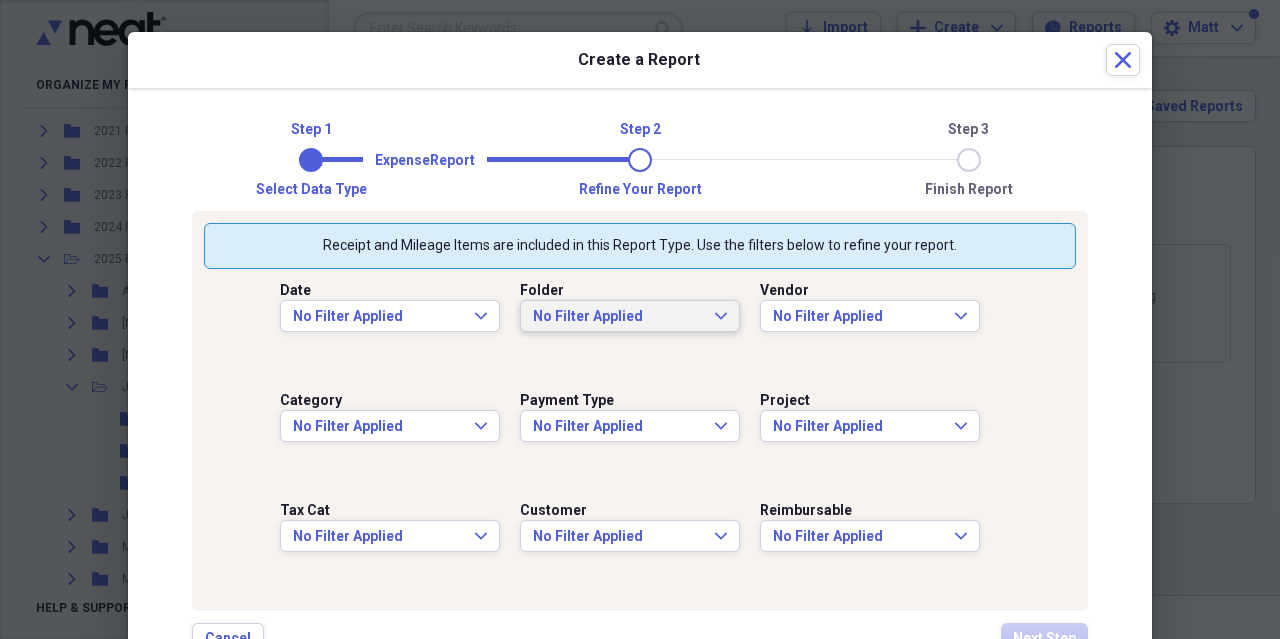 click on "No Filter Applied" at bounding box center (618, 317) 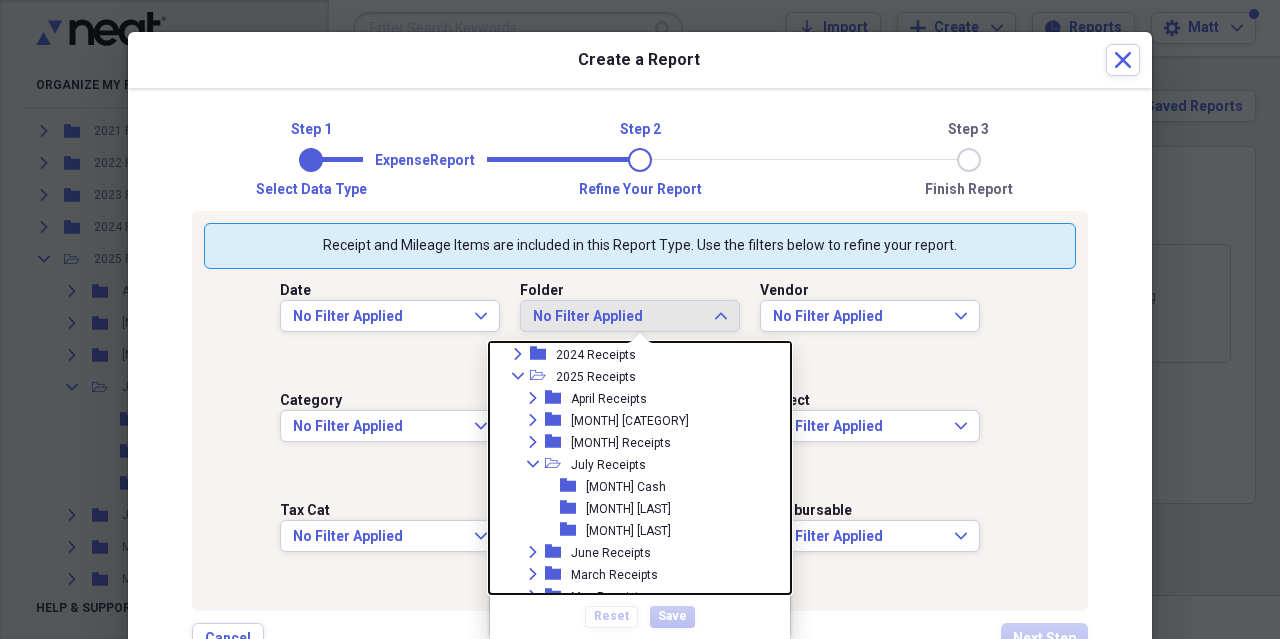 scroll, scrollTop: 205, scrollLeft: 0, axis: vertical 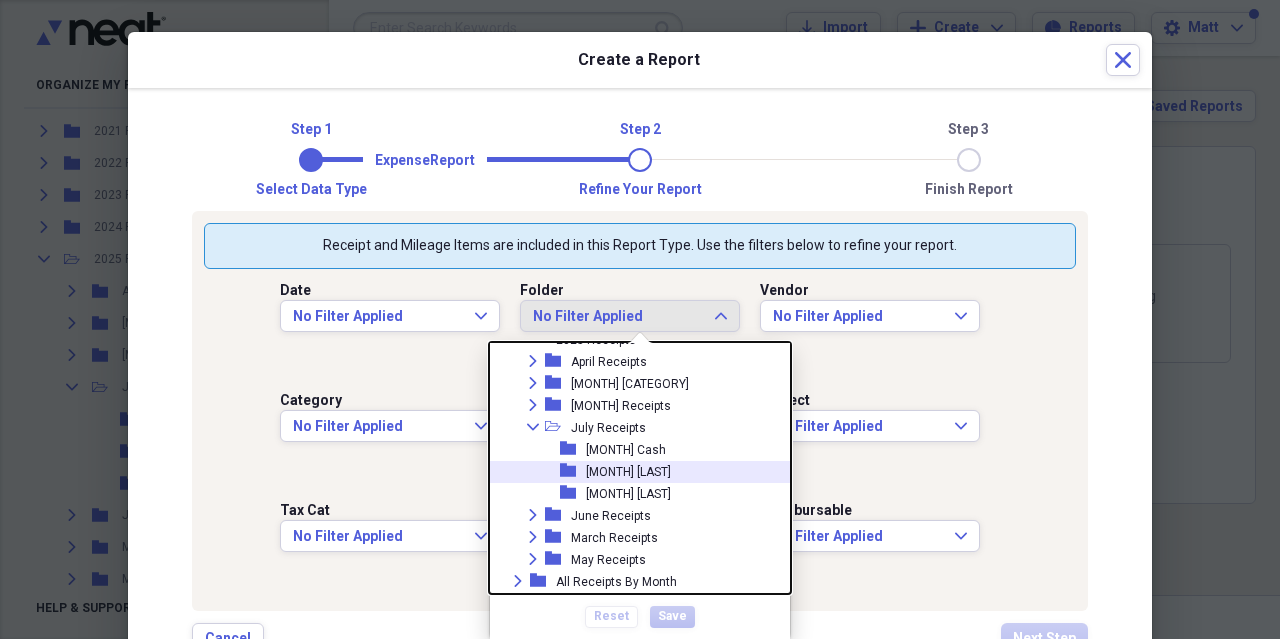 click on "folder [MONTH] [LAST]" at bounding box center [632, 472] 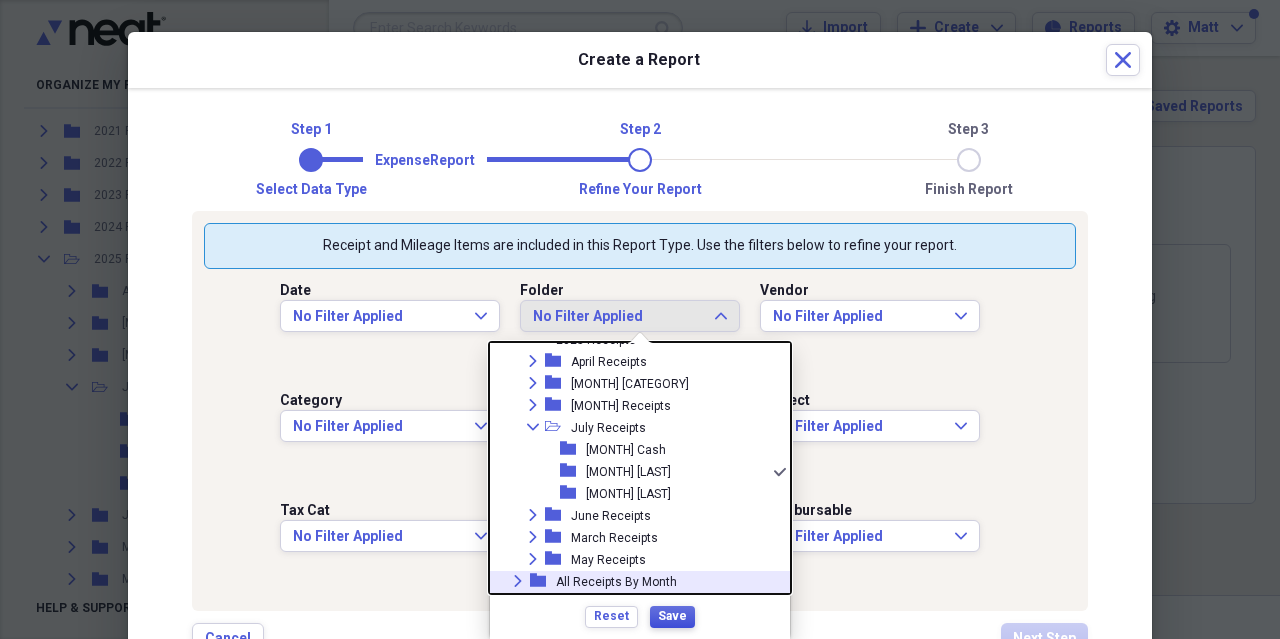 click on "Save" at bounding box center (672, 616) 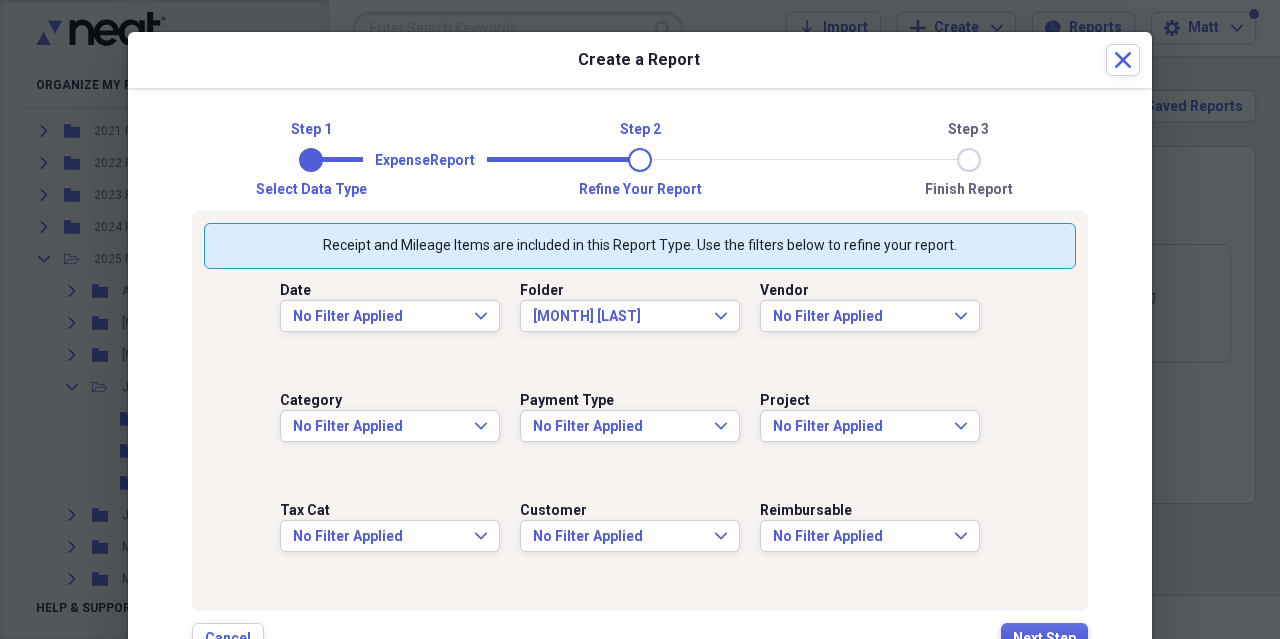 click on "Next Step" at bounding box center (1044, 639) 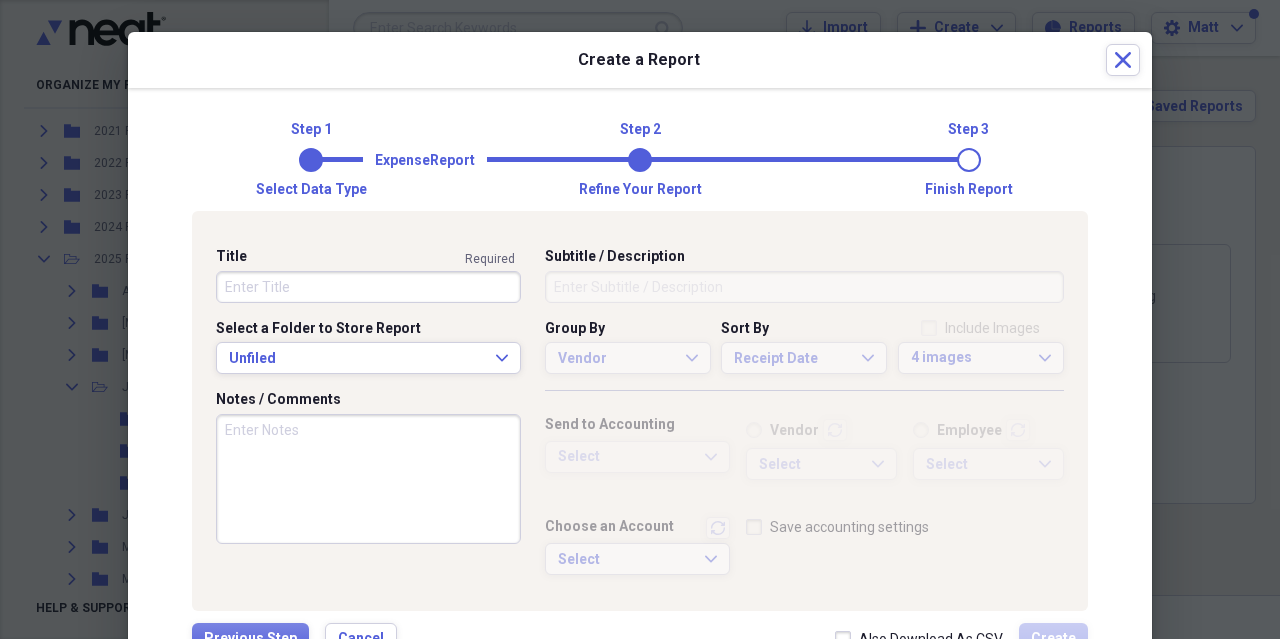 click on "Title" at bounding box center (368, 287) 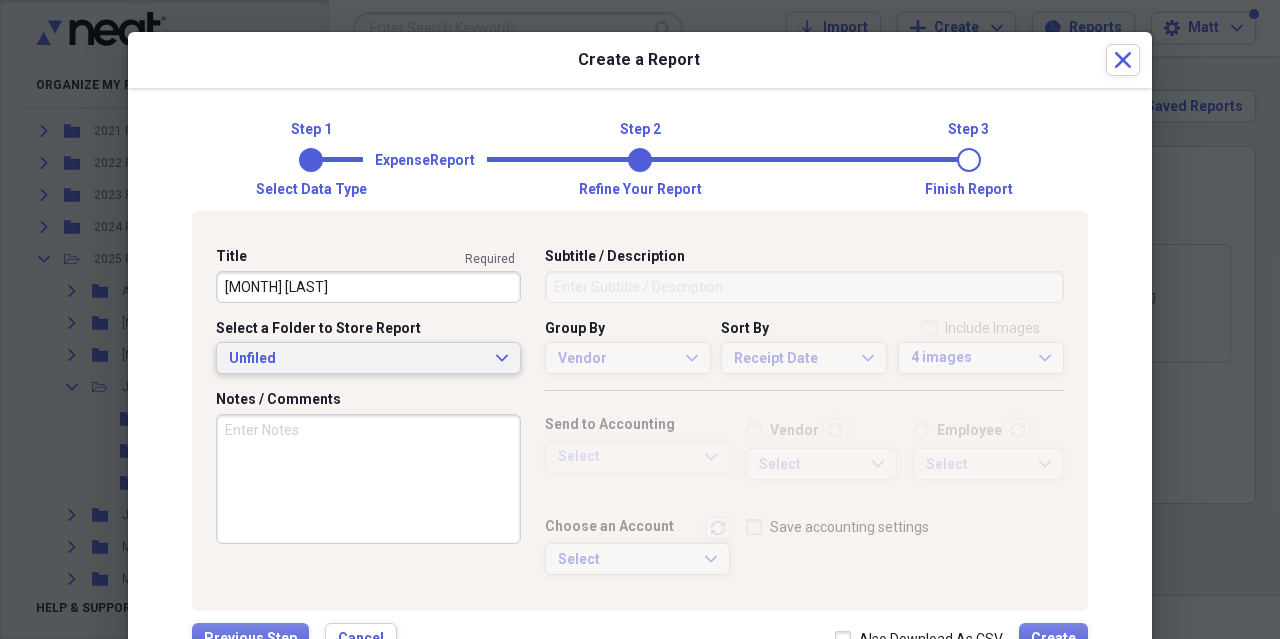 type on "[MONTH] [LAST]" 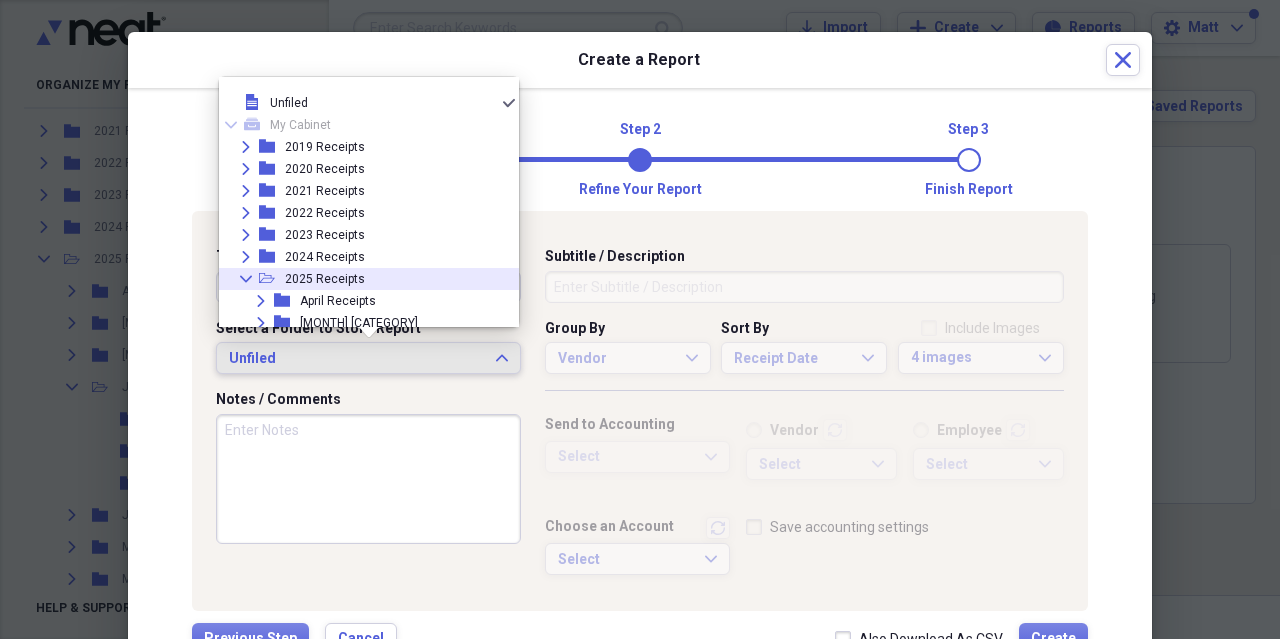 scroll, scrollTop: 205, scrollLeft: 0, axis: vertical 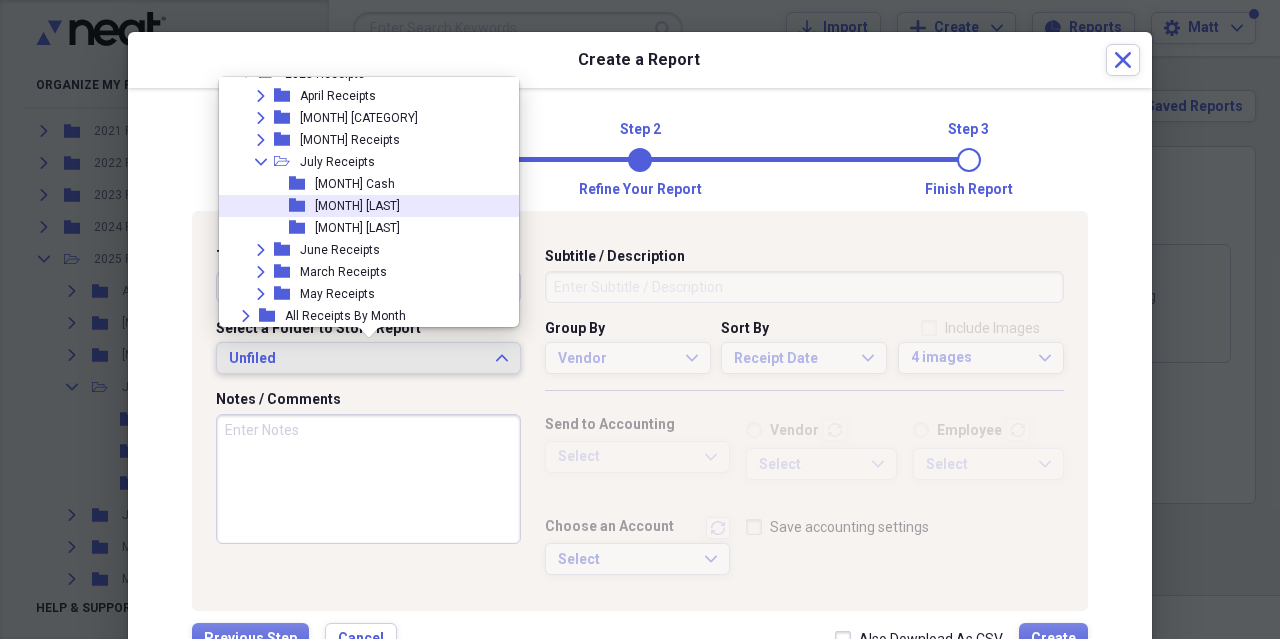 click on "folder [MONTH] [LAST]" at bounding box center (361, 206) 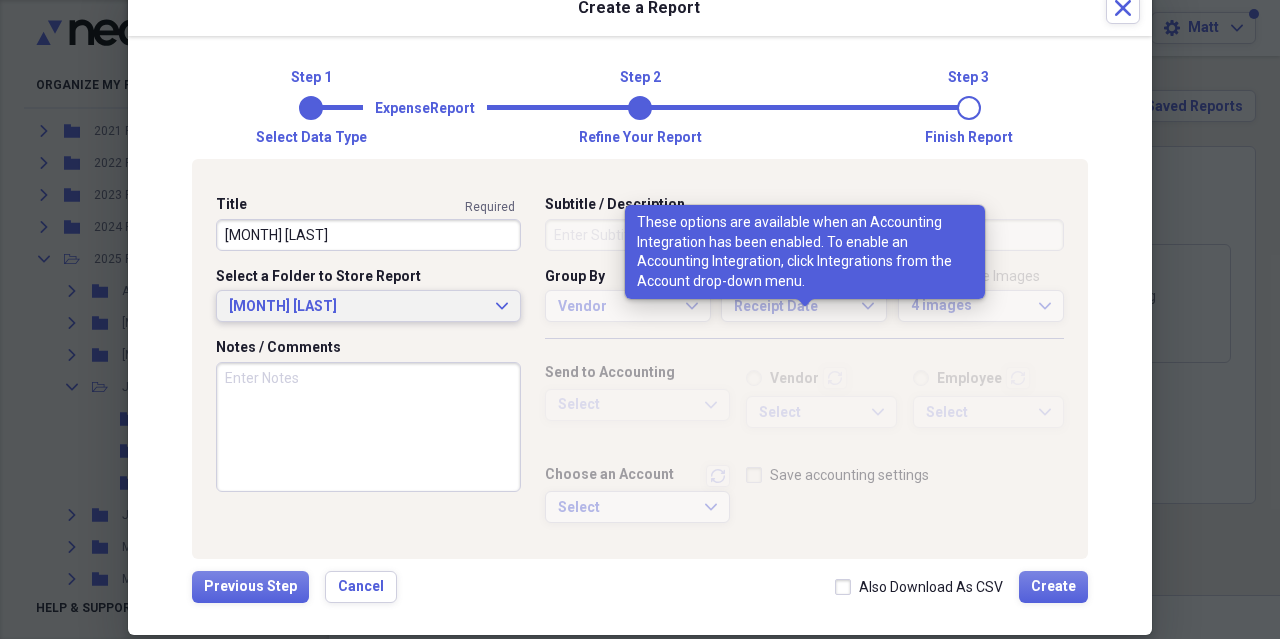 scroll, scrollTop: 80, scrollLeft: 0, axis: vertical 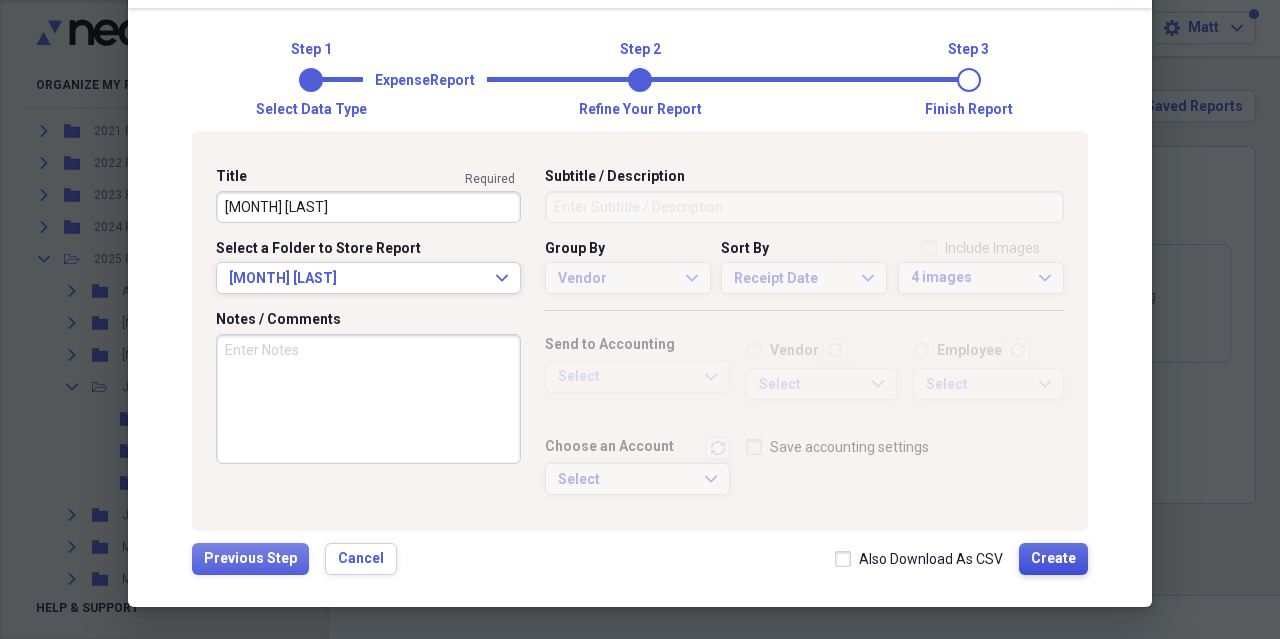 click on "Create" at bounding box center (1053, 559) 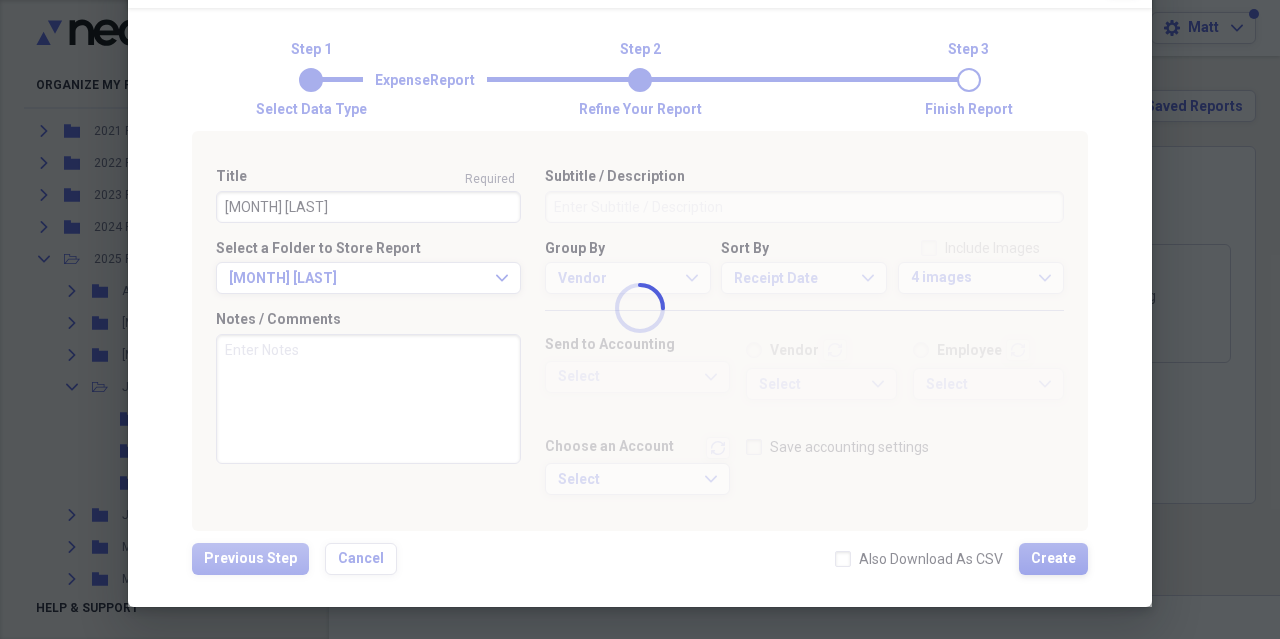 type 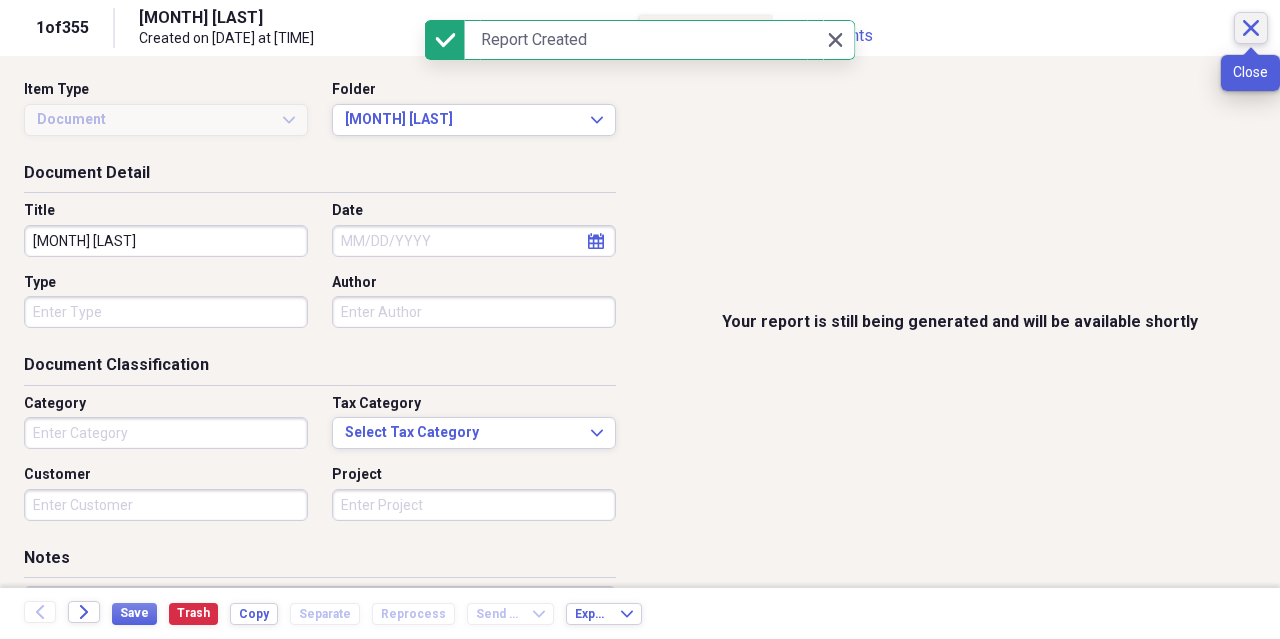 click on "Close" 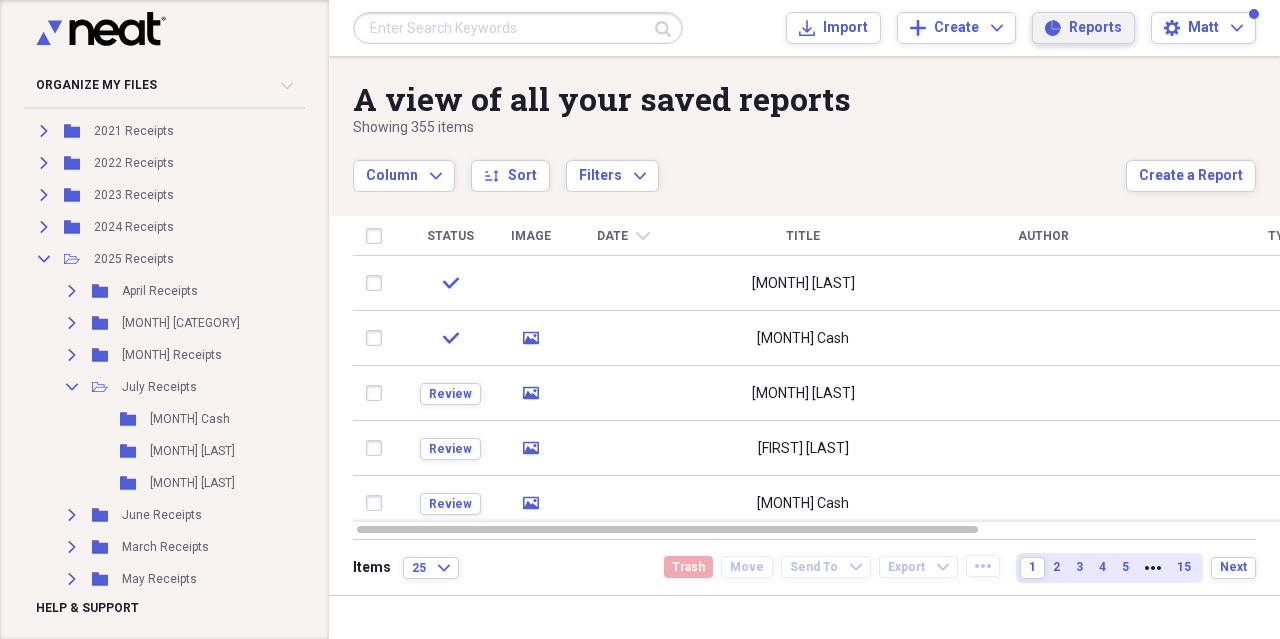 click on "Reports" at bounding box center [1095, 28] 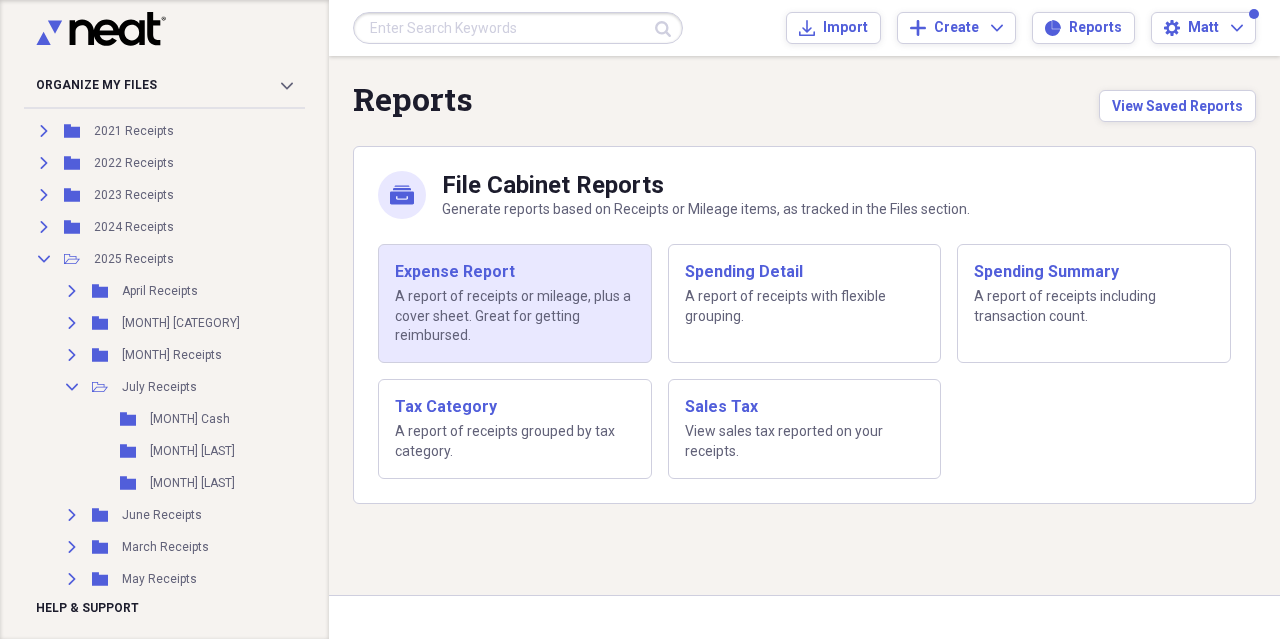 click on "Expense Report" at bounding box center (515, 272) 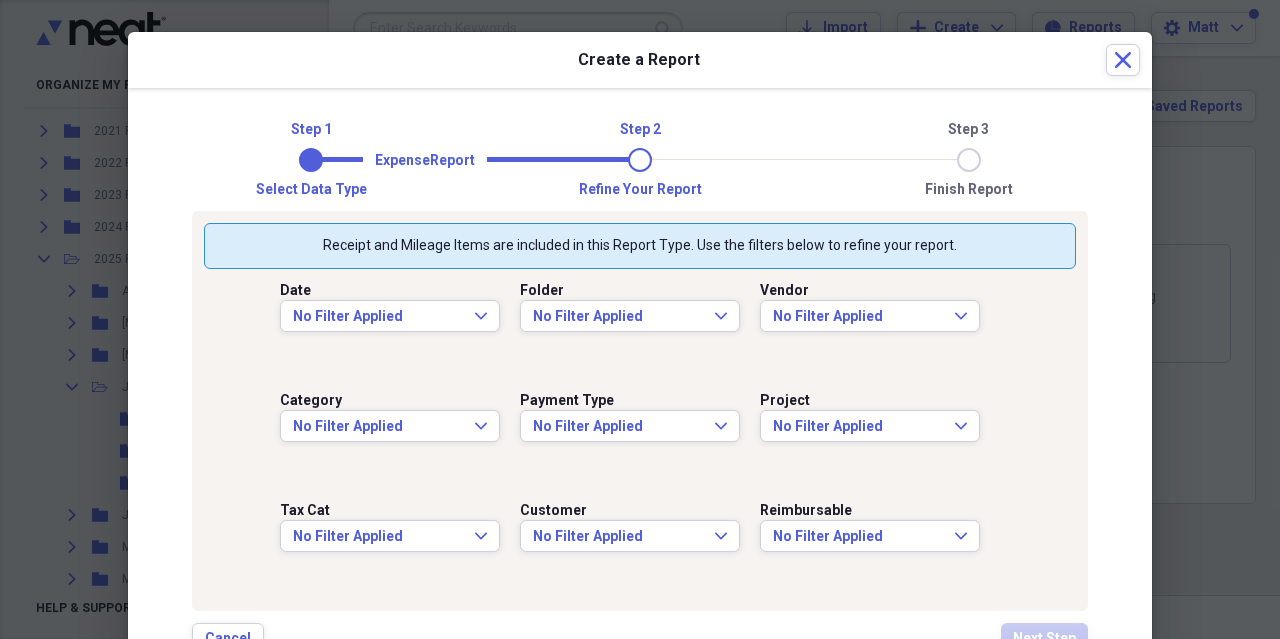 click on "Folder No Filter Applied Expand" at bounding box center (640, 324) 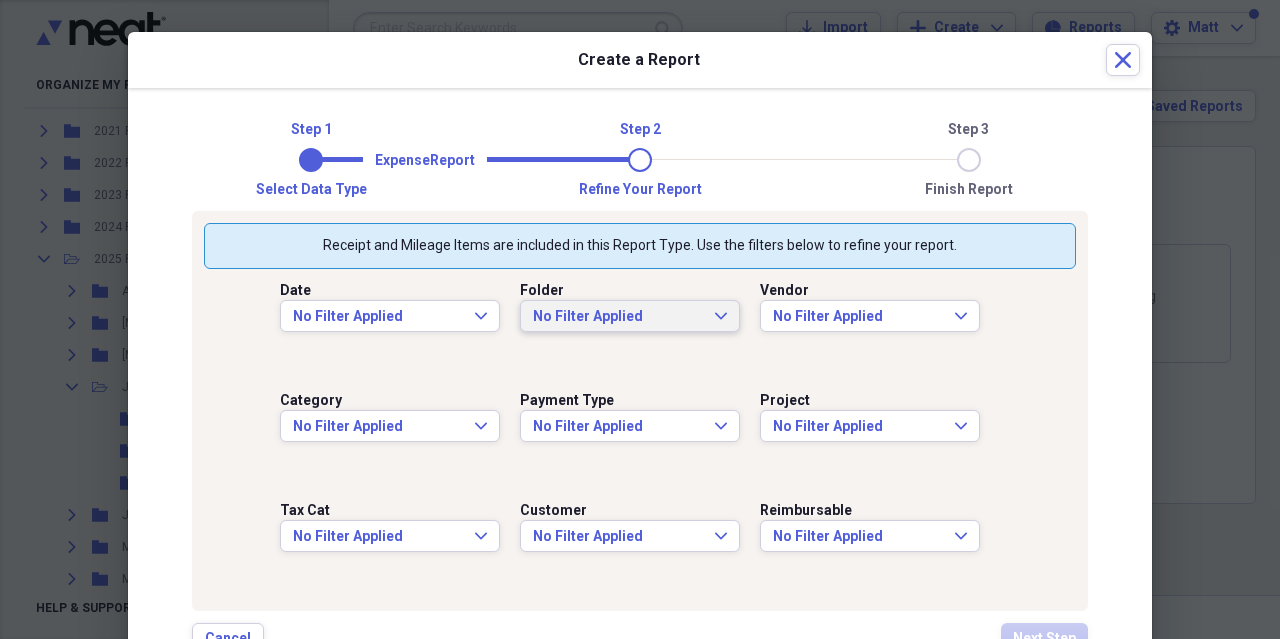click on "No Filter Applied Expand" at bounding box center (630, 316) 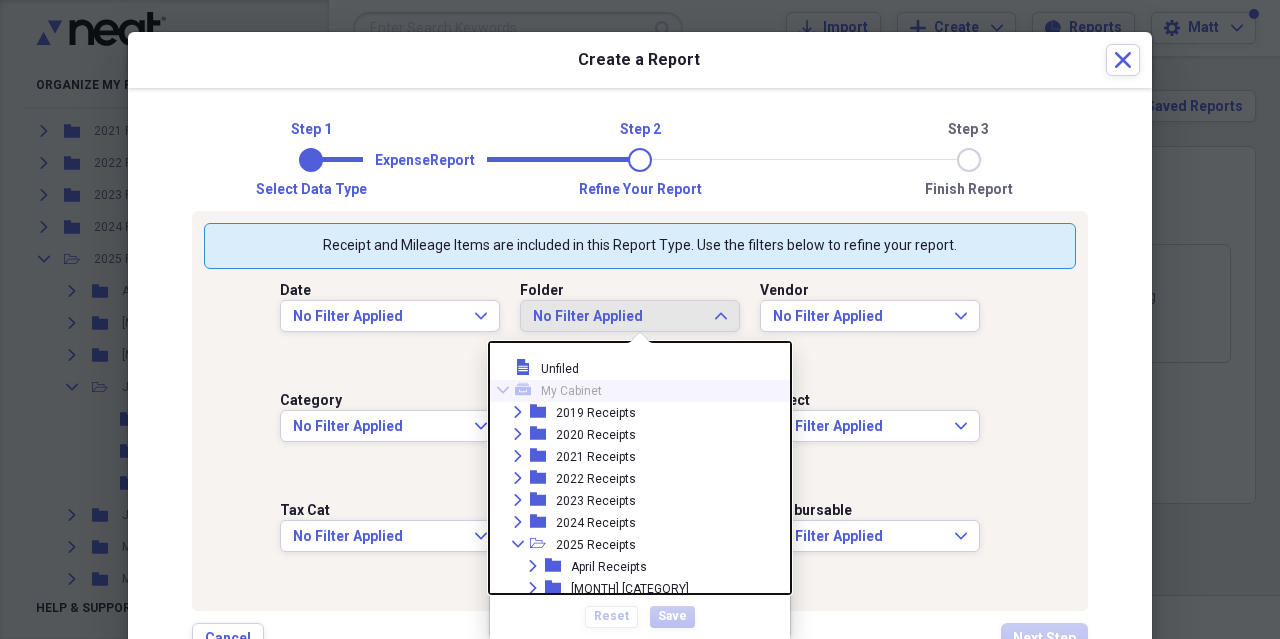scroll, scrollTop: 205, scrollLeft: 0, axis: vertical 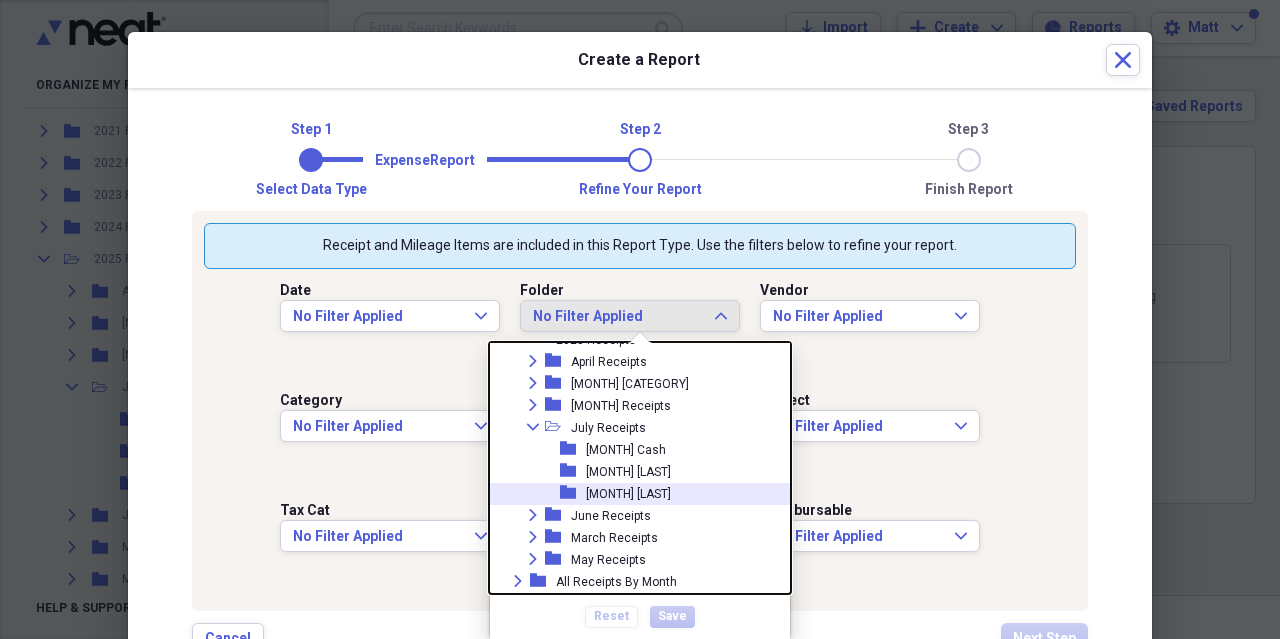 click on "folder [MONTH] [LAST]" at bounding box center (632, 494) 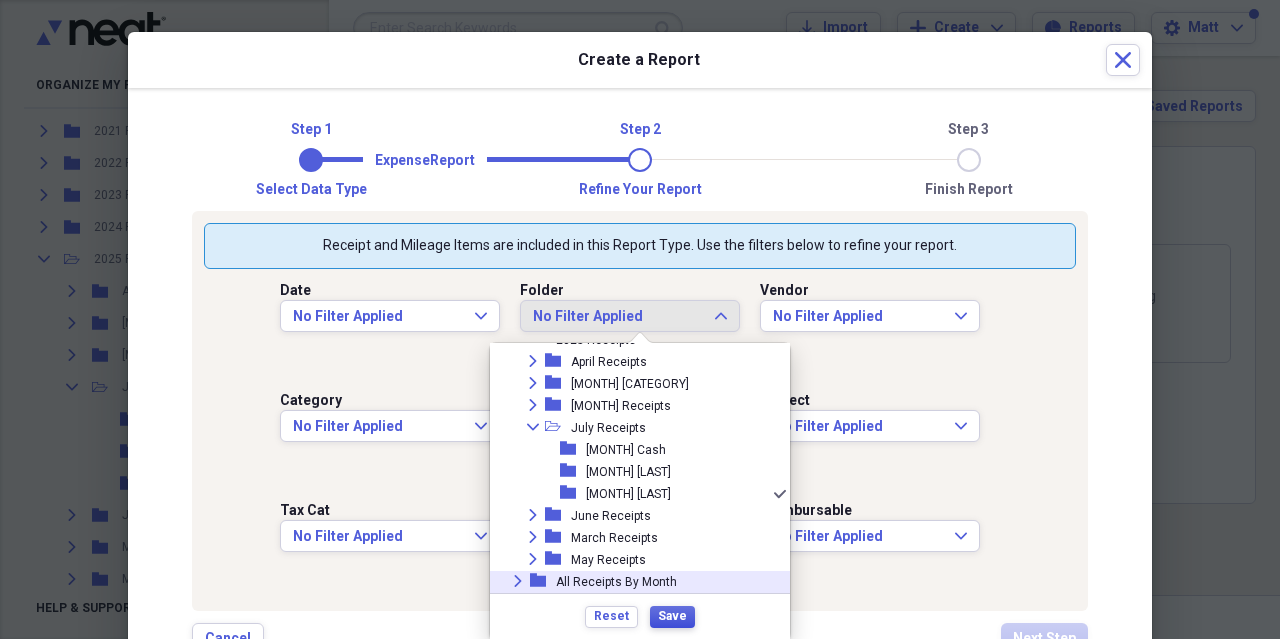 click on "Save" at bounding box center [672, 616] 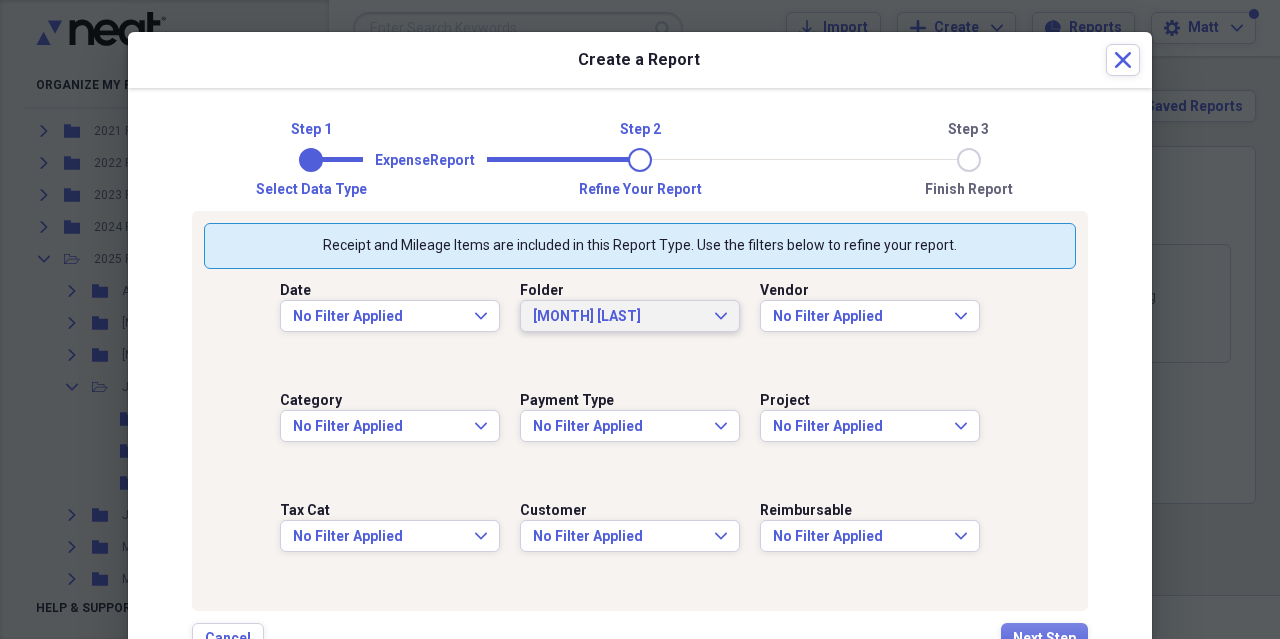 scroll, scrollTop: 80, scrollLeft: 0, axis: vertical 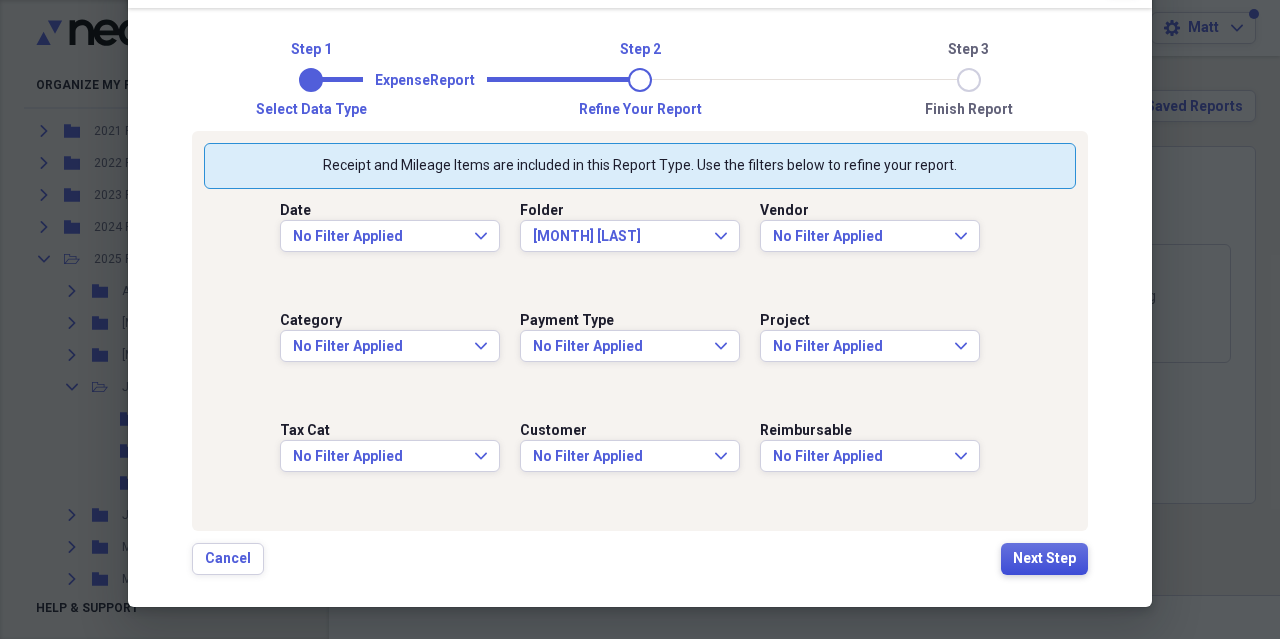 click on "Next Step" at bounding box center (1044, 559) 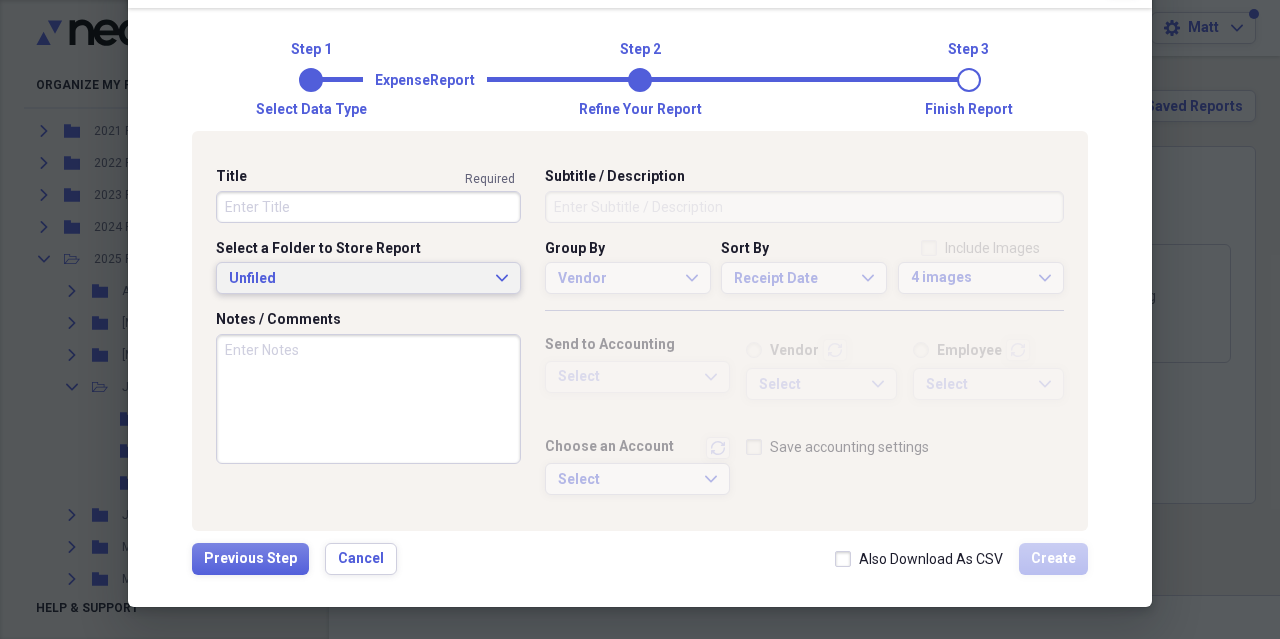click on "Unfiled" at bounding box center (356, 279) 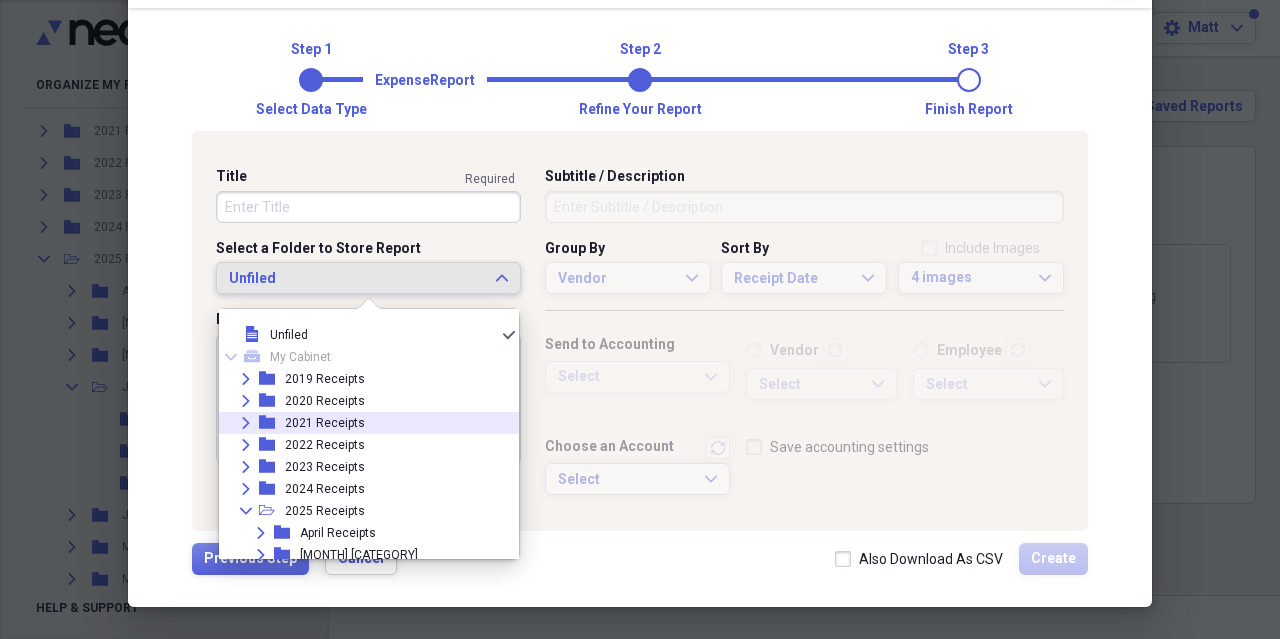 scroll, scrollTop: 205, scrollLeft: 0, axis: vertical 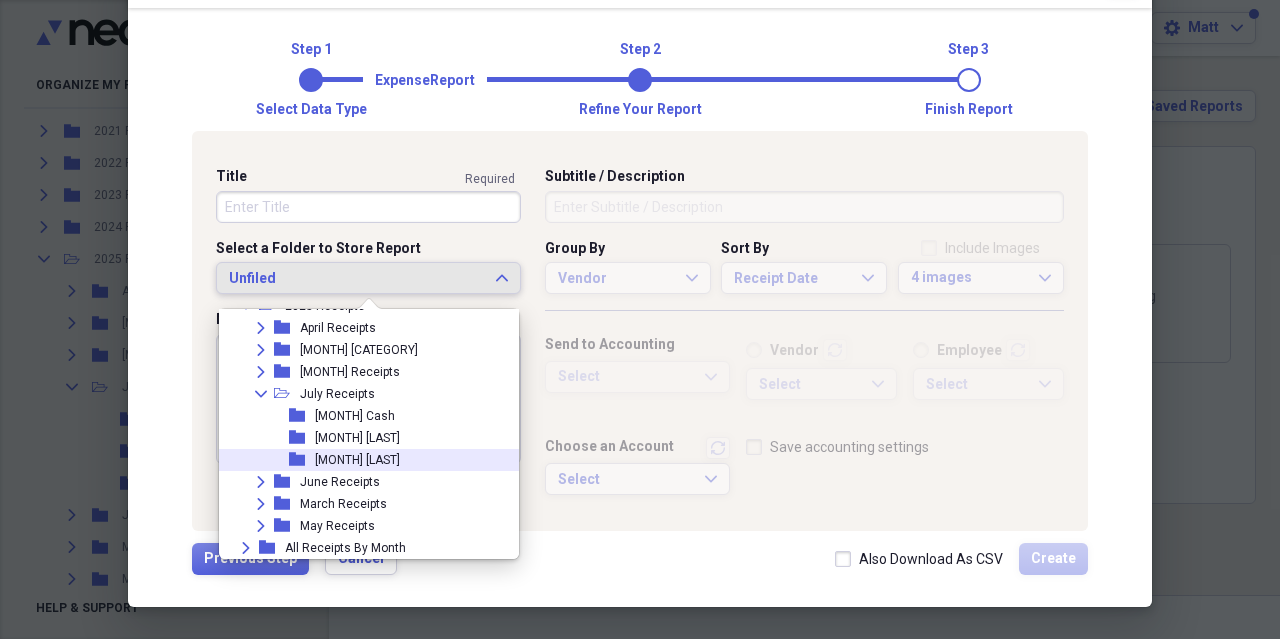 click on "folder [MONTH] [LAST]" at bounding box center [361, 460] 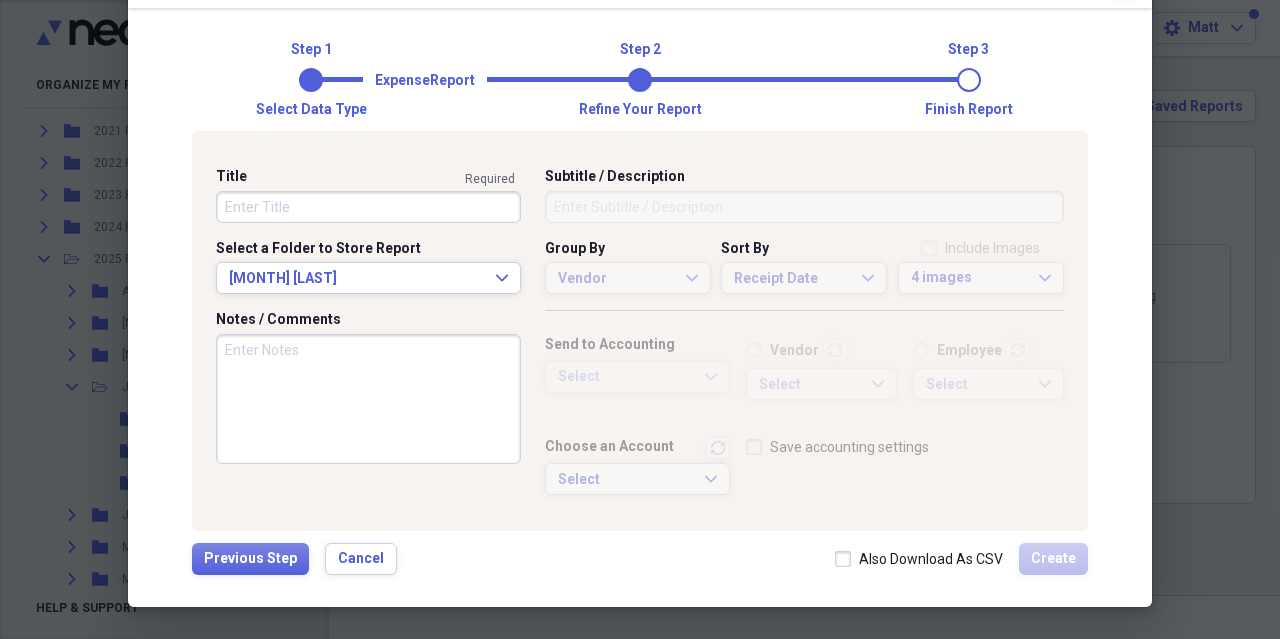 click on "Title" at bounding box center [368, 207] 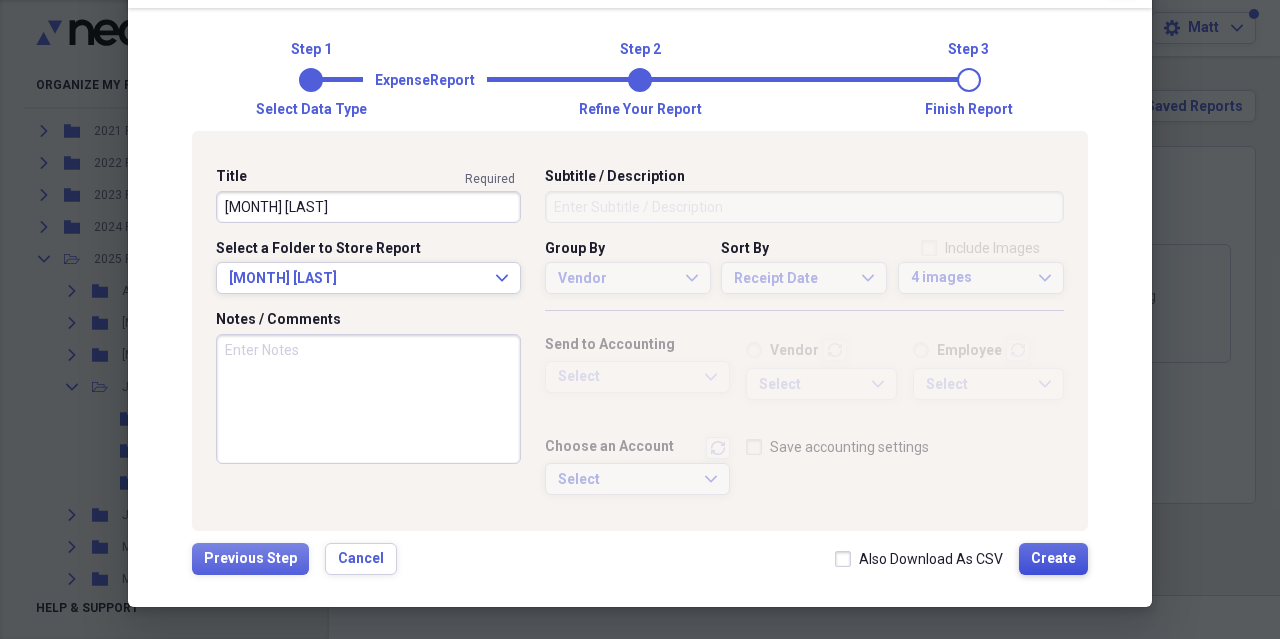 type on "[MONTH] [LAST]" 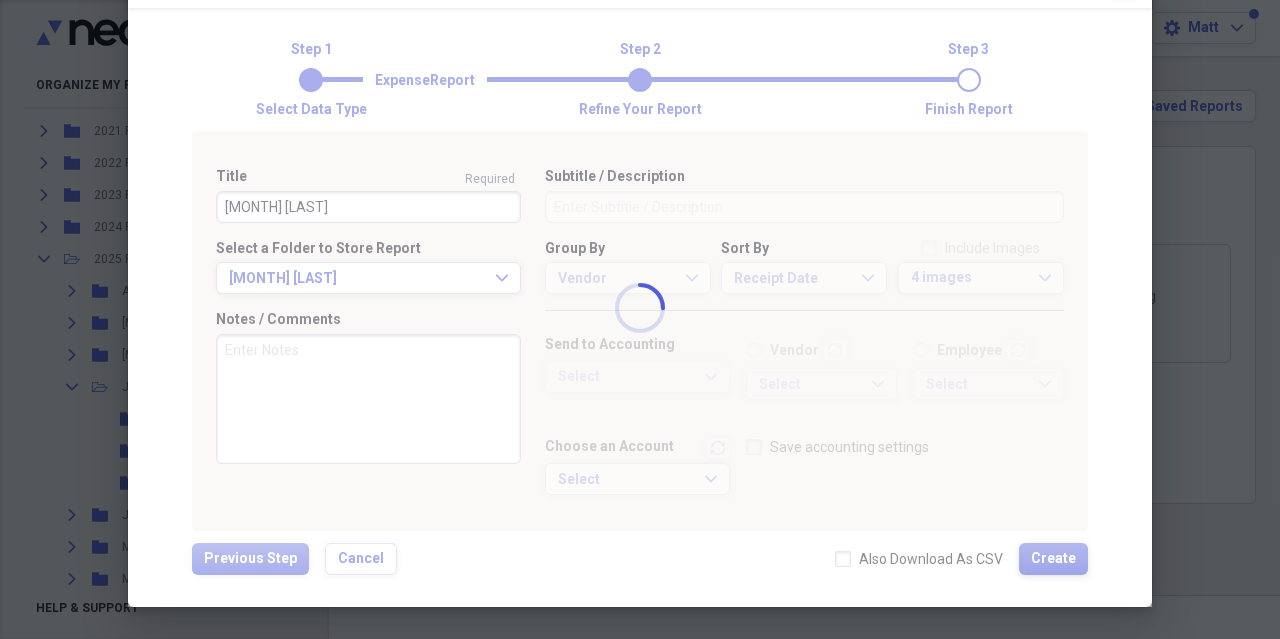 type 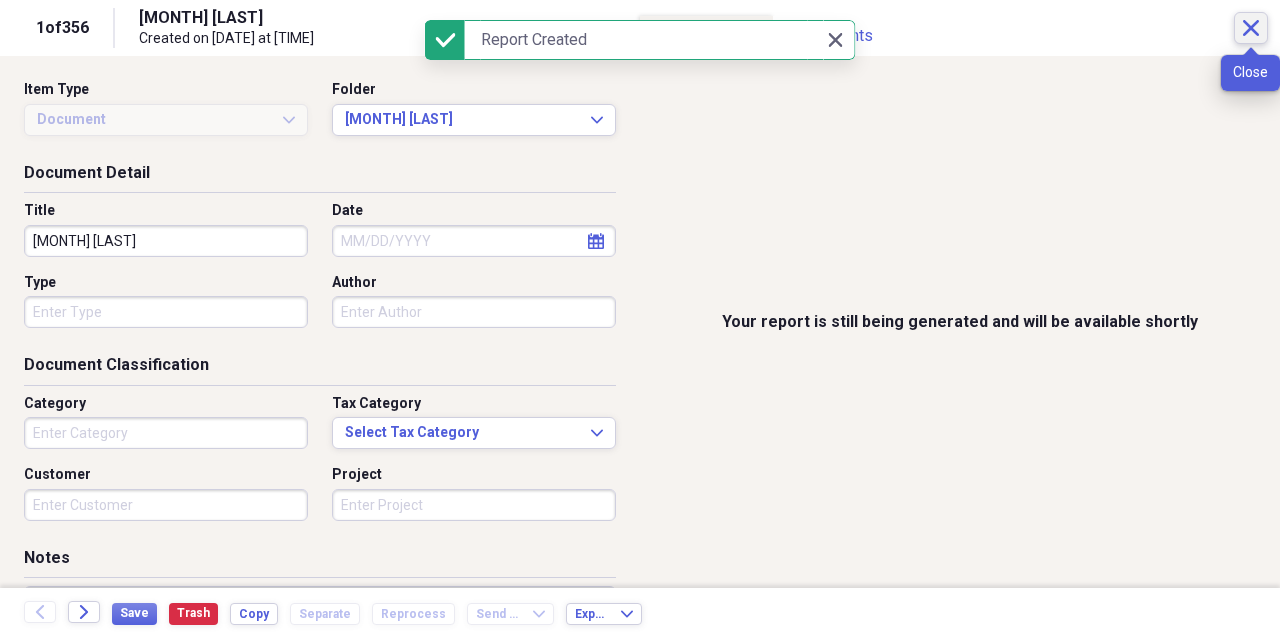click 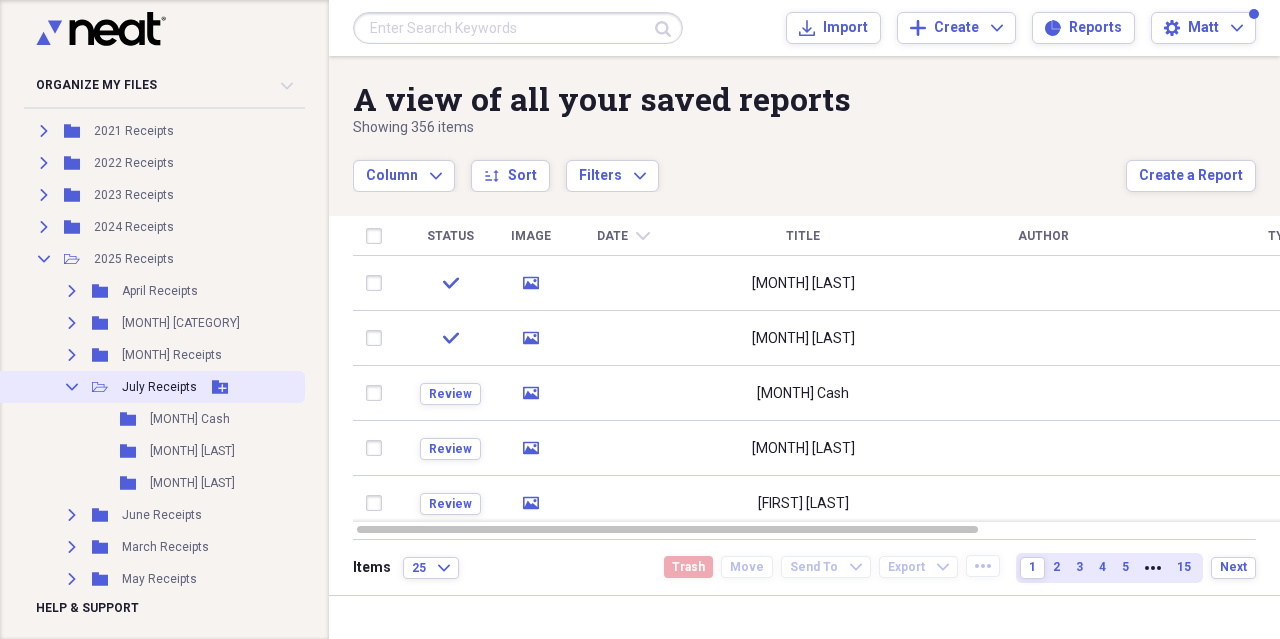 click on "Collapse" at bounding box center (72, 387) 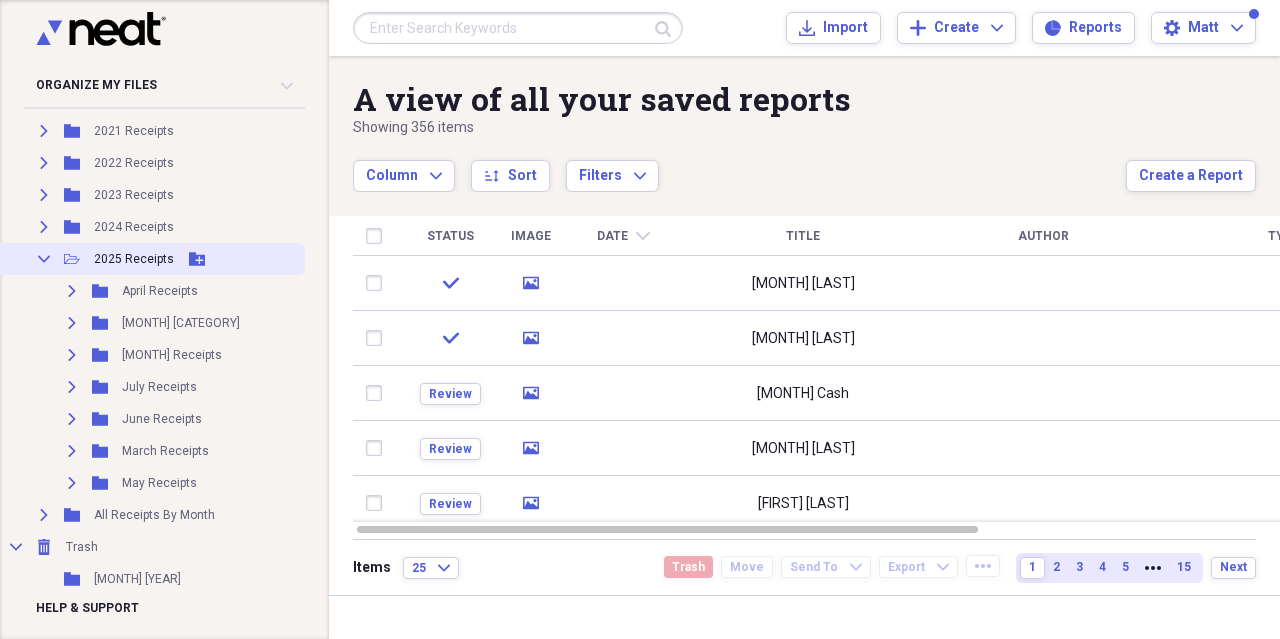click on "Add Folder" 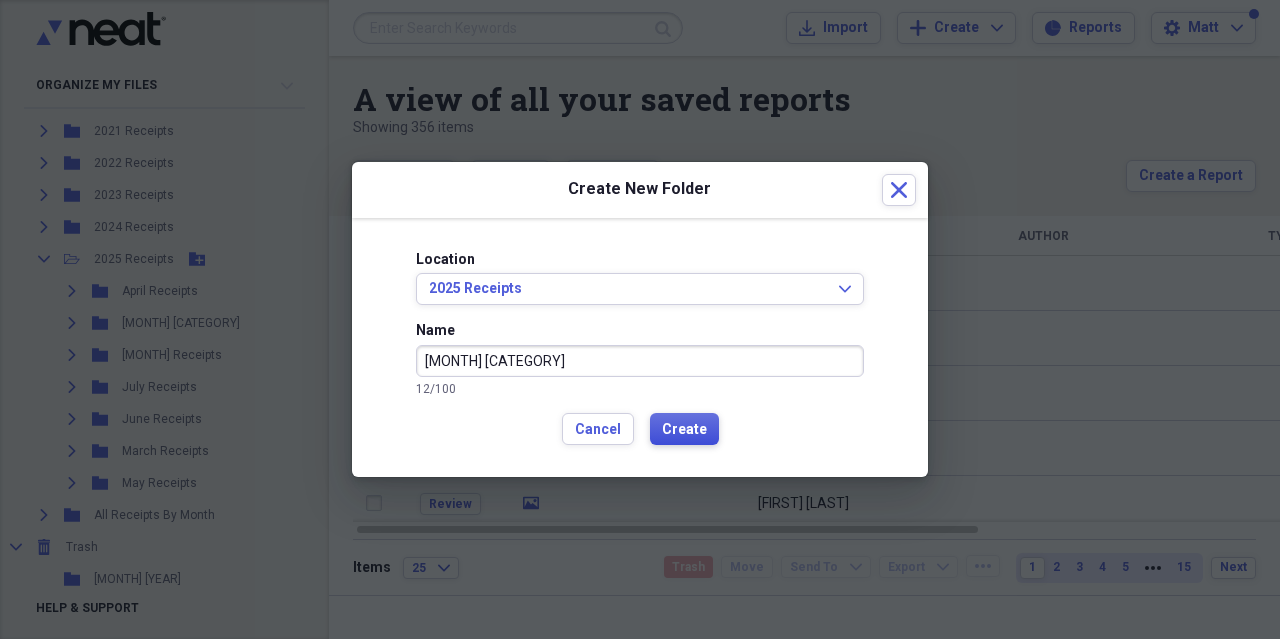 type on "[MONTH] [CATEGORY]" 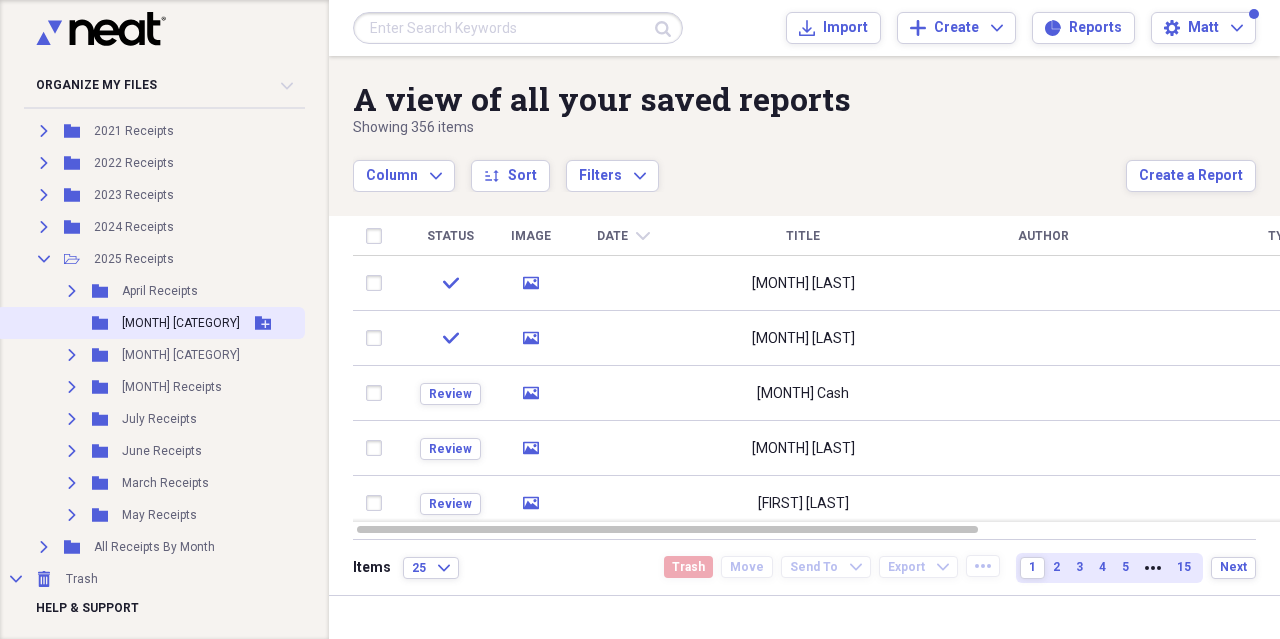 click on "Add Folder" at bounding box center (263, 323) 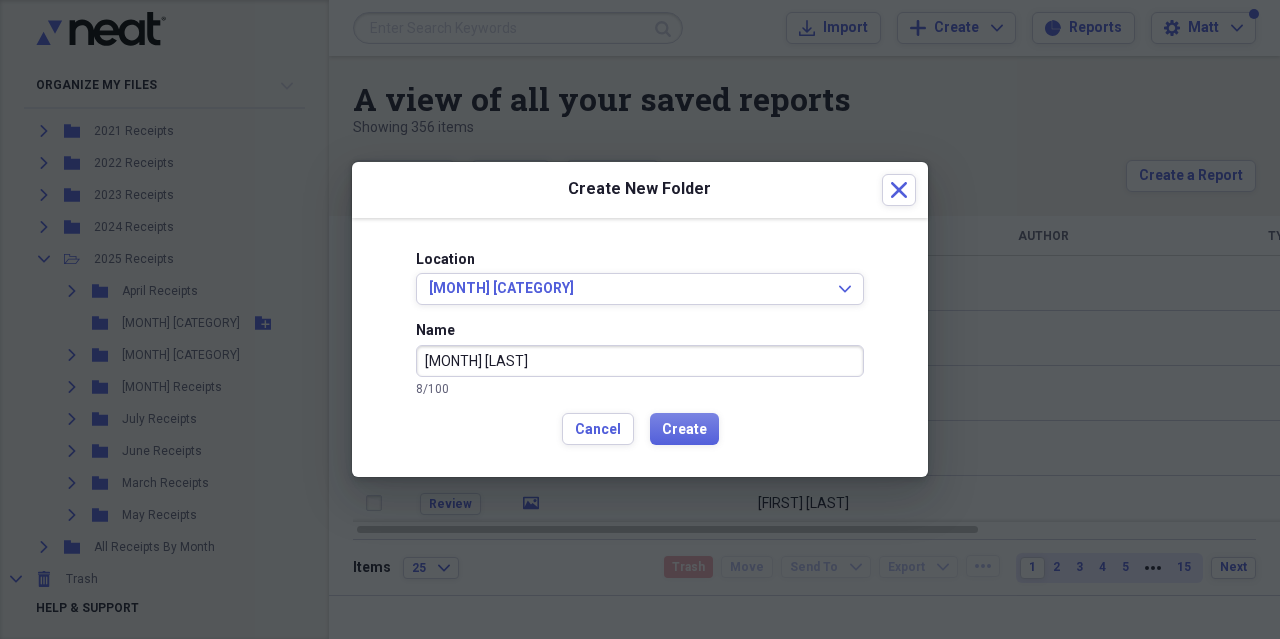 type on "[MONTH] [LAST]" 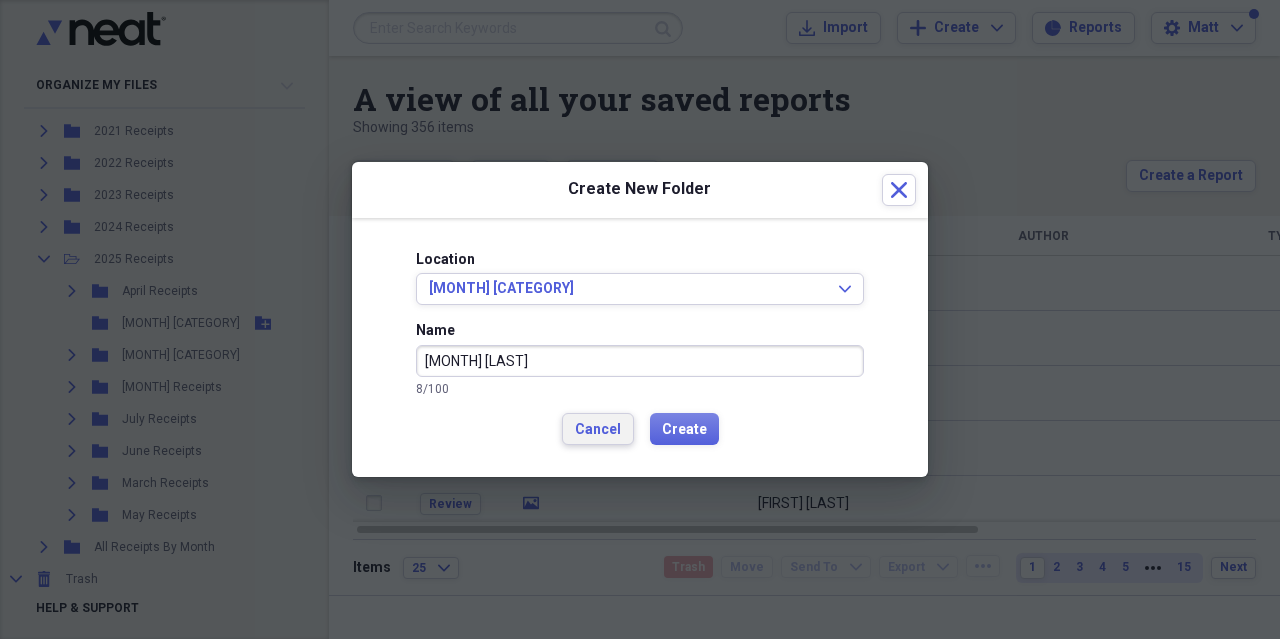 type 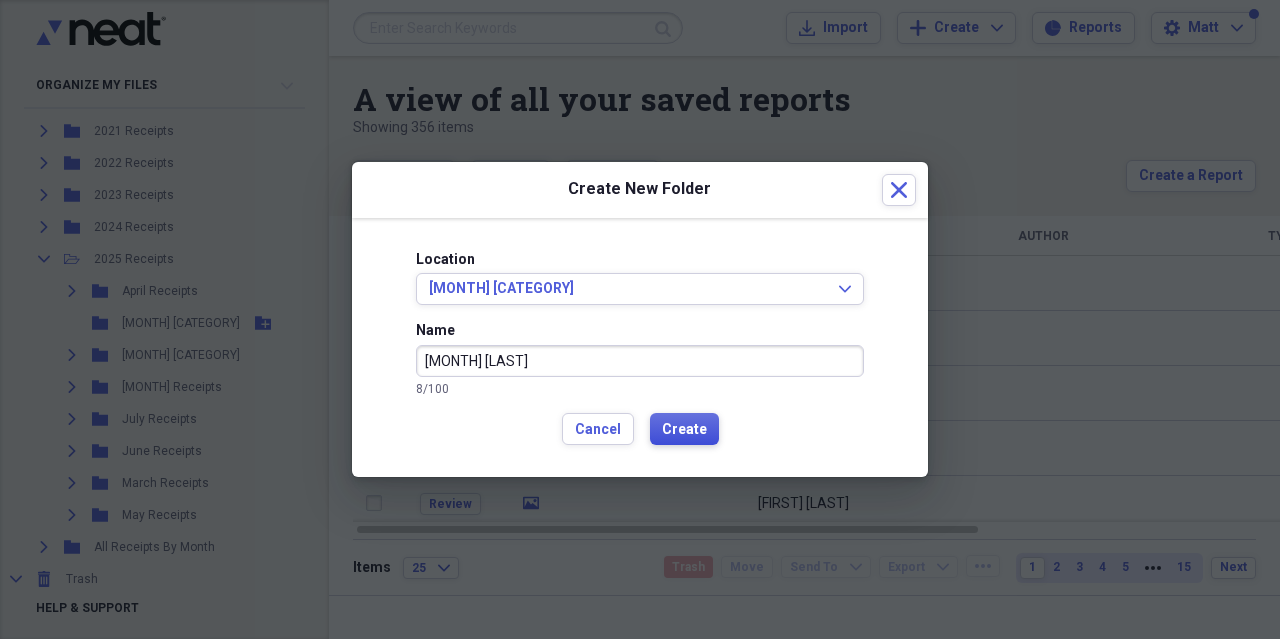 click on "Create" at bounding box center (684, 430) 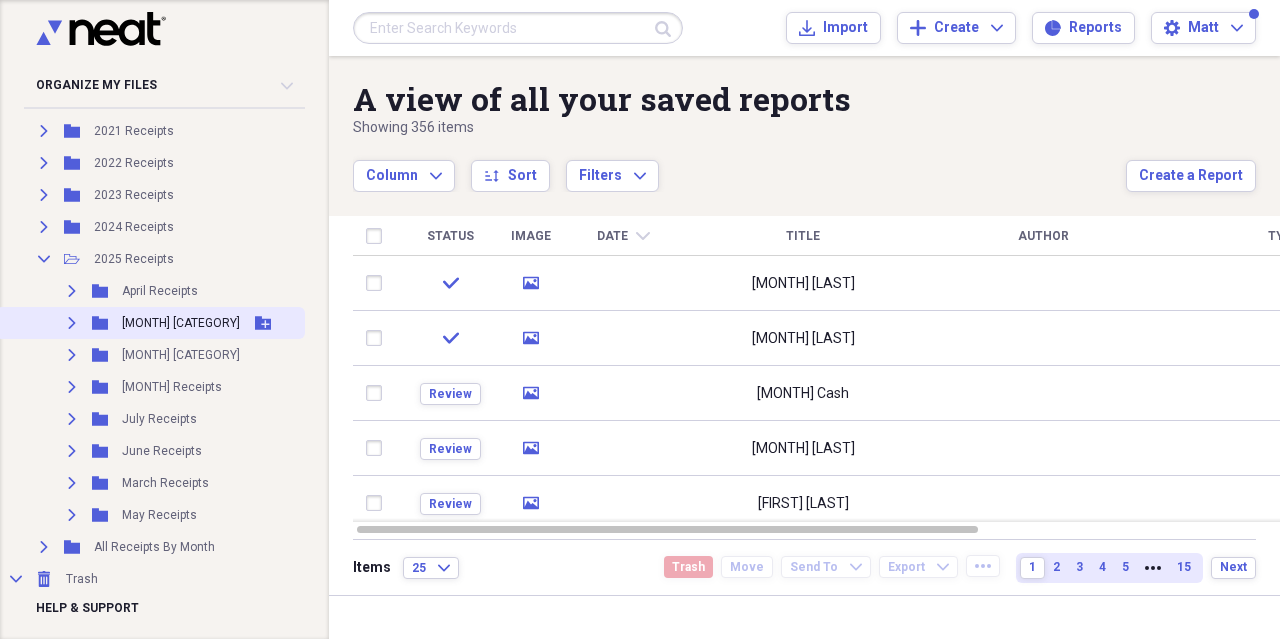 click 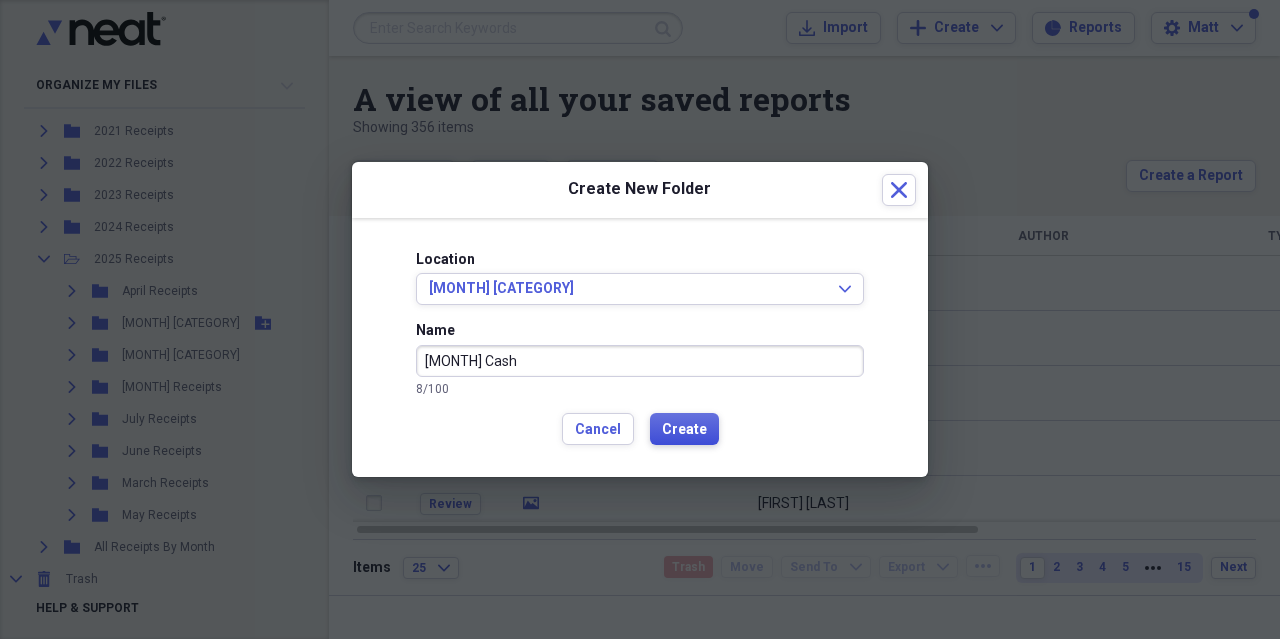 type on "[MONTH] Cash" 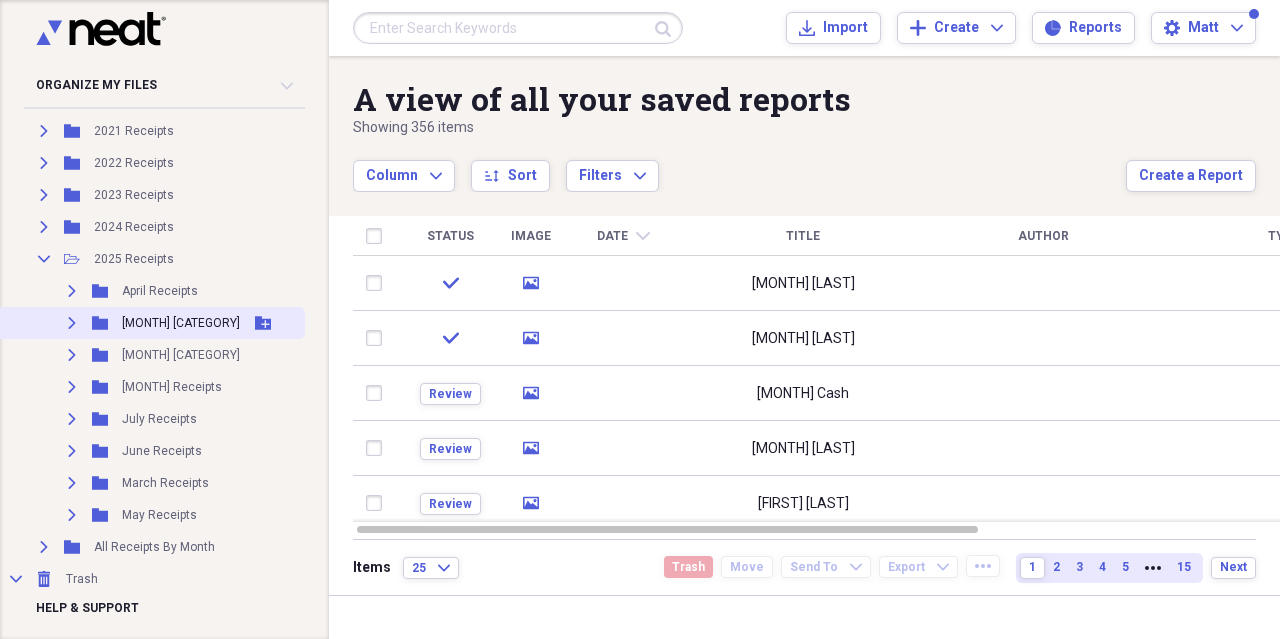 click 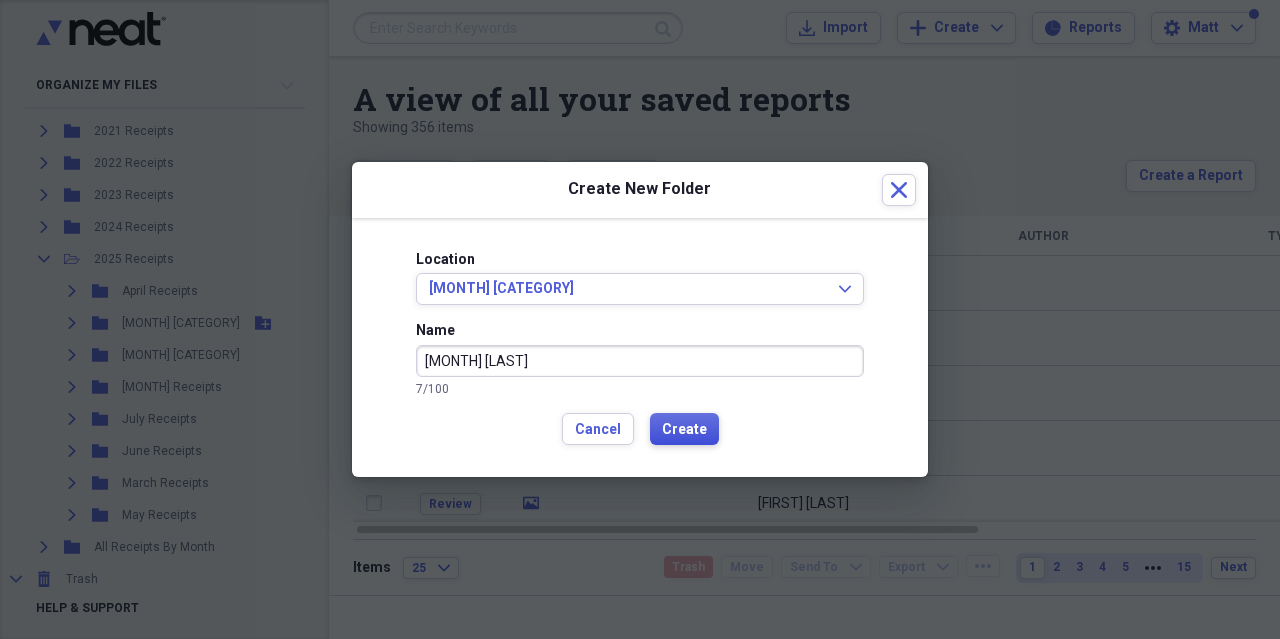 type on "[MONTH] [LAST]" 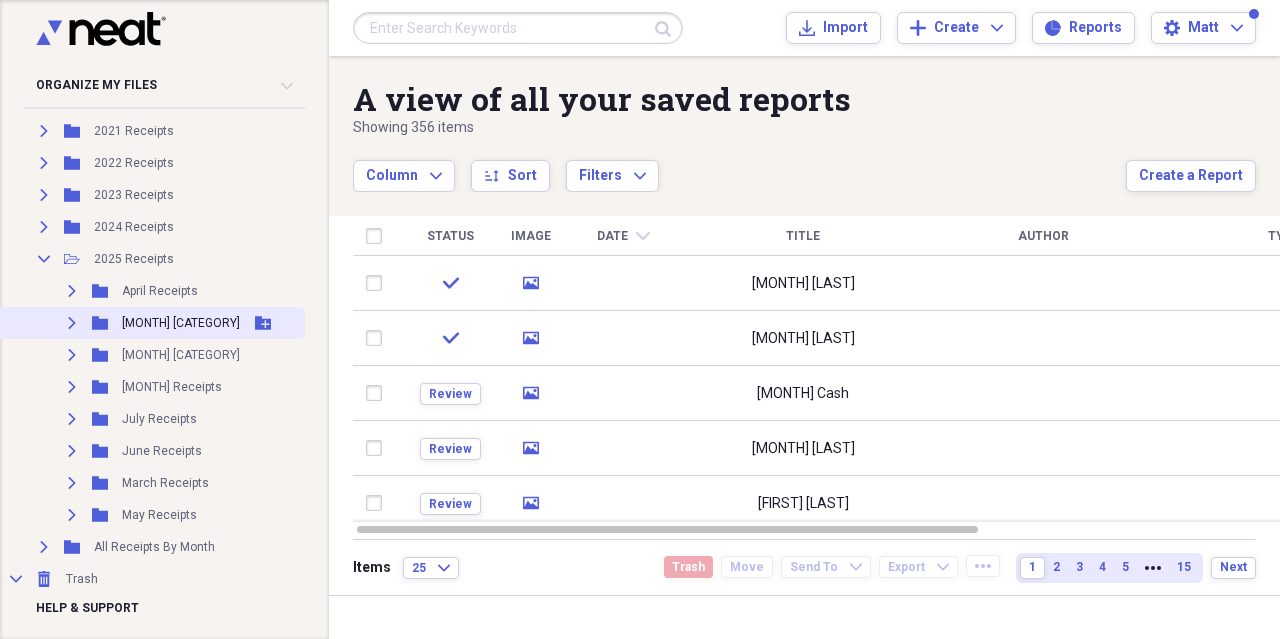 click on "Expand" 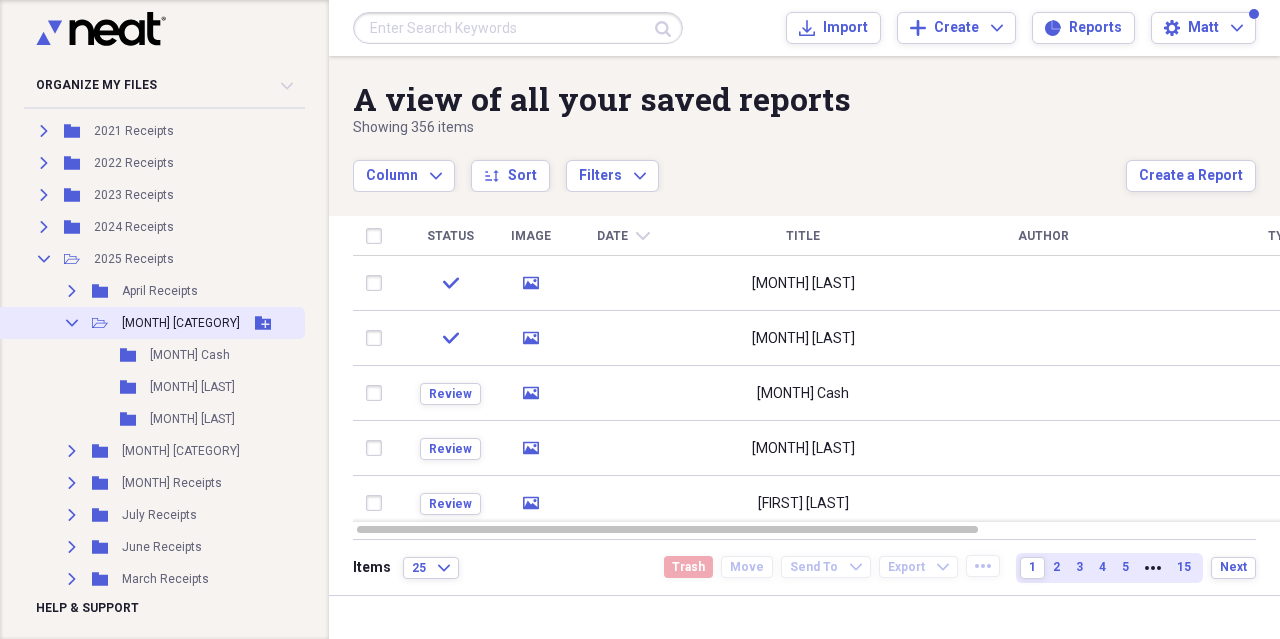 click on "Collapse" 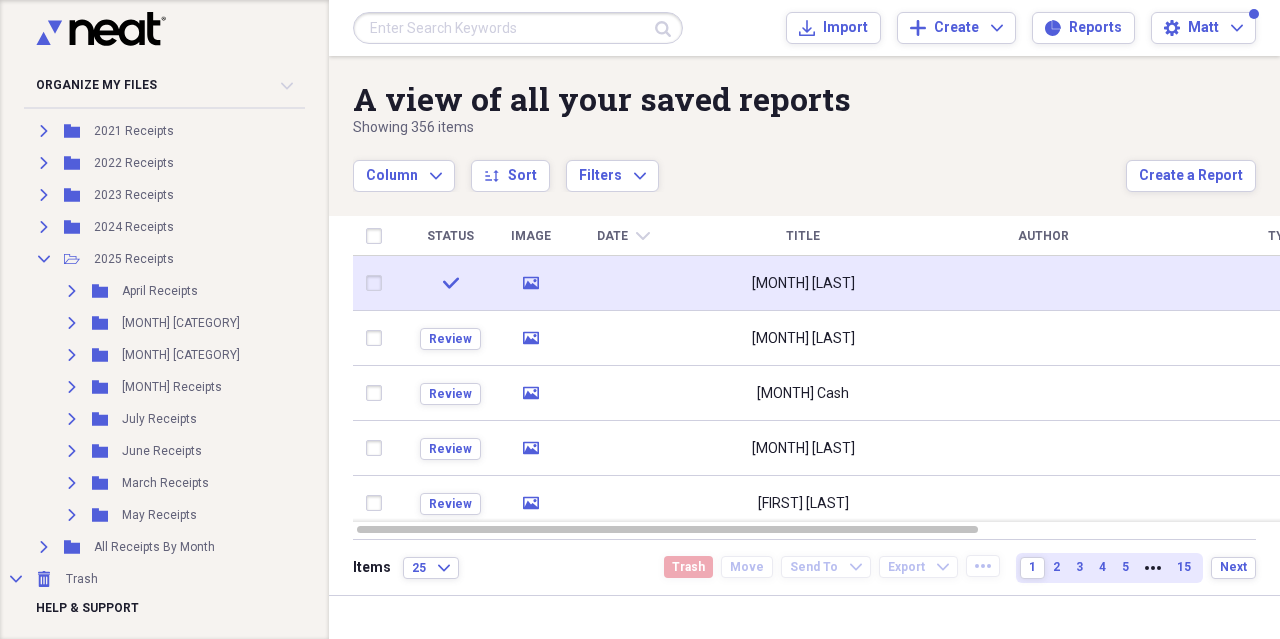 click at bounding box center (623, 283) 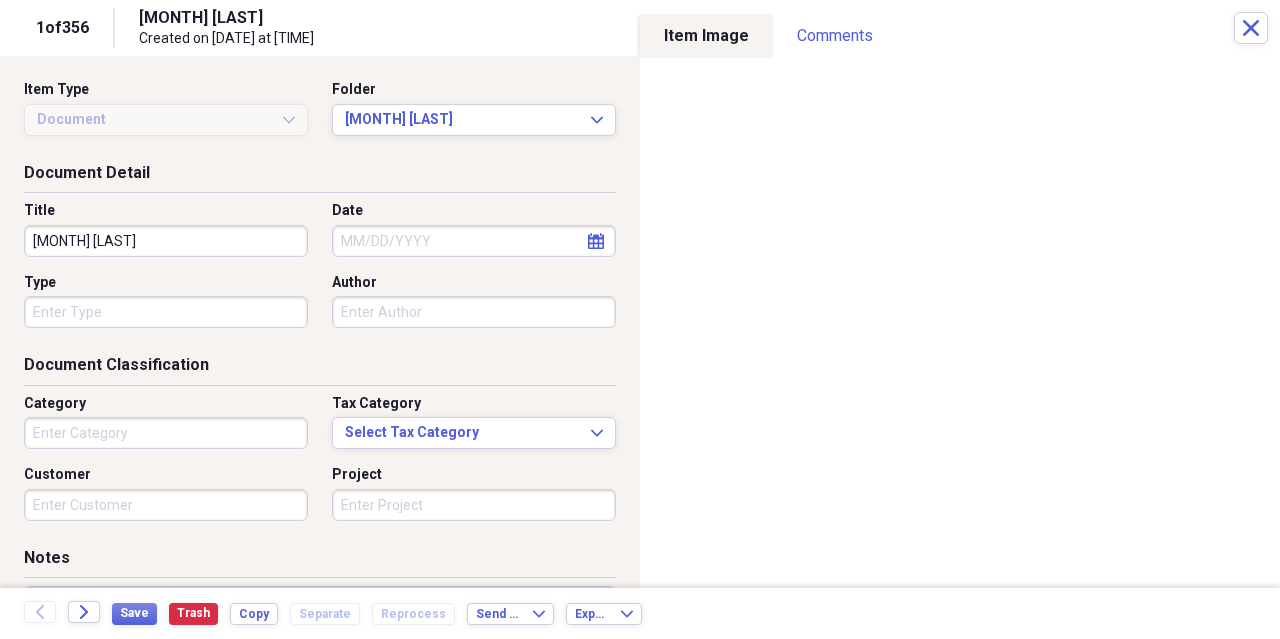 type on "Health" 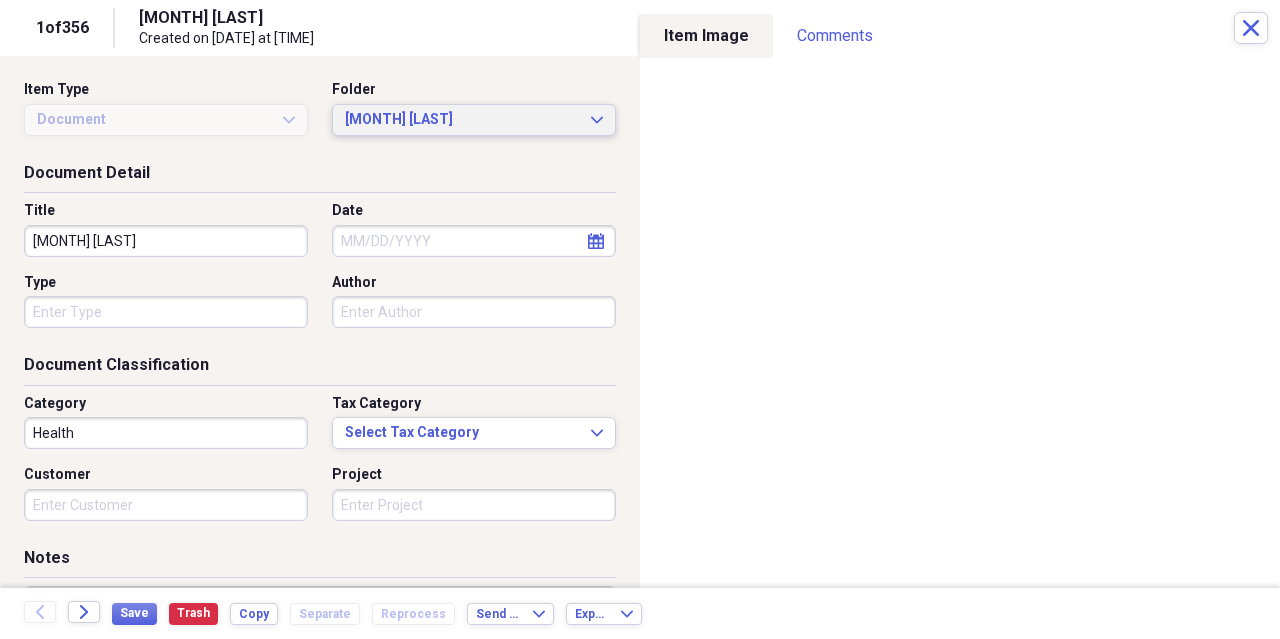 click on "Expand" 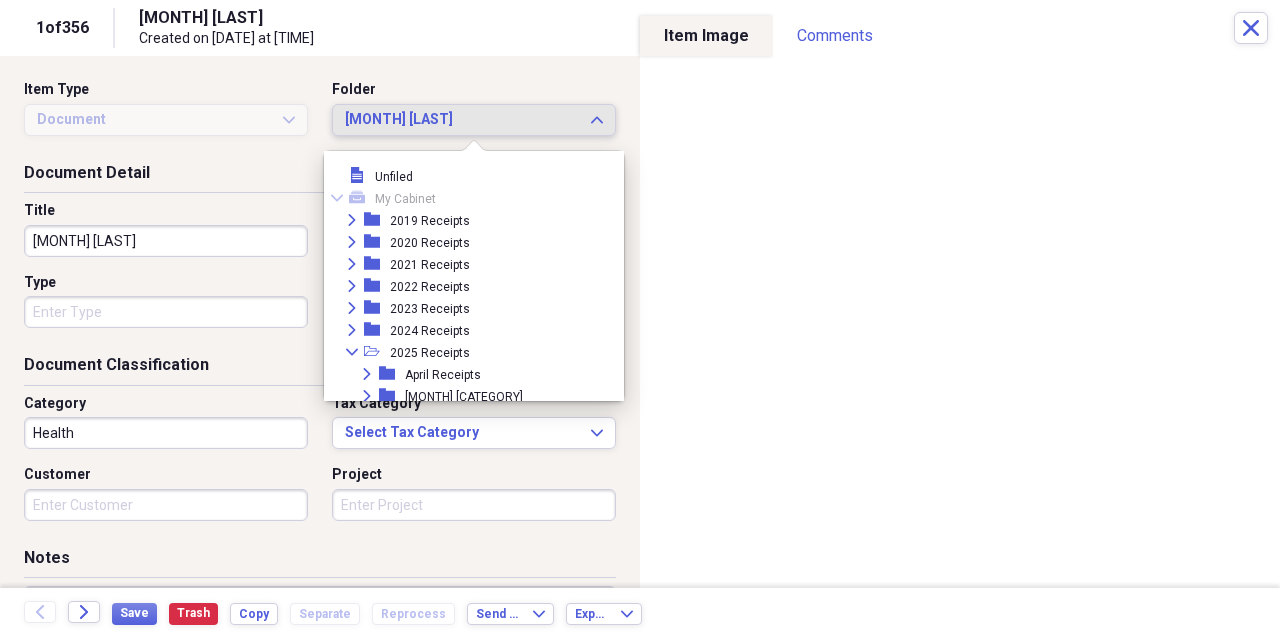 scroll, scrollTop: 253, scrollLeft: 0, axis: vertical 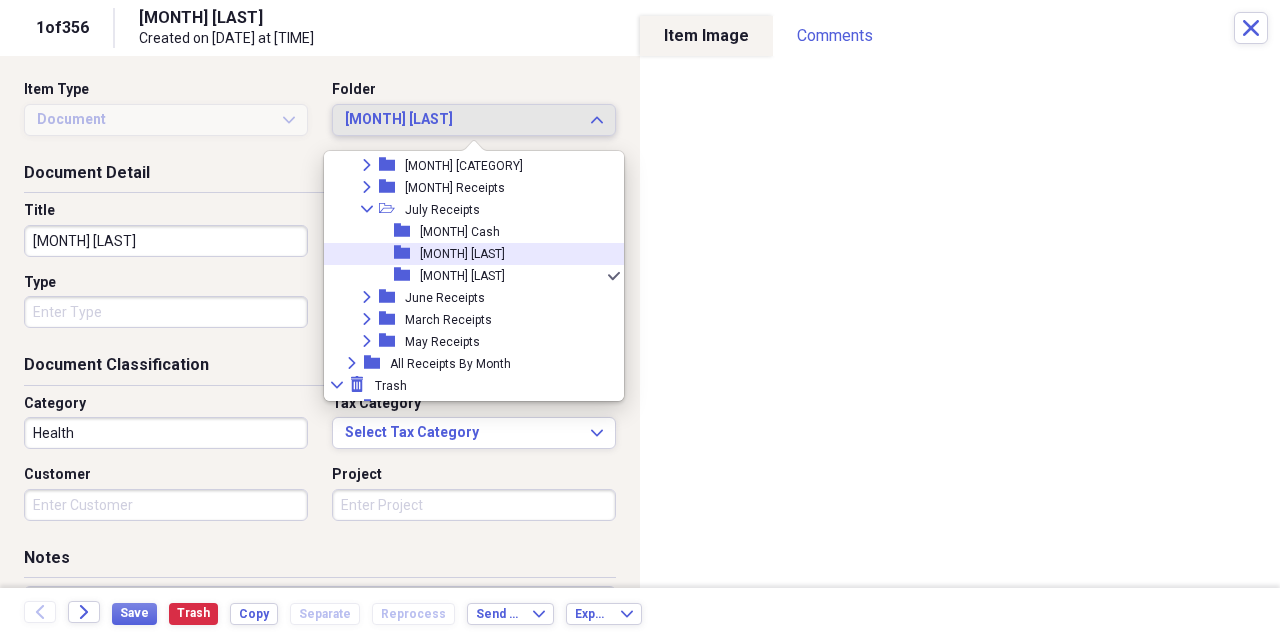 click on "folder [MONTH] [LAST]" at bounding box center [466, 254] 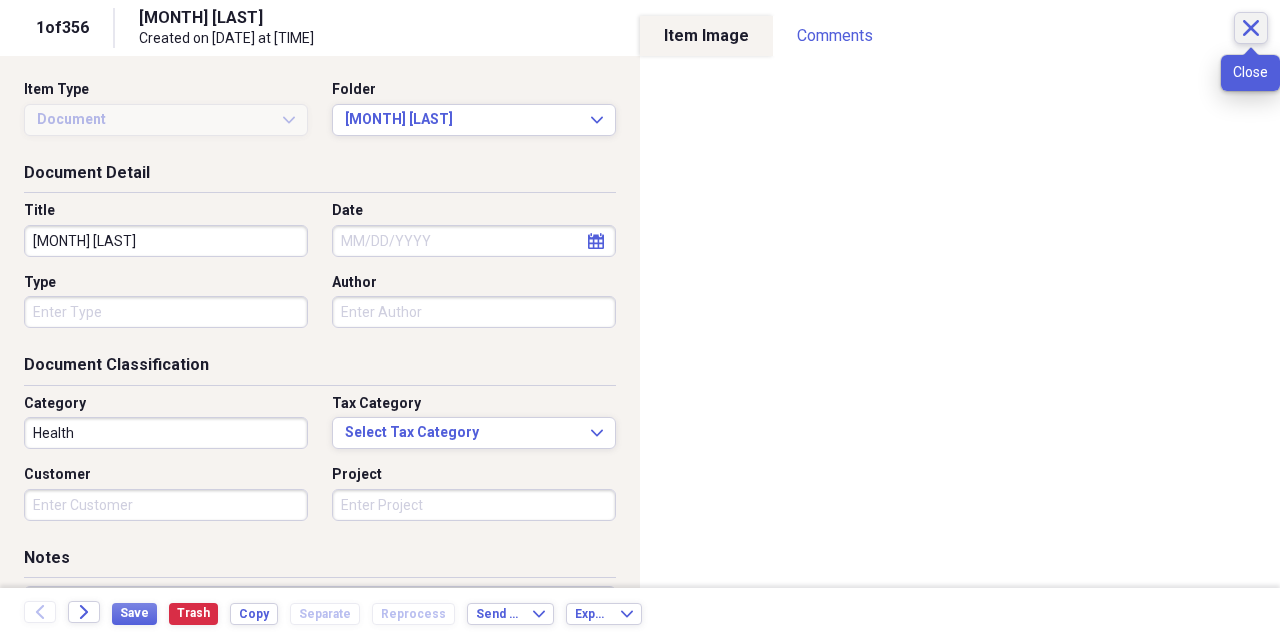 click on "Close" at bounding box center [1251, 28] 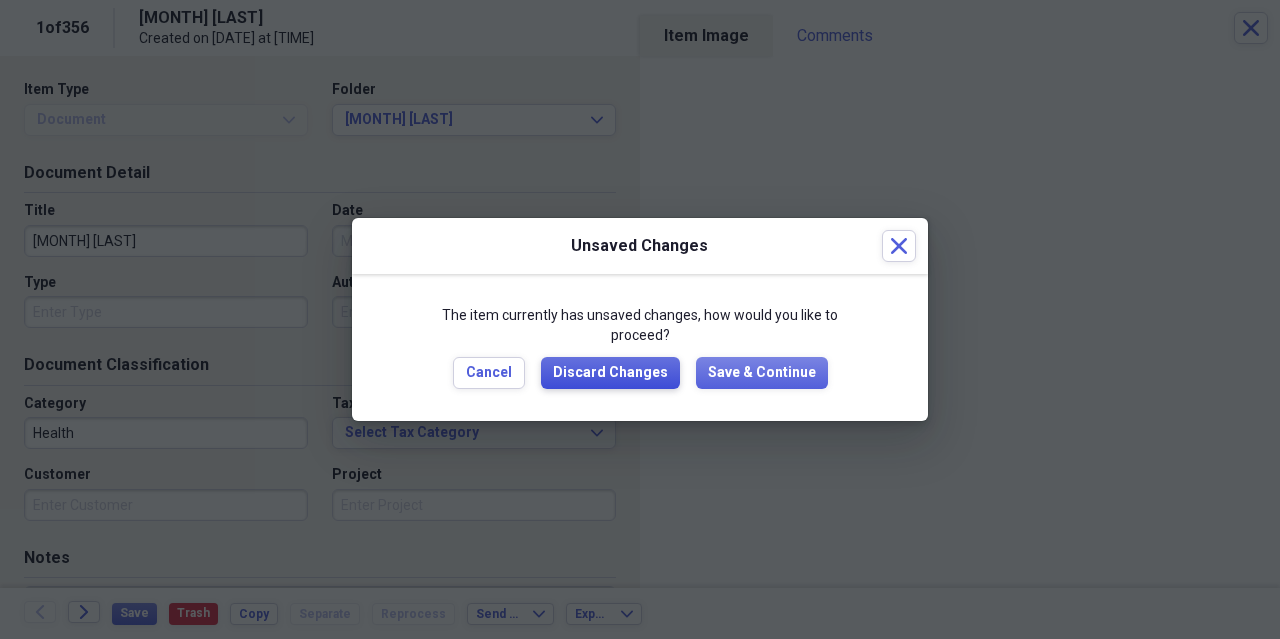 click on "Discard Changes" at bounding box center (610, 373) 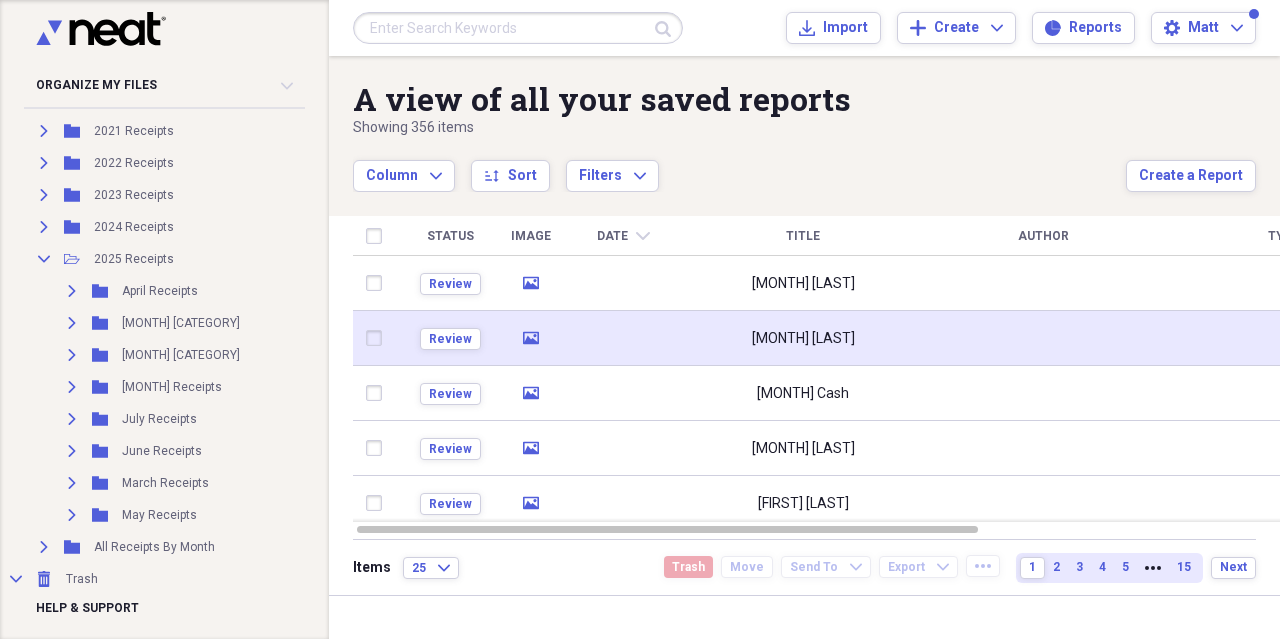 click at bounding box center [623, 338] 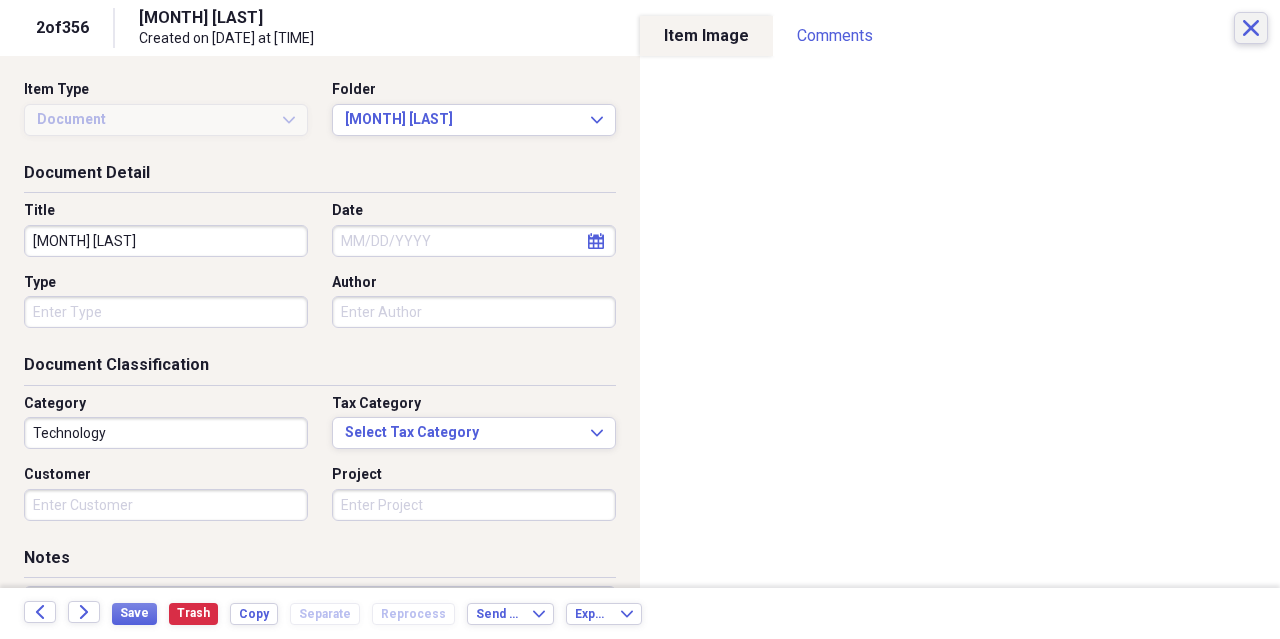 click on "Close" 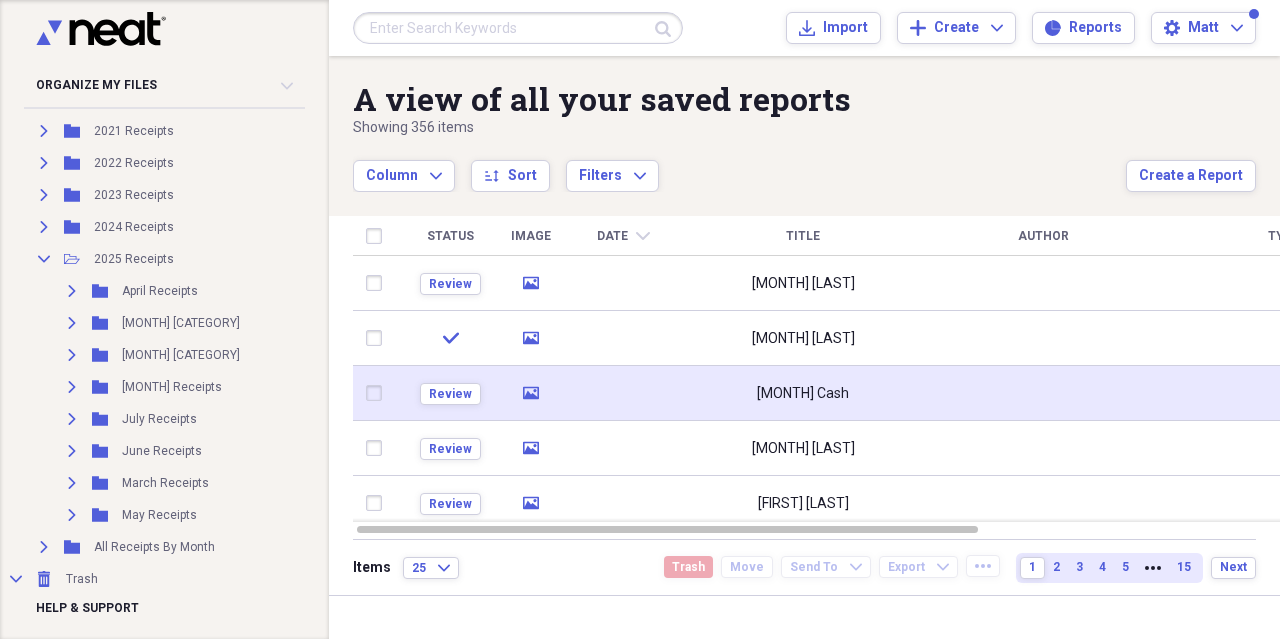 click at bounding box center [623, 393] 